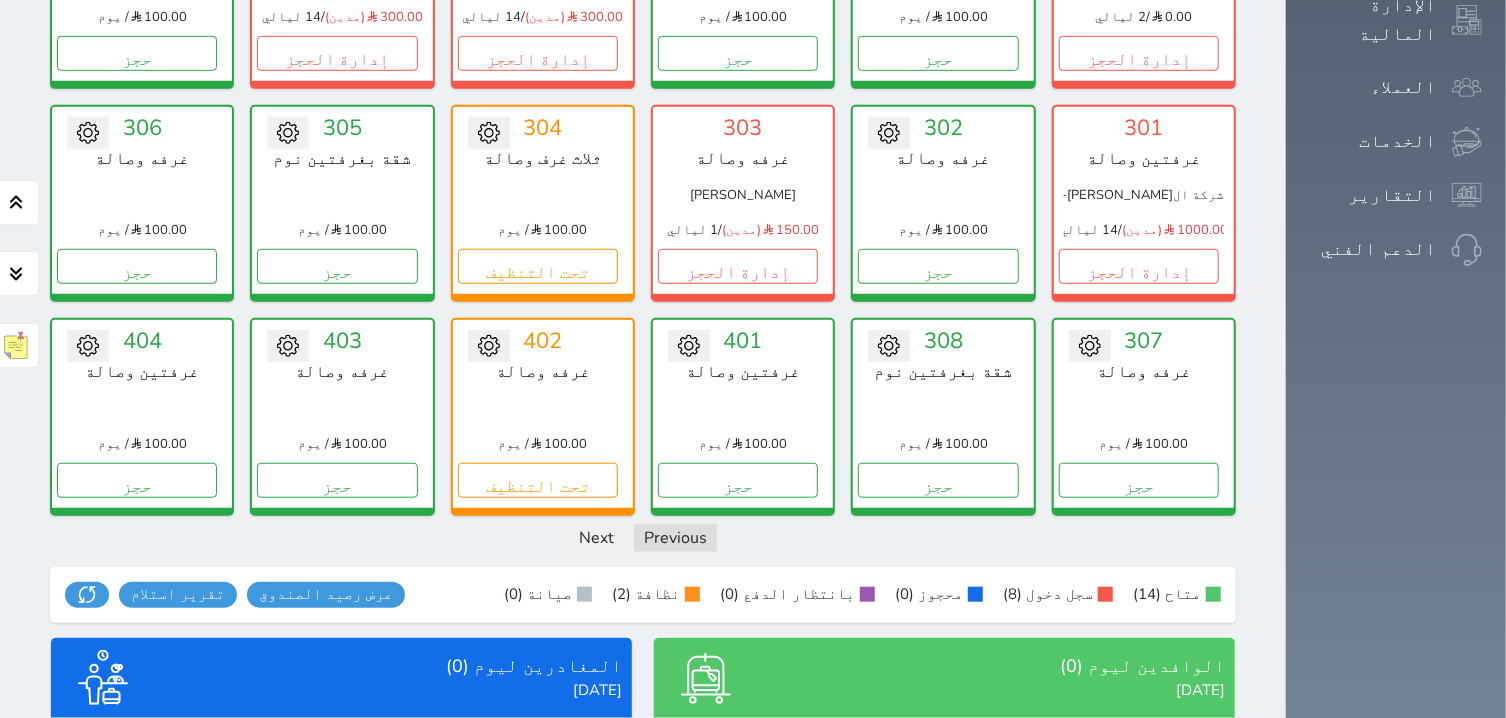 scroll, scrollTop: 381, scrollLeft: 0, axis: vertical 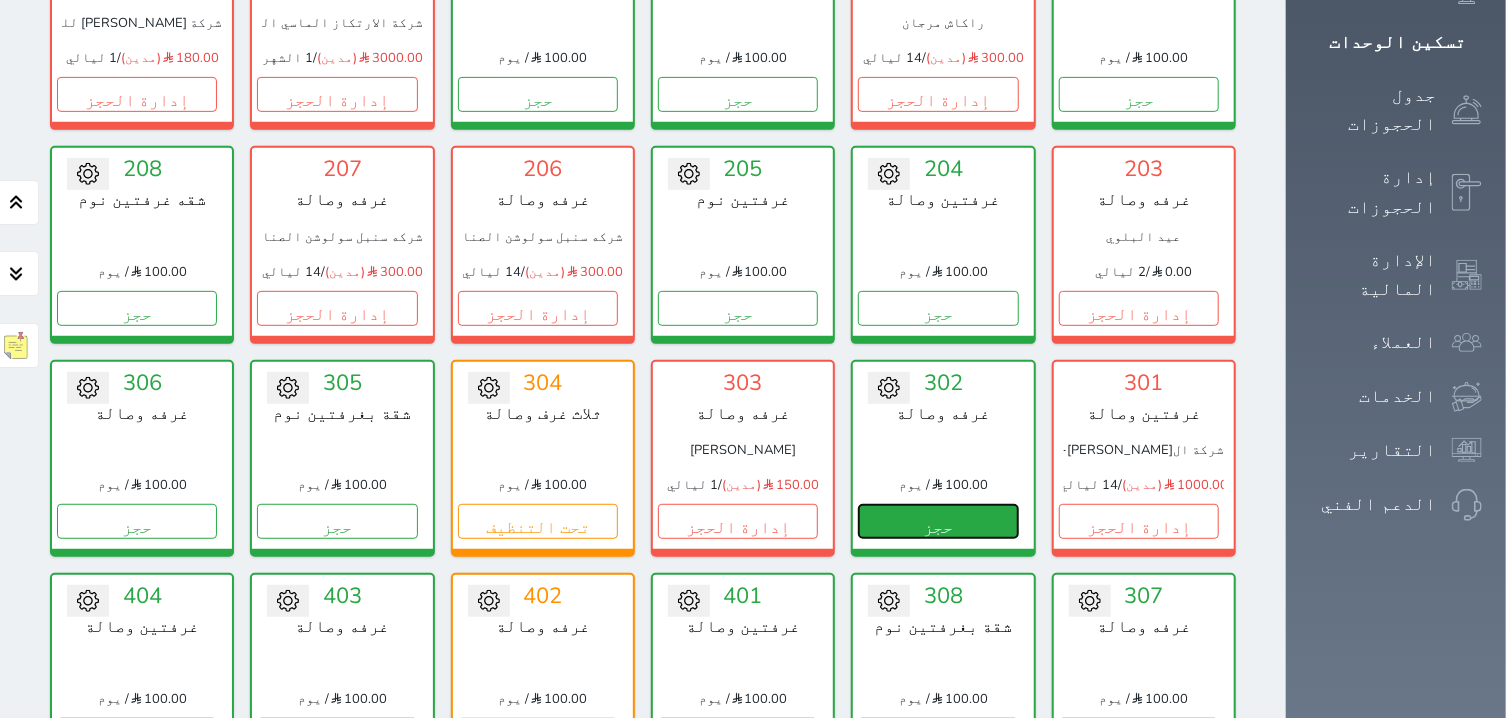 click on "حجز" at bounding box center (938, 521) 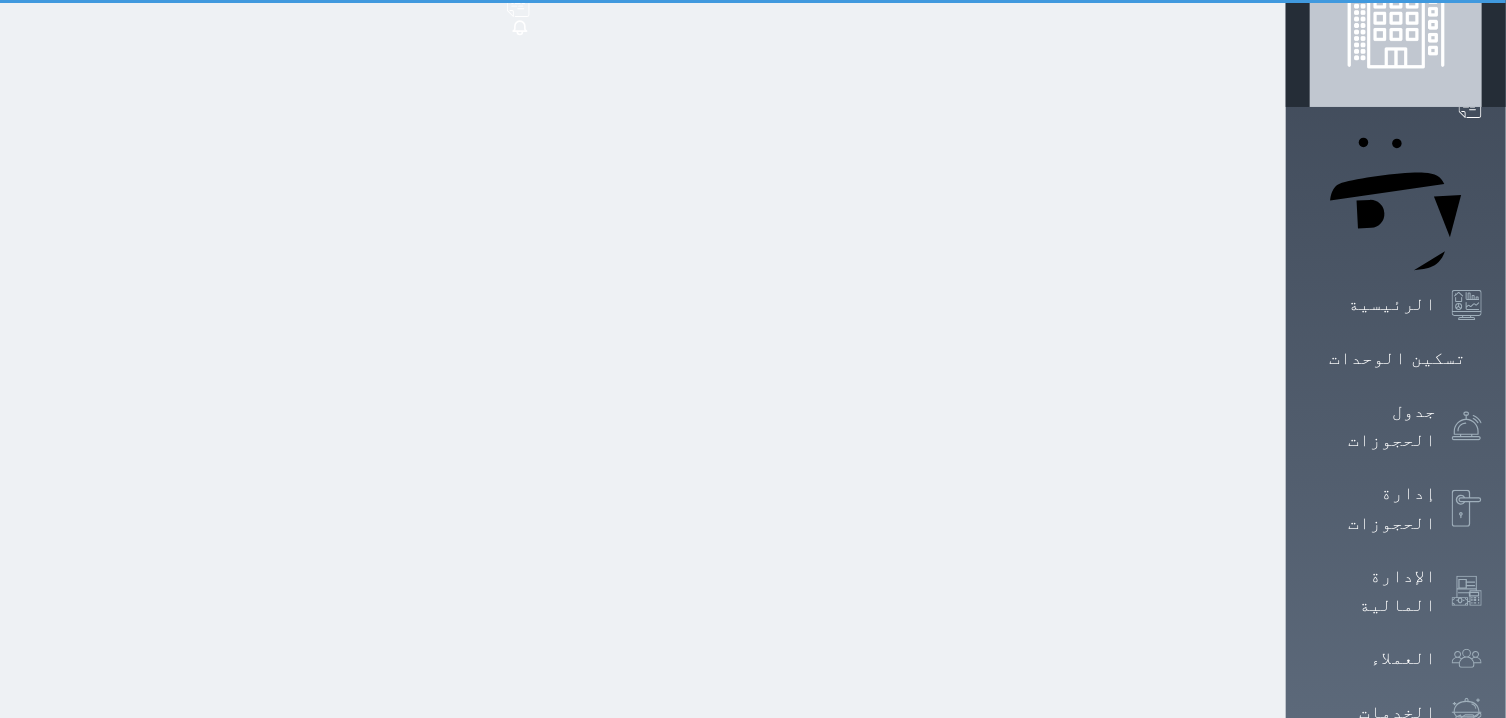 scroll, scrollTop: 3, scrollLeft: 0, axis: vertical 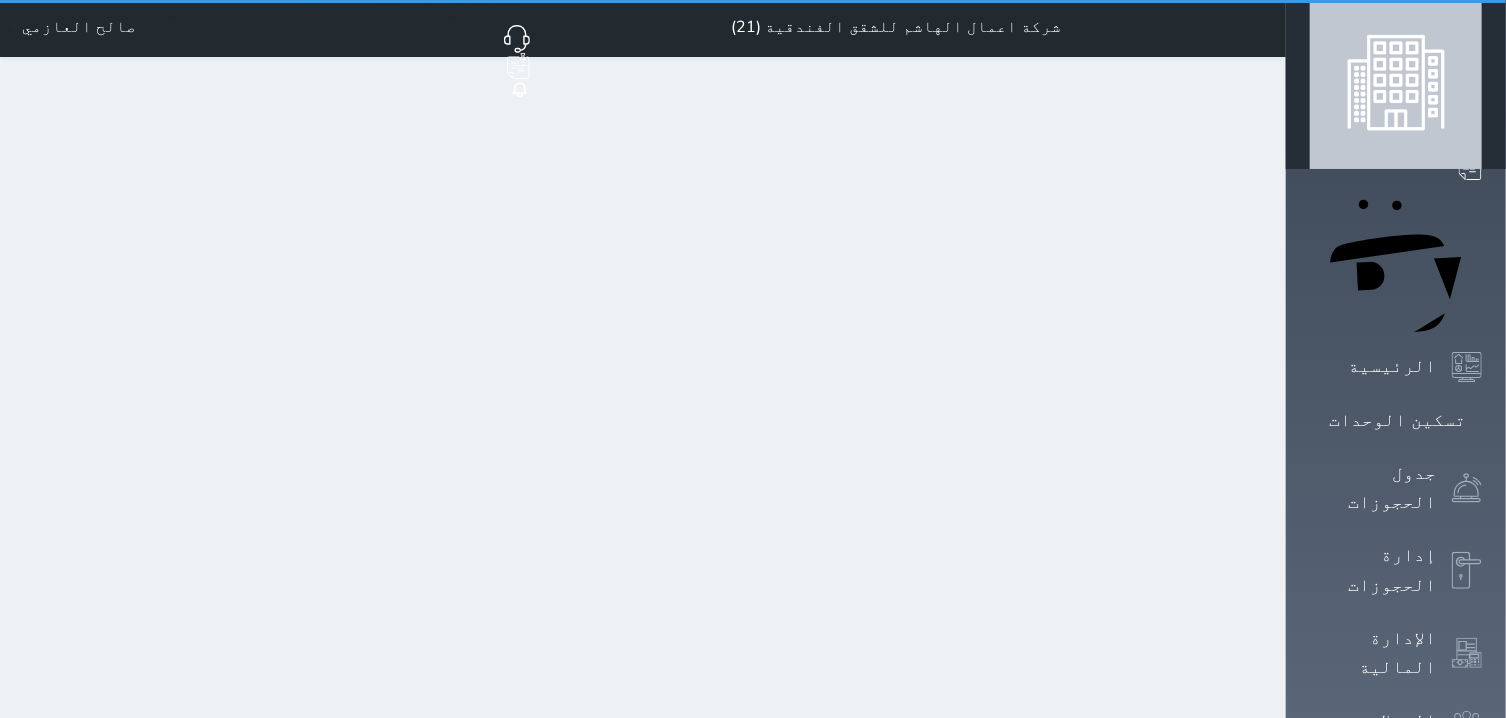 select on "1" 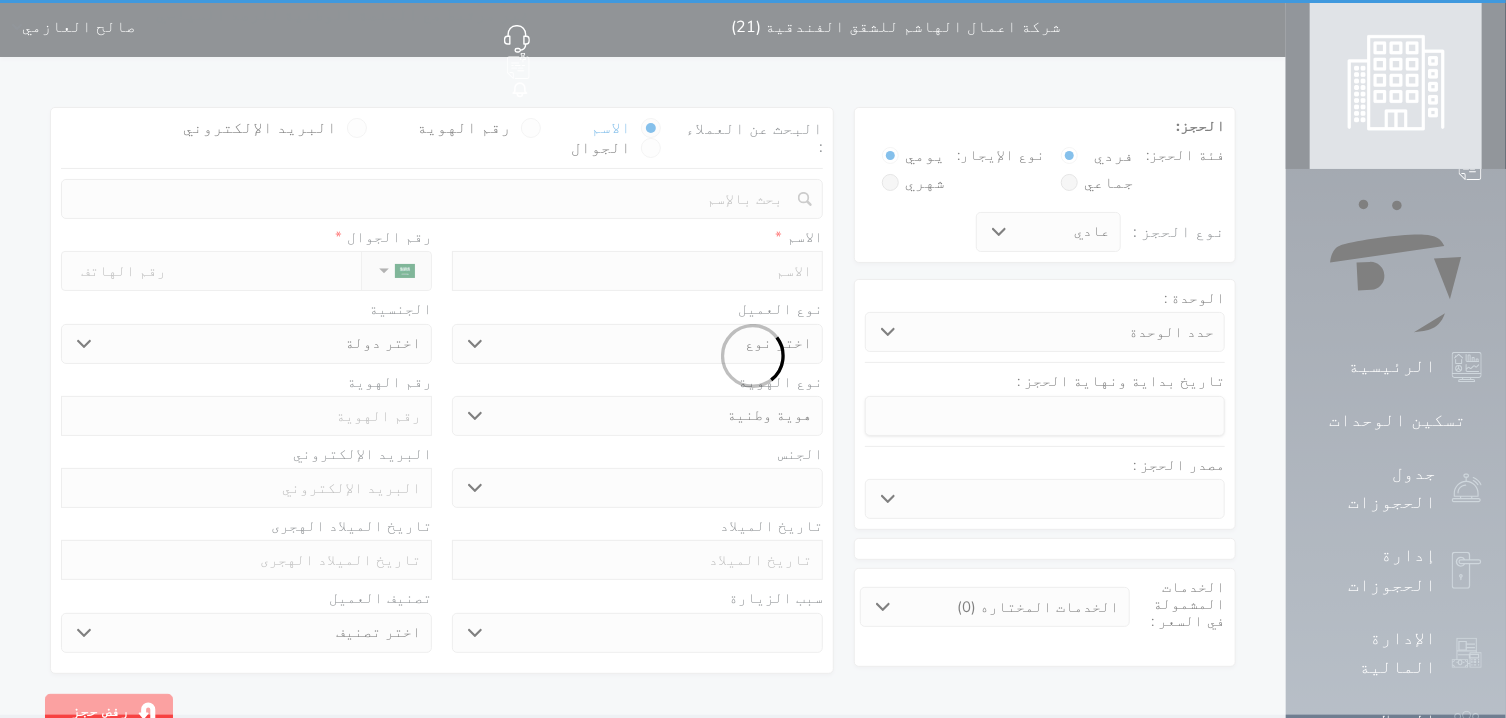 scroll, scrollTop: 0, scrollLeft: 0, axis: both 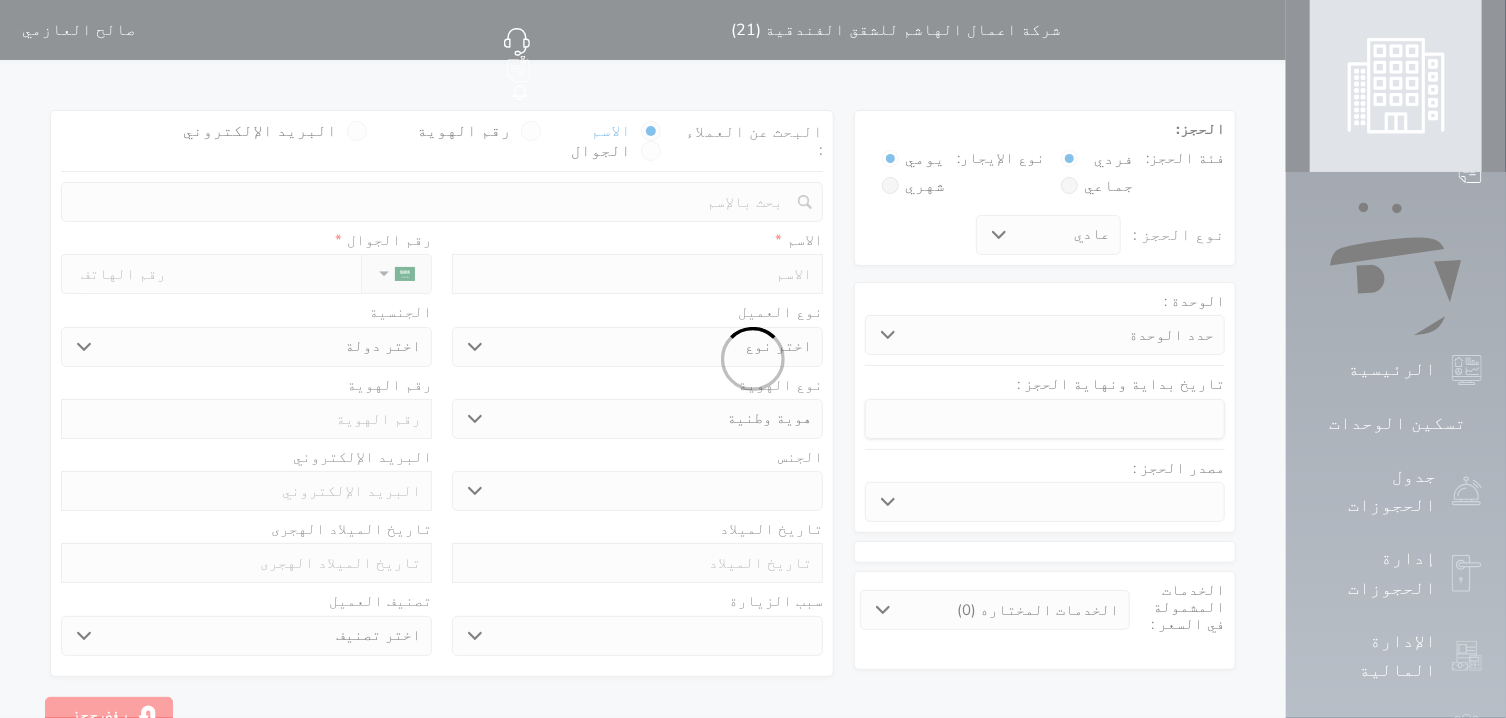 select 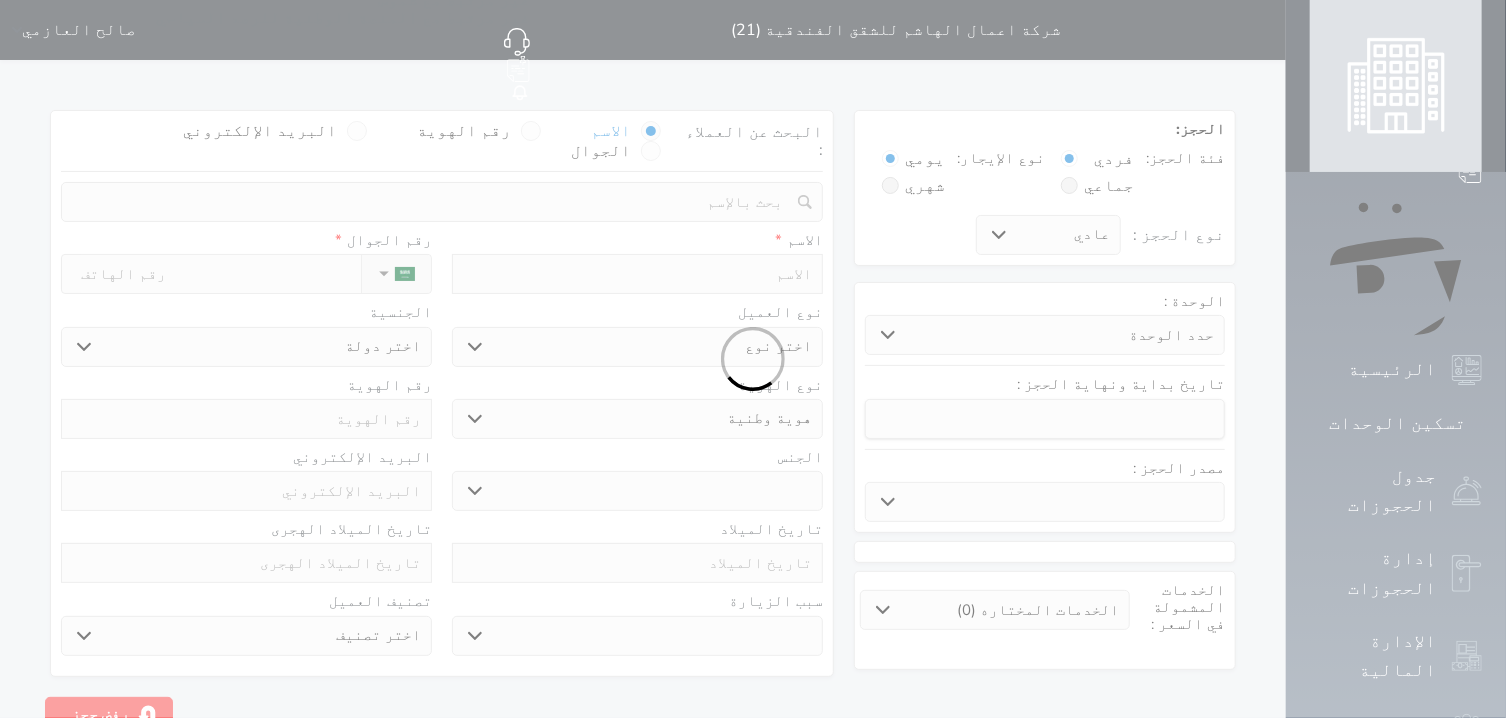 select 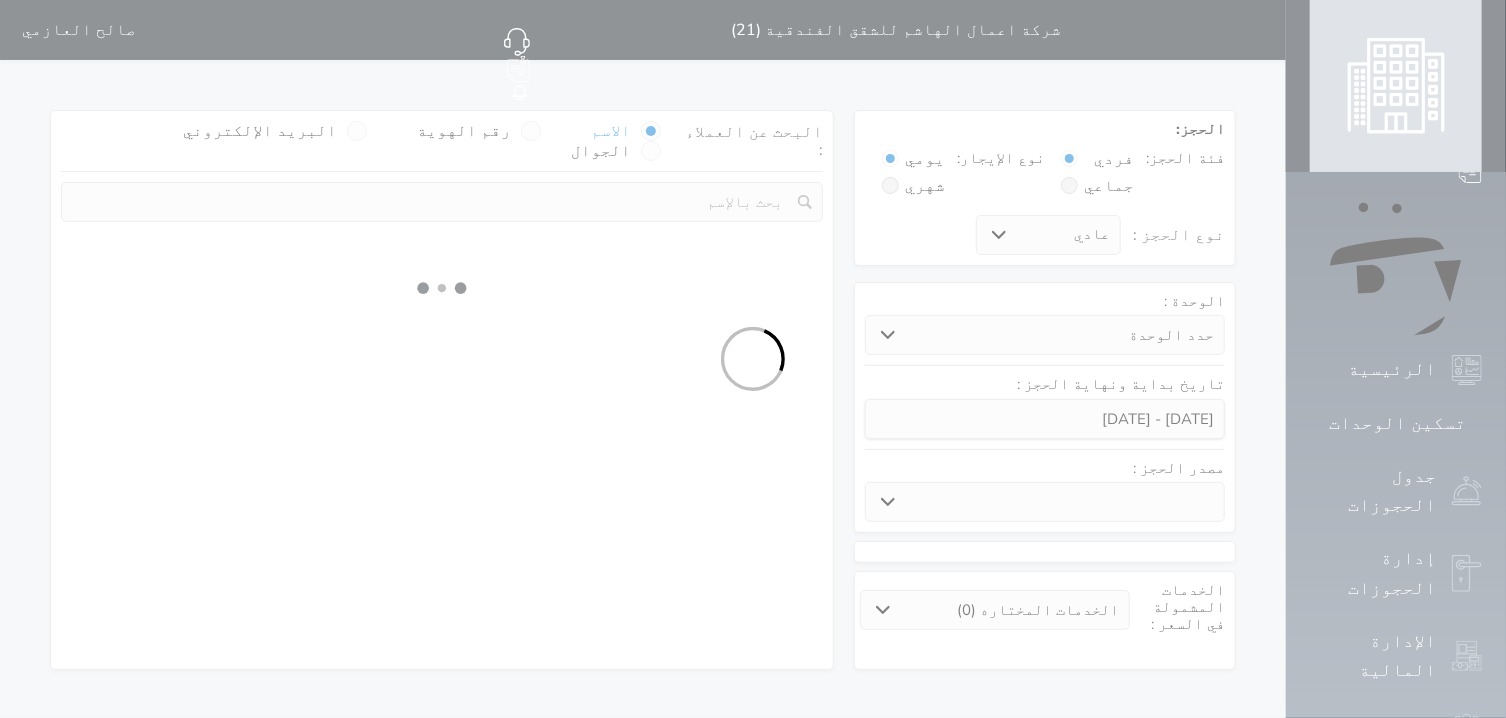 select 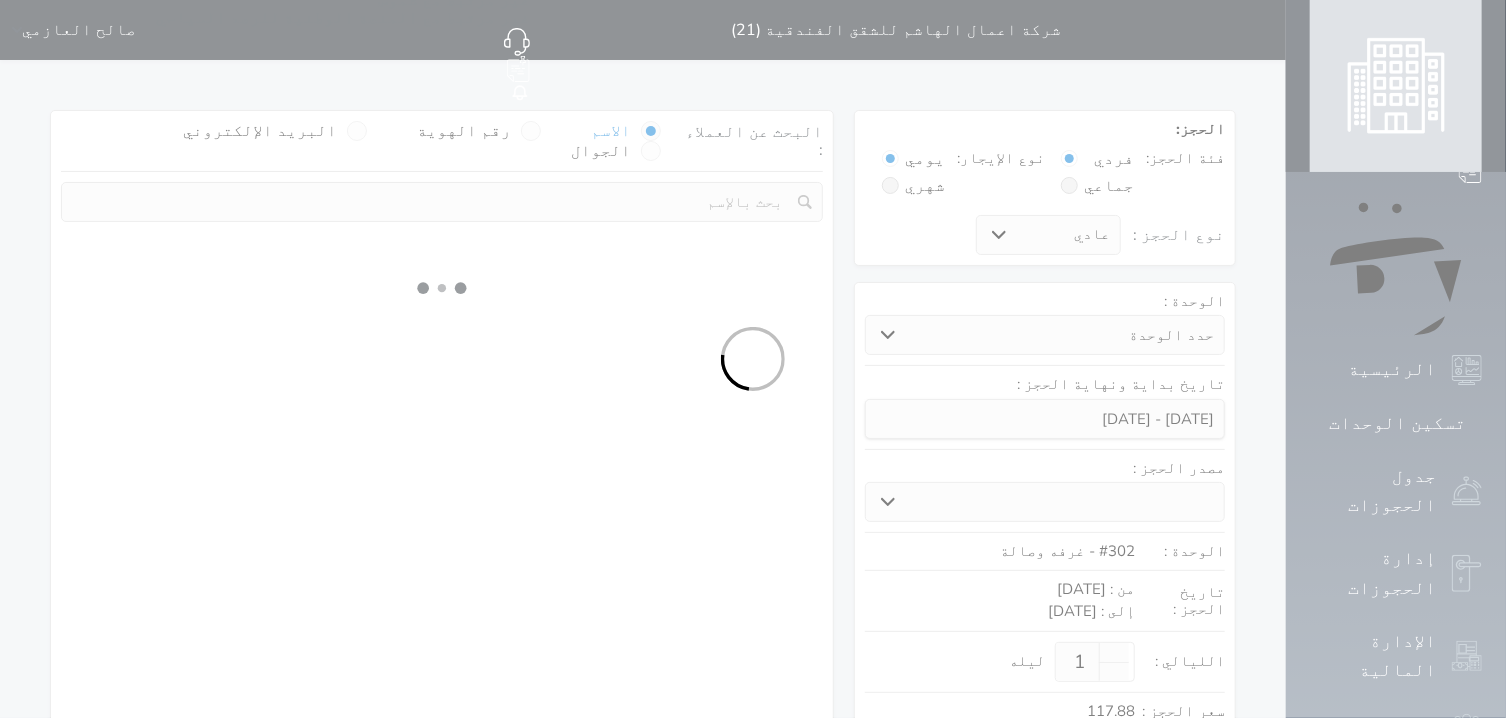 select on "1" 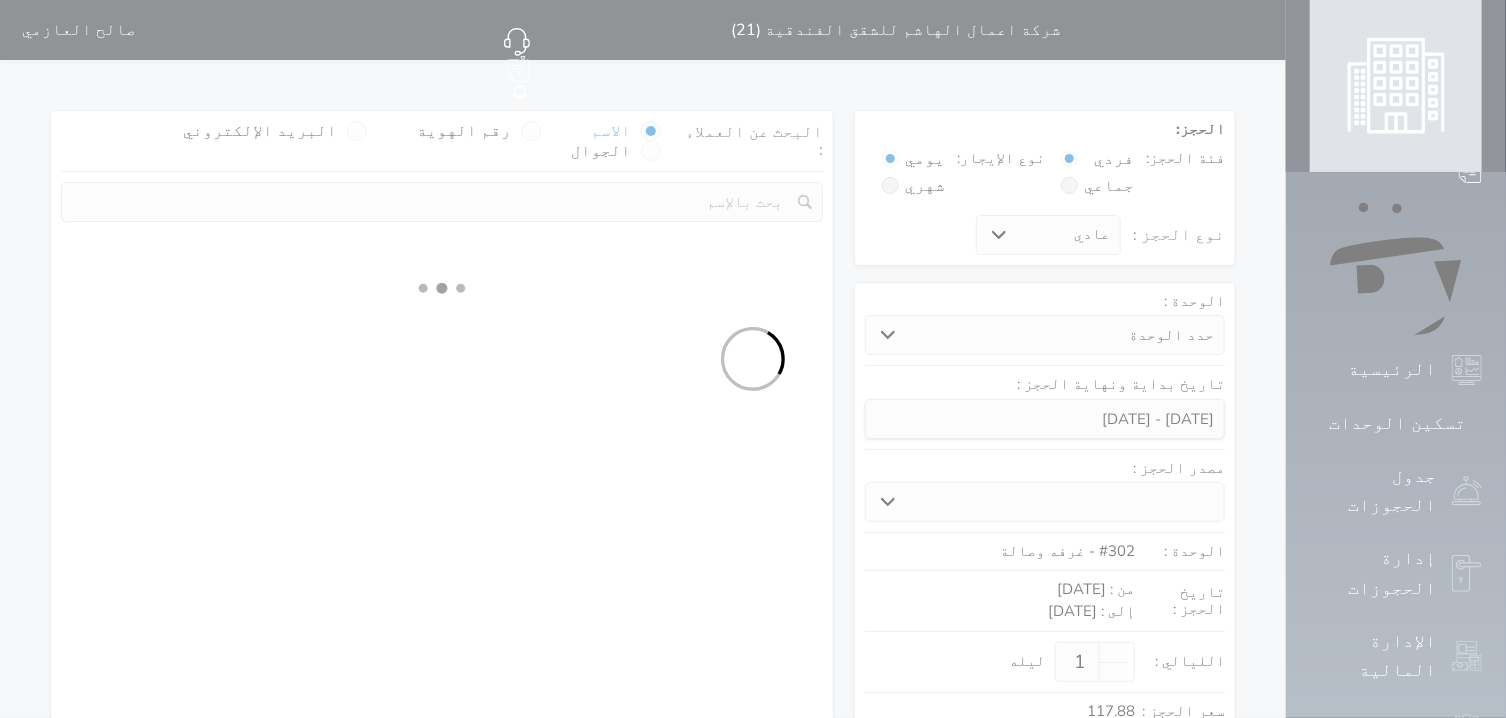 select on "113" 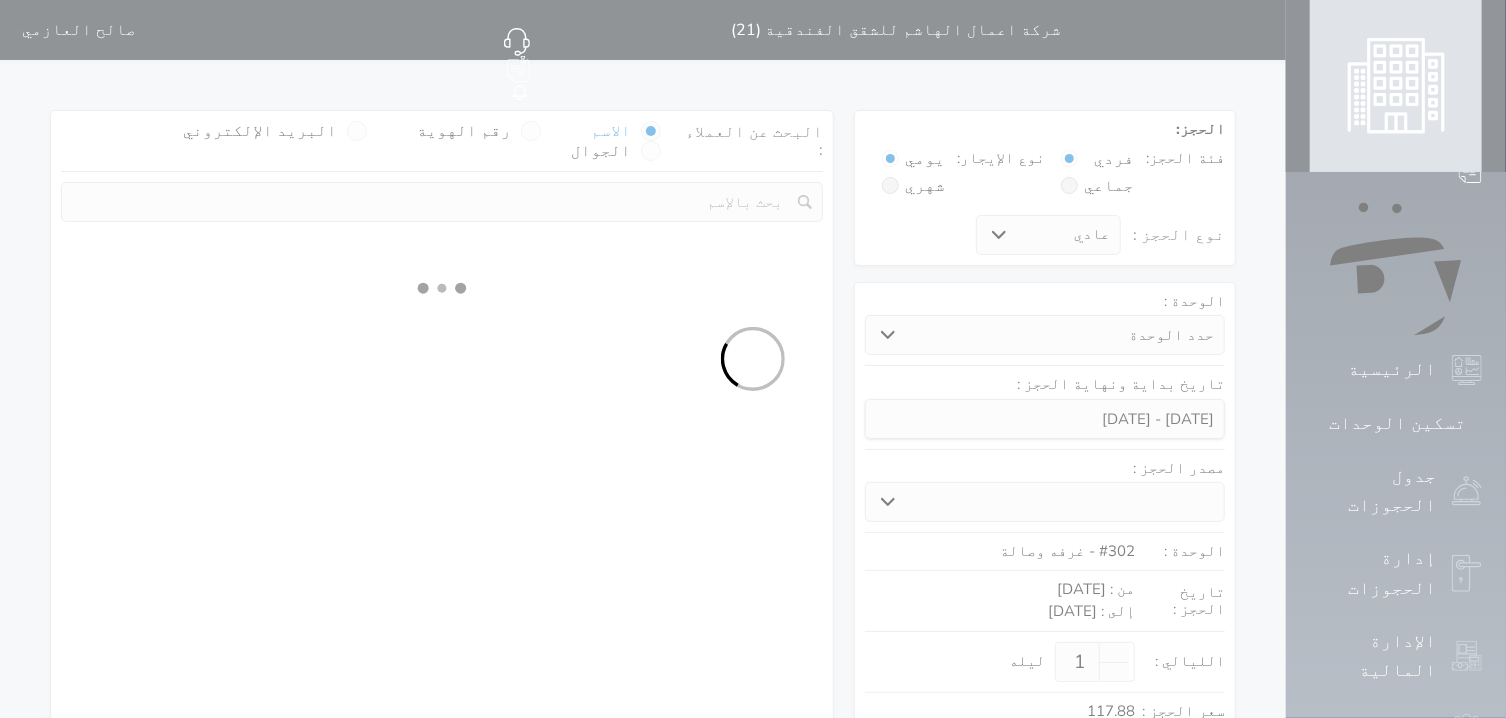 select on "1" 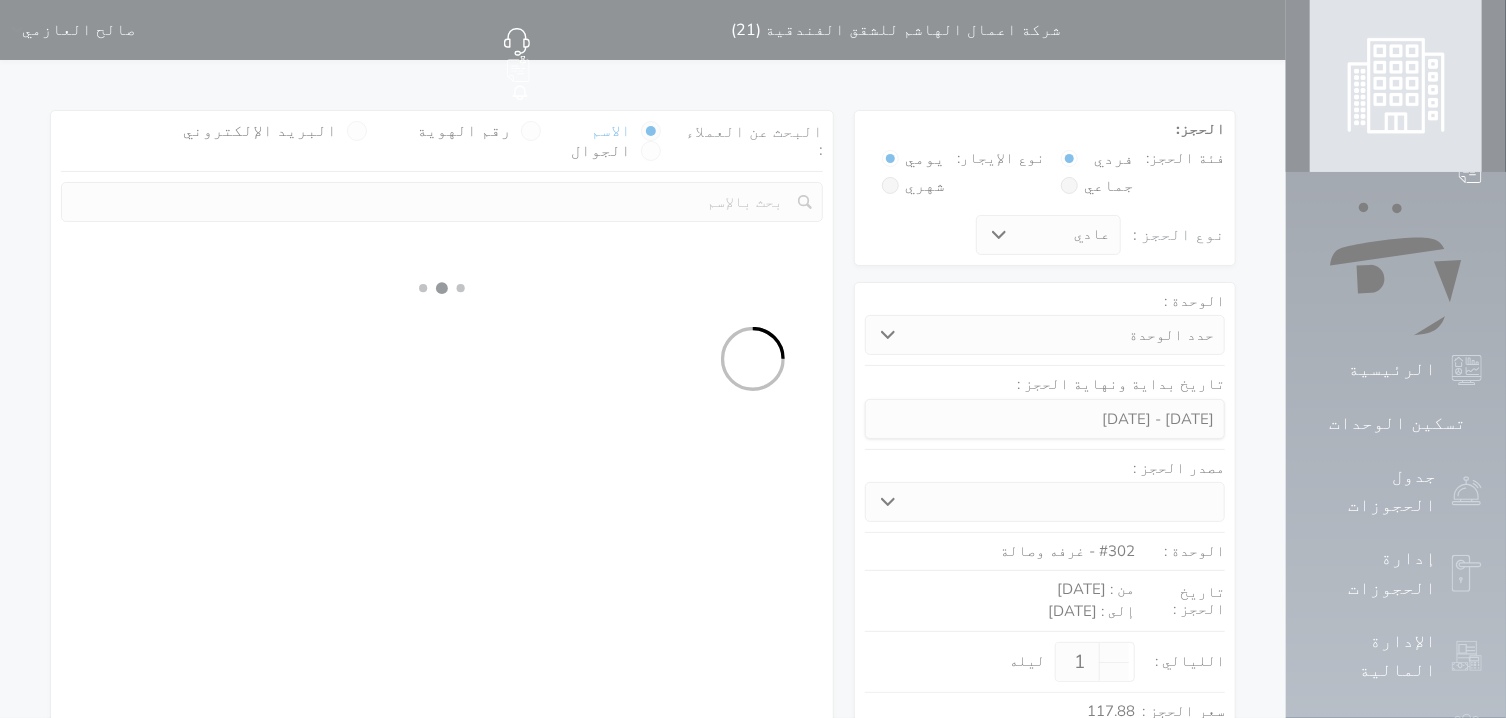 select 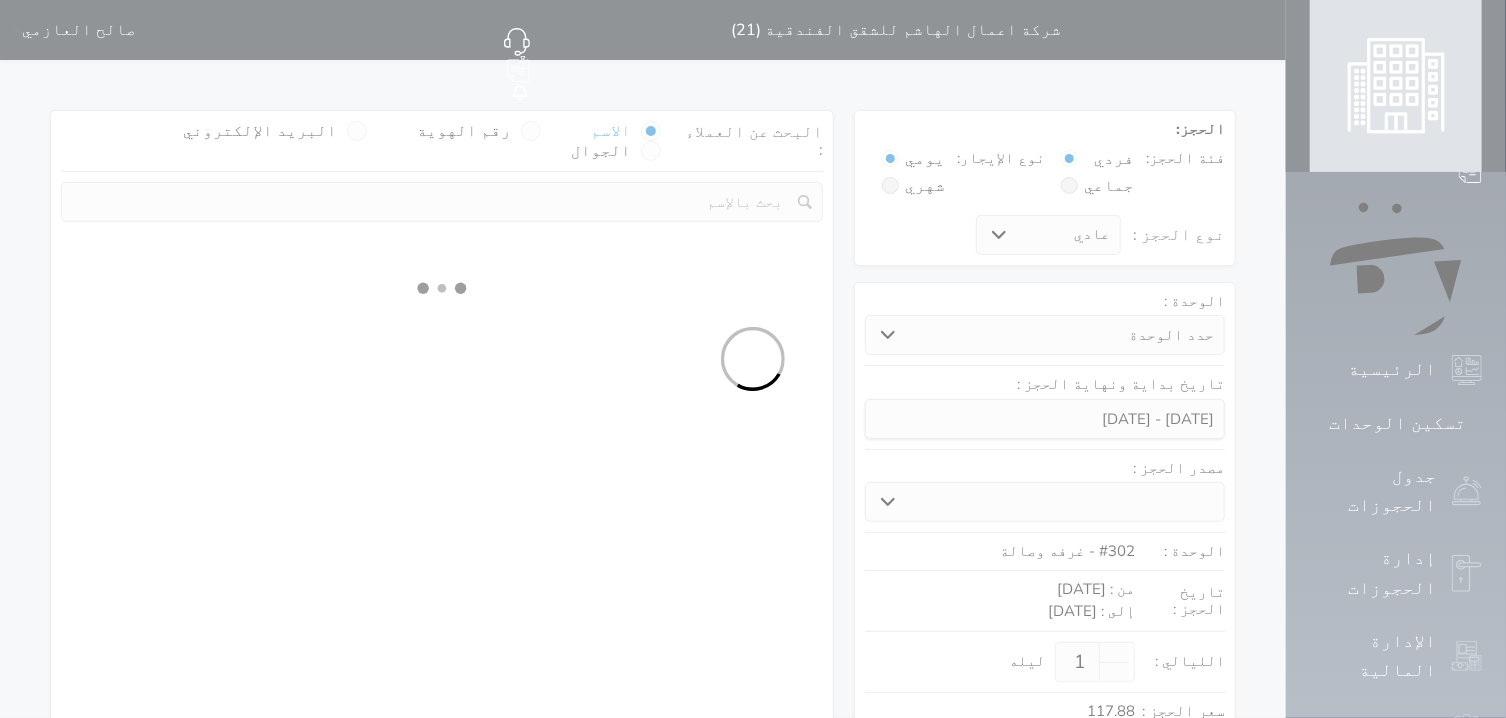 select on "7" 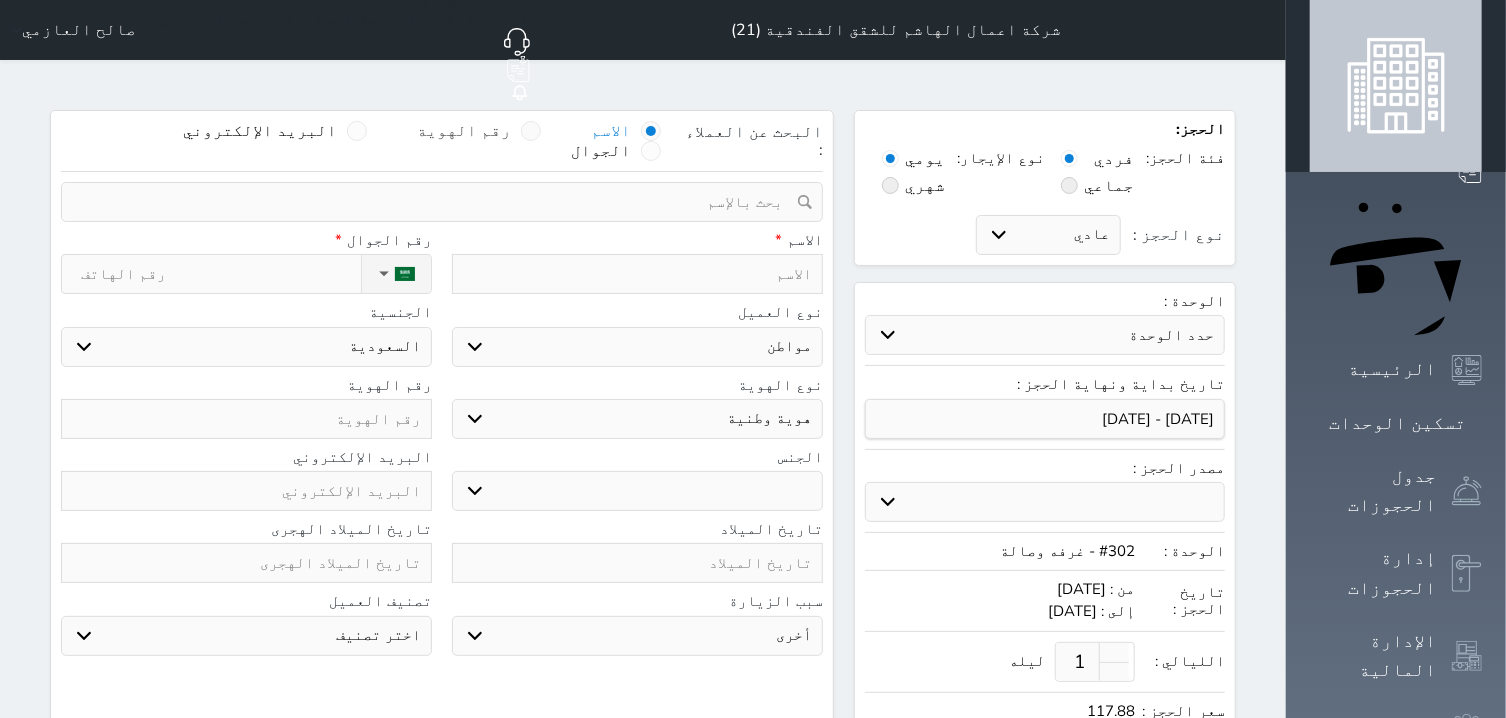 select 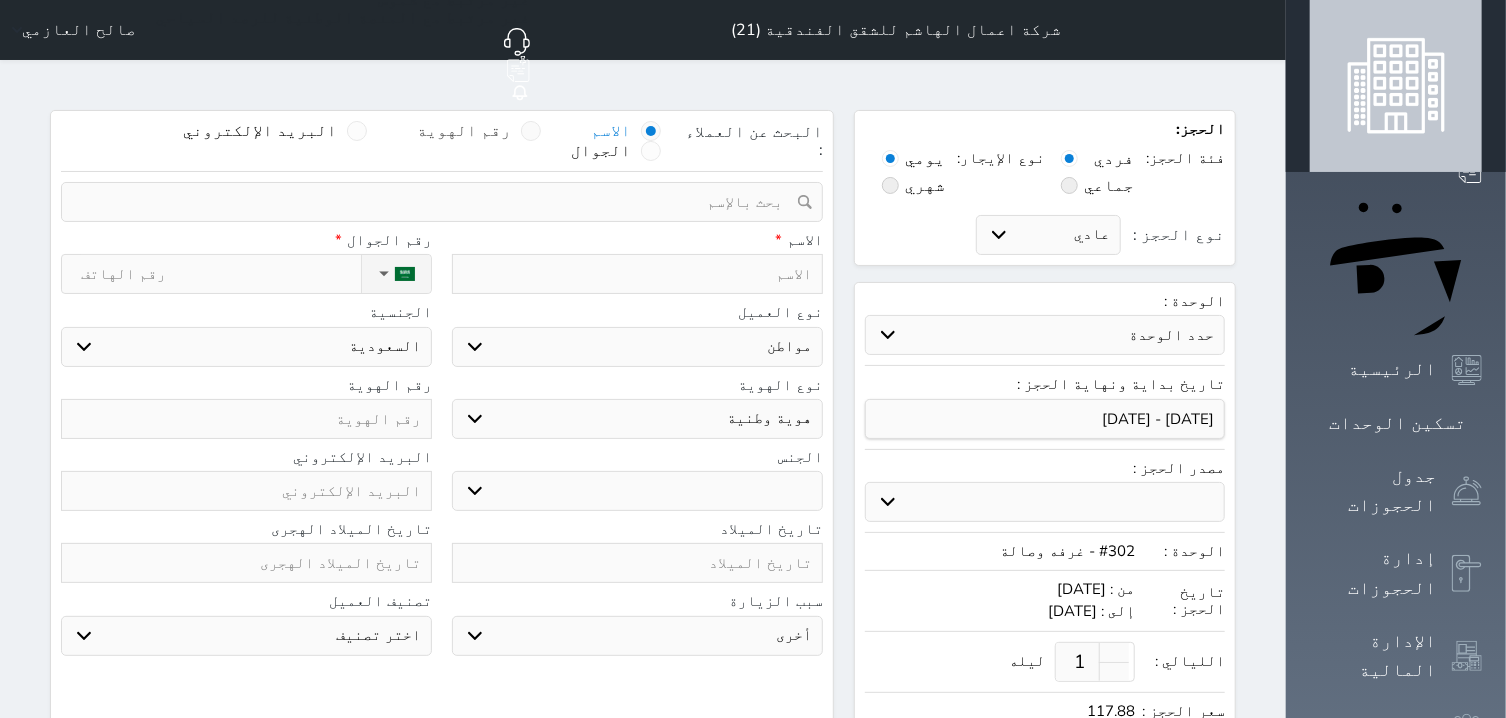 click at bounding box center (531, 131) 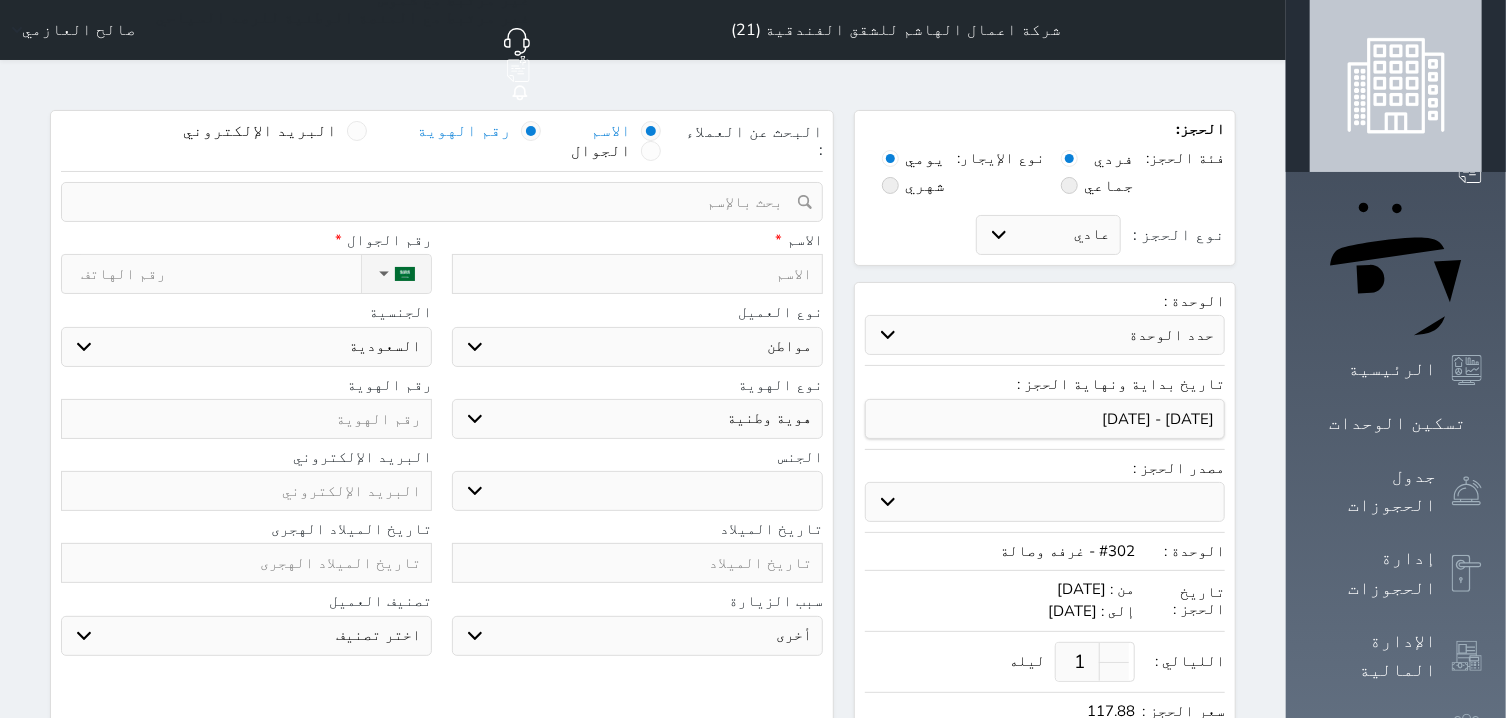 radio on "false" 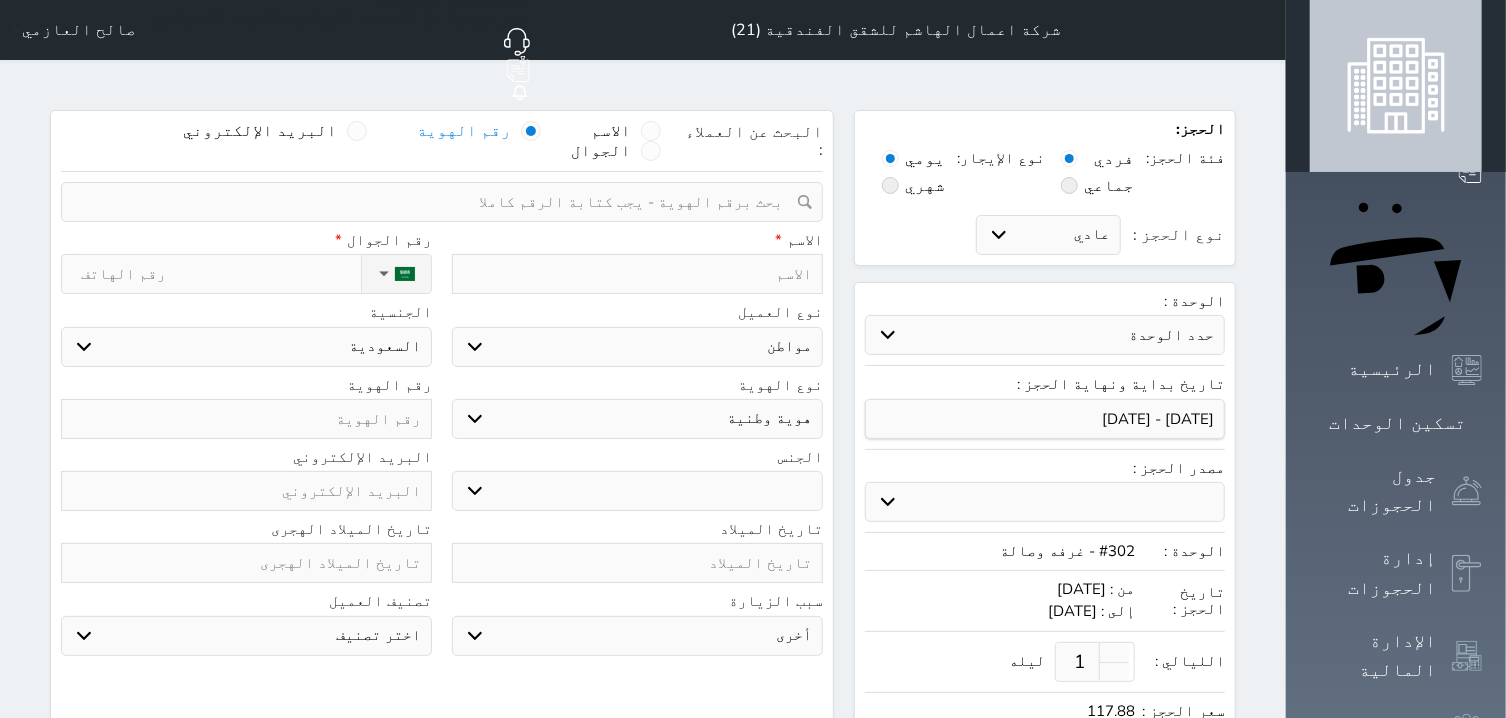 click at bounding box center (435, 202) 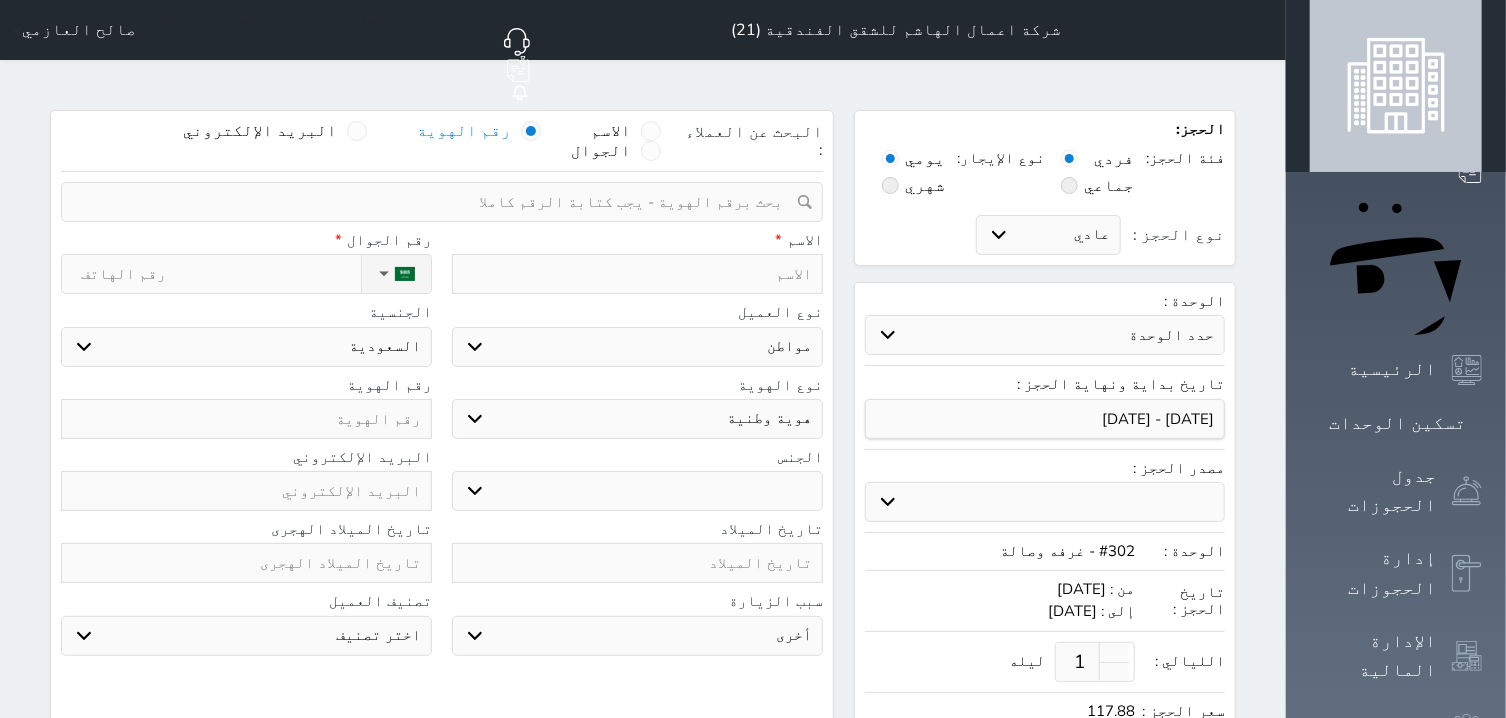 select 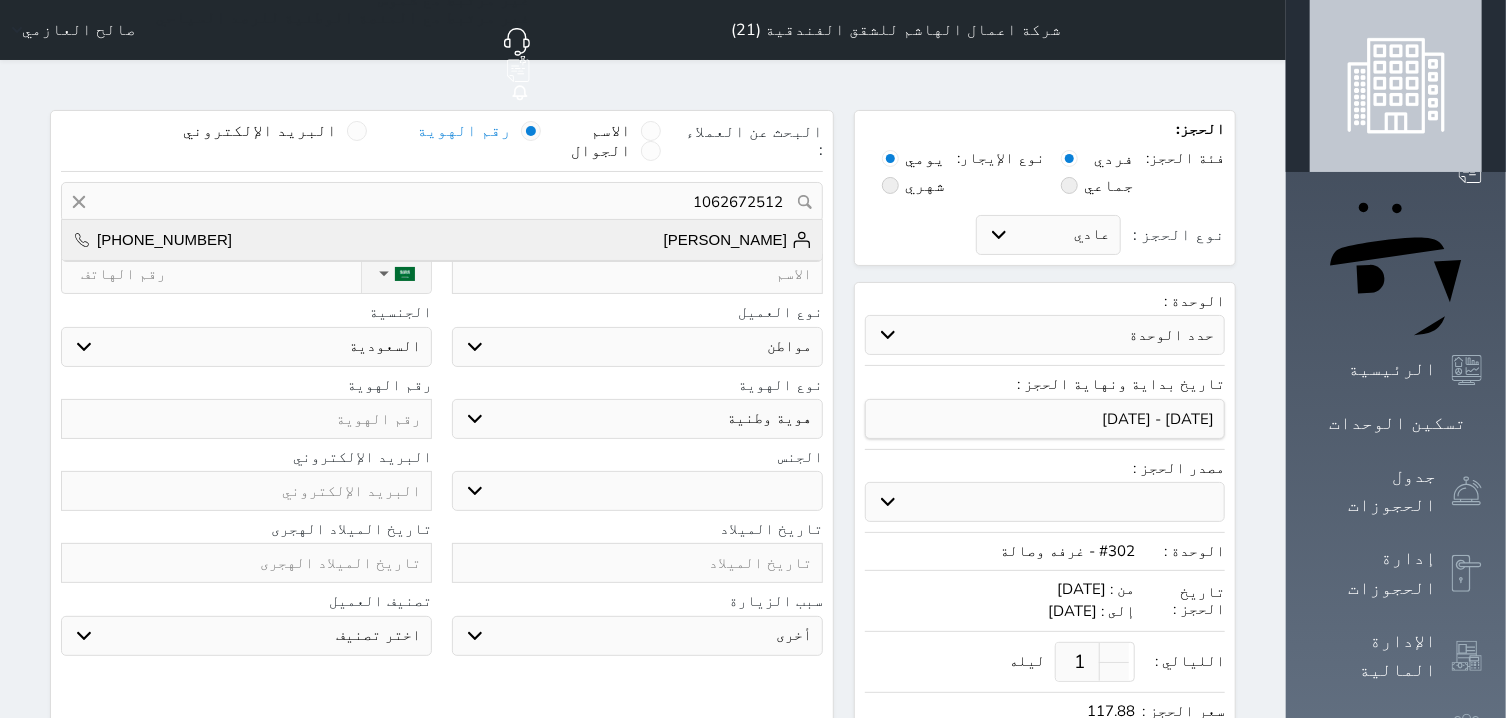 click on "[PERSON_NAME]" at bounding box center (738, 240) 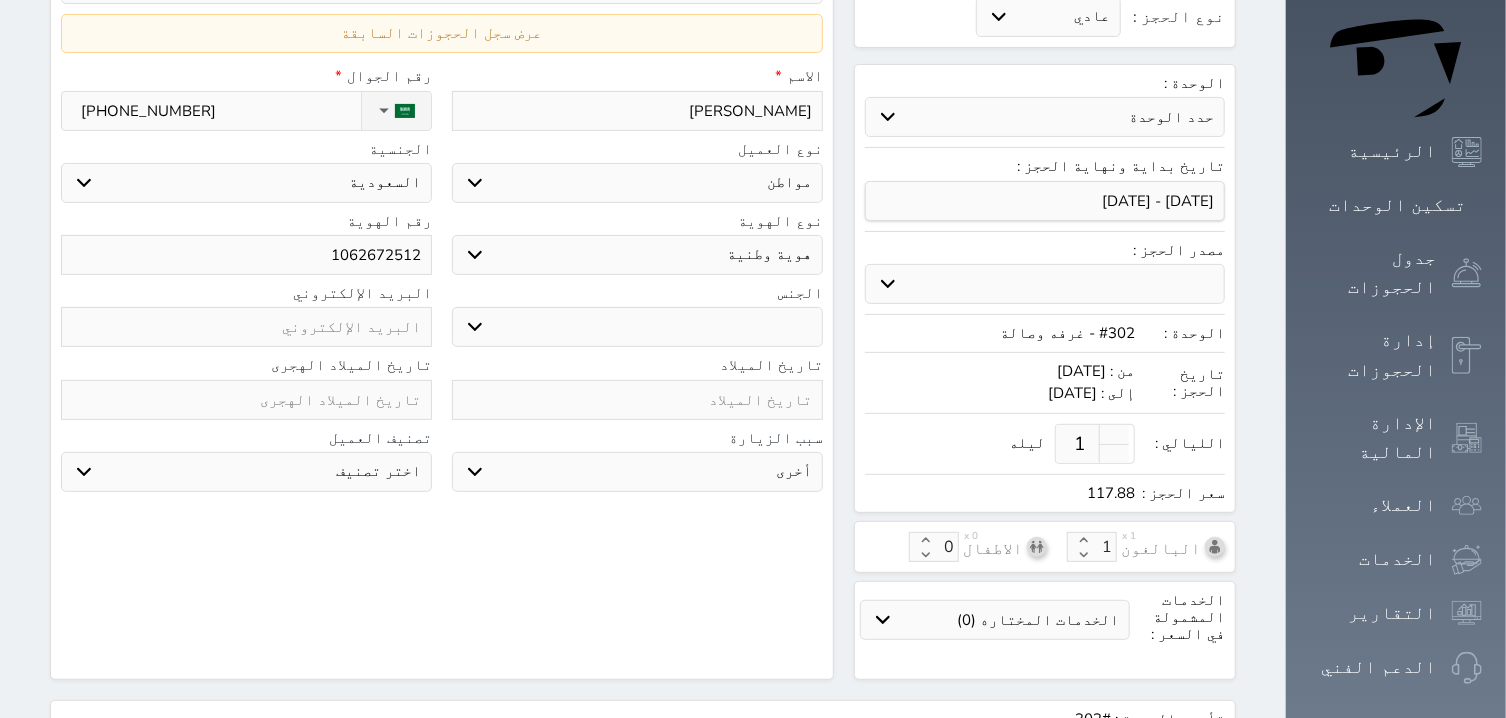 select 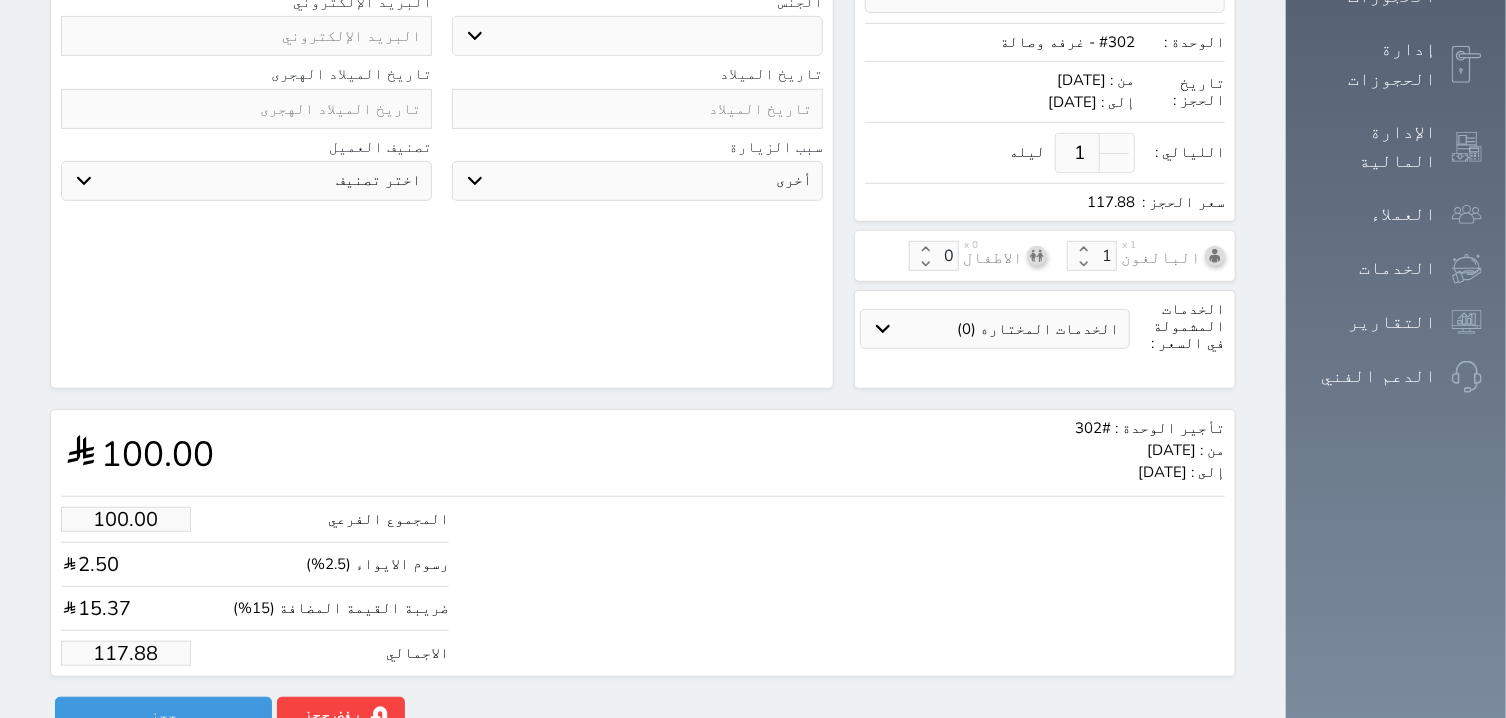 scroll, scrollTop: 532, scrollLeft: 0, axis: vertical 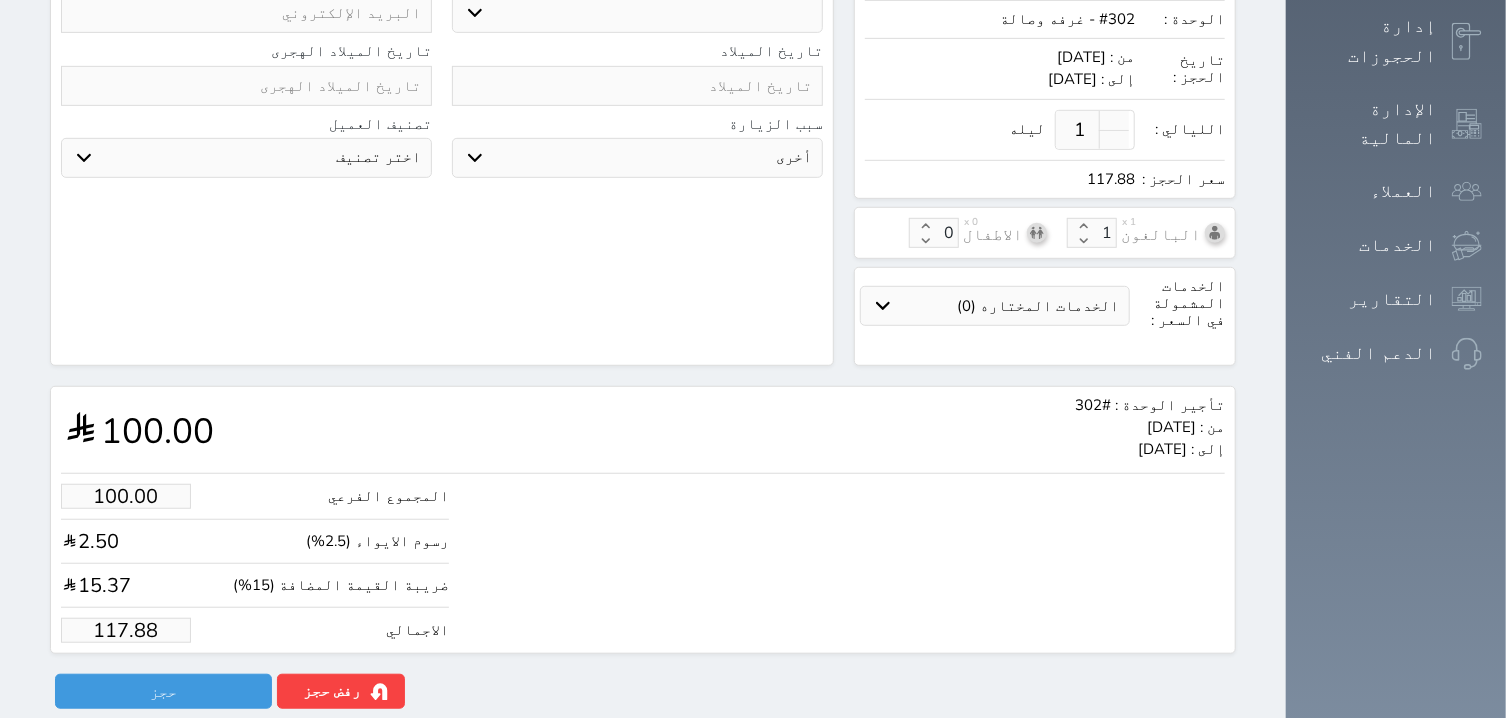 click on "117.88" at bounding box center (126, 630) 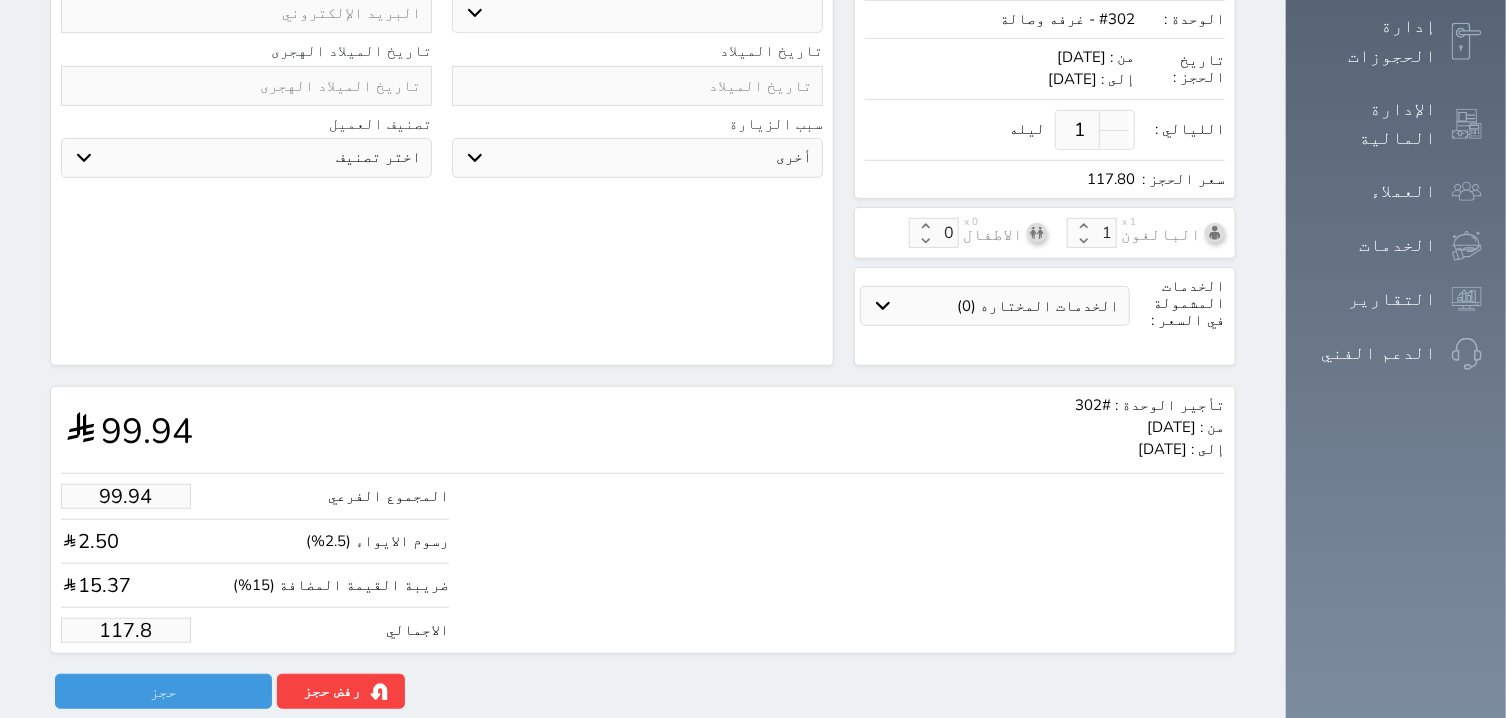 type on "99.26" 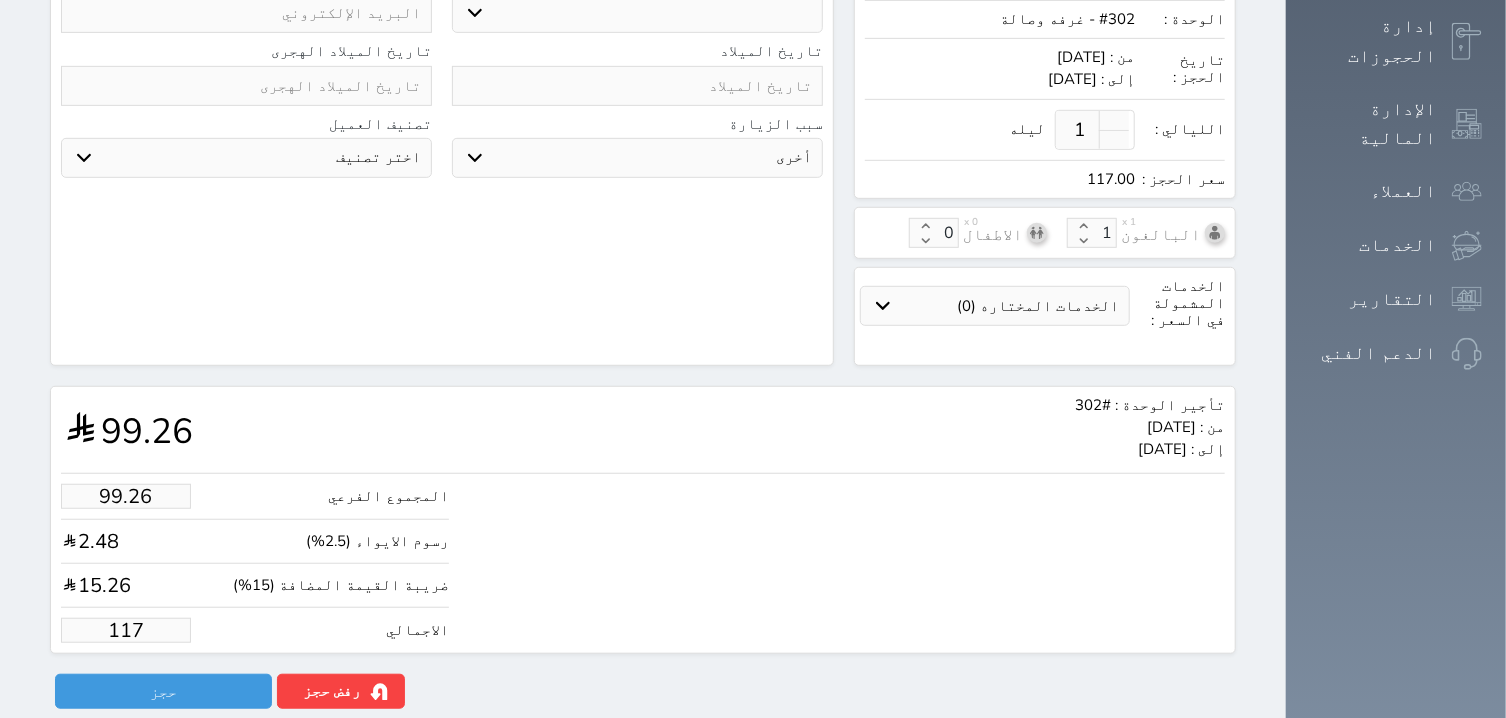 type on "9.33" 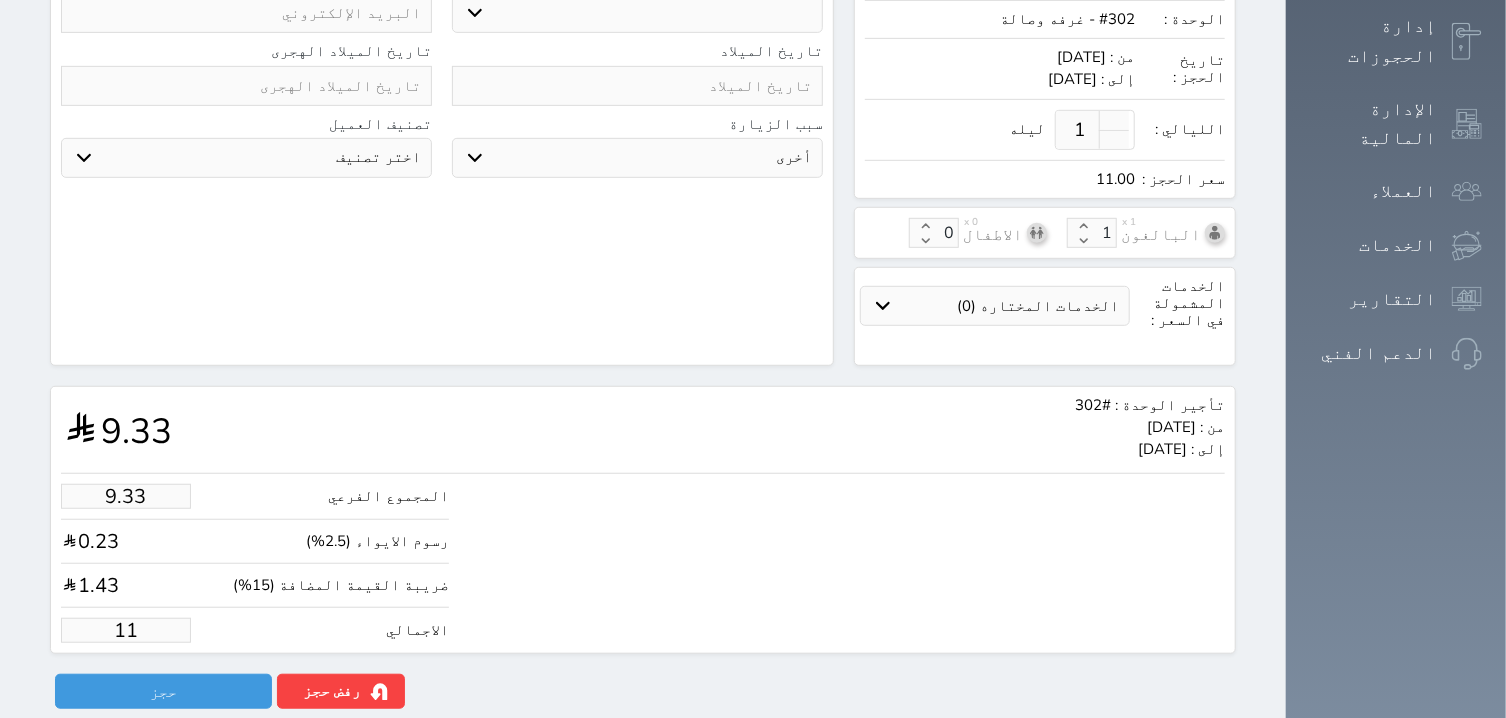 type on "1.00" 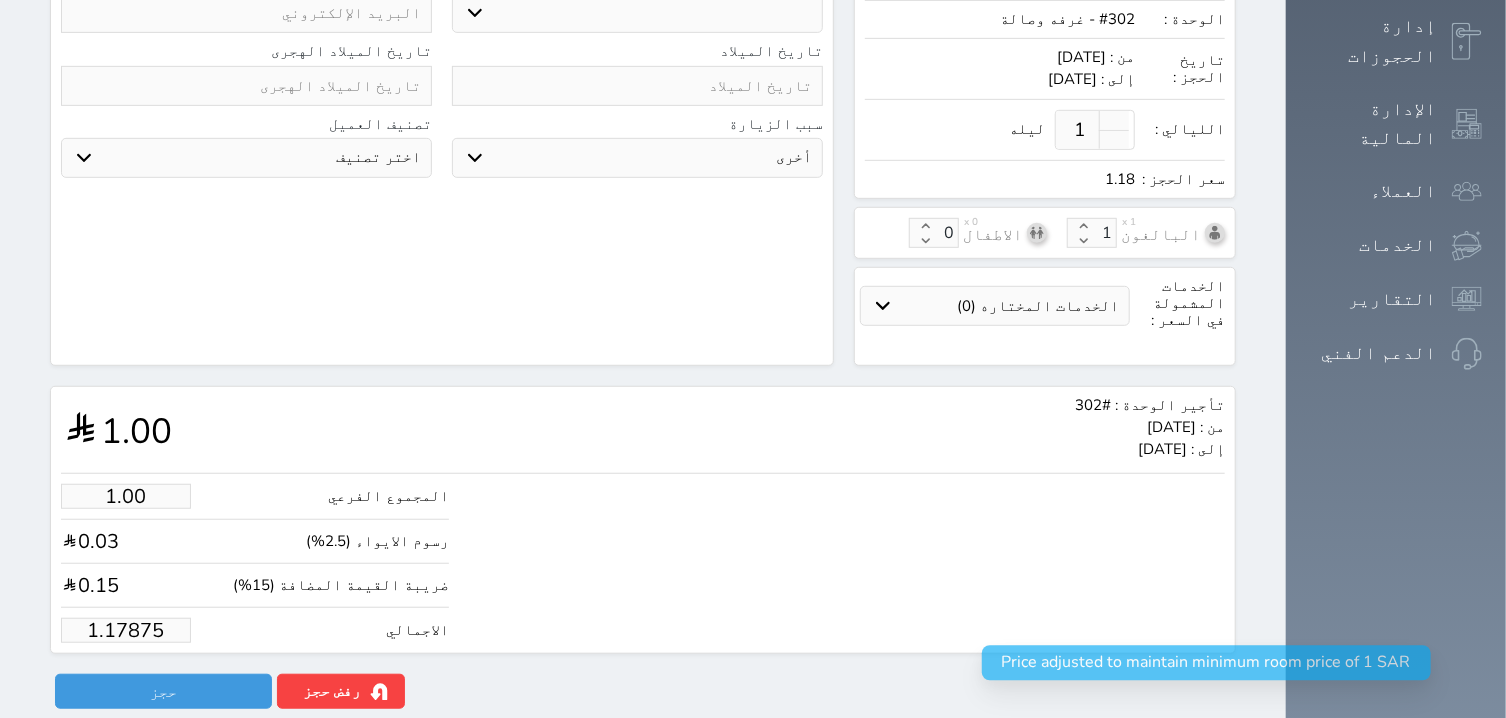 type on "1.1787" 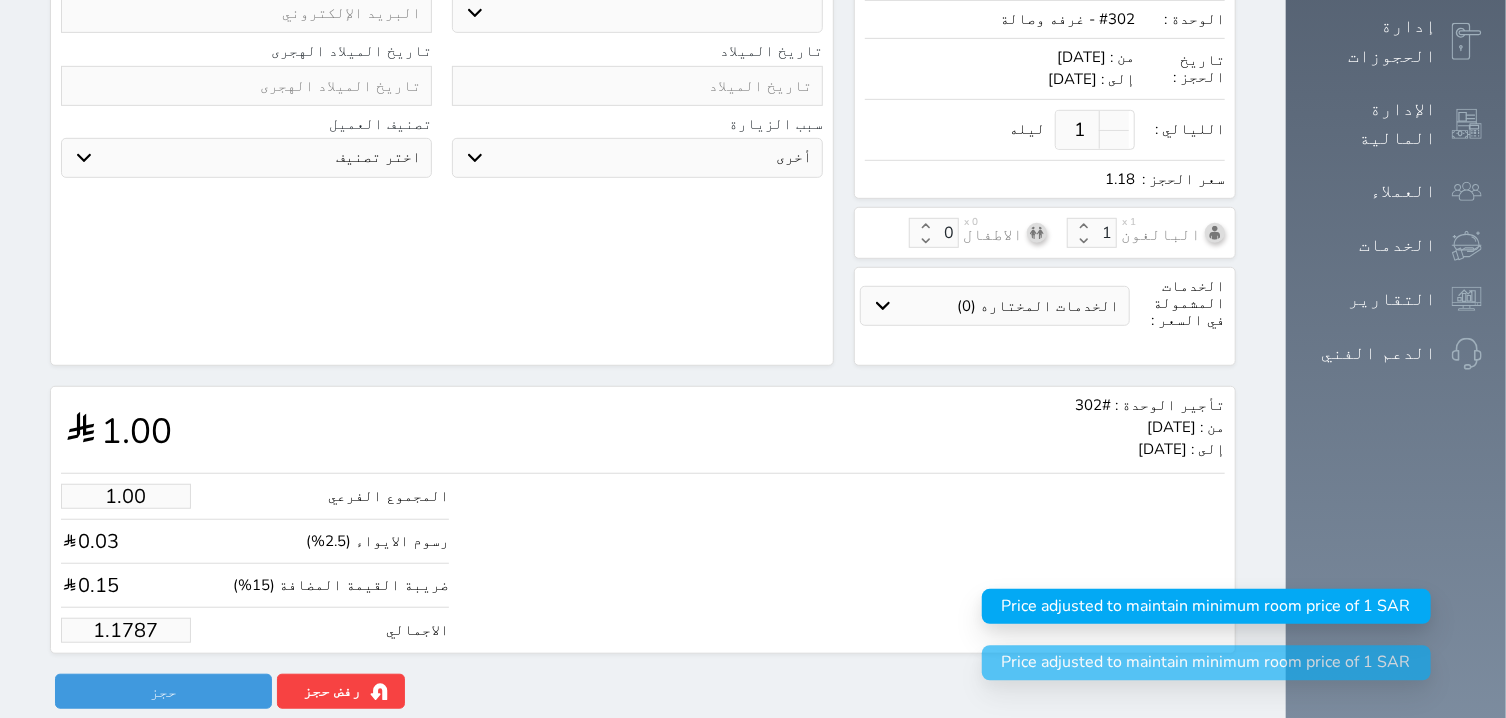 type on "1.178" 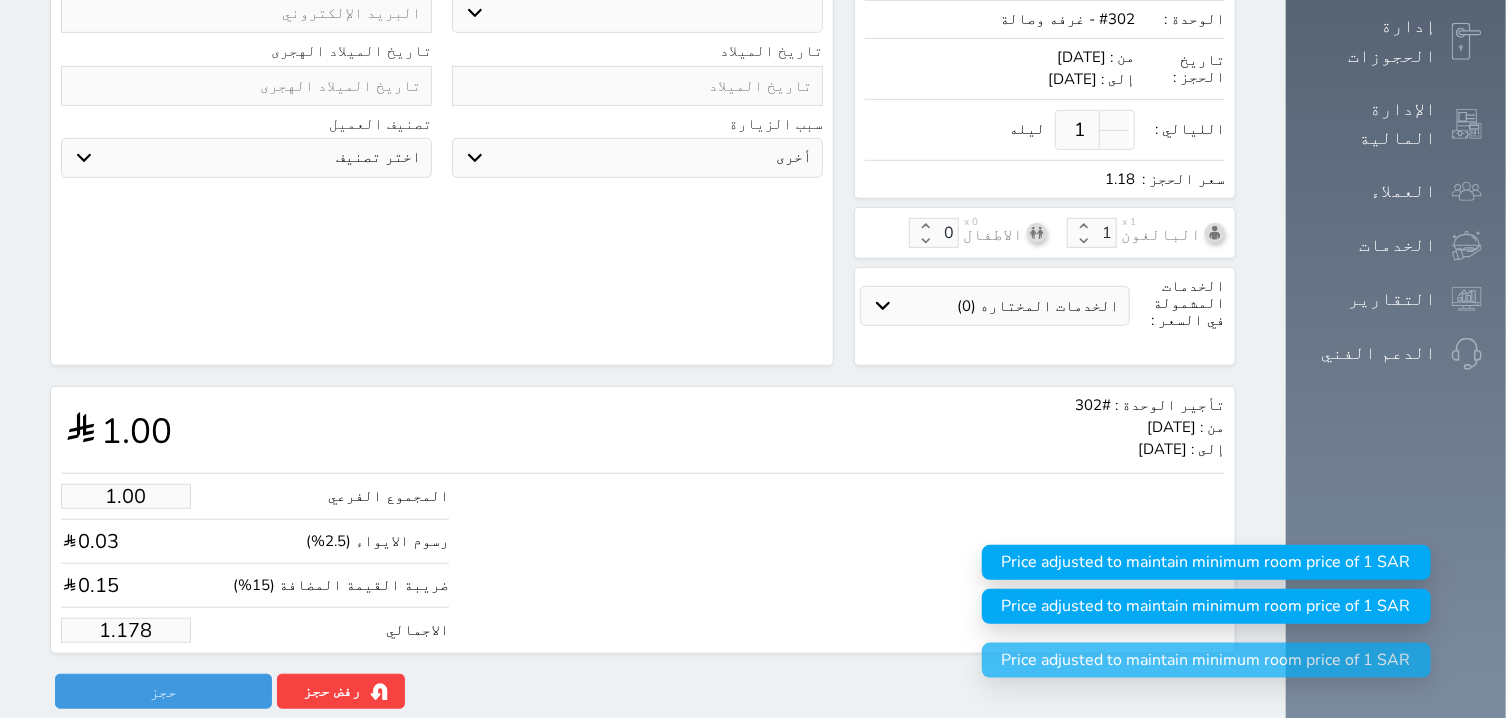 type on "1.17" 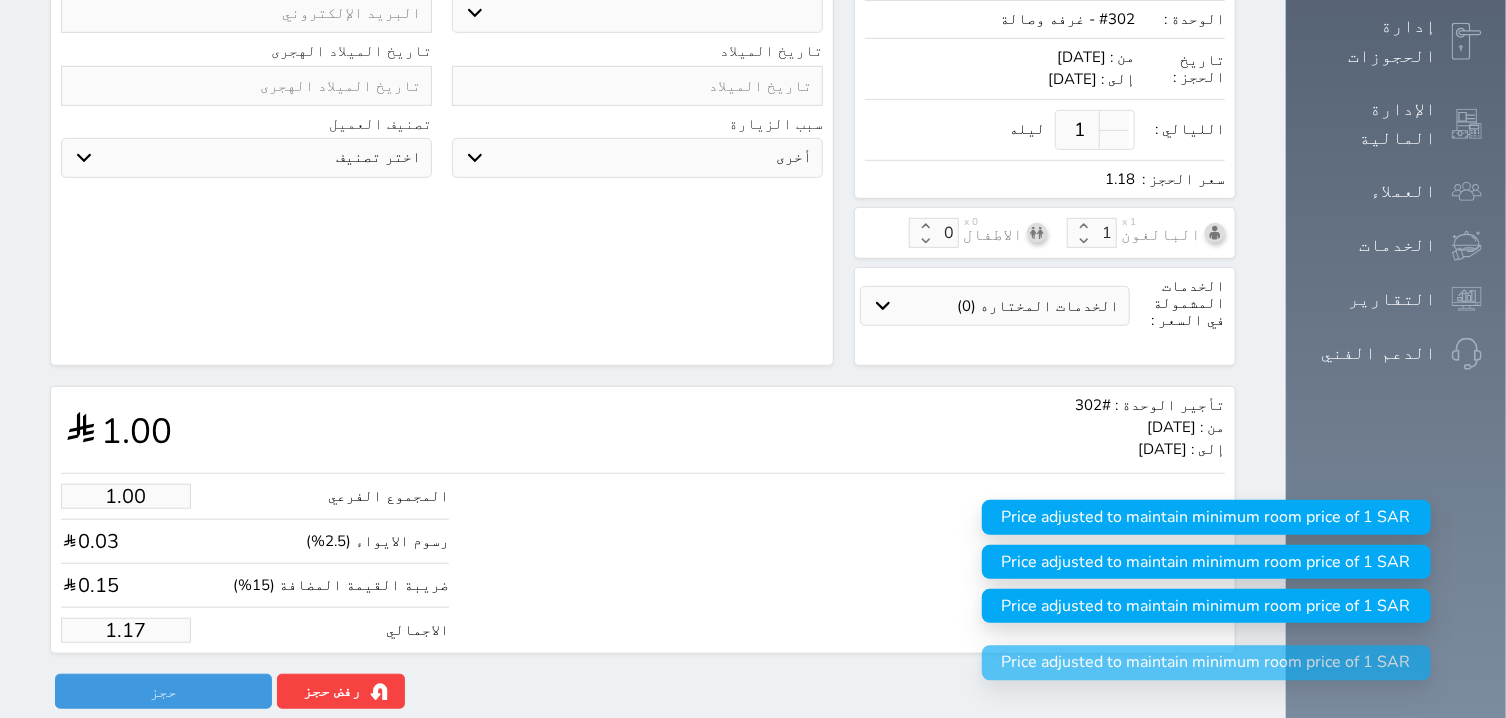 type on "1.1" 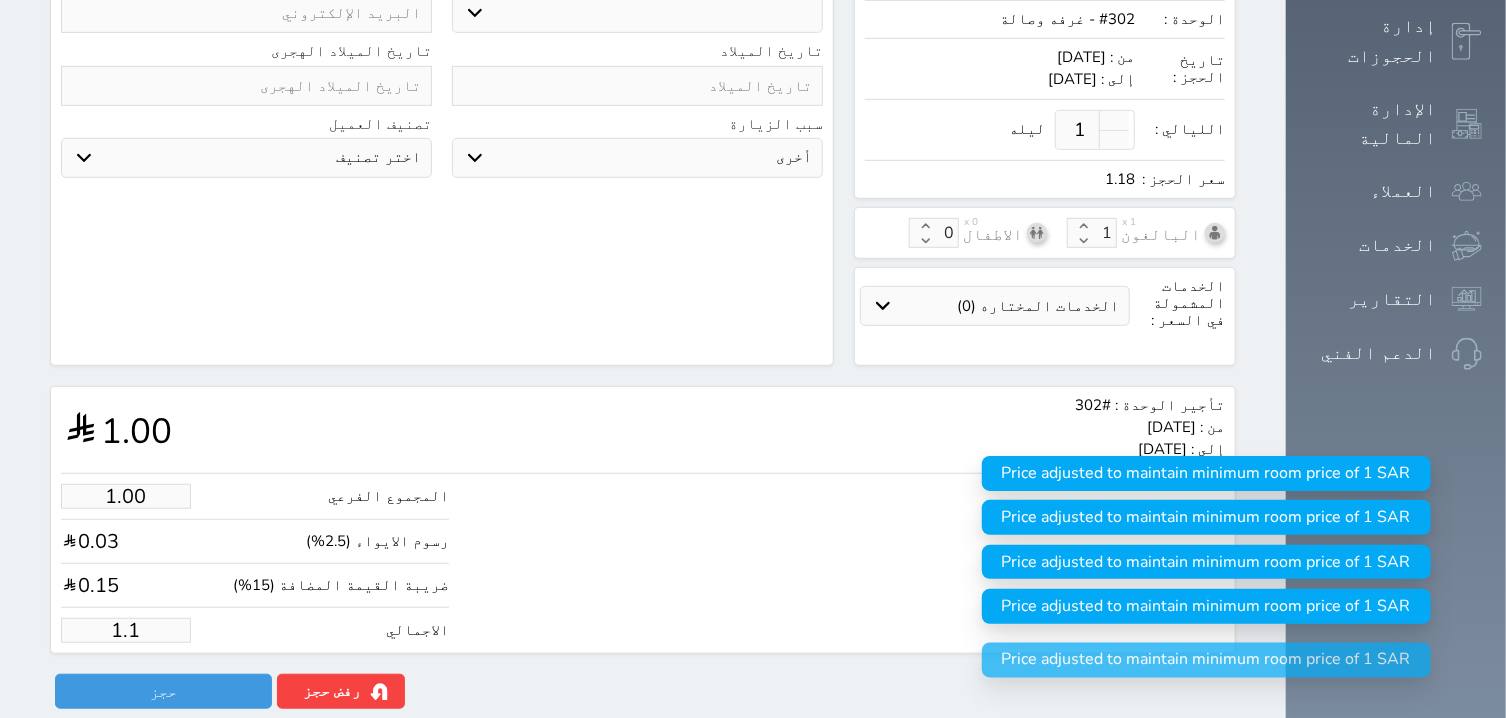 type on "1." 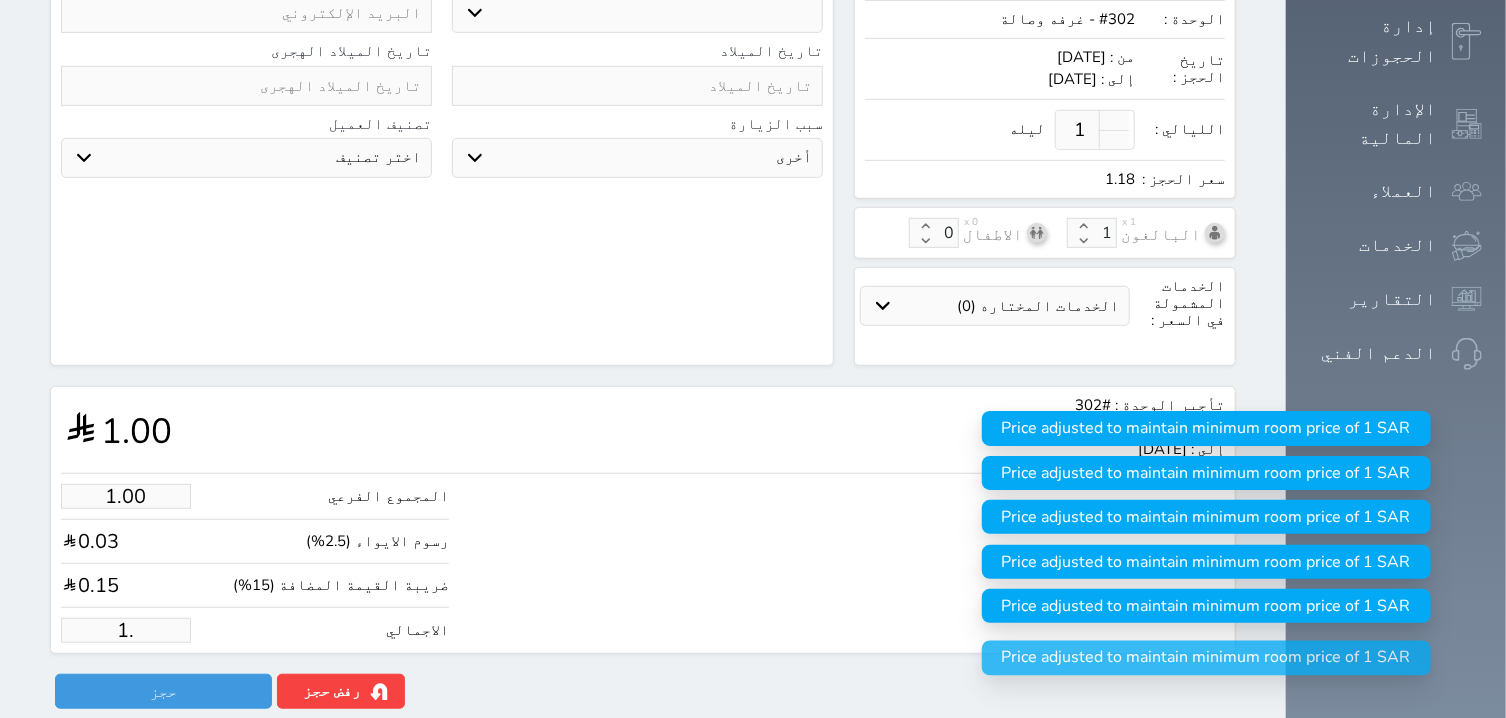 type on "1" 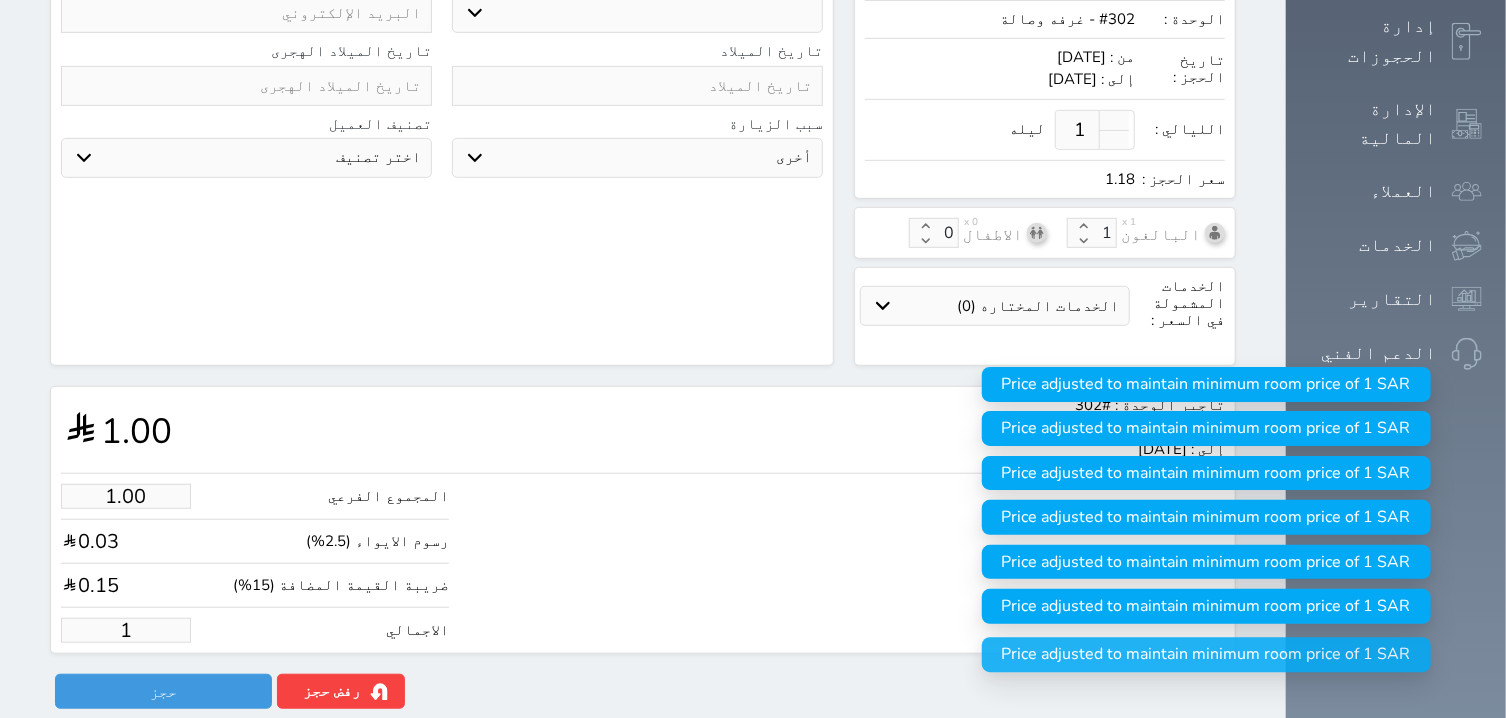 type 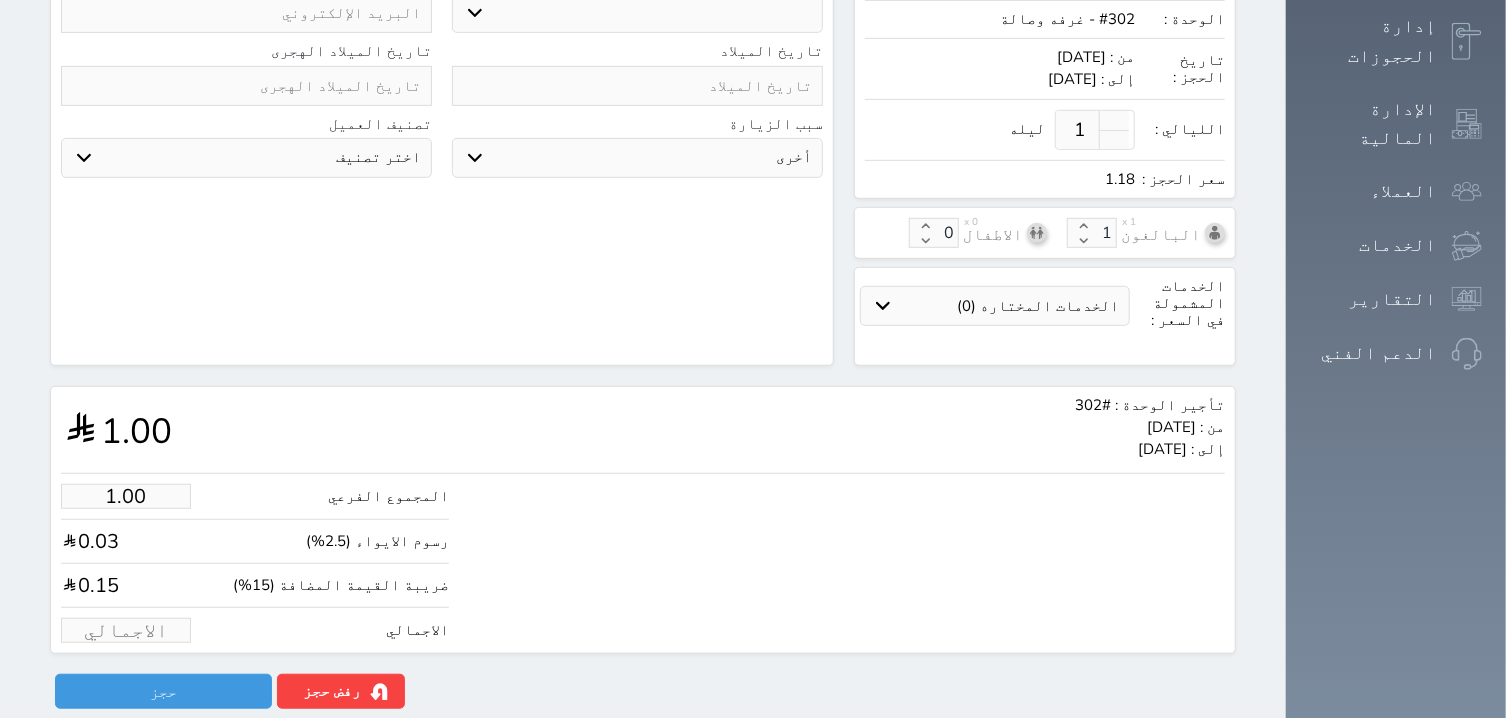 type on "1" 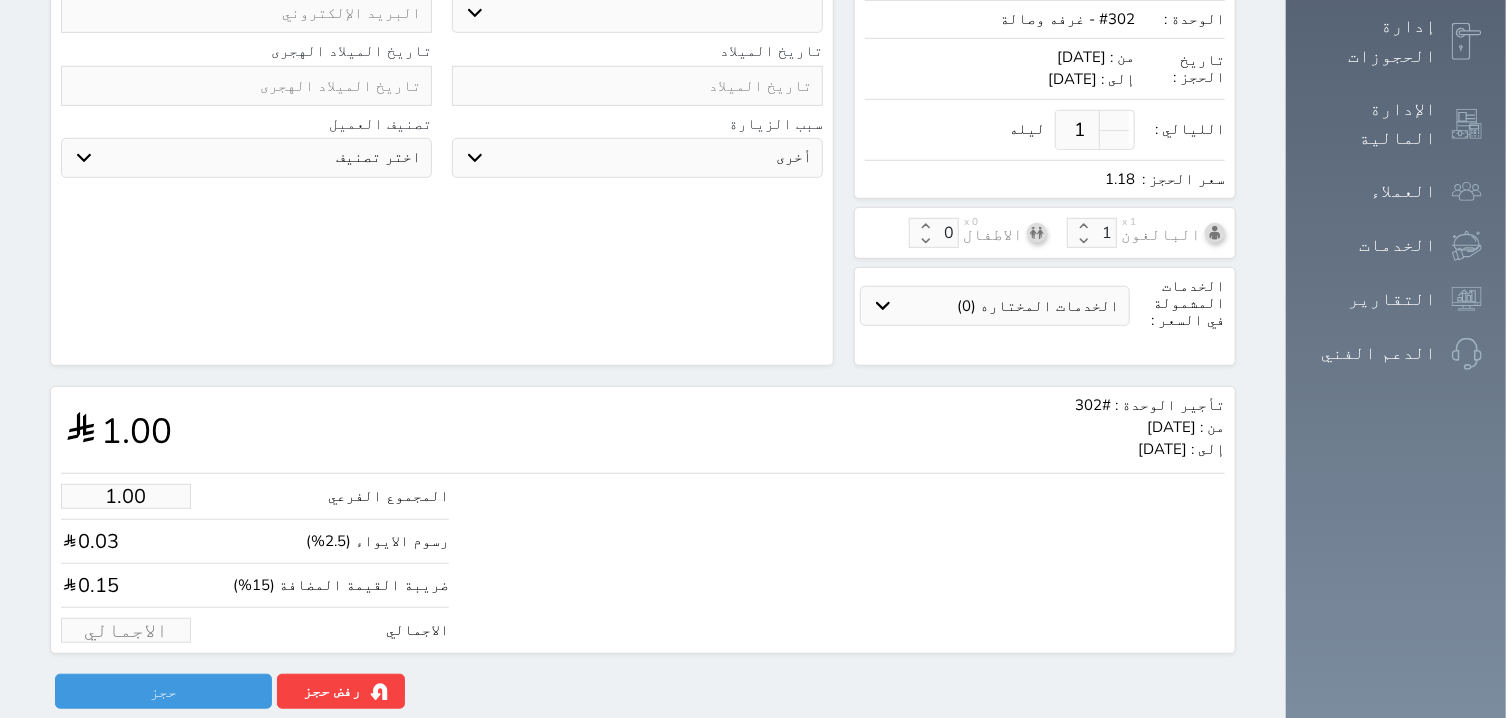 select 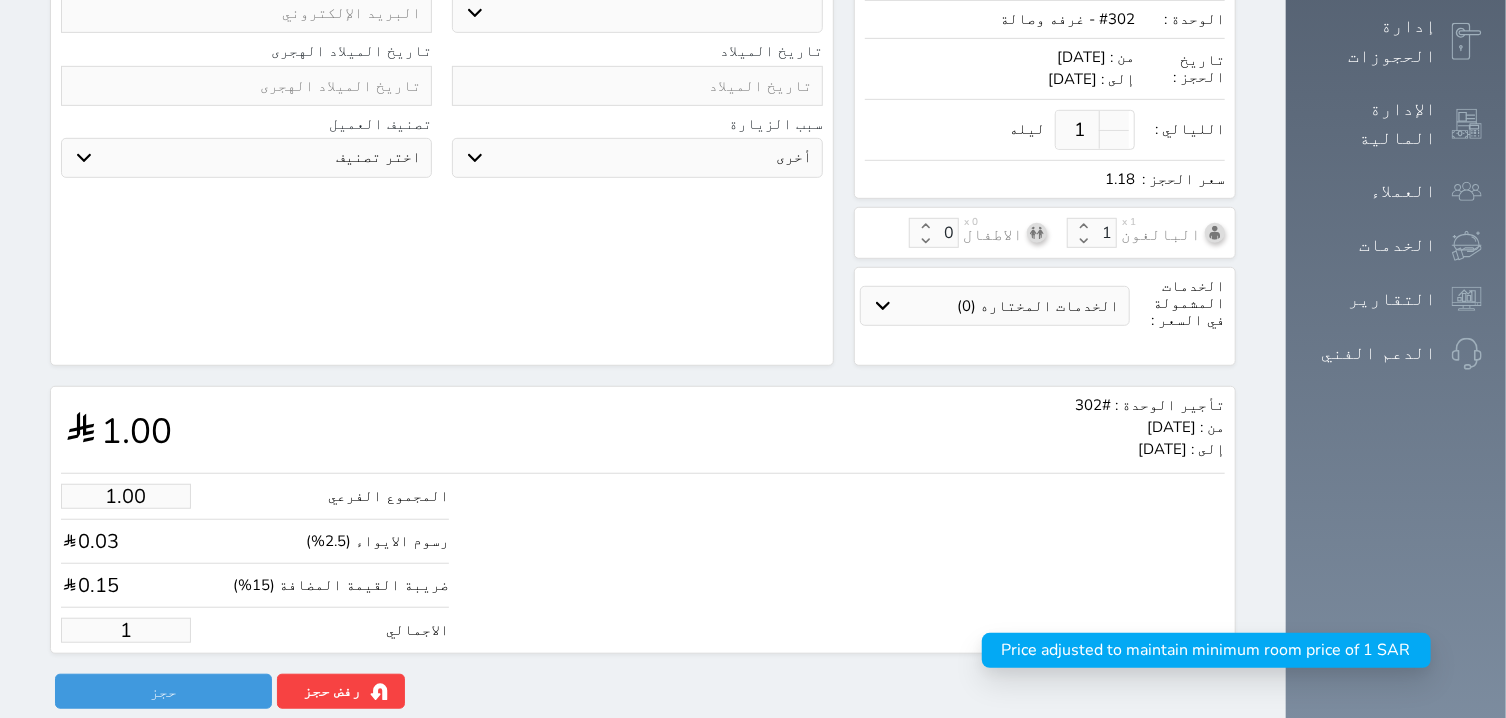 type on "12.73" 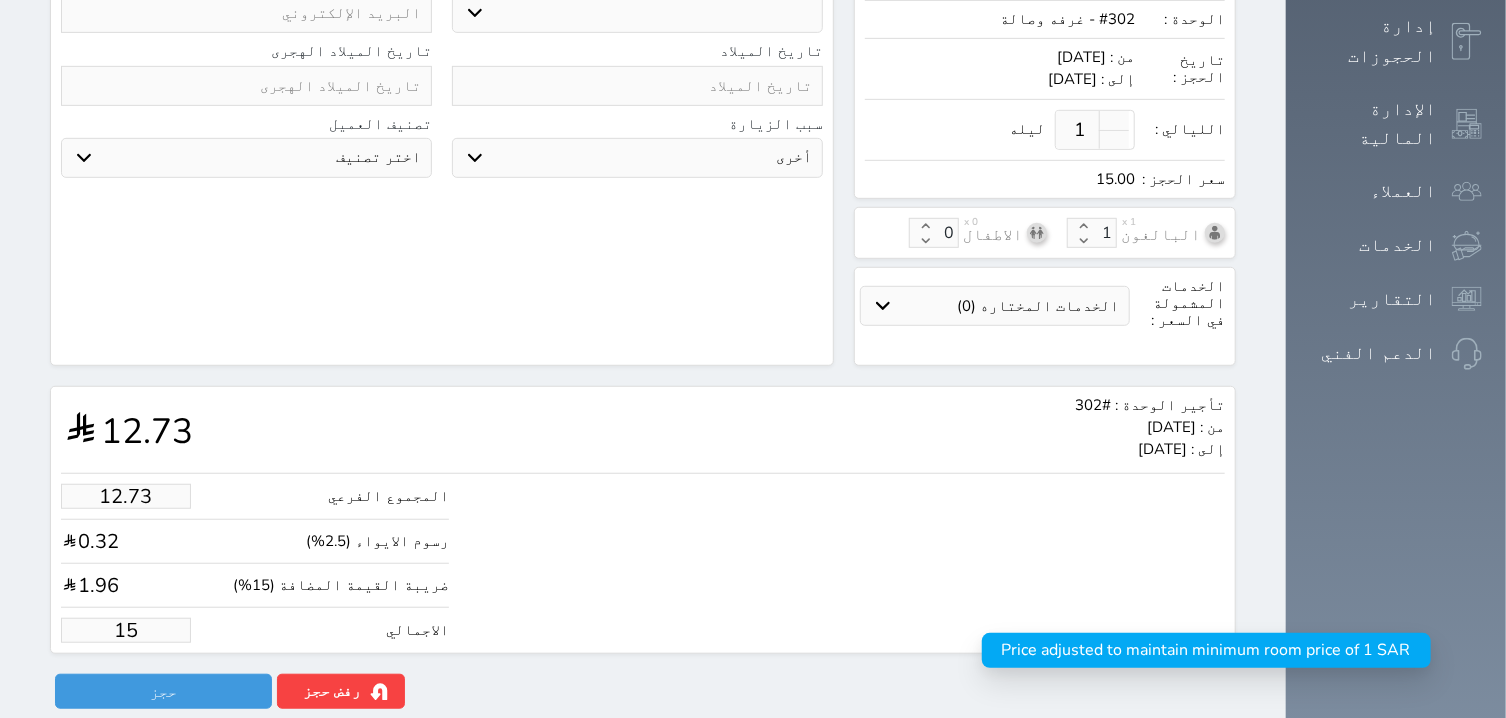 type on "127.25" 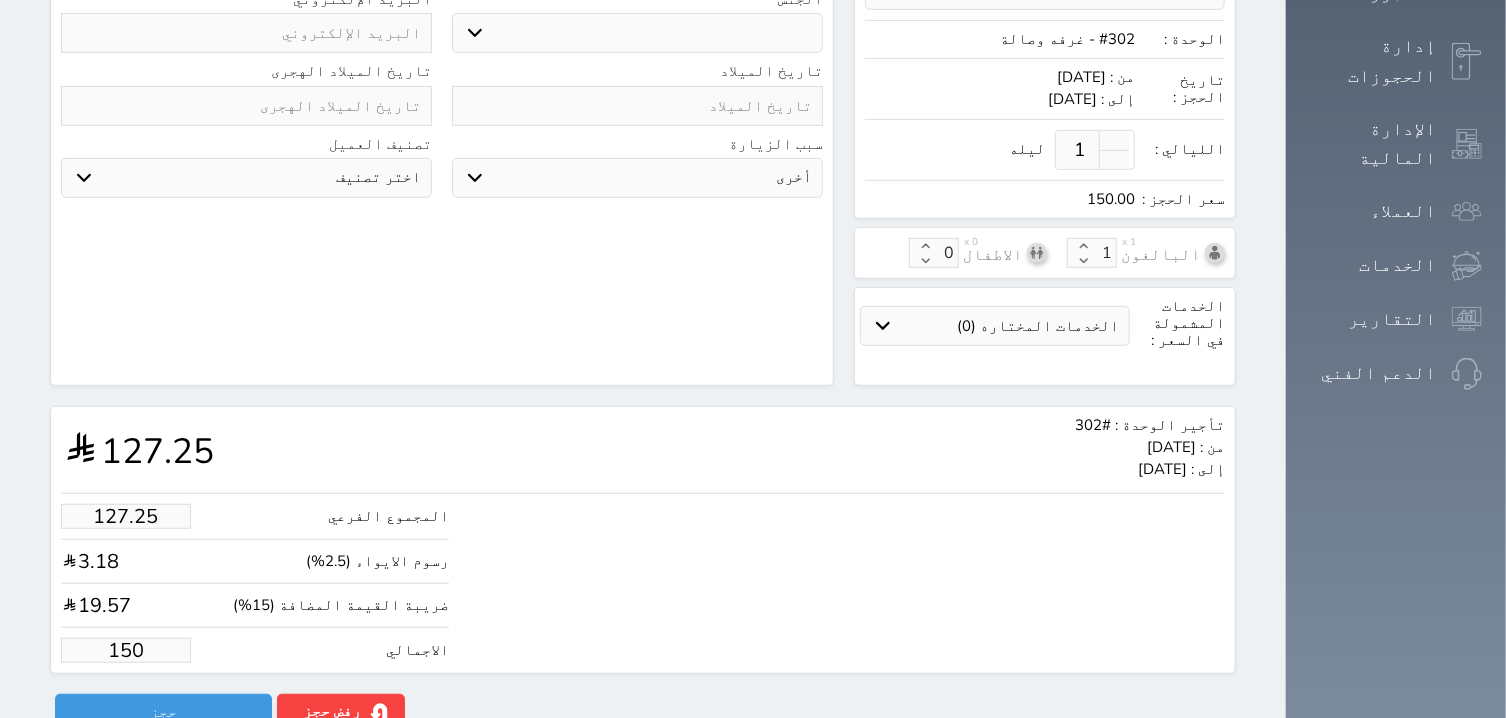 scroll, scrollTop: 532, scrollLeft: 0, axis: vertical 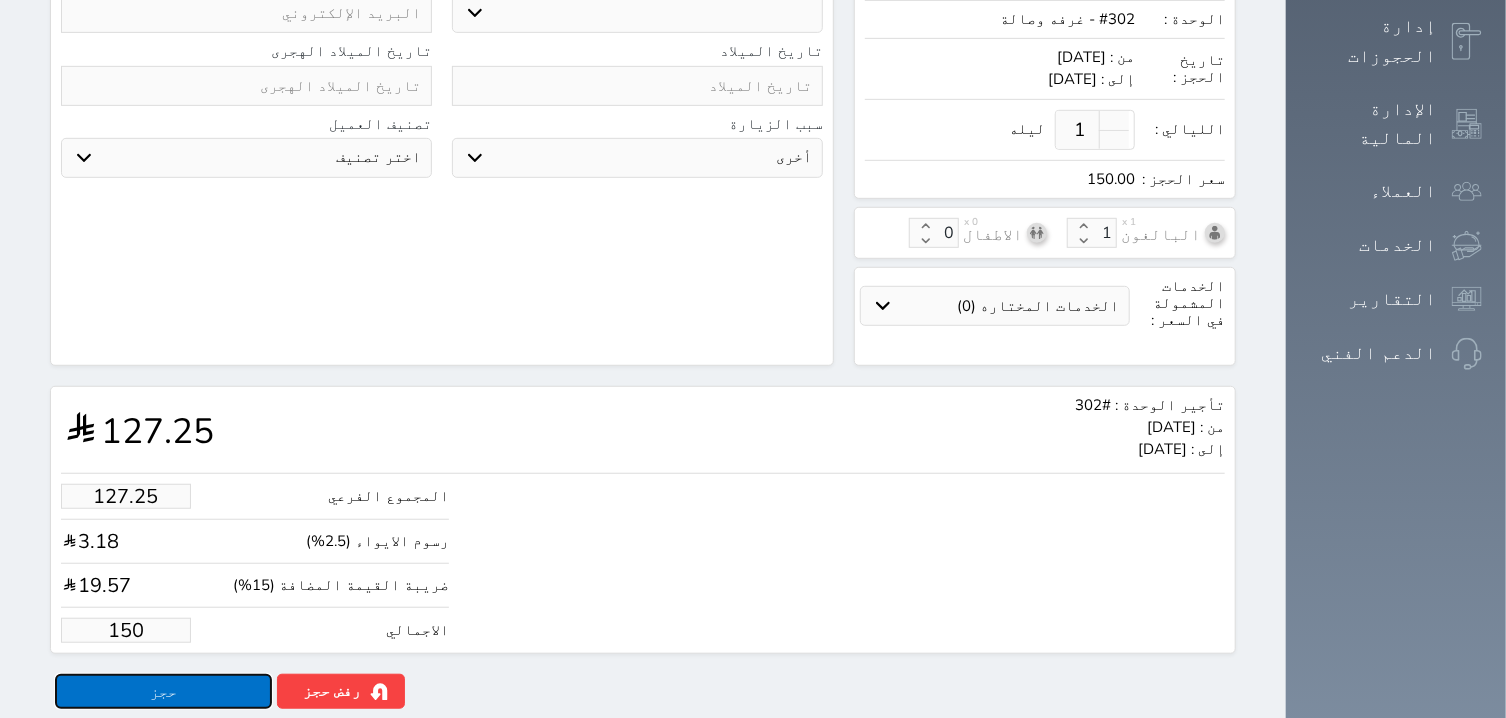 type on "150.00" 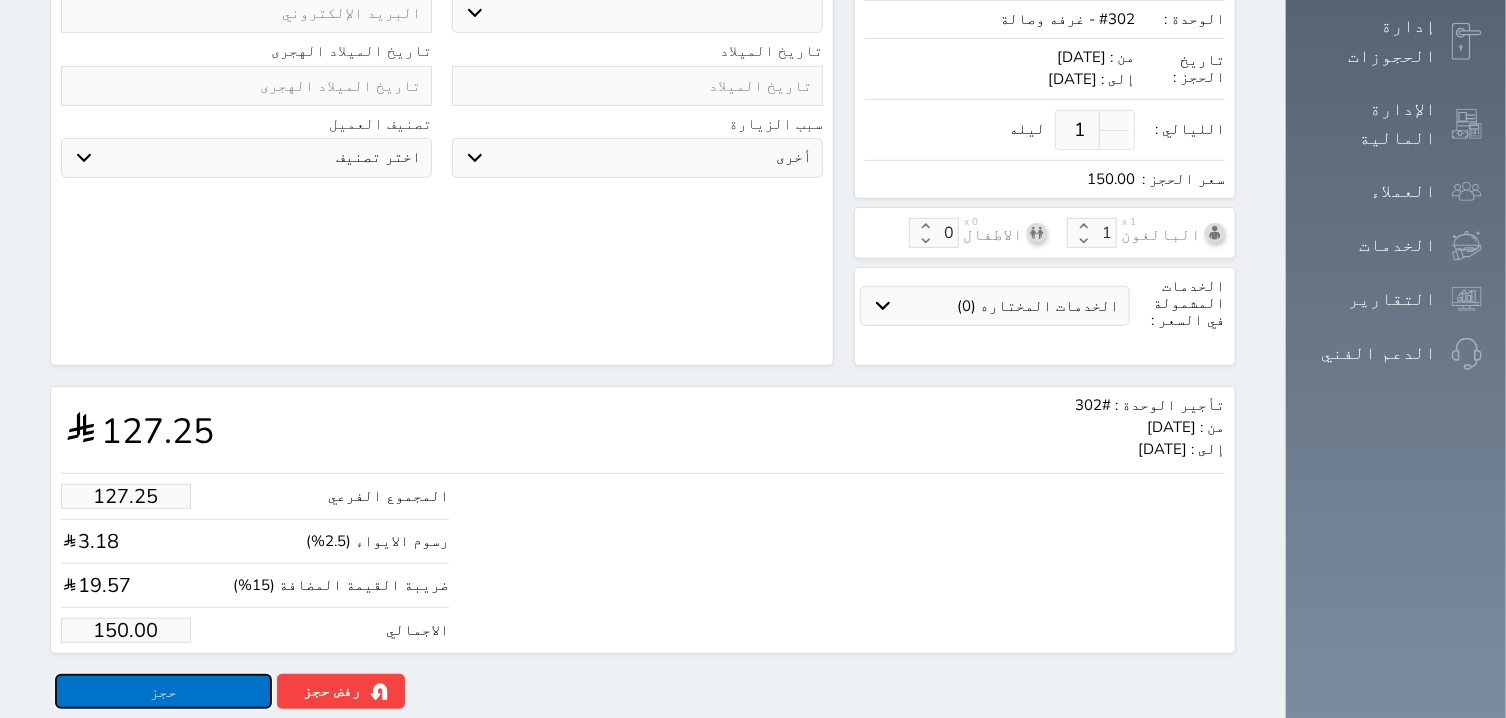 click on "حجز" at bounding box center [163, 691] 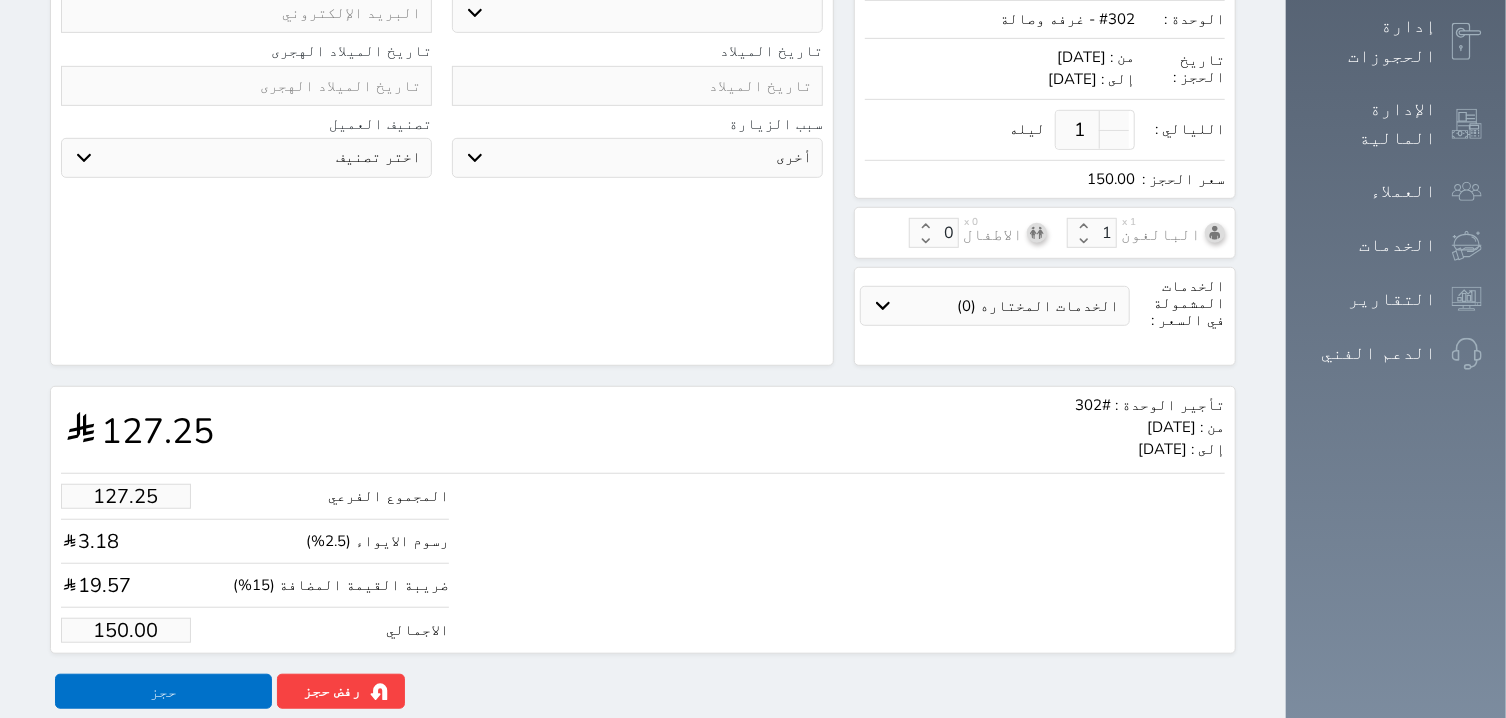 click at bounding box center [0, 0] 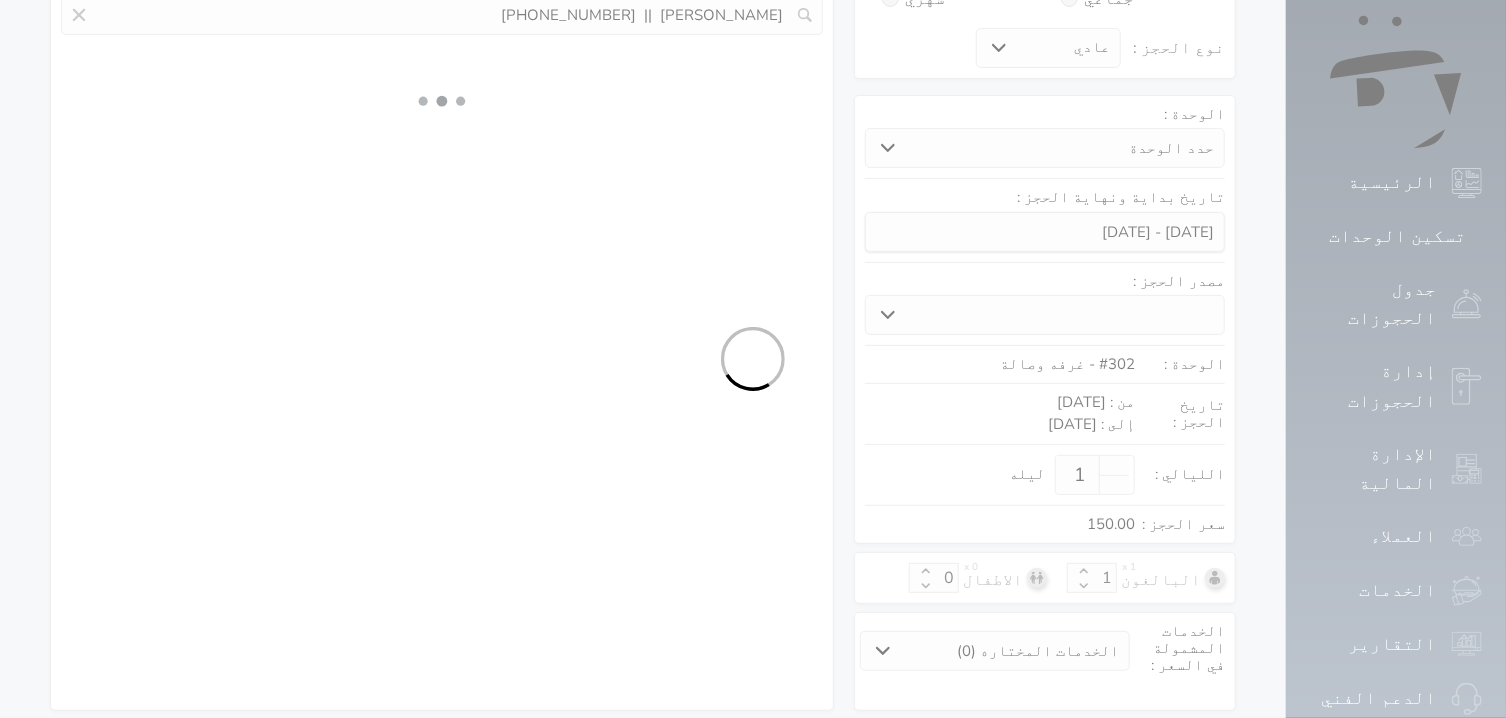 select on "1" 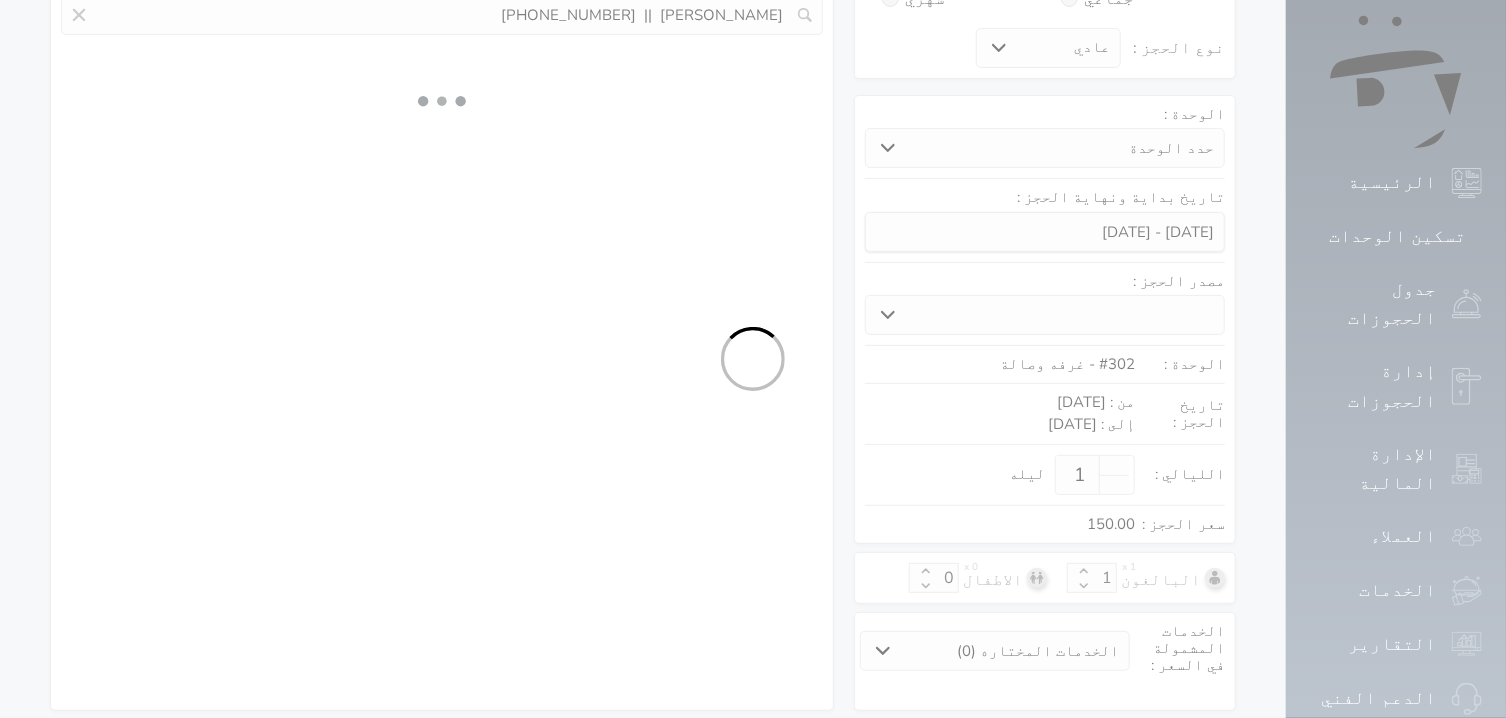 select on "113" 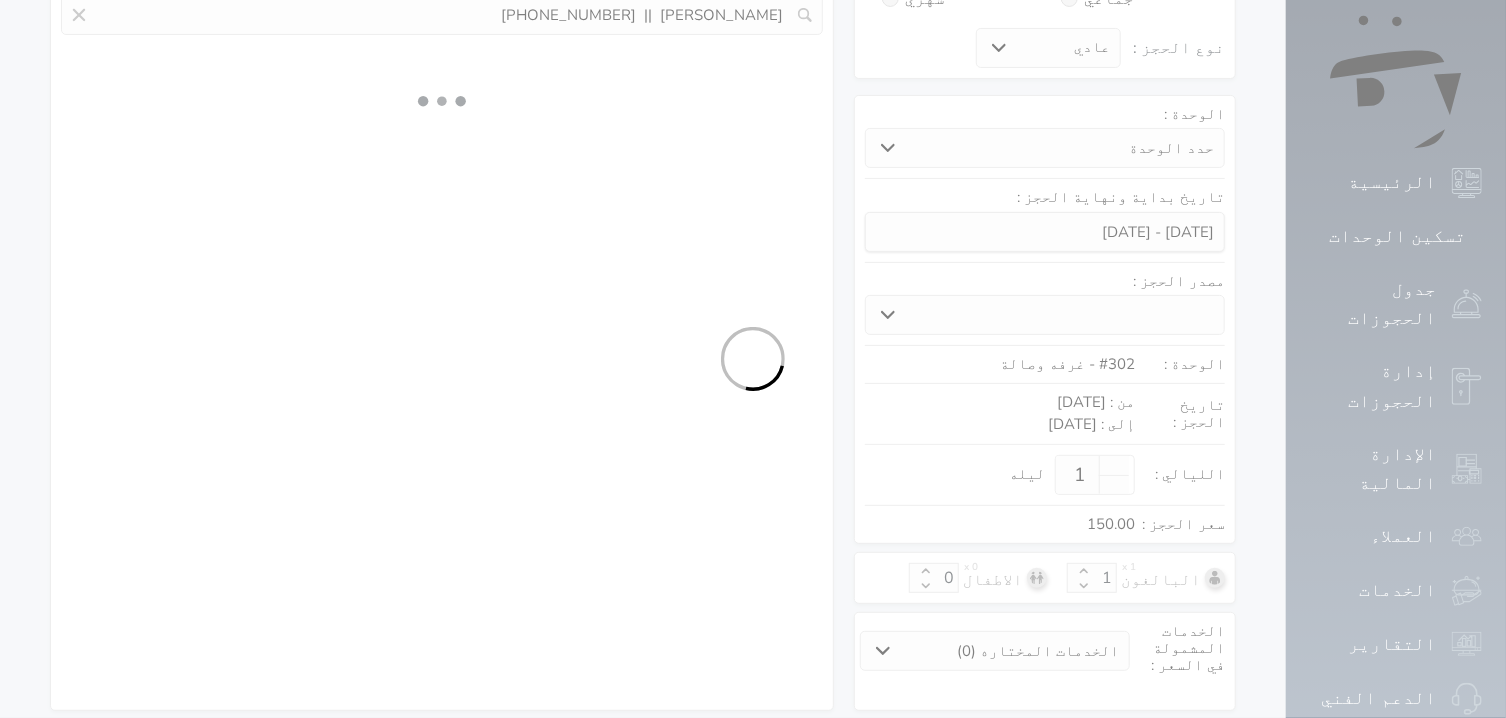 select on "1" 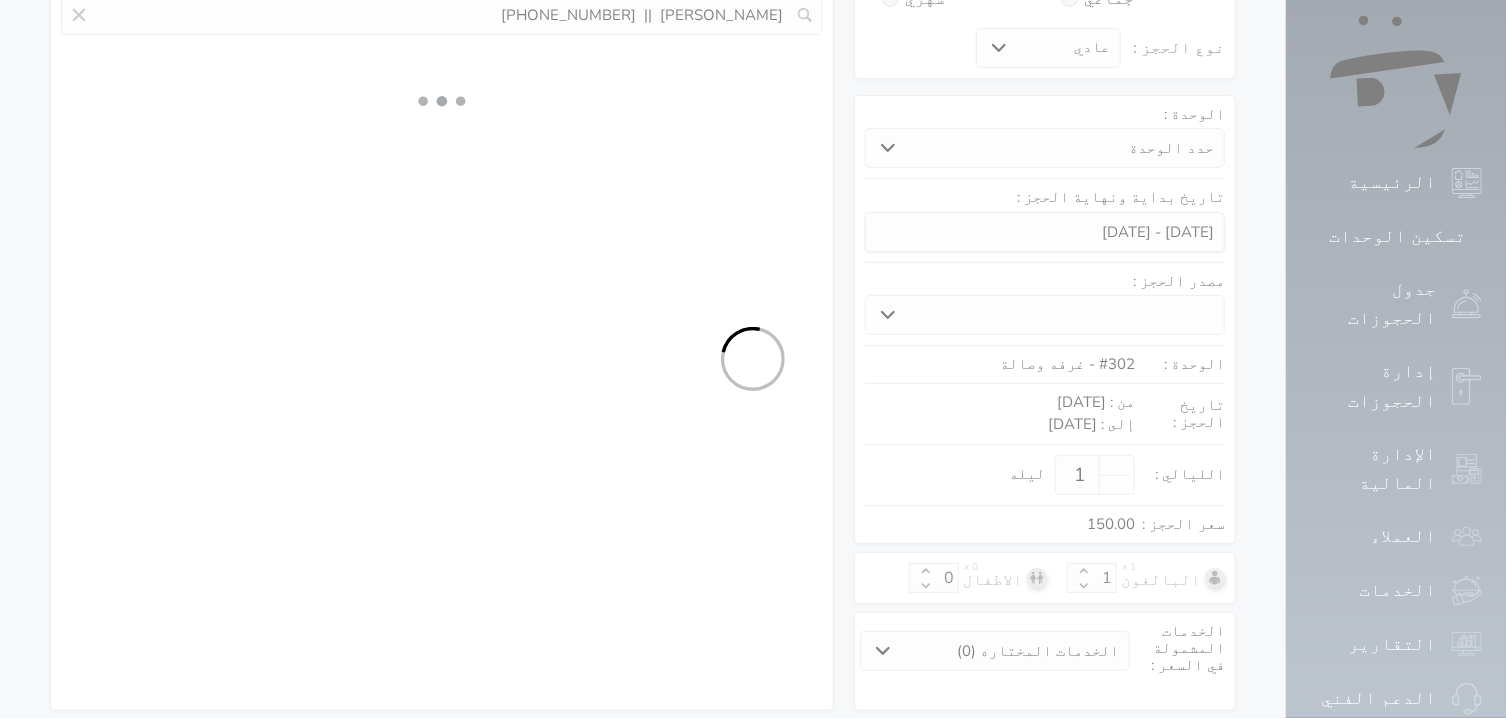 select 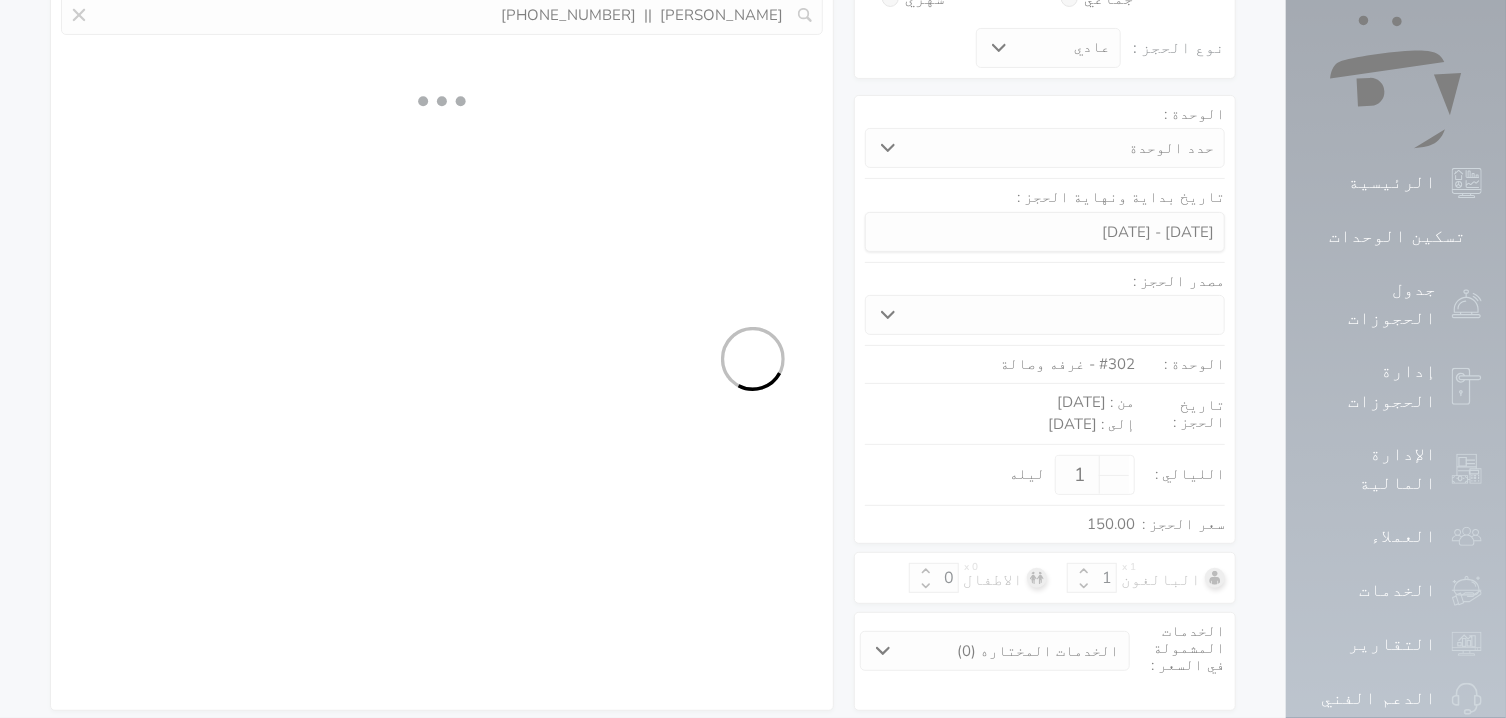 select on "7" 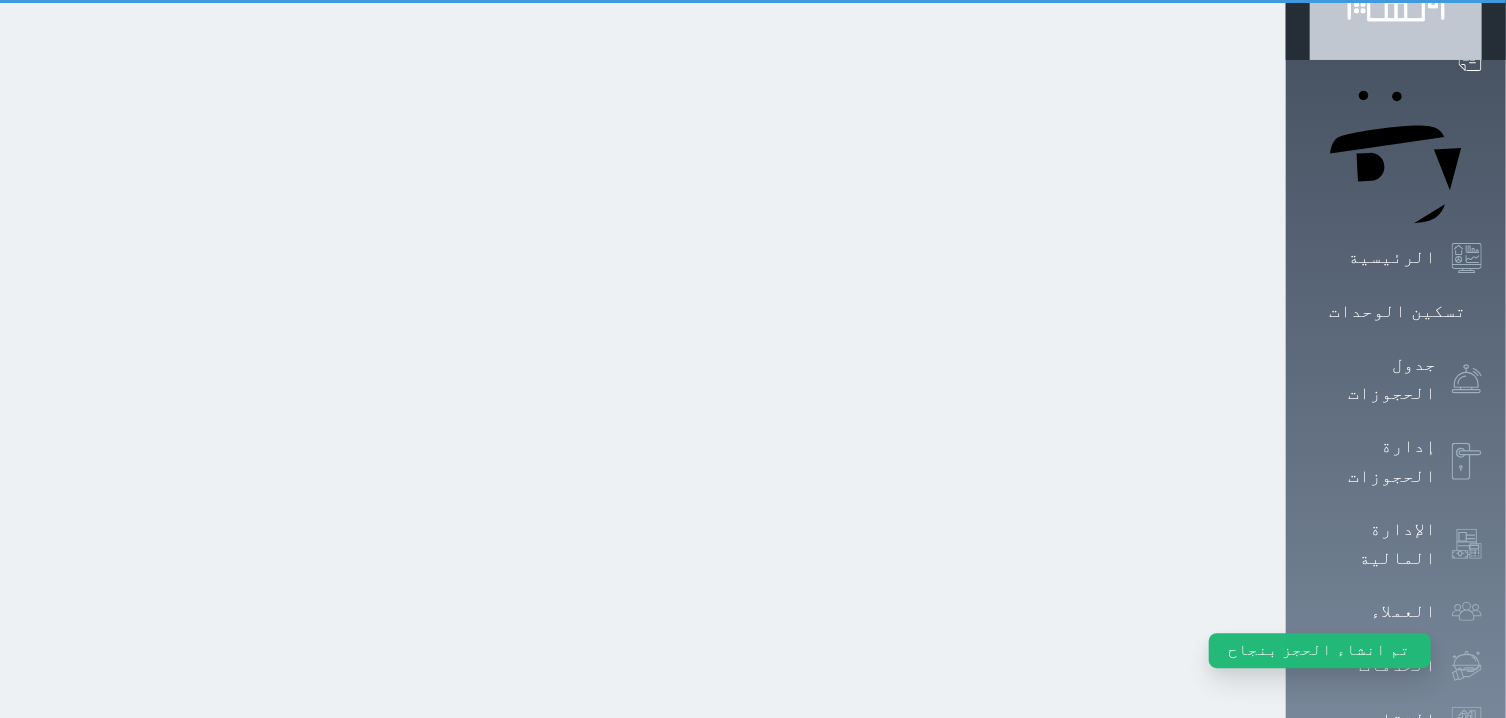 scroll, scrollTop: 0, scrollLeft: 0, axis: both 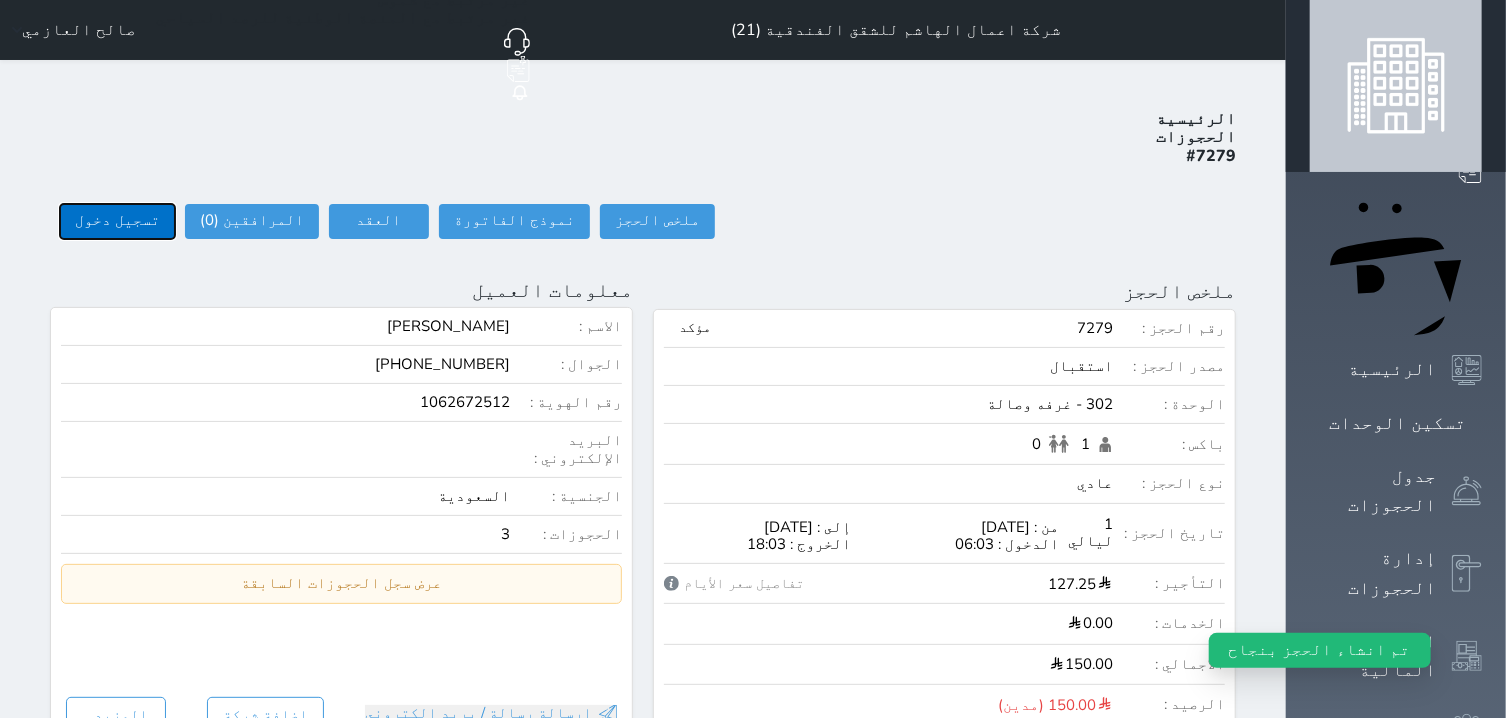 click on "تسجيل دخول" at bounding box center (117, 221) 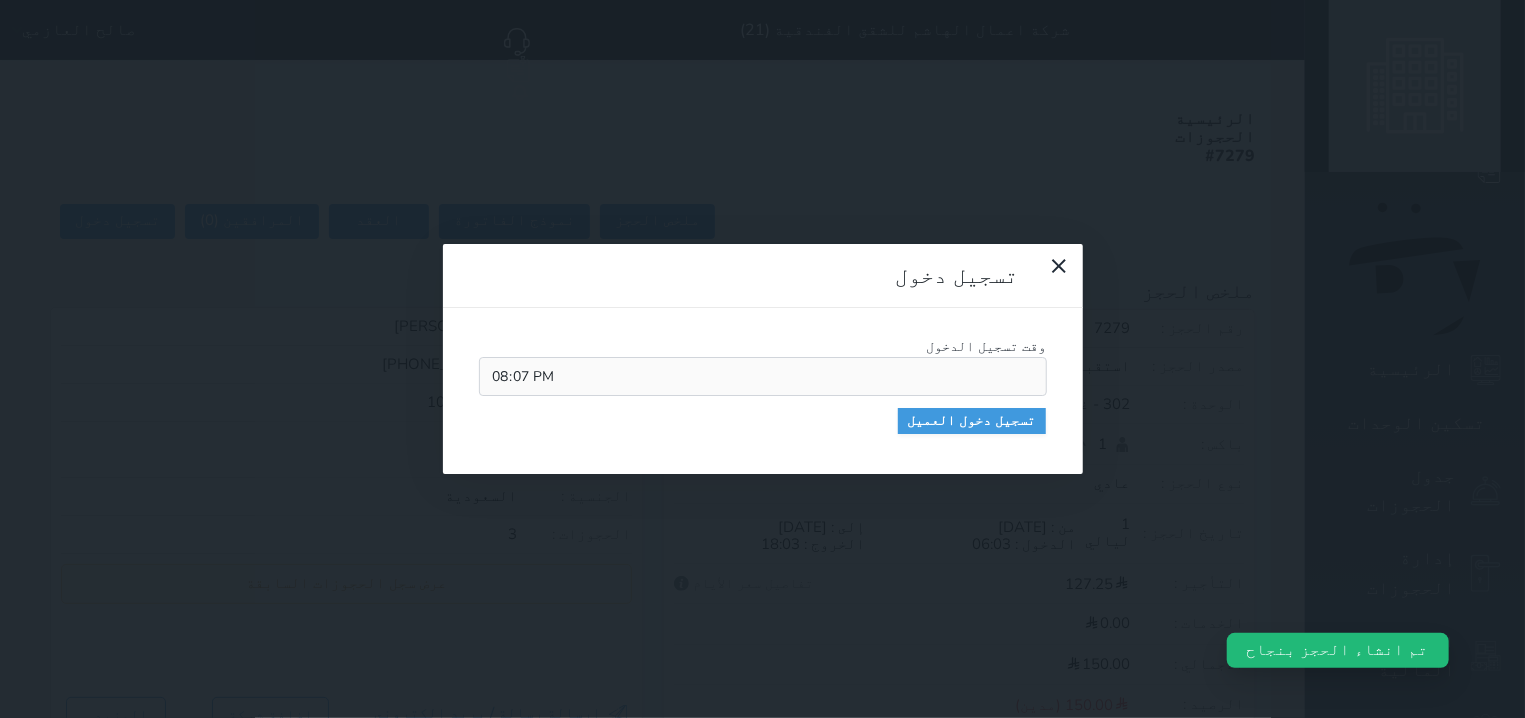 click on "وقت تسجيل الدخول    20:07" at bounding box center [763, 366] 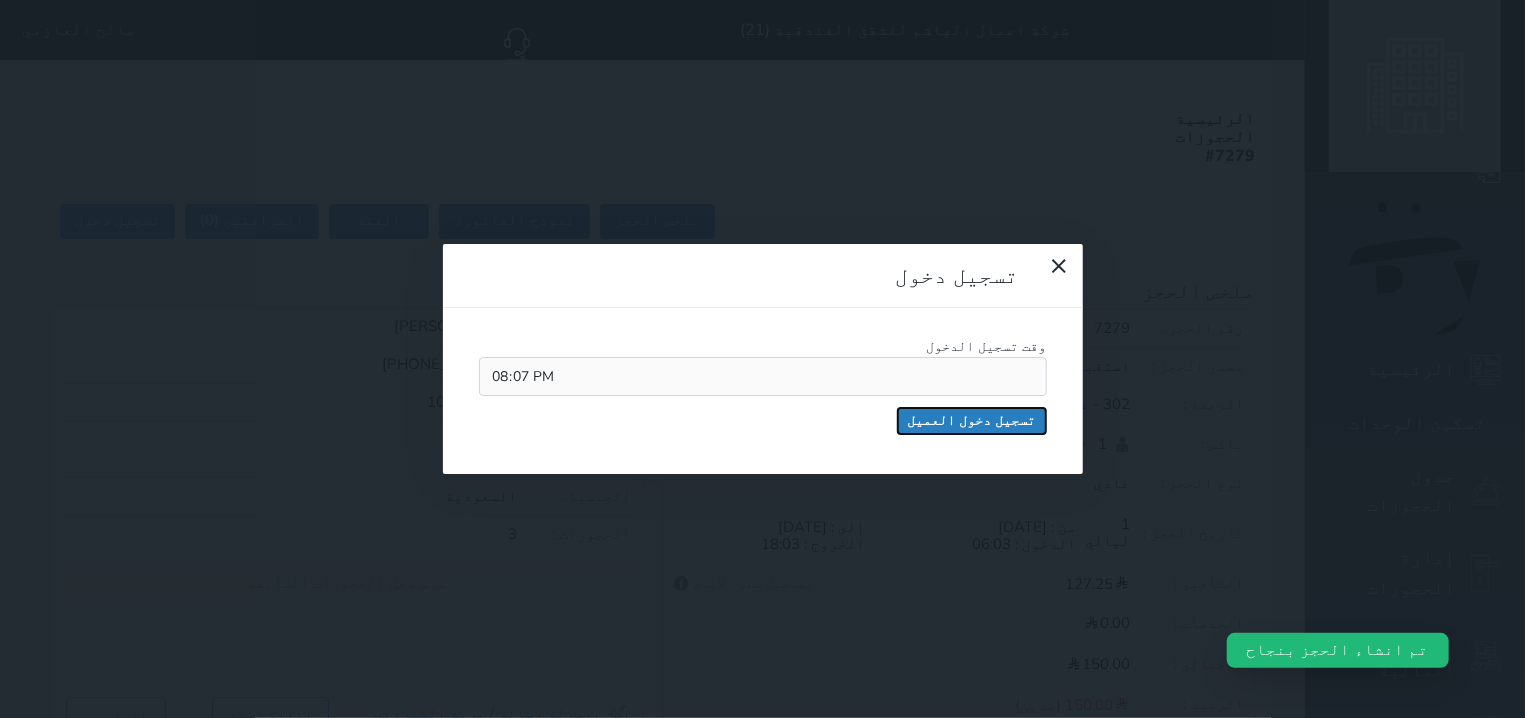 click on "تسجيل دخول العميل" at bounding box center (972, 421) 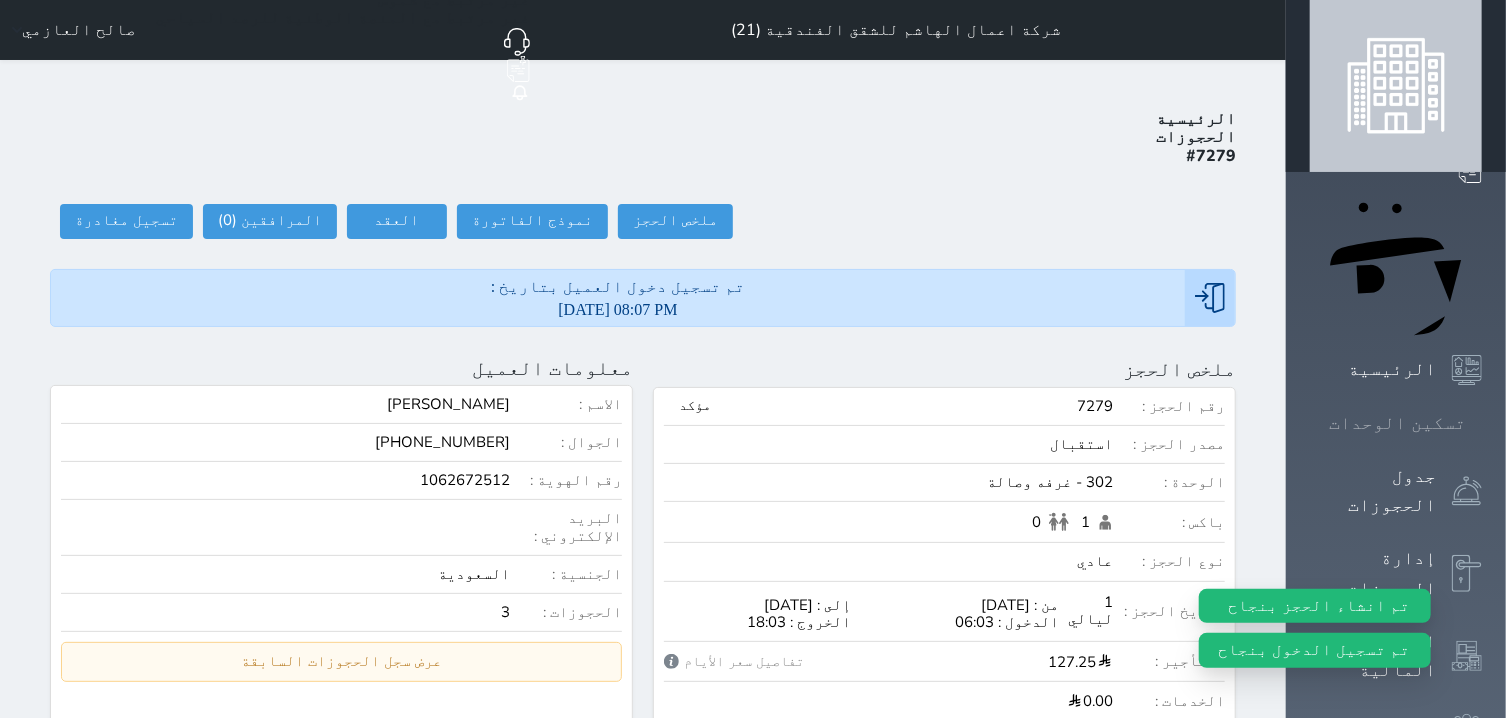click on "تسكين الوحدات" at bounding box center (1396, 423) 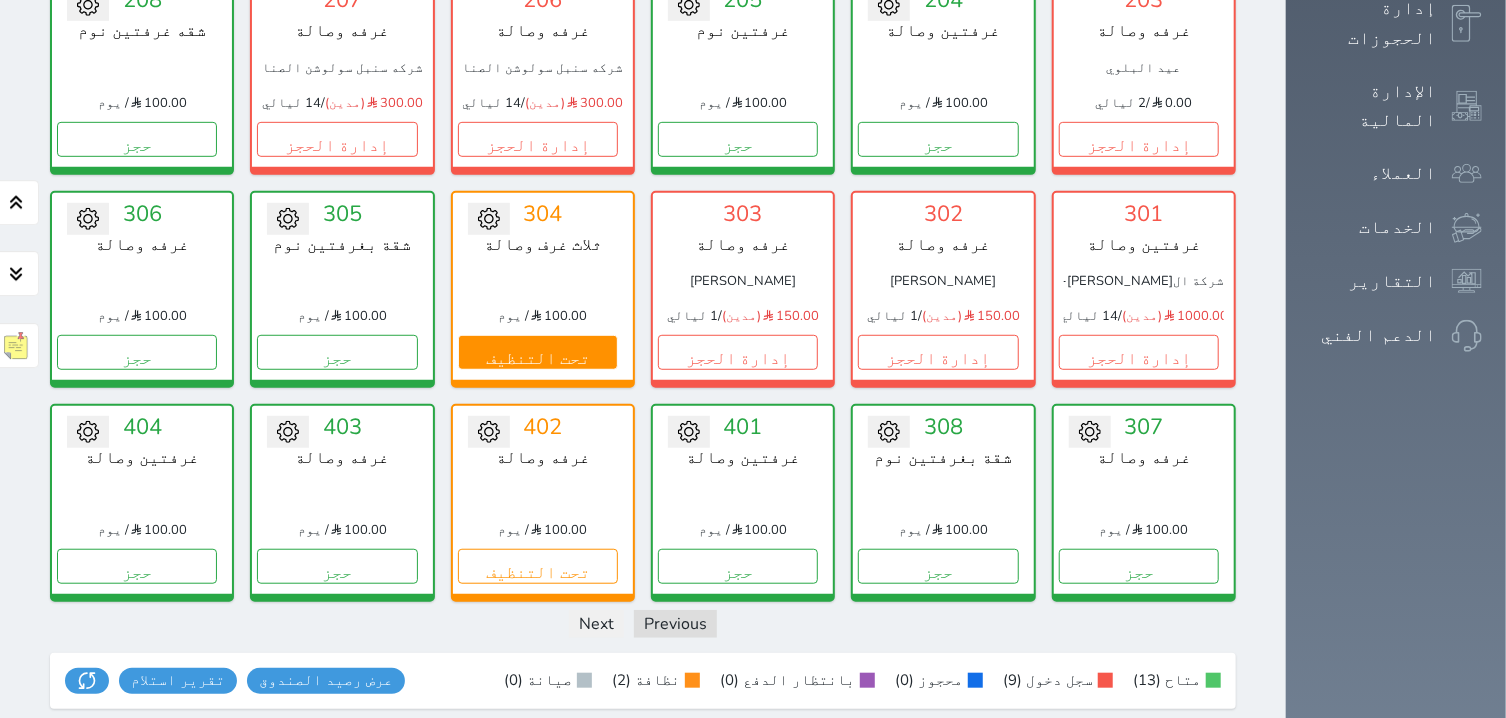 scroll, scrollTop: 586, scrollLeft: 0, axis: vertical 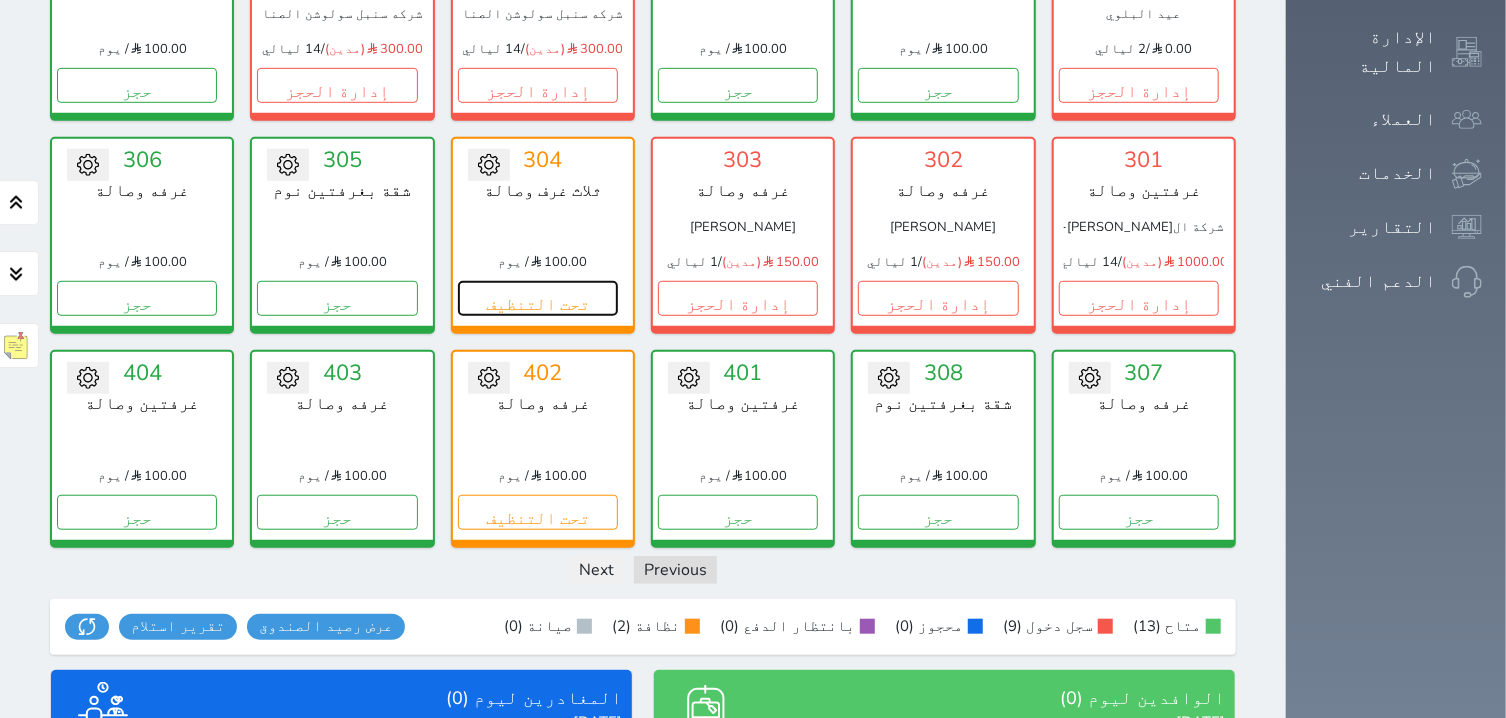 drag, startPoint x: 544, startPoint y: 275, endPoint x: 544, endPoint y: 305, distance: 30 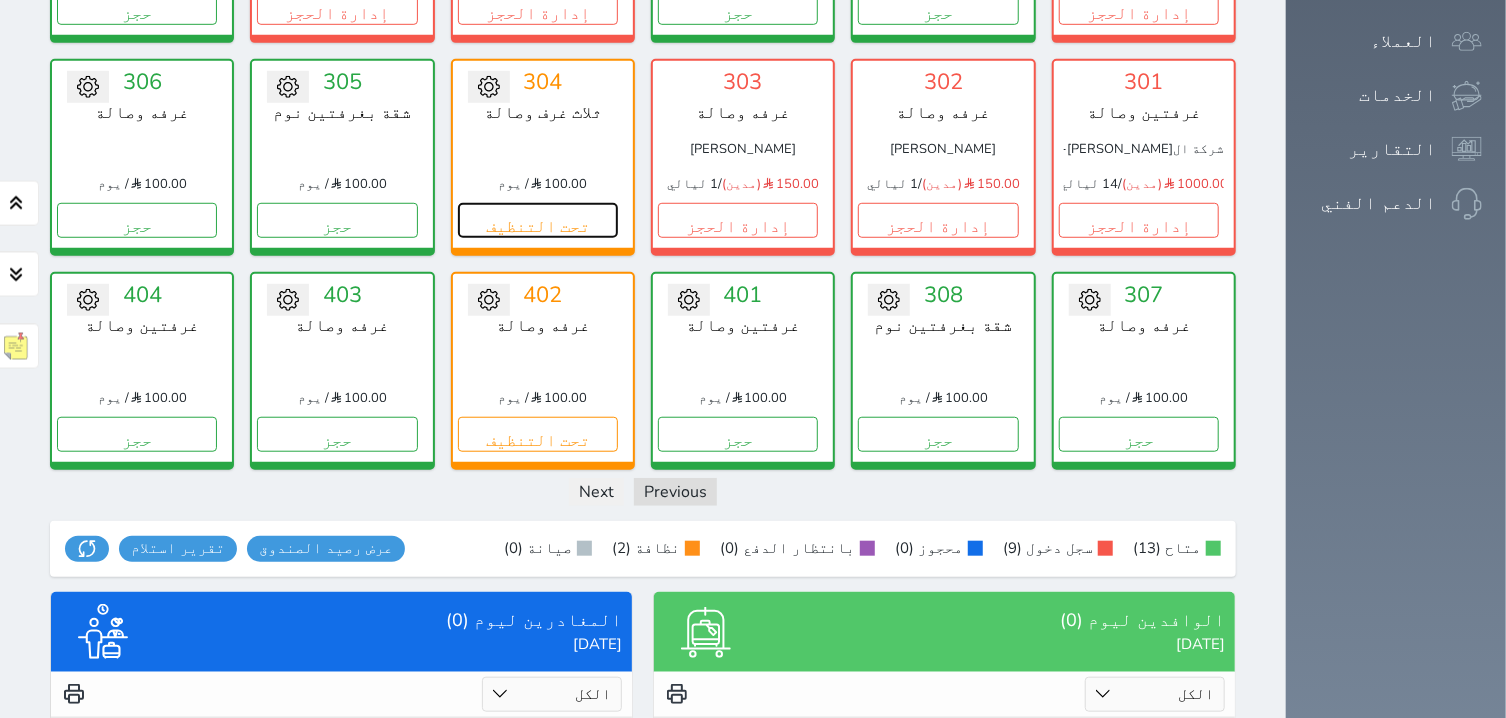 scroll, scrollTop: 840, scrollLeft: 0, axis: vertical 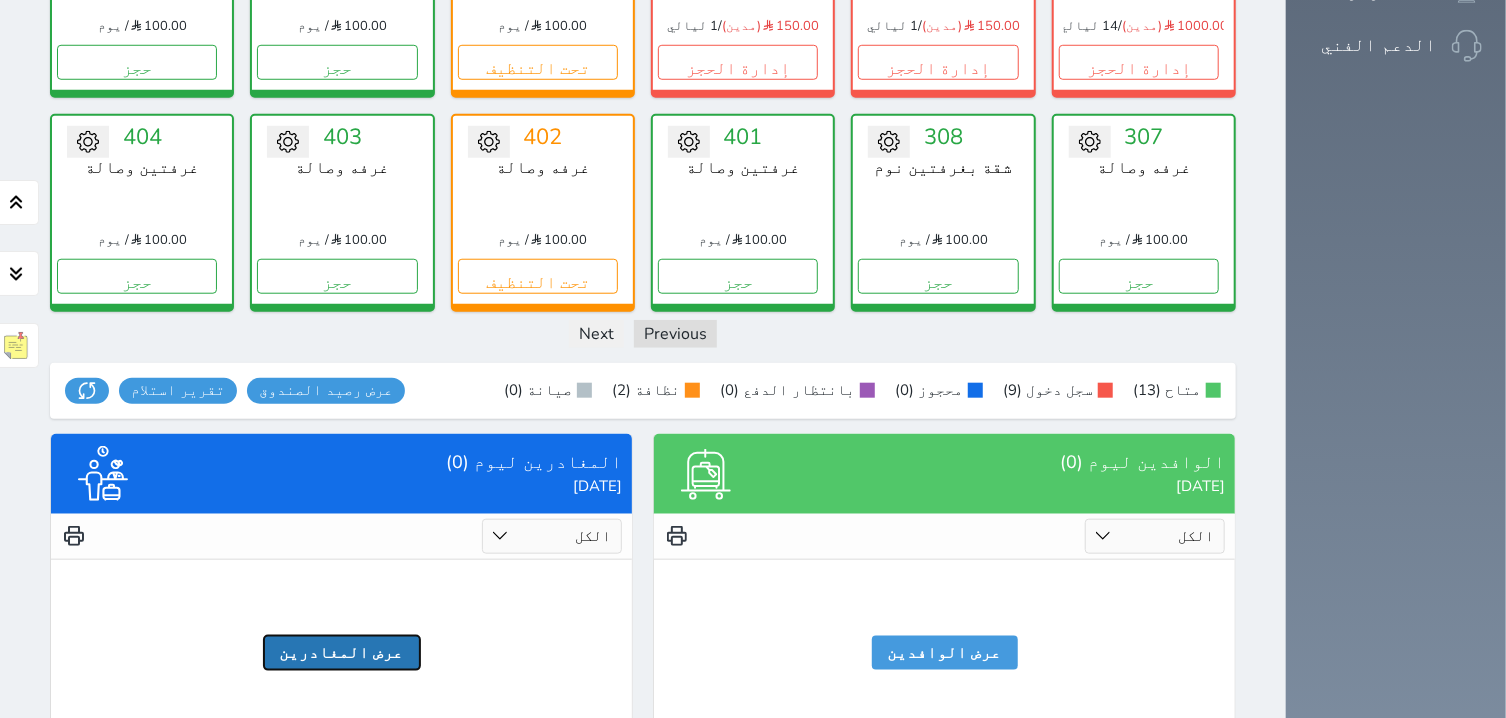 click on "عرض المغادرين" at bounding box center (342, 653) 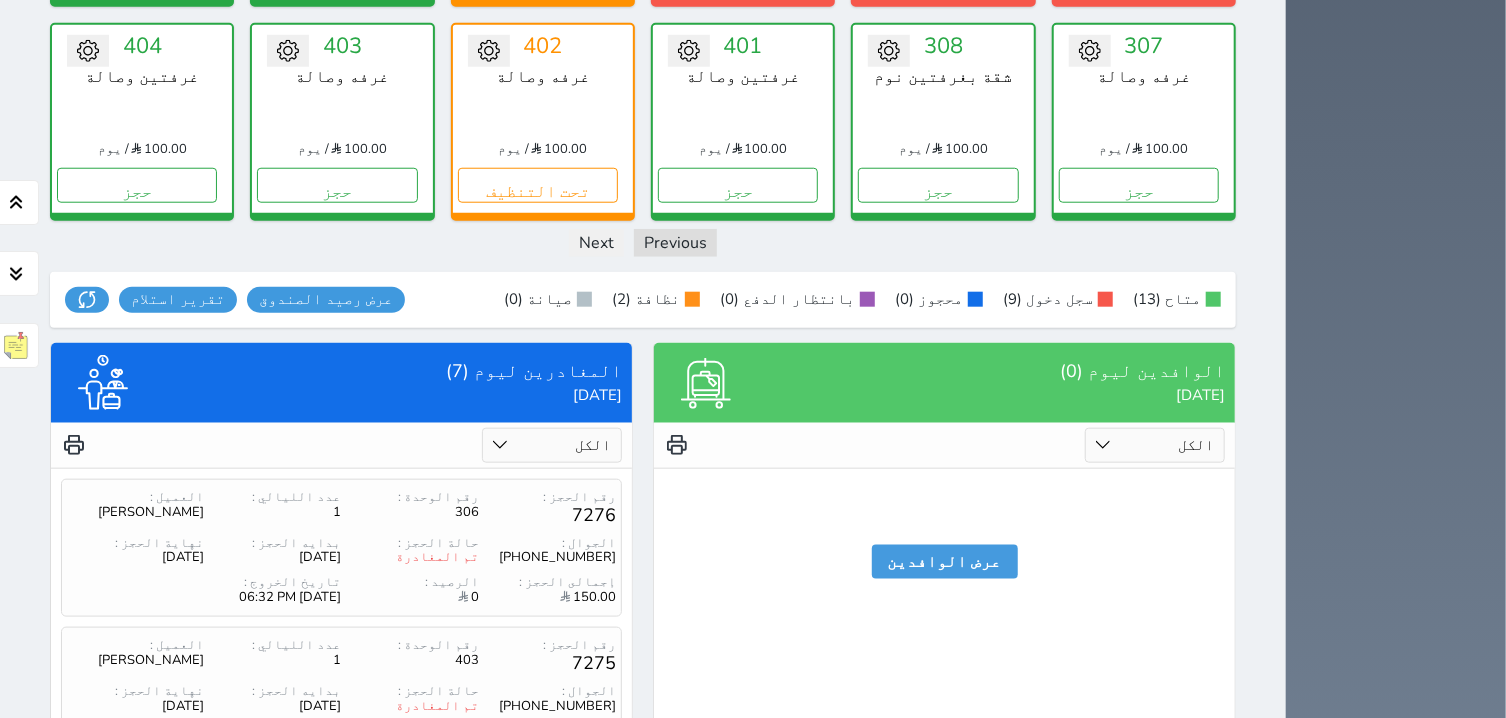 scroll, scrollTop: 676, scrollLeft: 0, axis: vertical 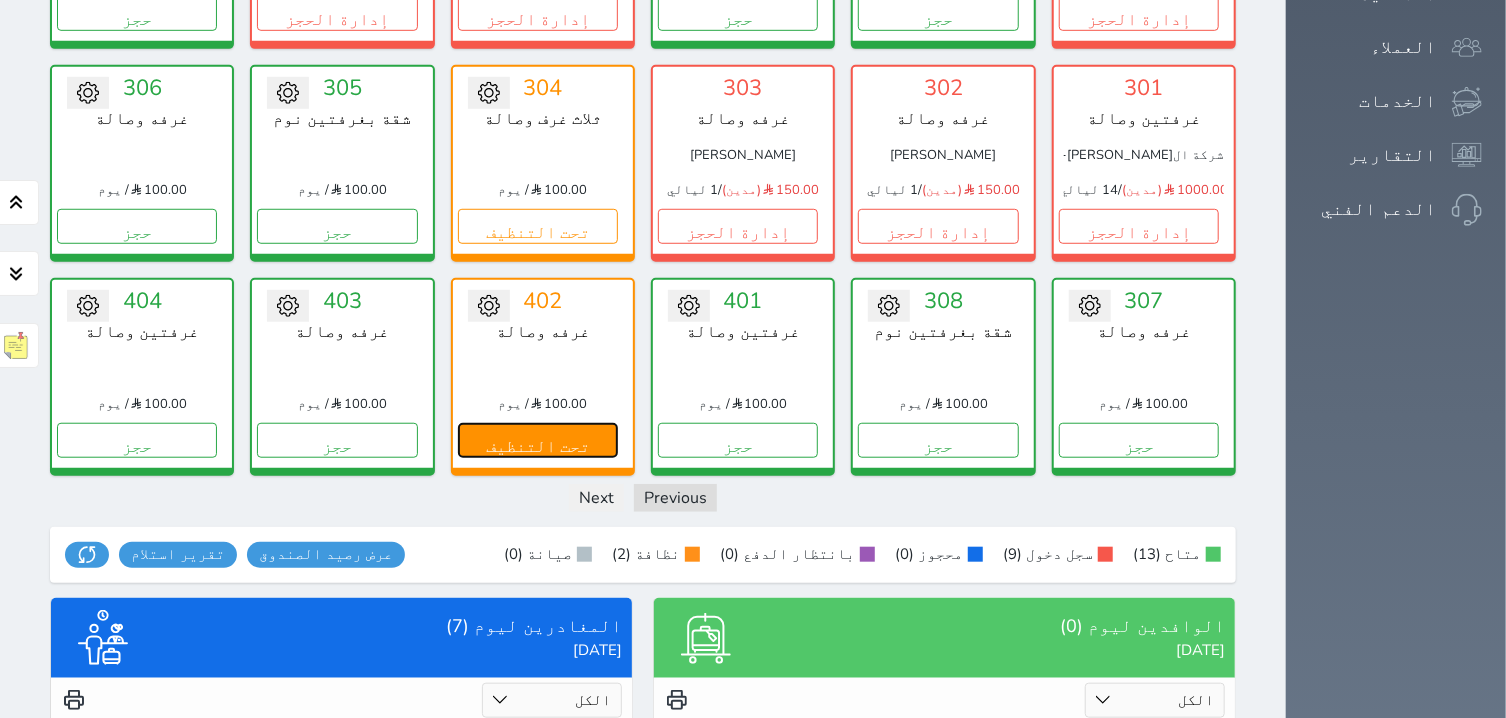 click on "تحت التنظيف" at bounding box center [538, 440] 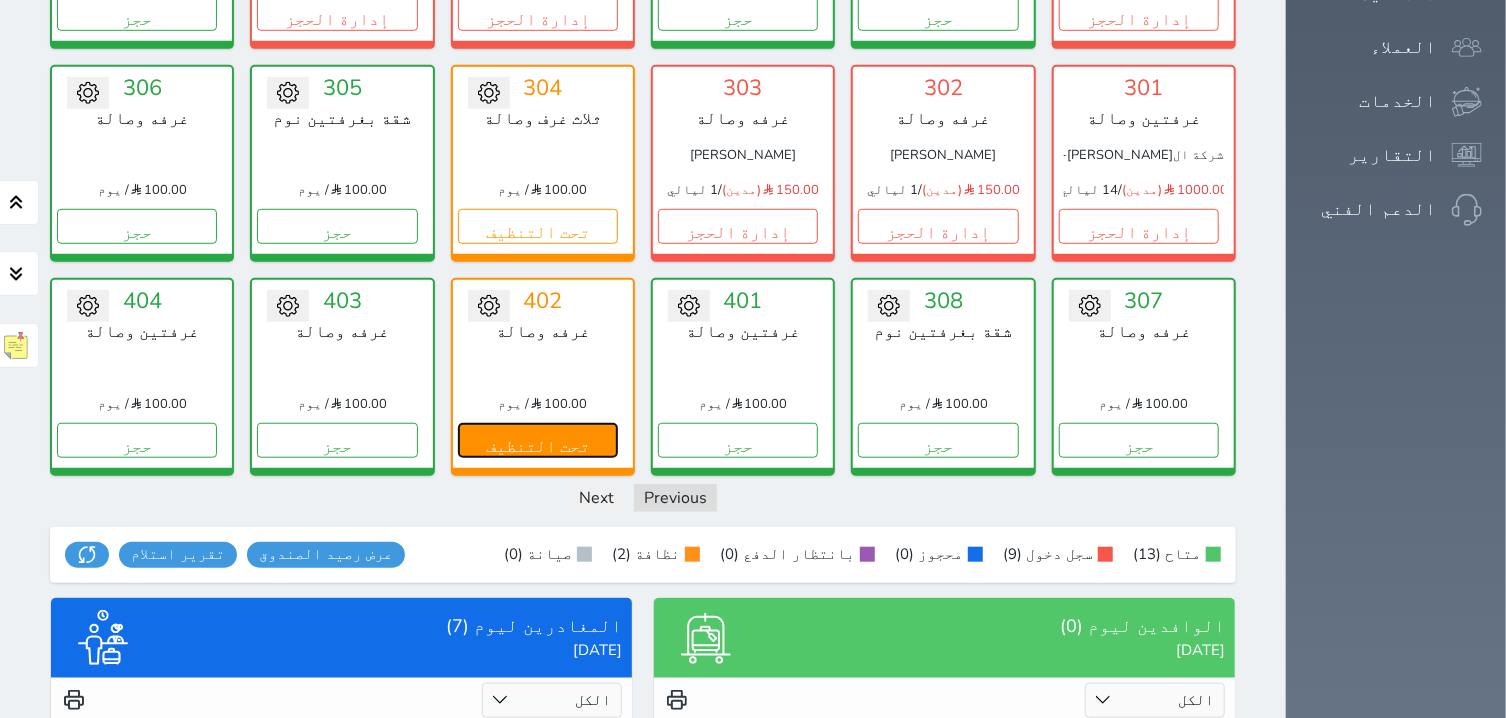 click on "تحت التنظيف" at bounding box center (538, 440) 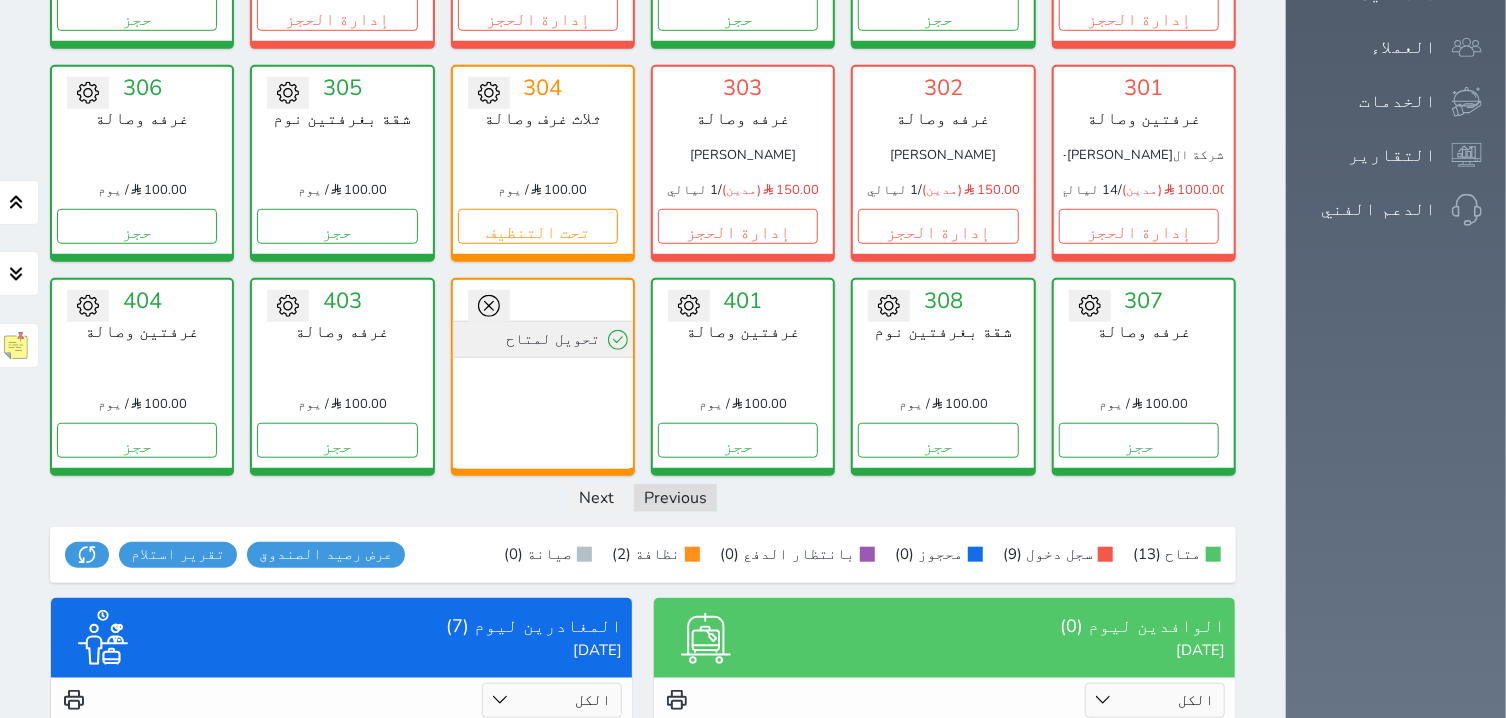 click on "تحويل لمتاح" at bounding box center [543, 339] 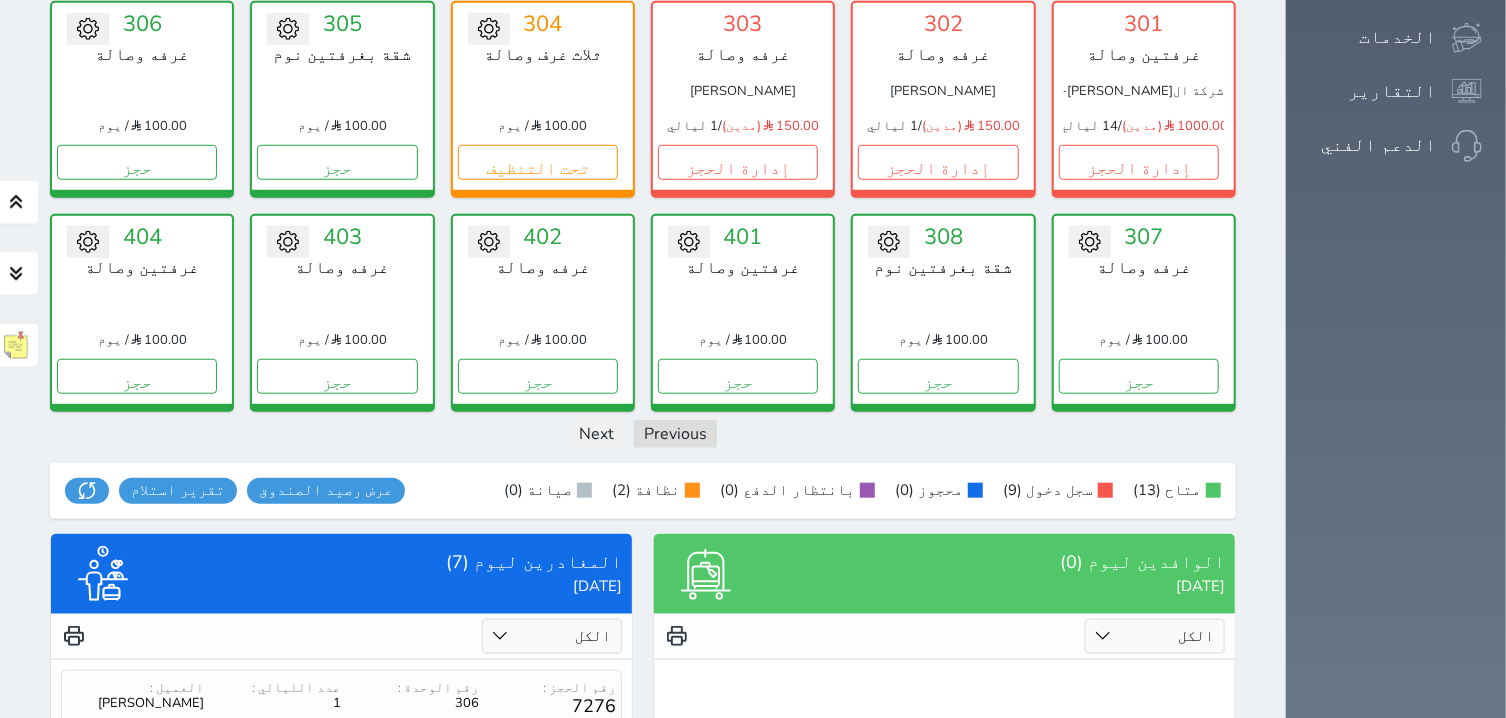 scroll, scrollTop: 763, scrollLeft: 0, axis: vertical 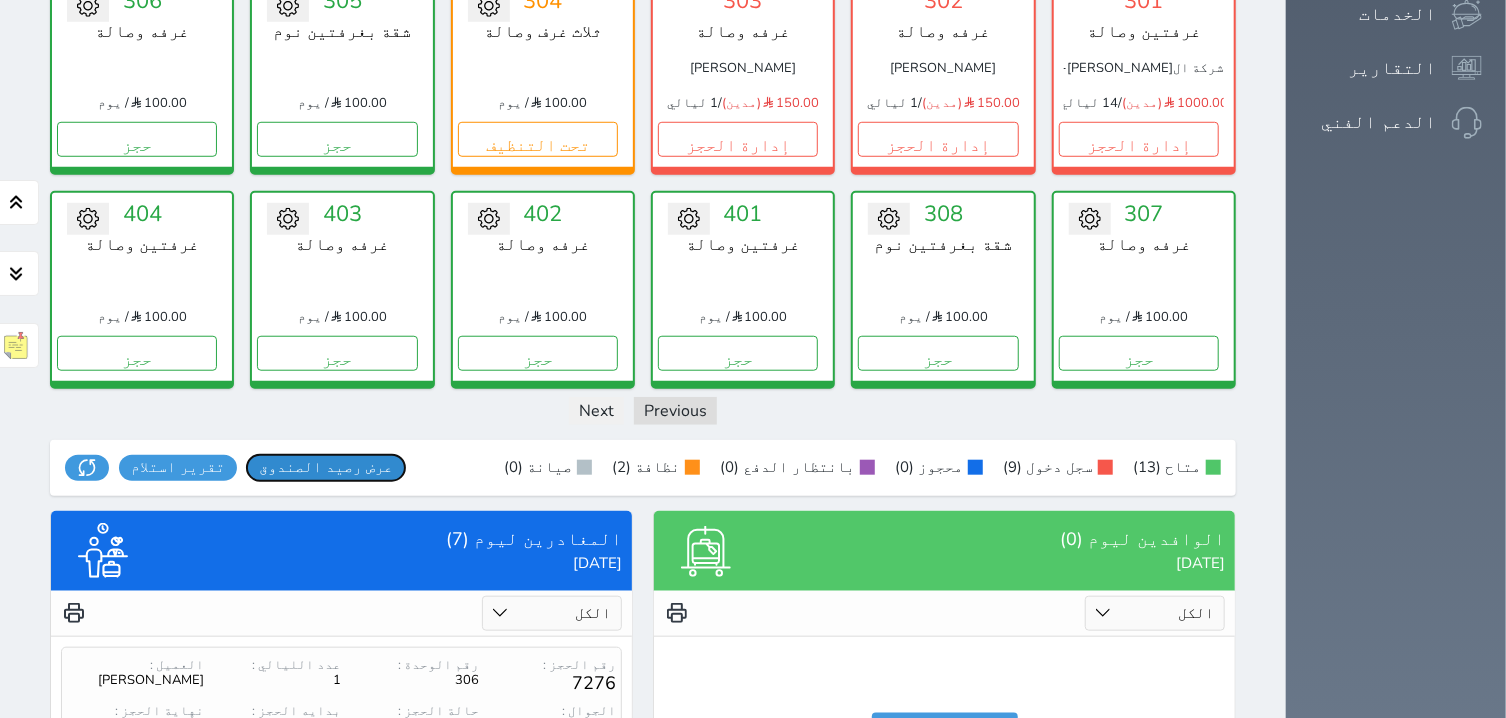 click on "عرض رصيد الصندوق" at bounding box center (326, 467) 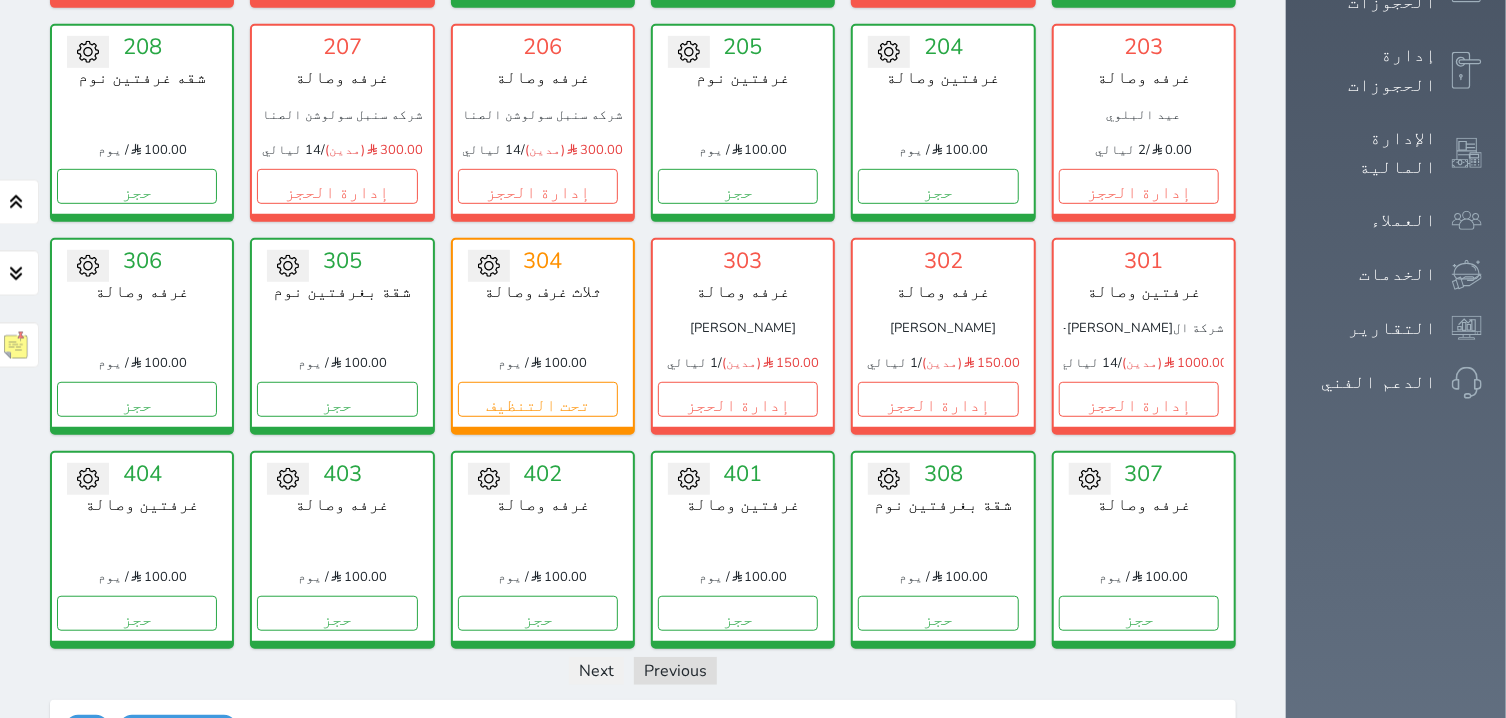 scroll, scrollTop: 636, scrollLeft: 0, axis: vertical 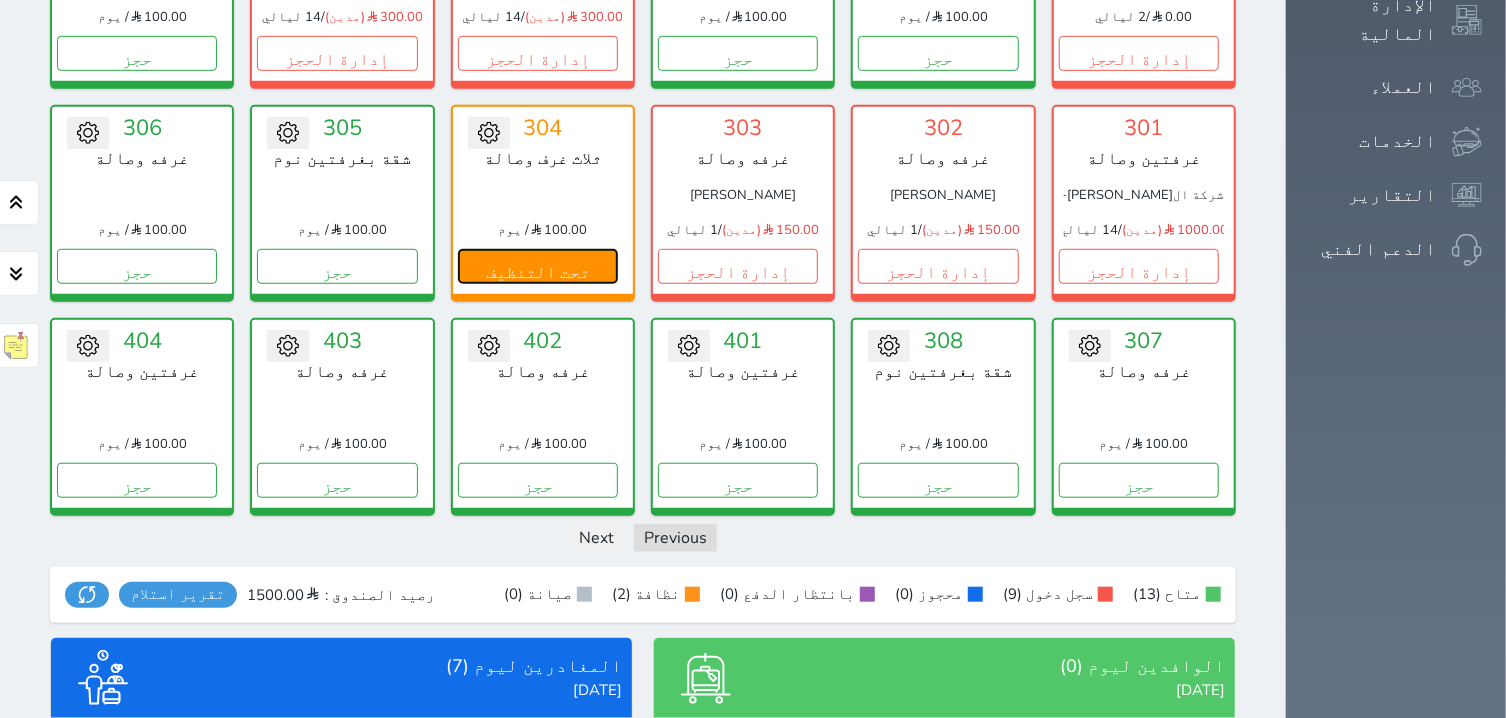 click on "تحت التنظيف" at bounding box center (538, 266) 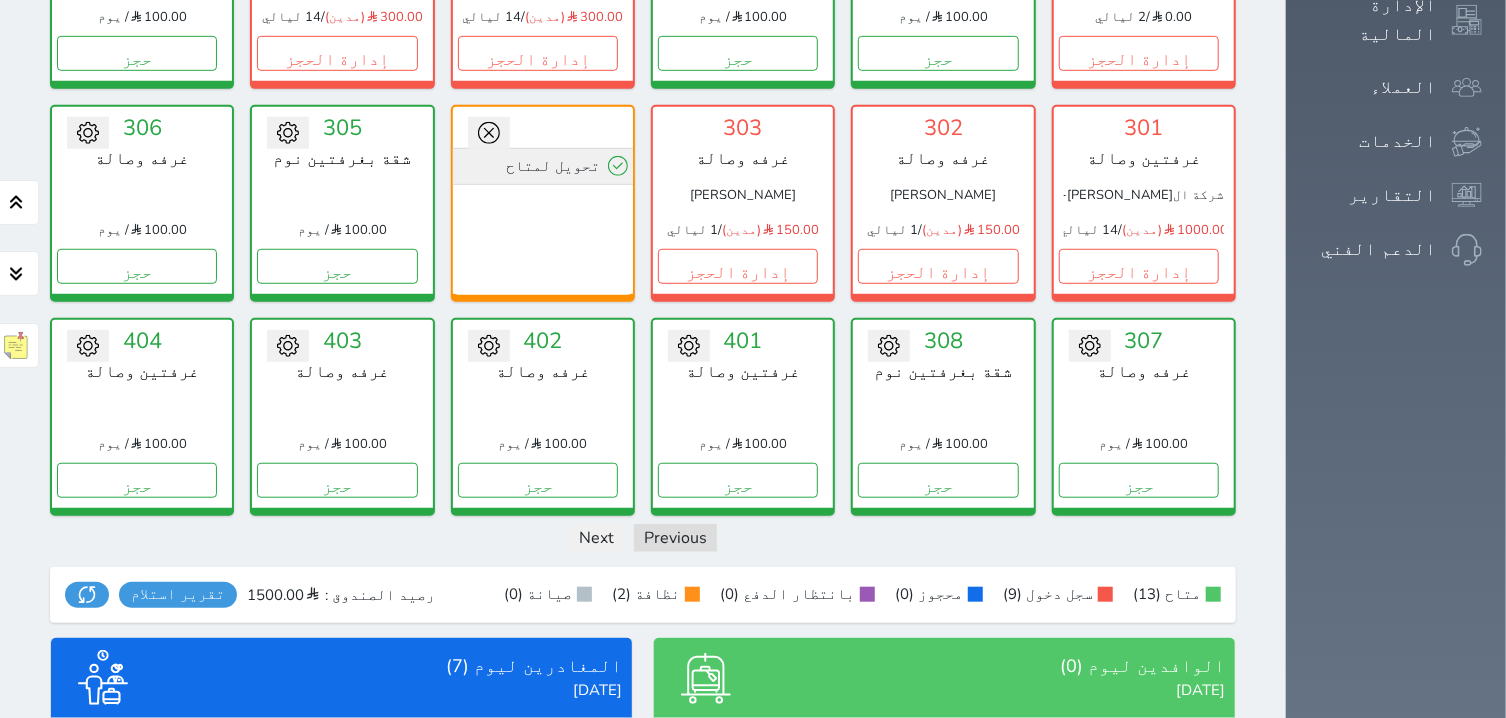 click on "تحويل لمتاح" at bounding box center (543, 166) 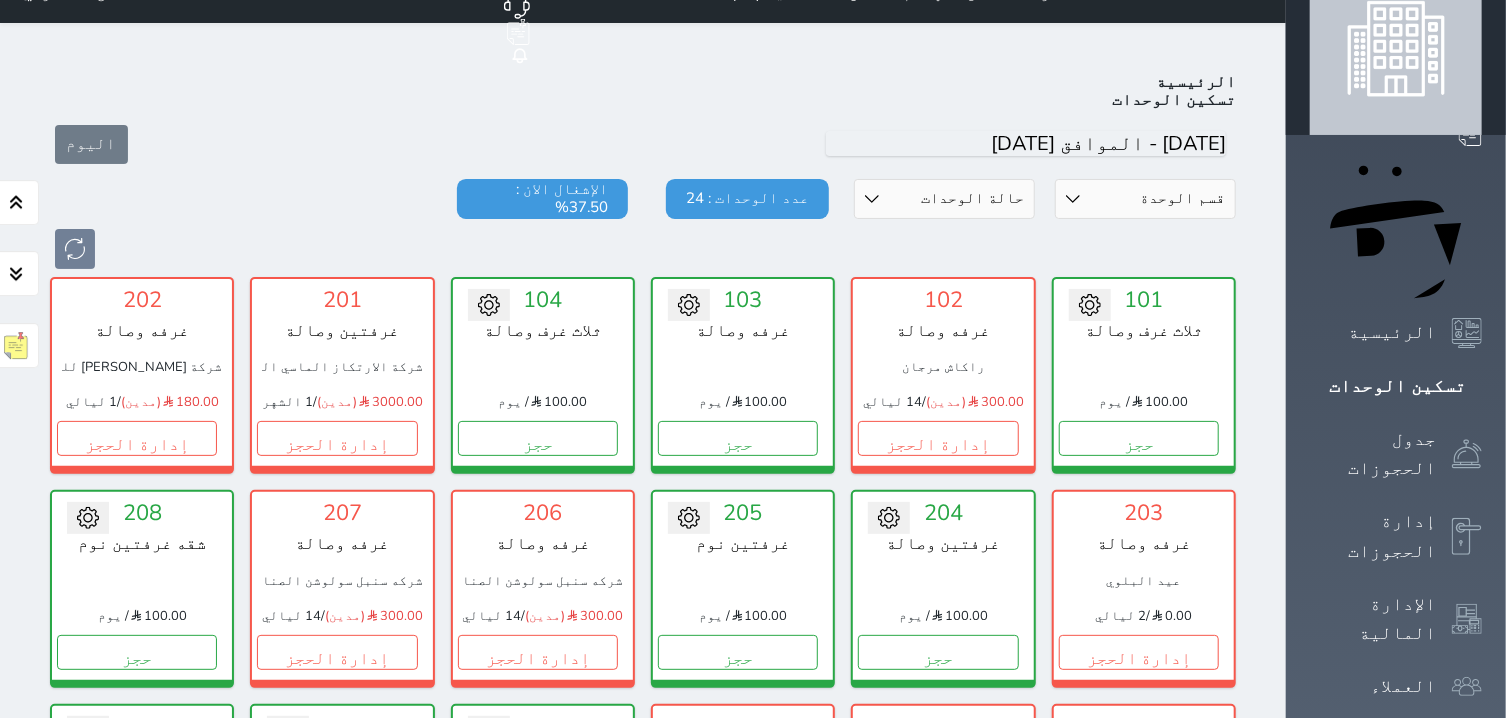 scroll, scrollTop: 0, scrollLeft: 0, axis: both 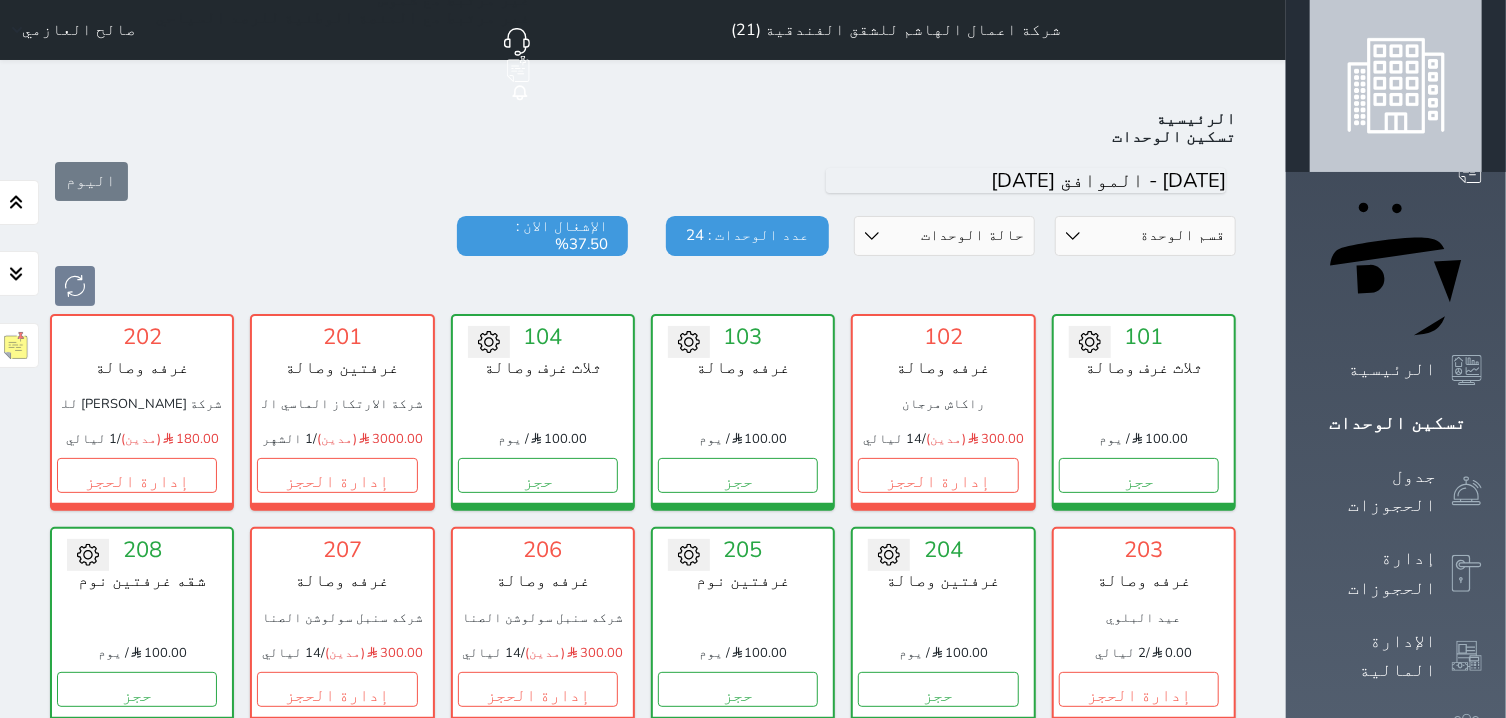 click at bounding box center [643, 286] 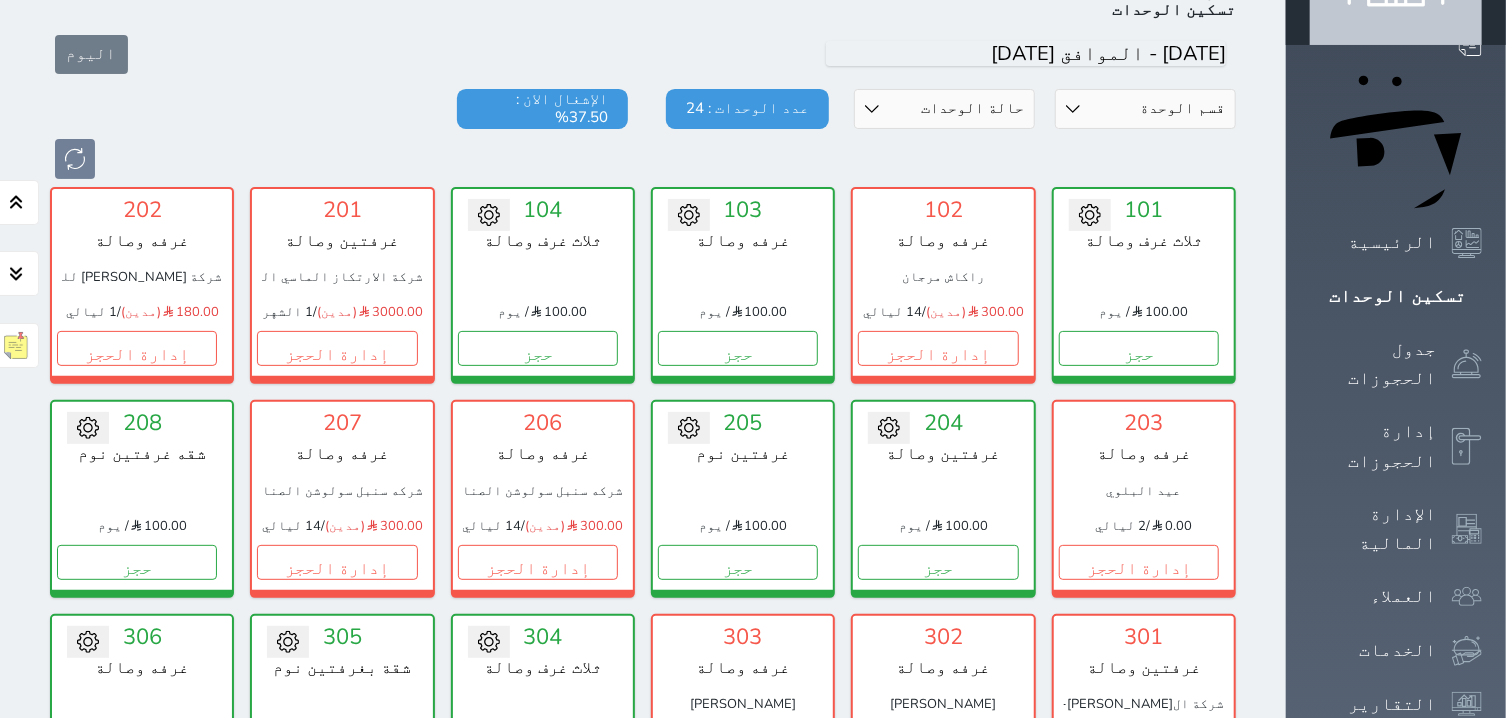 scroll, scrollTop: 636, scrollLeft: 0, axis: vertical 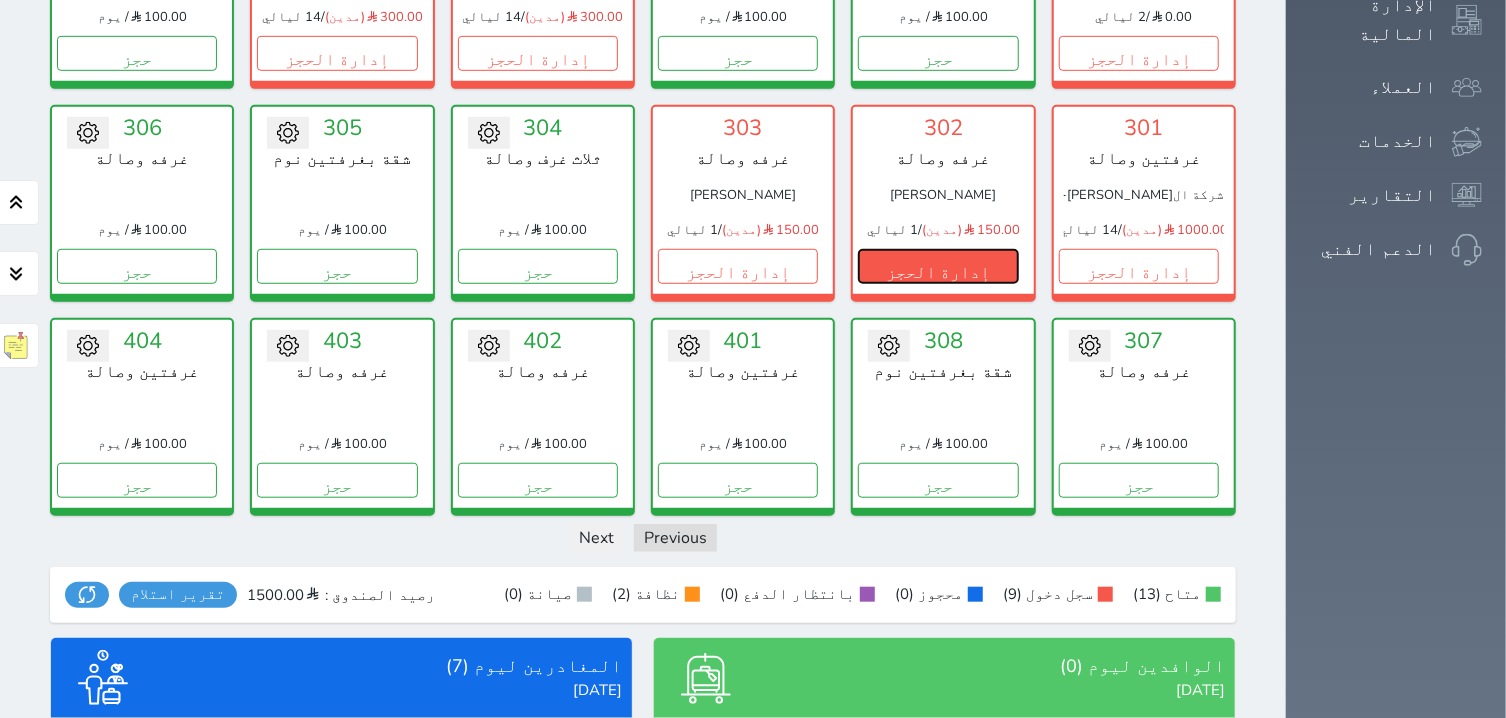 click on "إدارة الحجز" at bounding box center [938, 266] 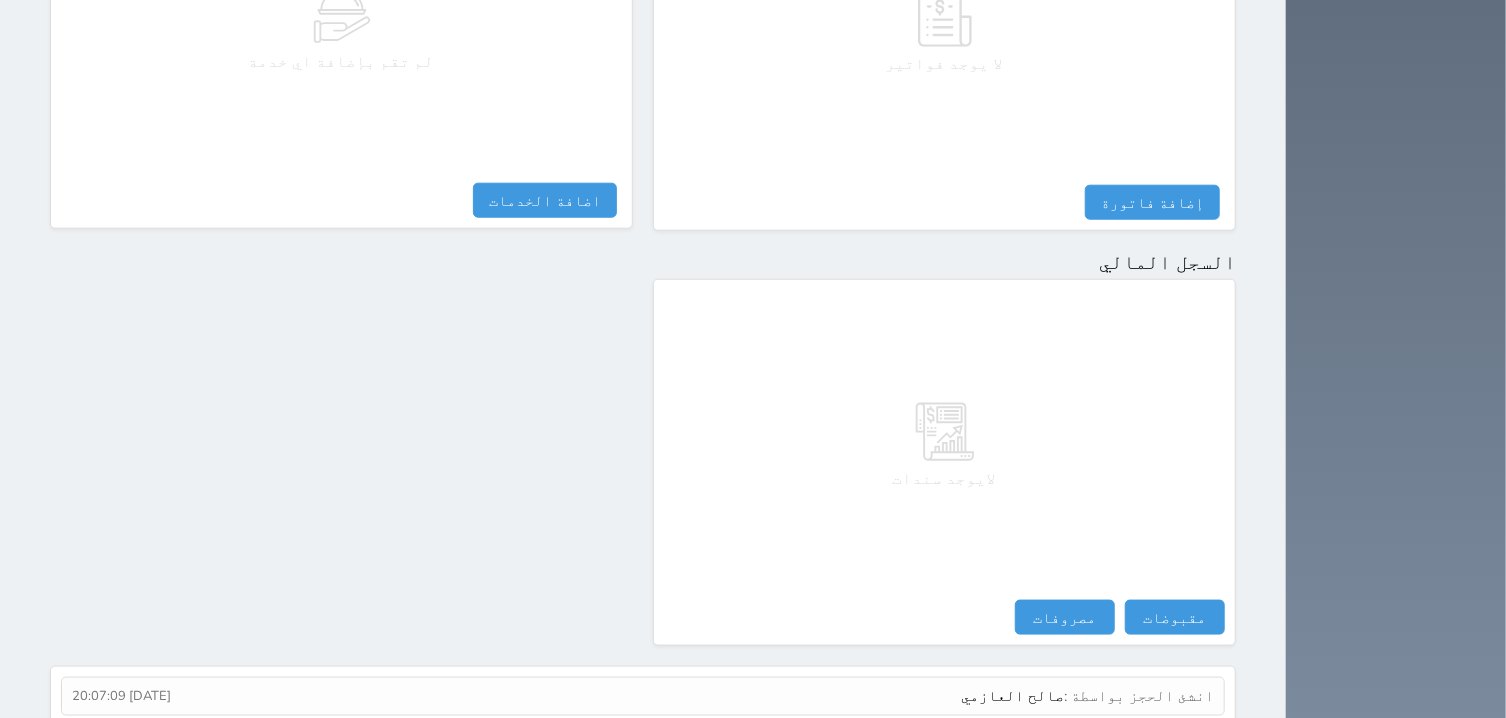 scroll, scrollTop: 1008, scrollLeft: 0, axis: vertical 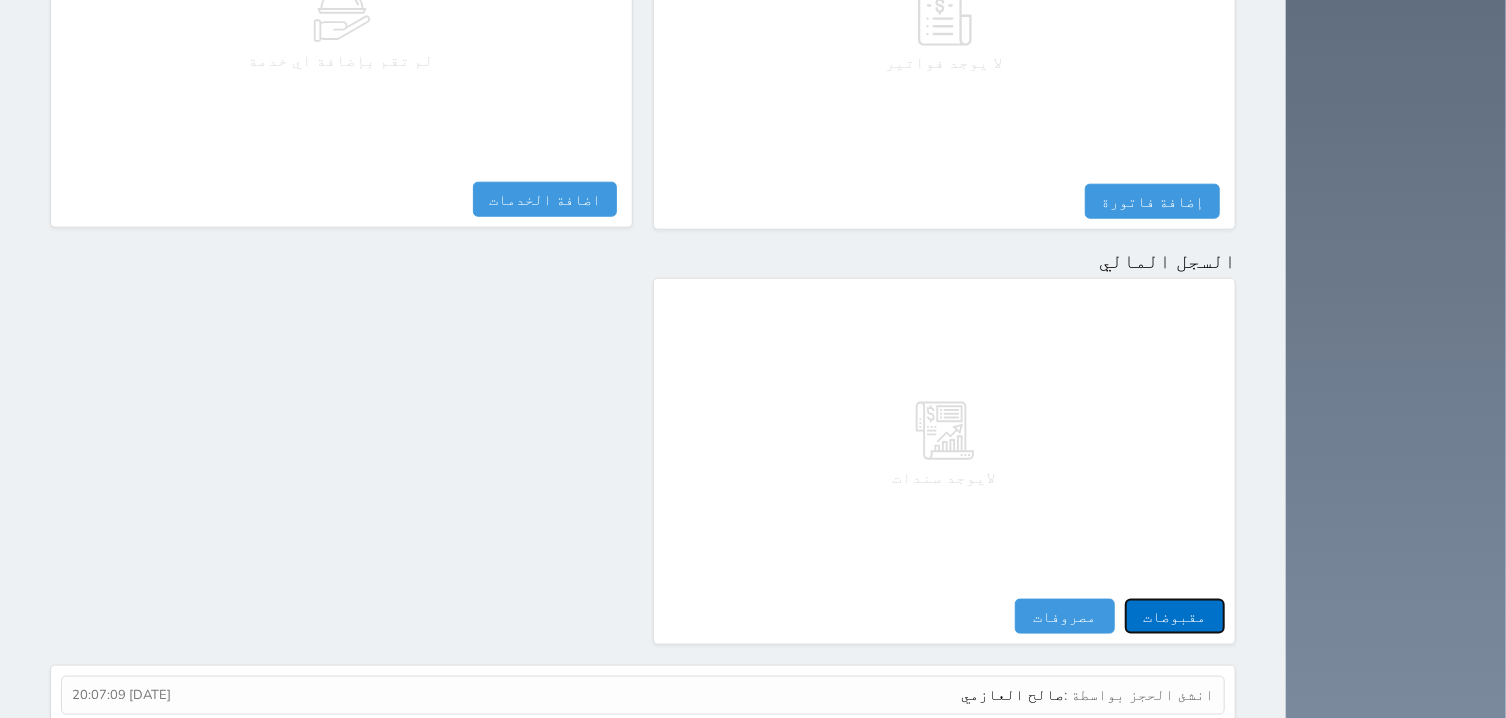 click on "مقبوضات" at bounding box center (1175, 616) 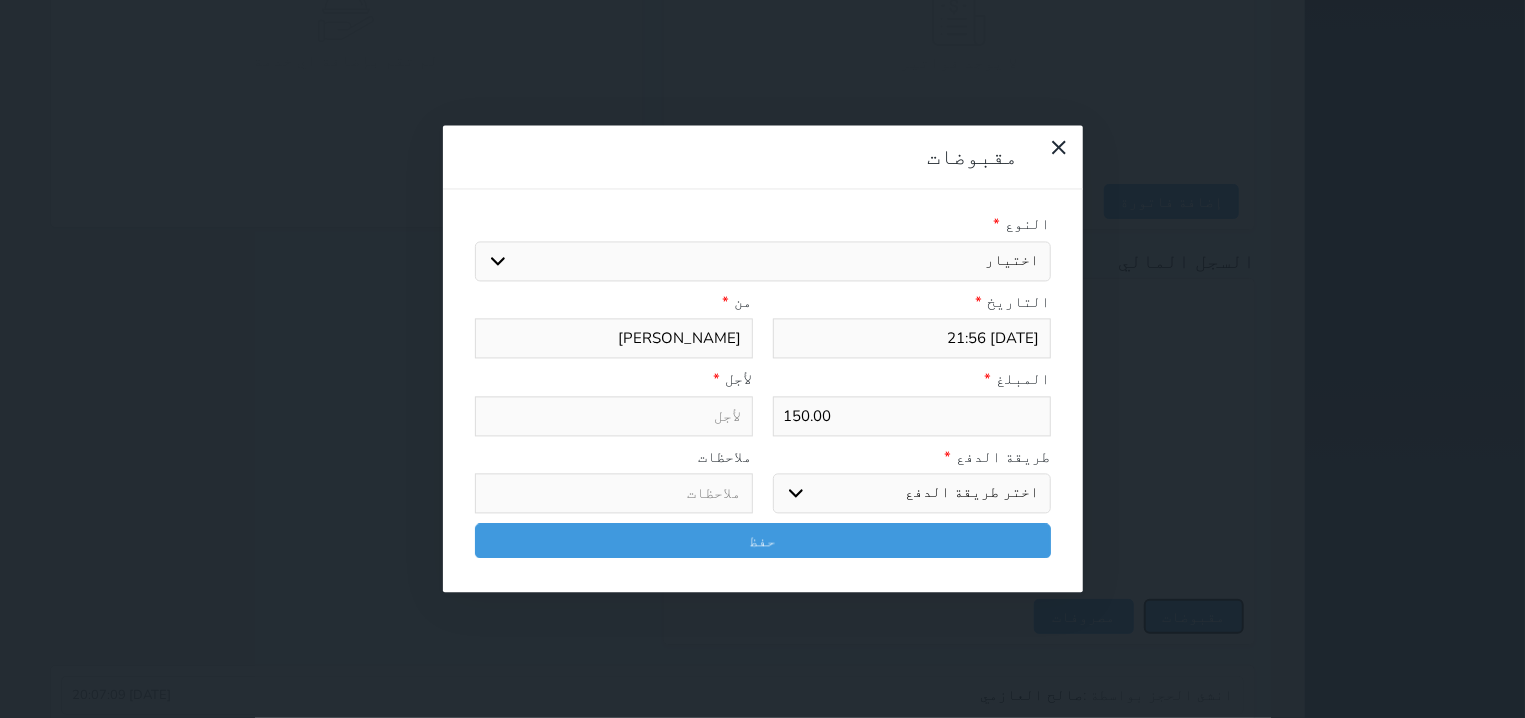 select 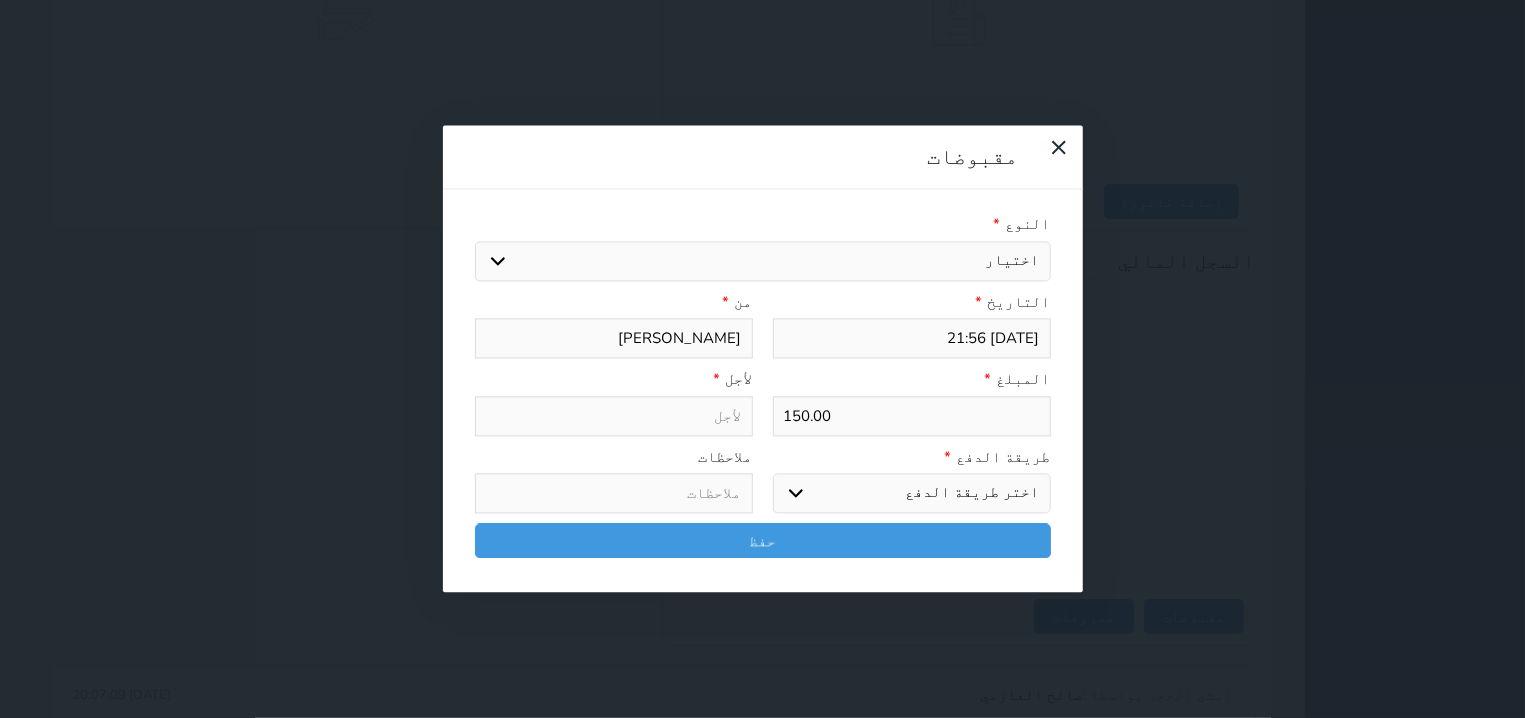 click on "اختيار   مقبوضات عامة قيمة إيجار فواتير تامين عربون لا ينطبق آخر مغسلة واي فاي - الإنترنت مواقف السيارات طعام الأغذية والمشروبات مشروبات المشروبات الباردة المشروبات الساخنة الإفطار غداء عشاء مخبز و كعك حمام سباحة الصالة الرياضية سبا و خدمات الجمال اختيار وإسقاط (خدمات النقل) ميني بار كابل - تلفزيون سرير إضافي تصفيف الشعر التسوق خدمات الجولات السياحية المنظمة خدمات الدليل السياحي" at bounding box center (763, 261) 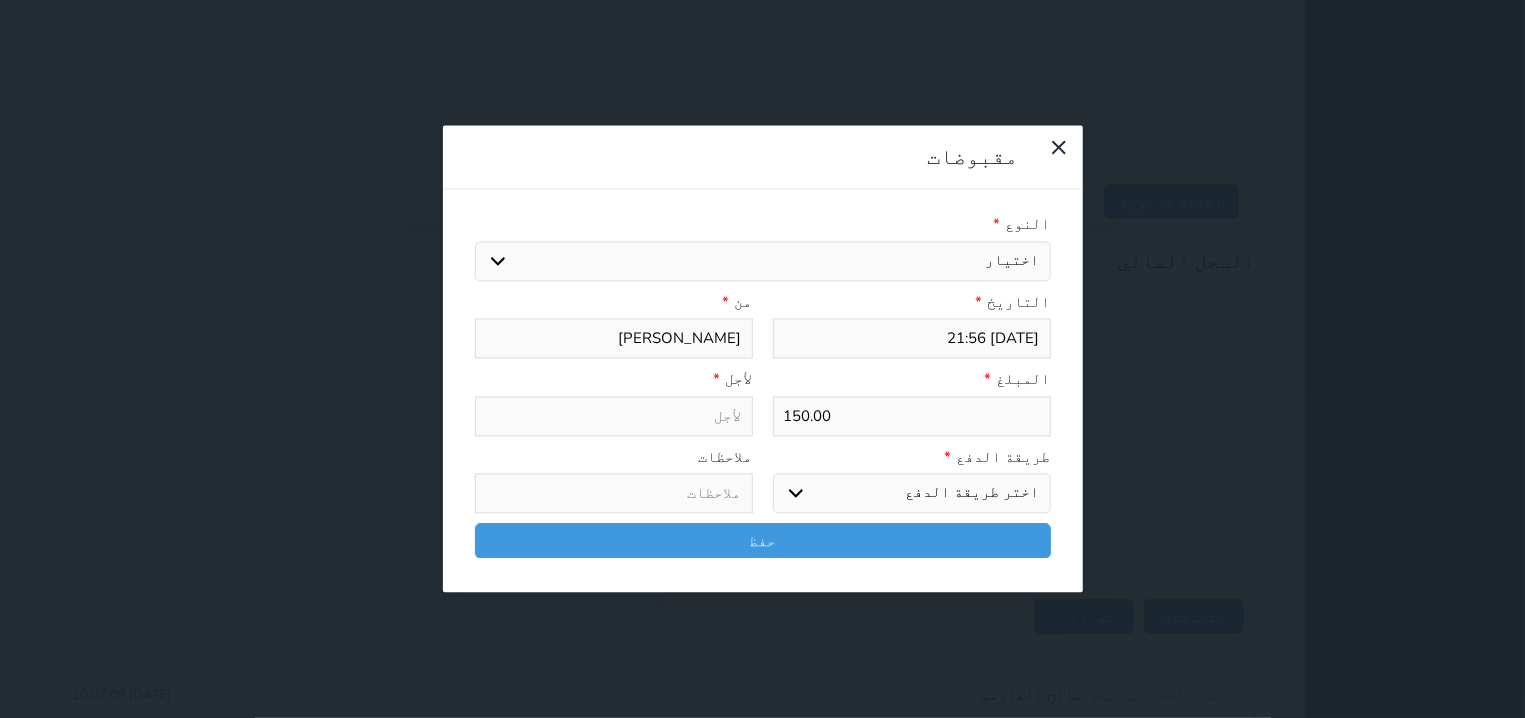 select on "77559" 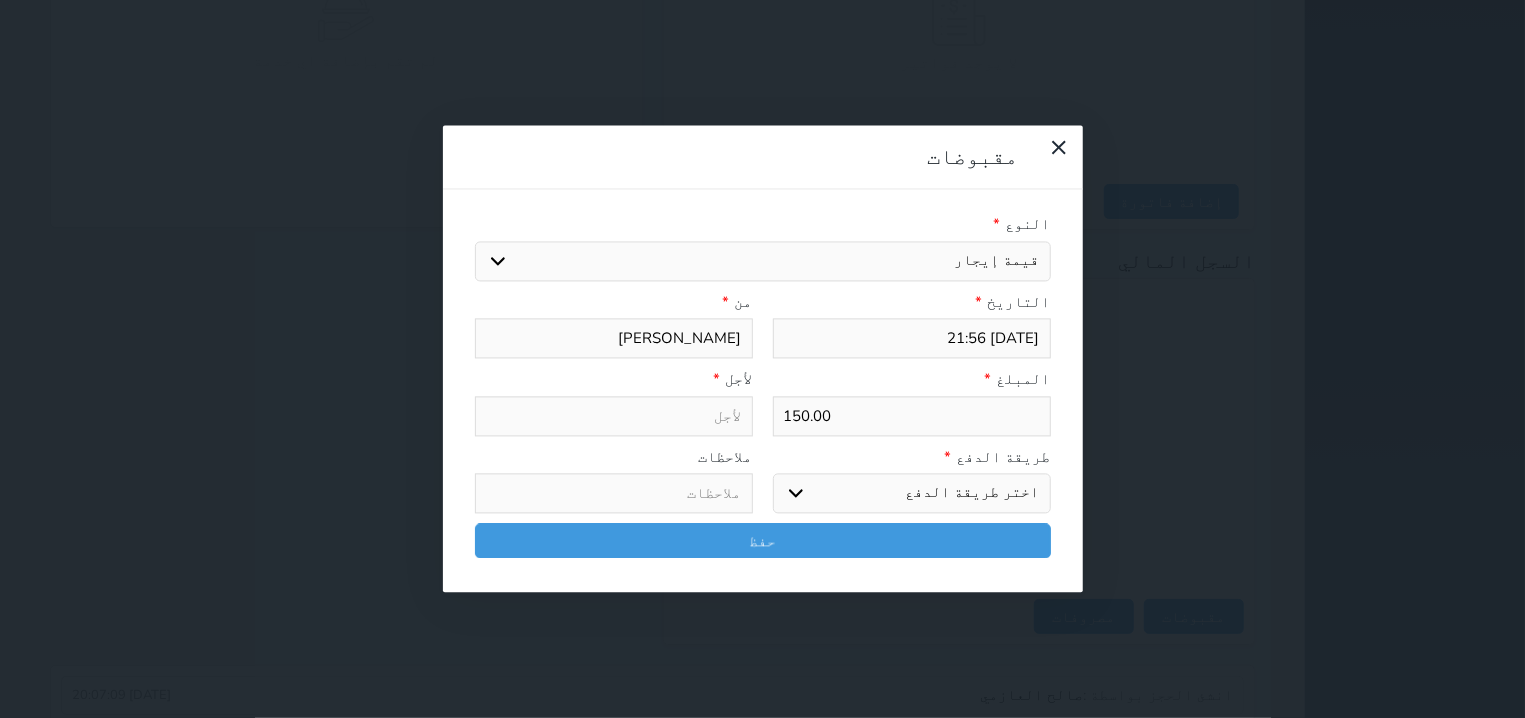click on "اختر طريقة الدفع   دفع نقدى   تحويل بنكى   مدى   بطاقة ائتمان   آجل" at bounding box center [912, 494] 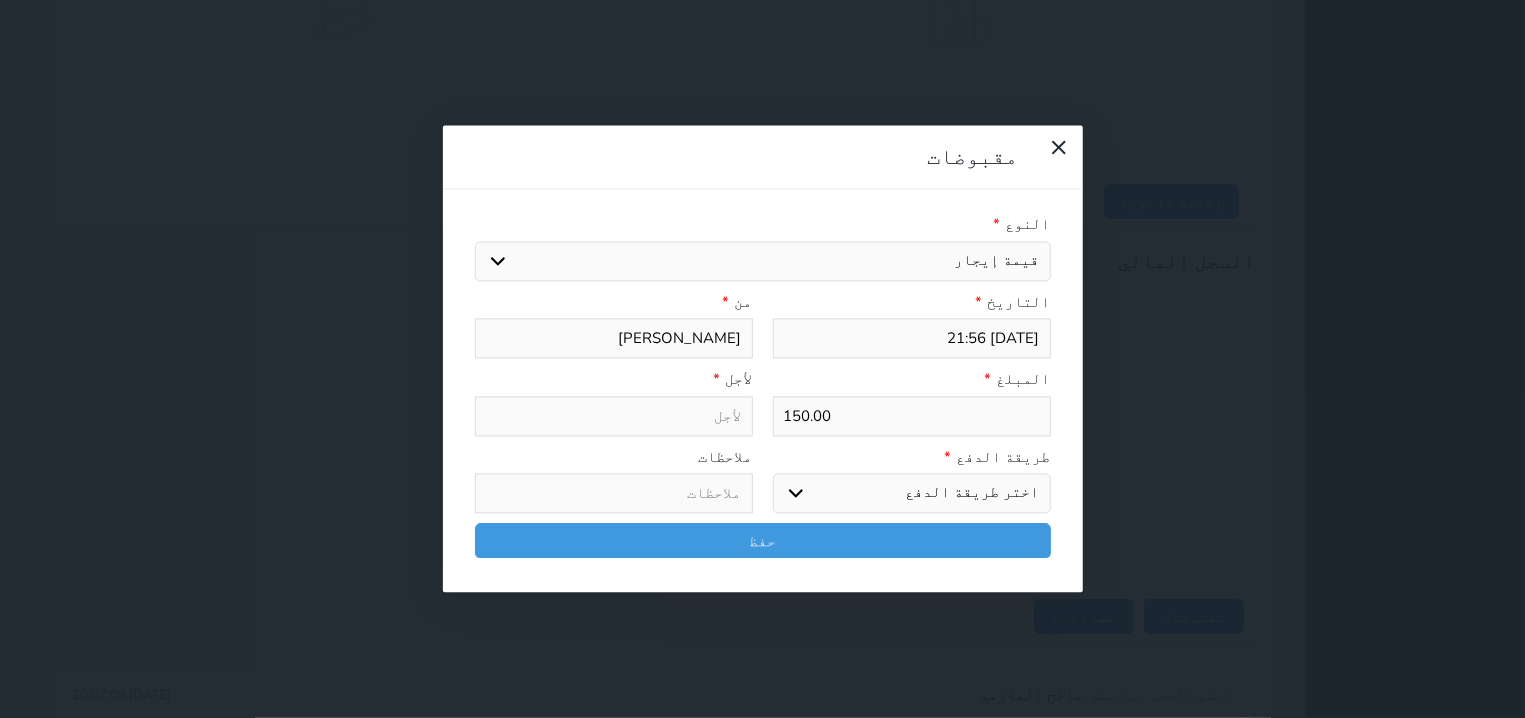 select on "mada" 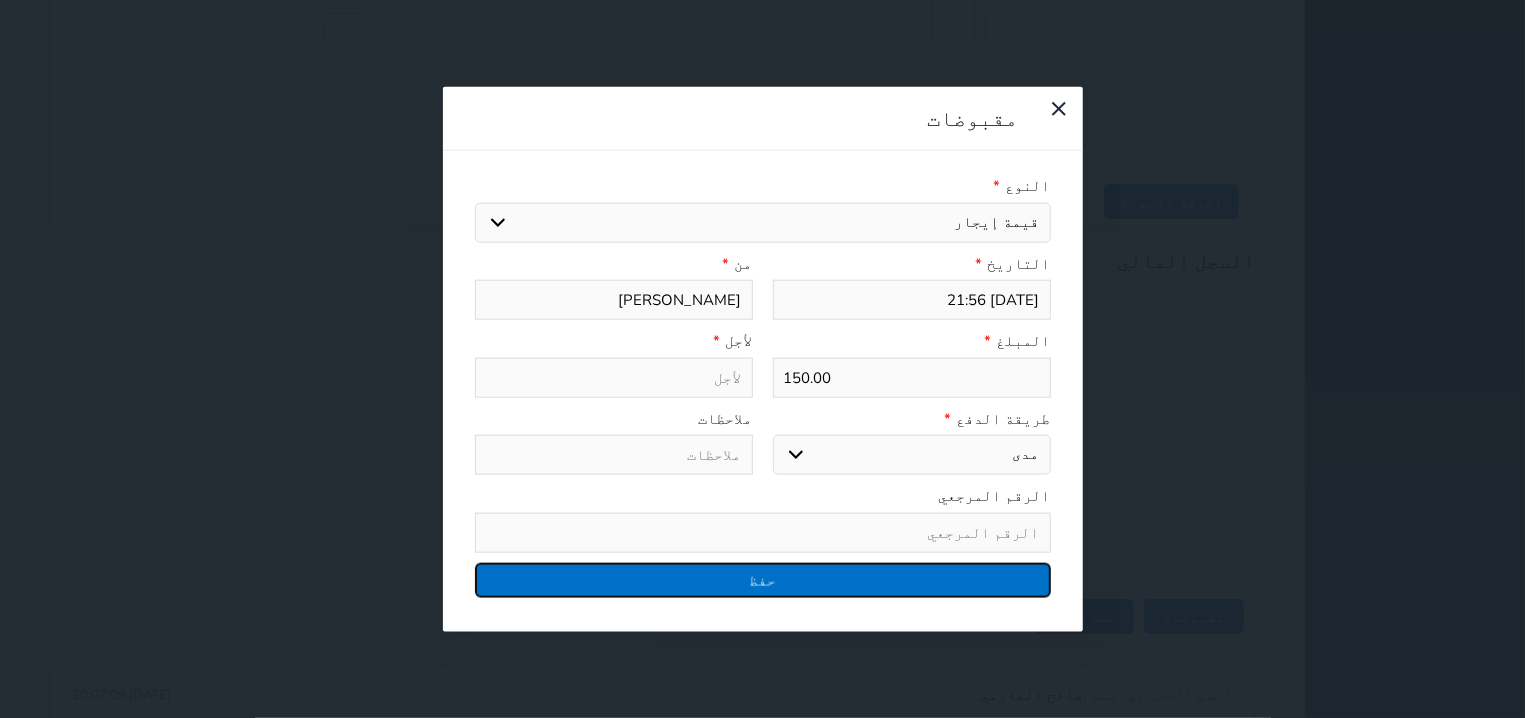 click on "حفظ" at bounding box center (763, 579) 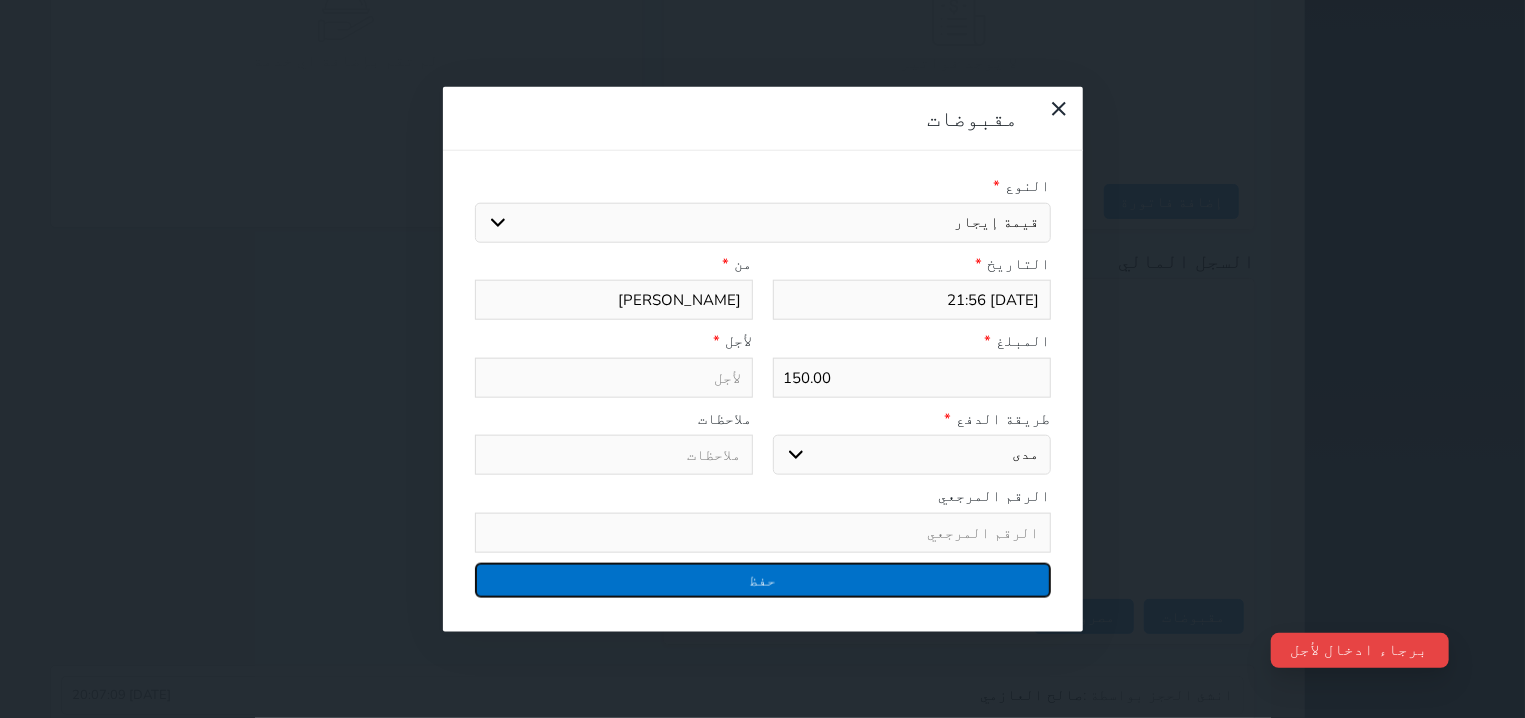 type on "قيمة إيجار - الوحدة - 302" 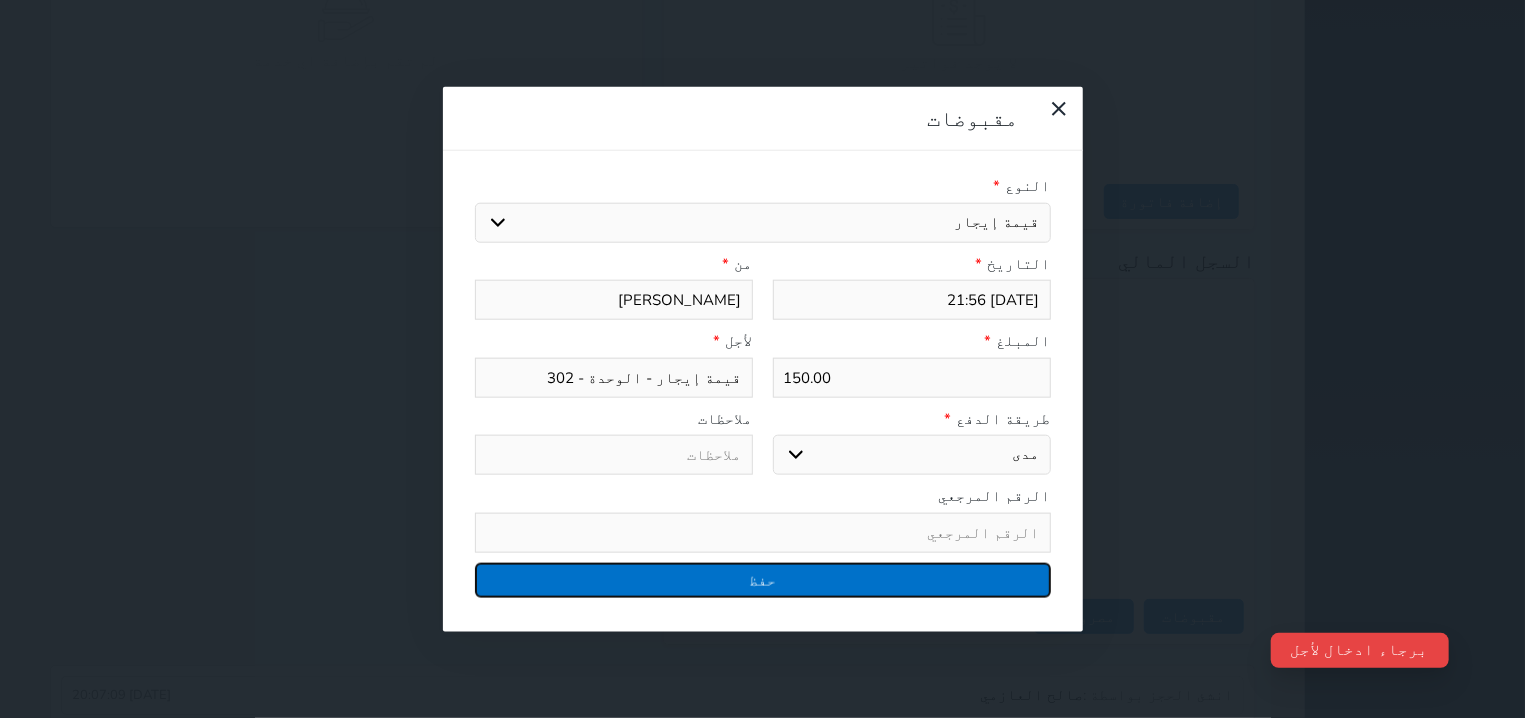 click on "حفظ" at bounding box center (763, 579) 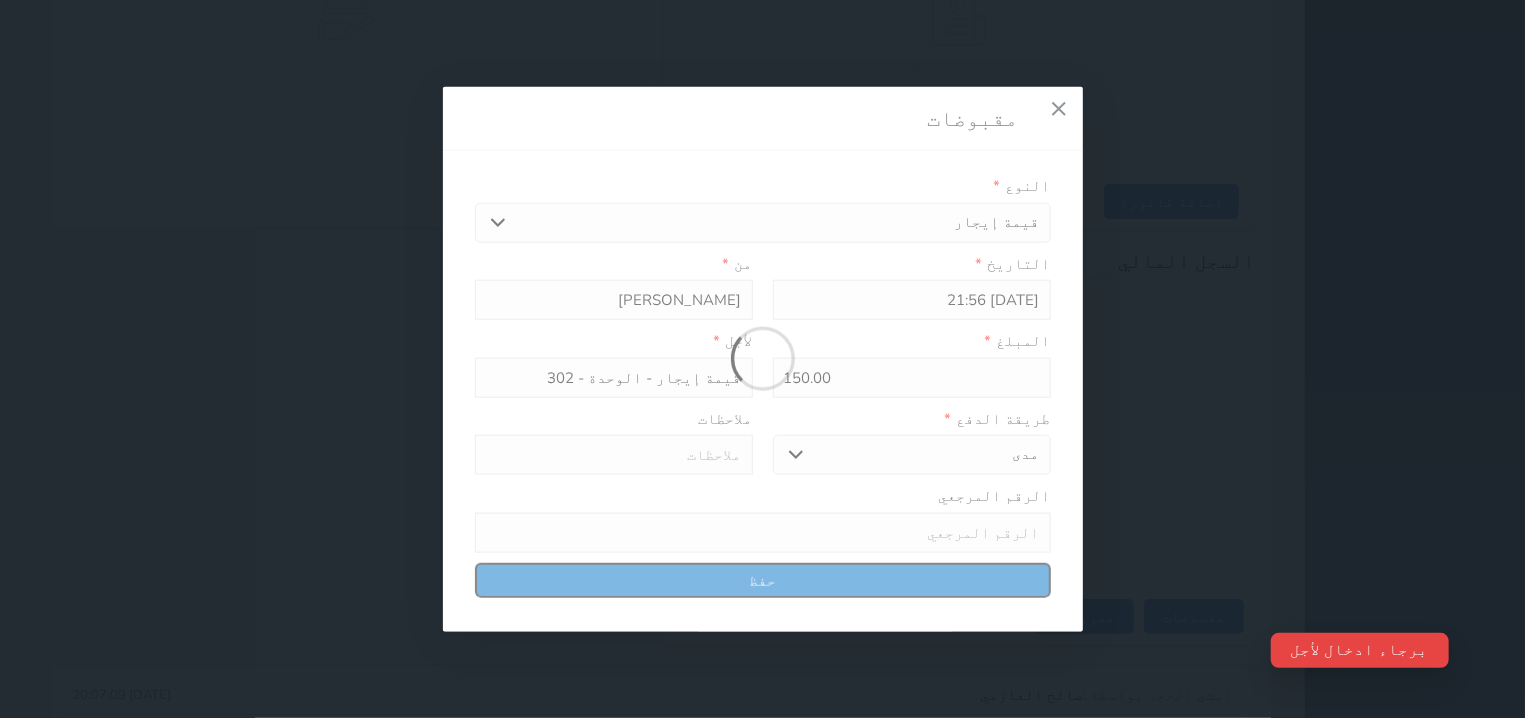 select 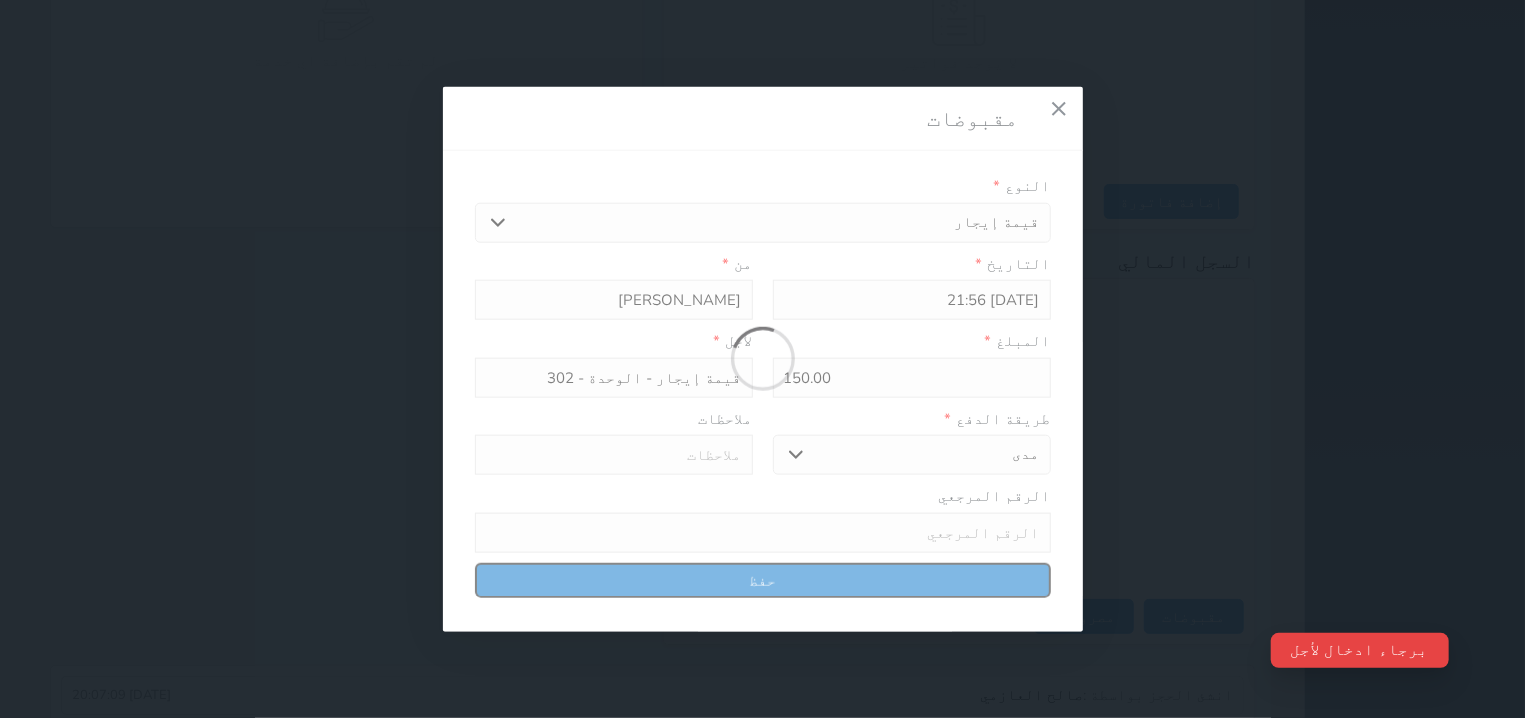 type 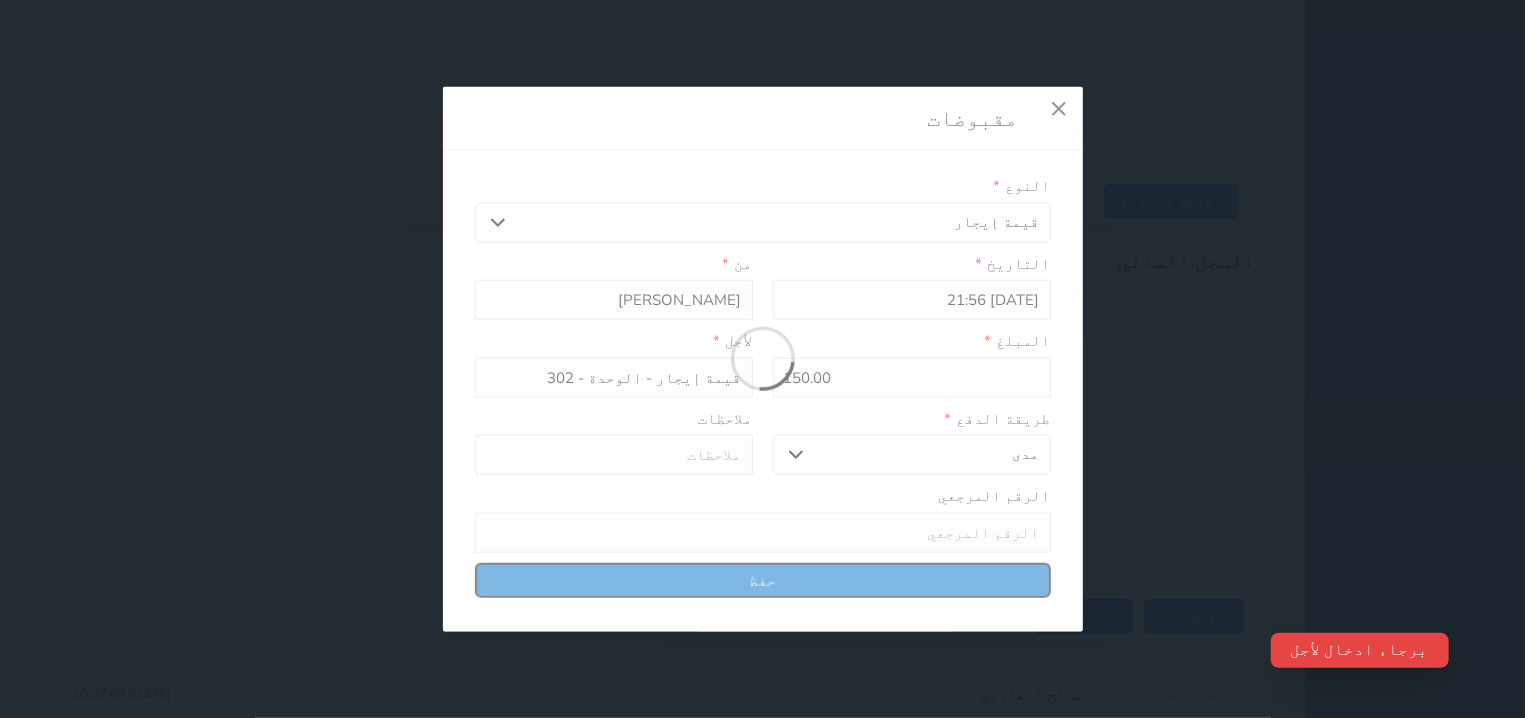 type on "0" 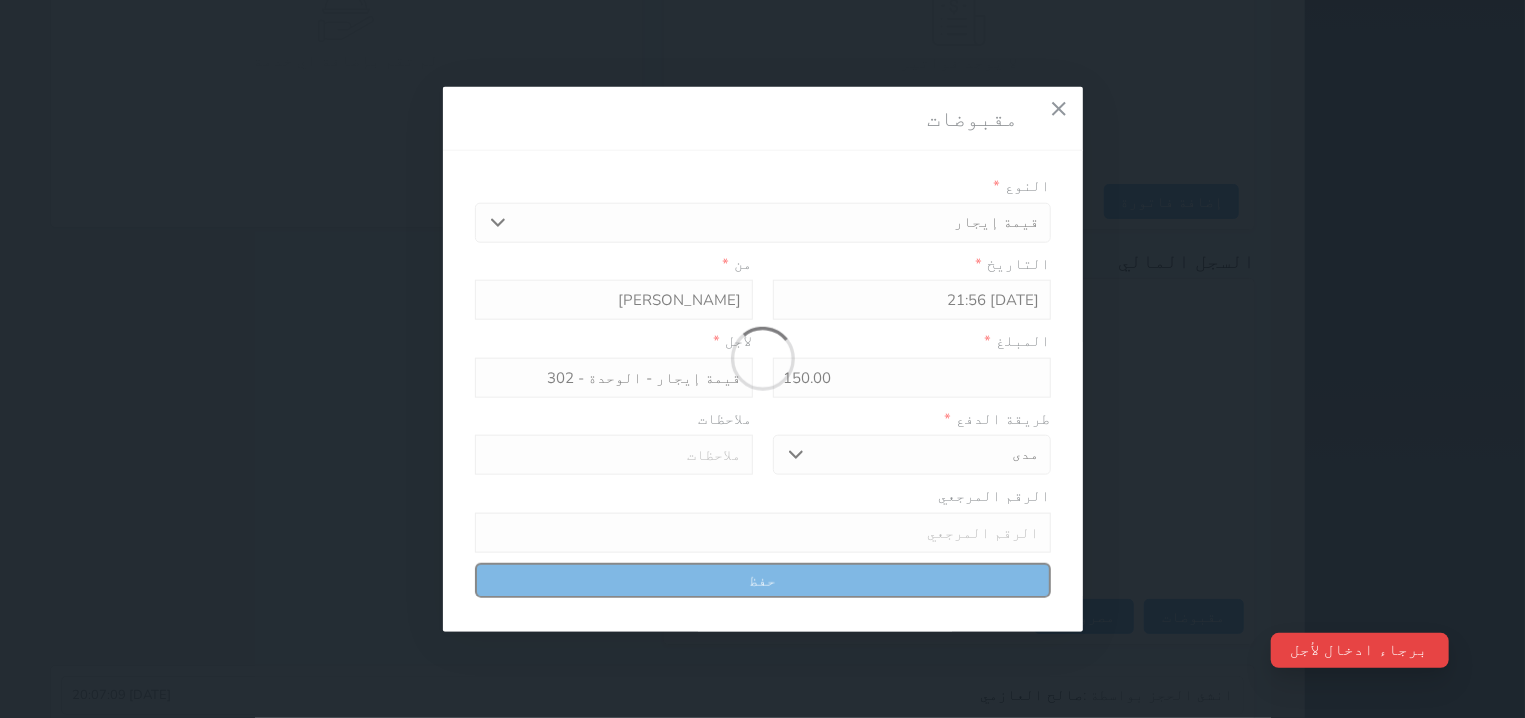 select 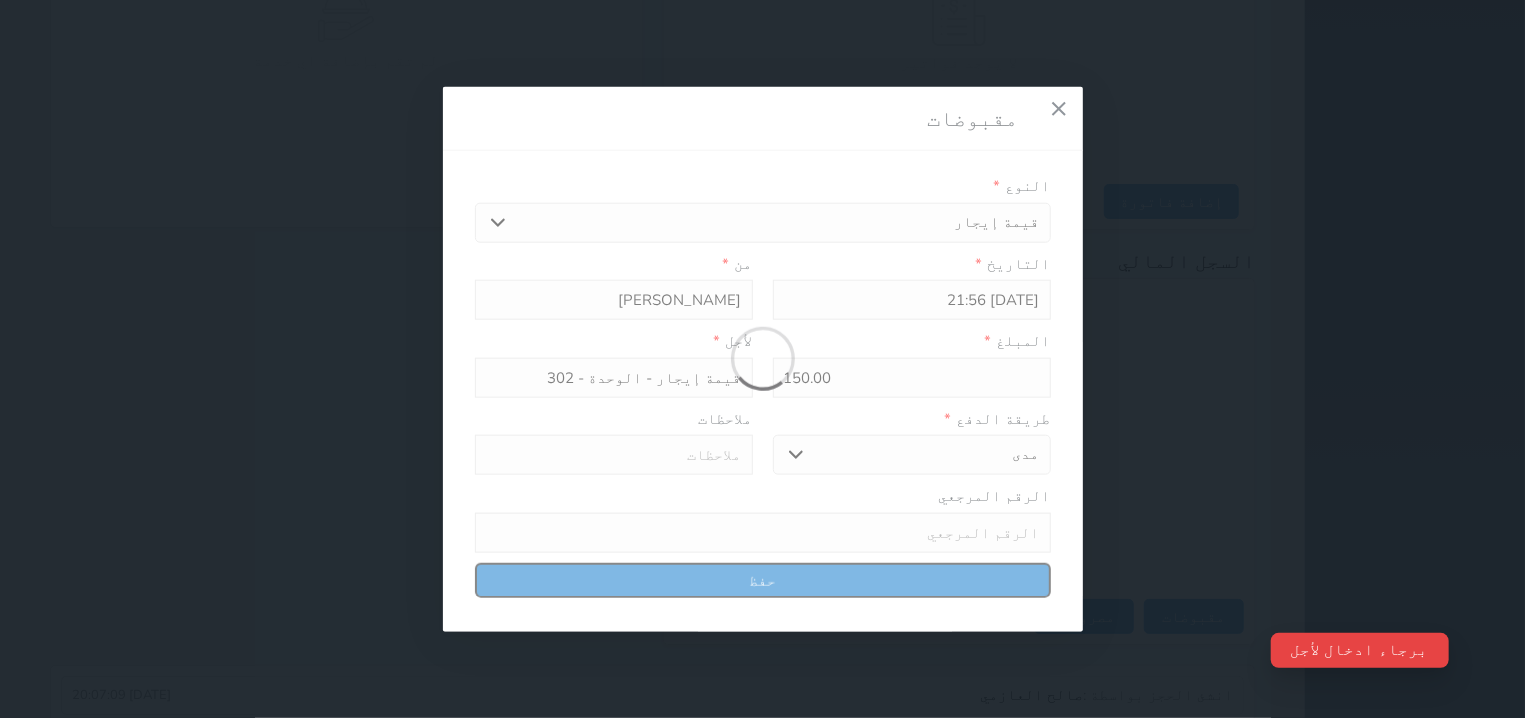 type on "0" 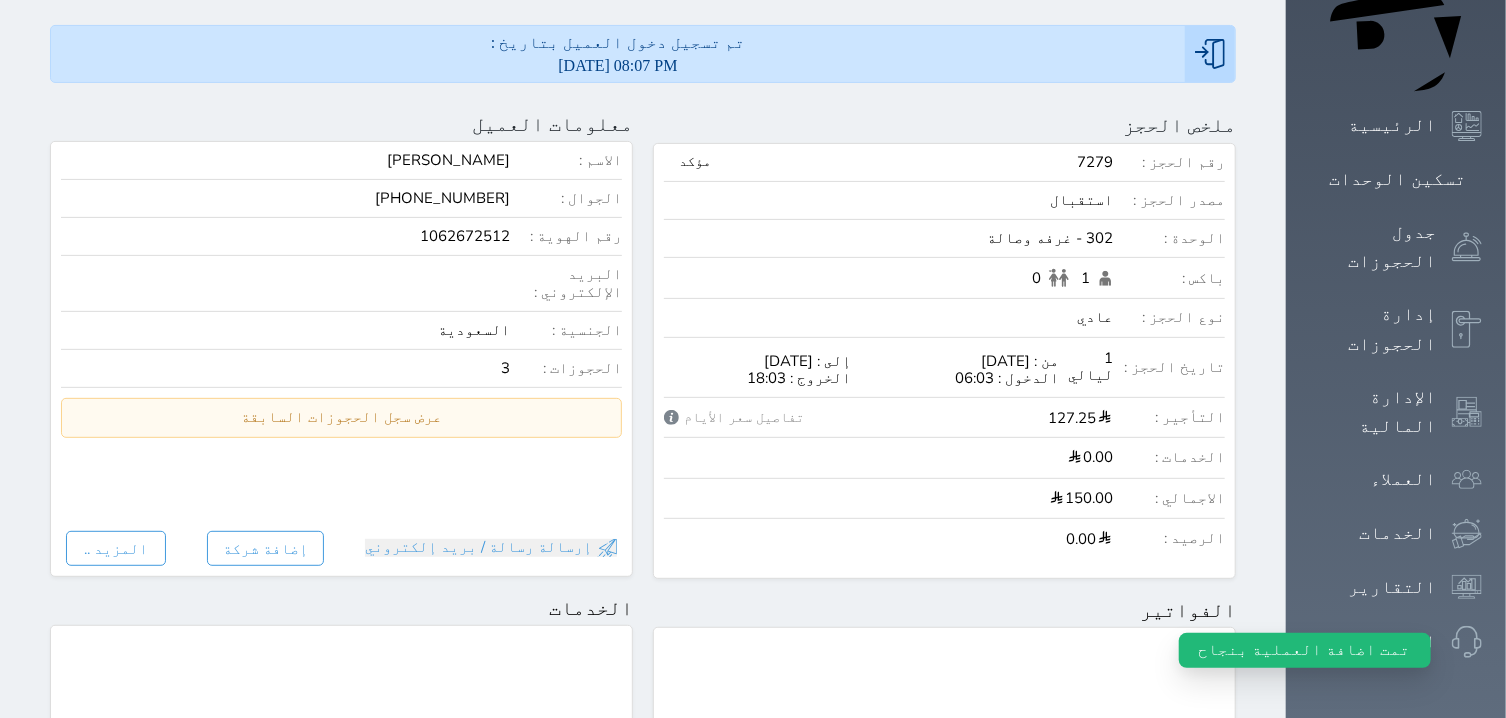 scroll, scrollTop: 0, scrollLeft: 0, axis: both 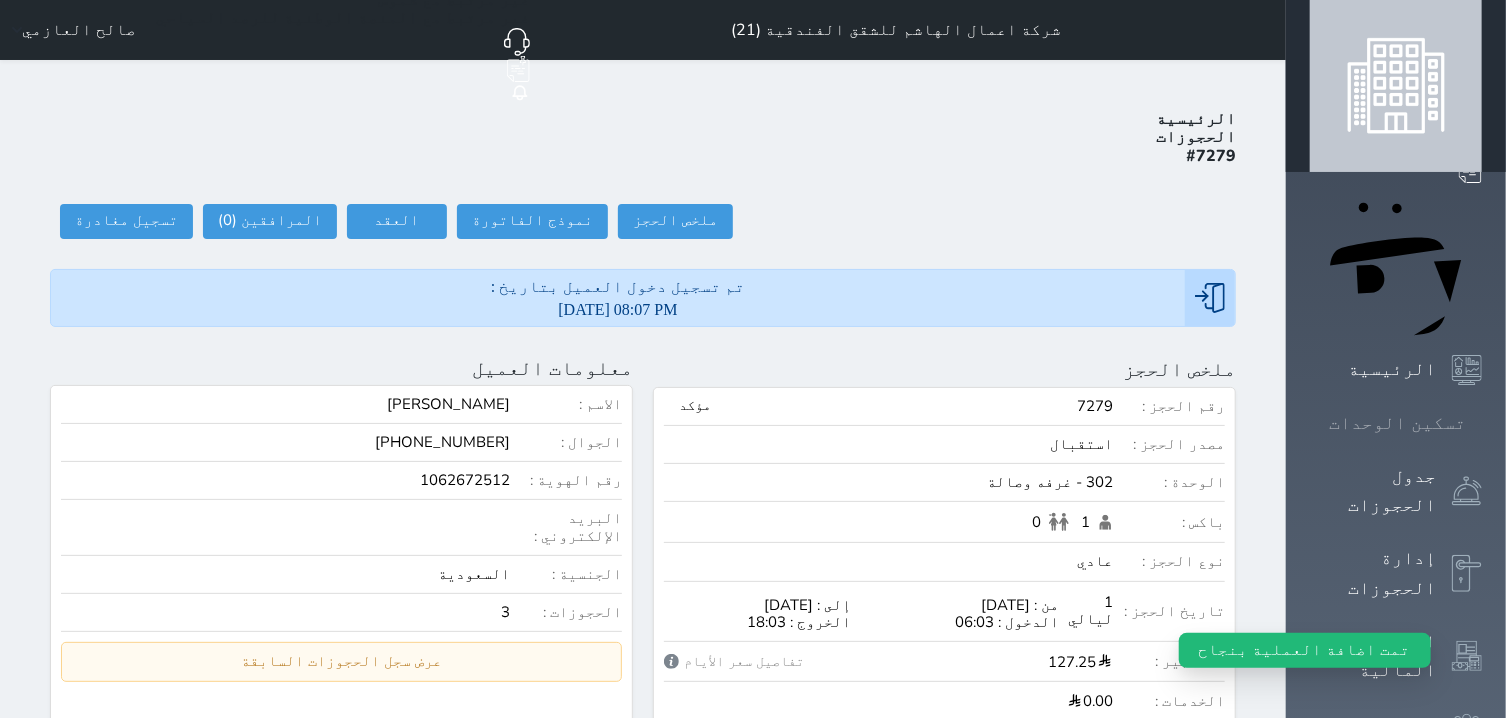 click 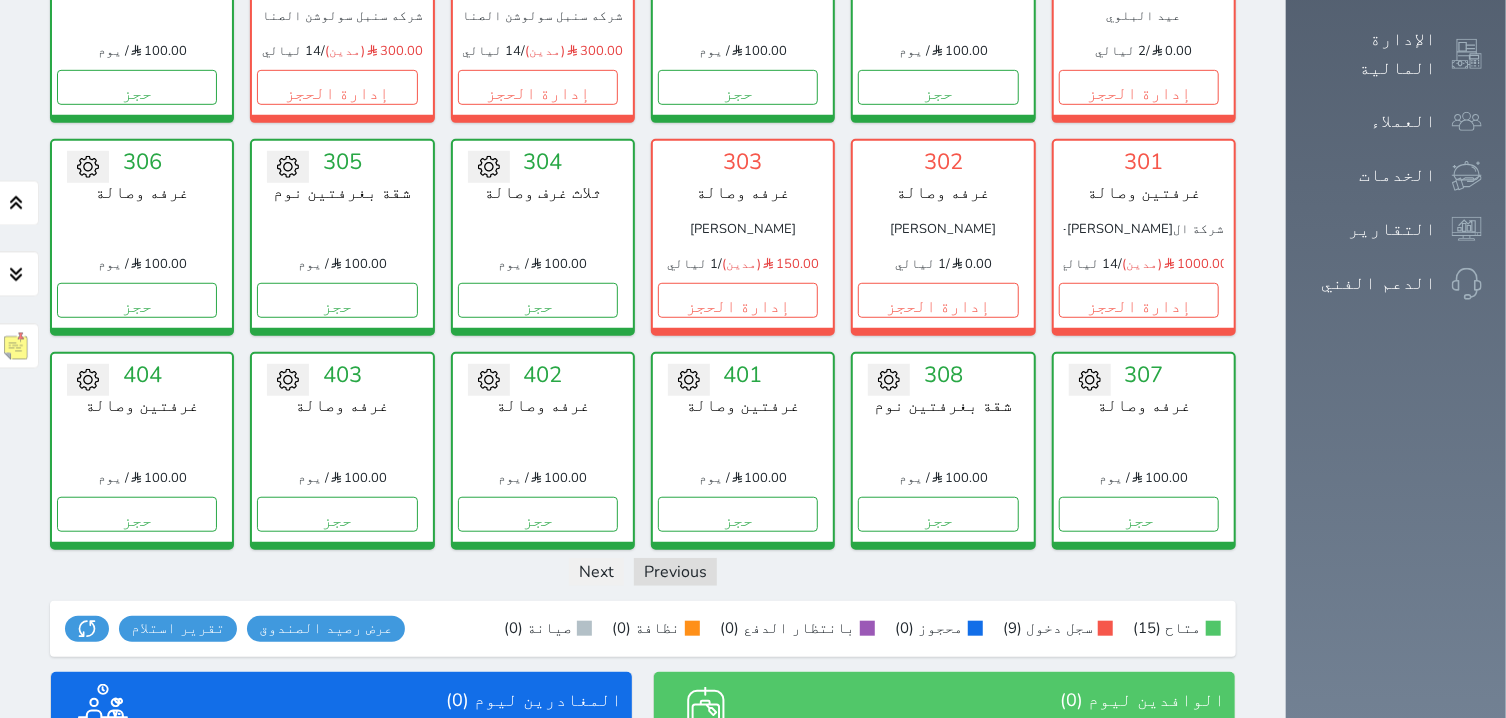 scroll, scrollTop: 636, scrollLeft: 0, axis: vertical 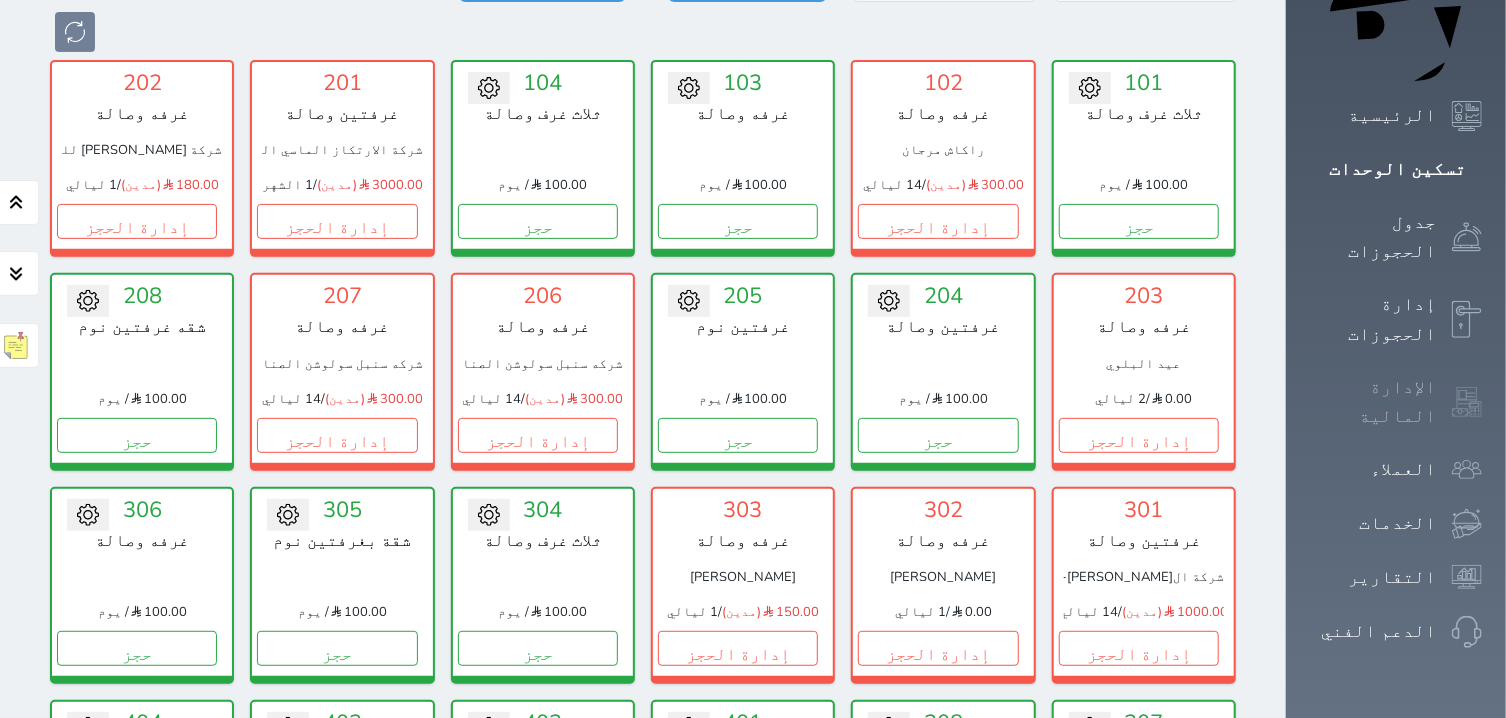 drag, startPoint x: 1423, startPoint y: 240, endPoint x: 1407, endPoint y: 242, distance: 16.124516 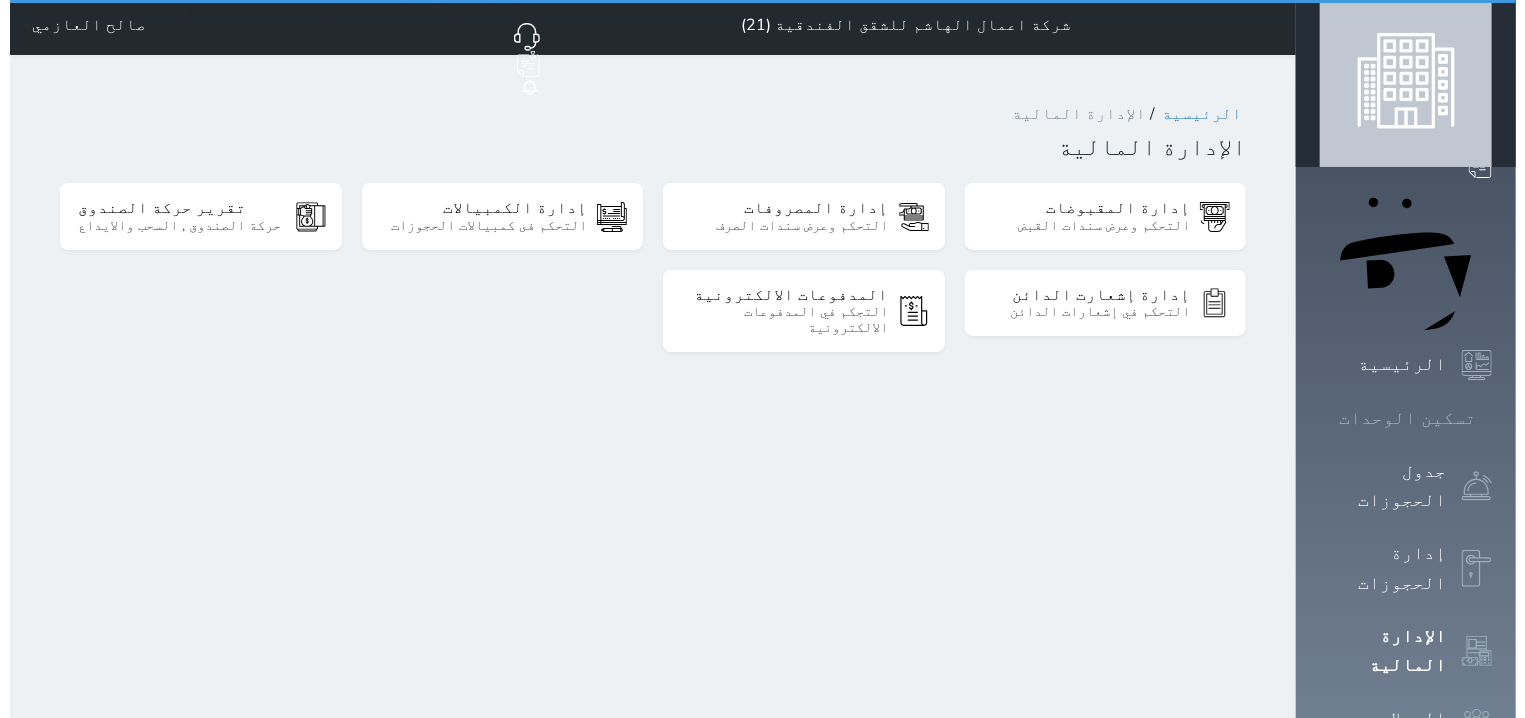 scroll, scrollTop: 0, scrollLeft: 0, axis: both 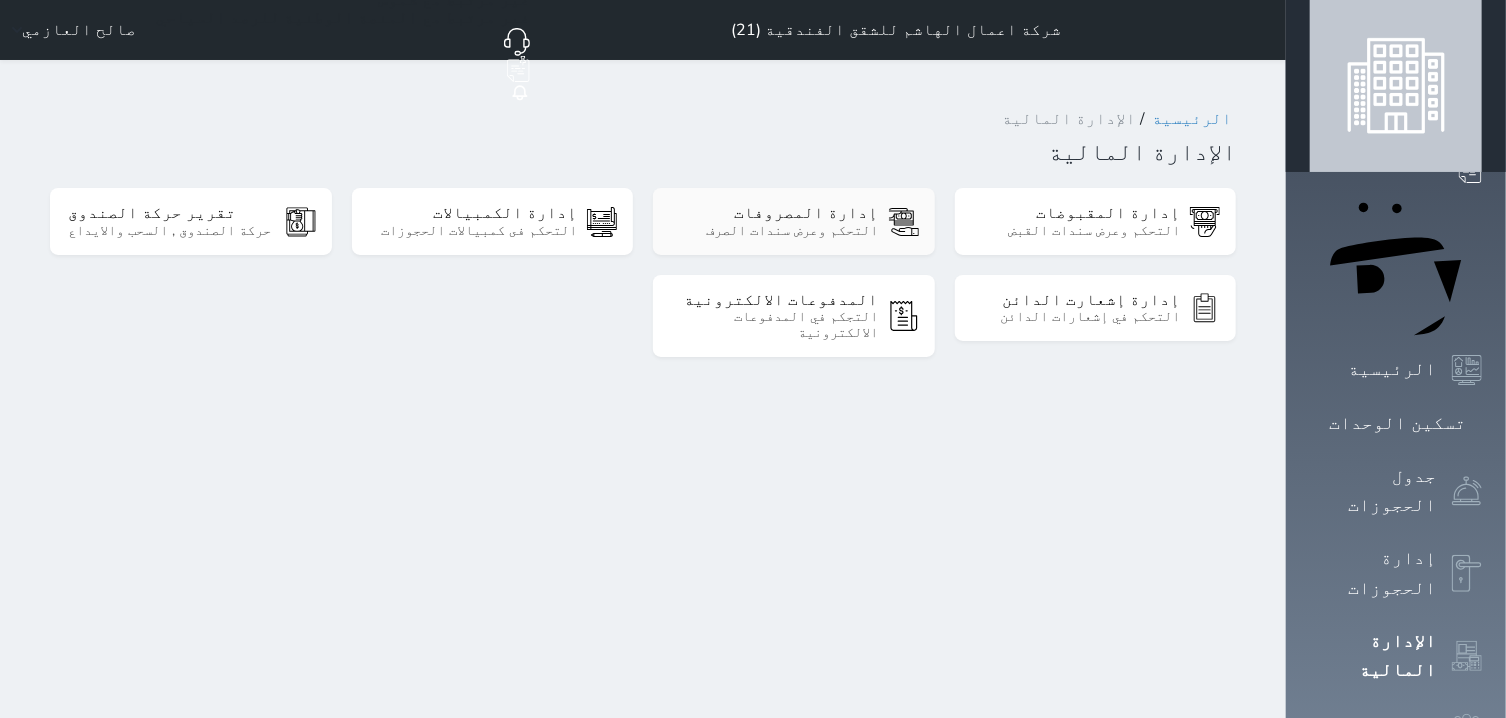 click on "إدارة المصروفات
التحكم وعرض سندات الصرف" at bounding box center [794, 221] 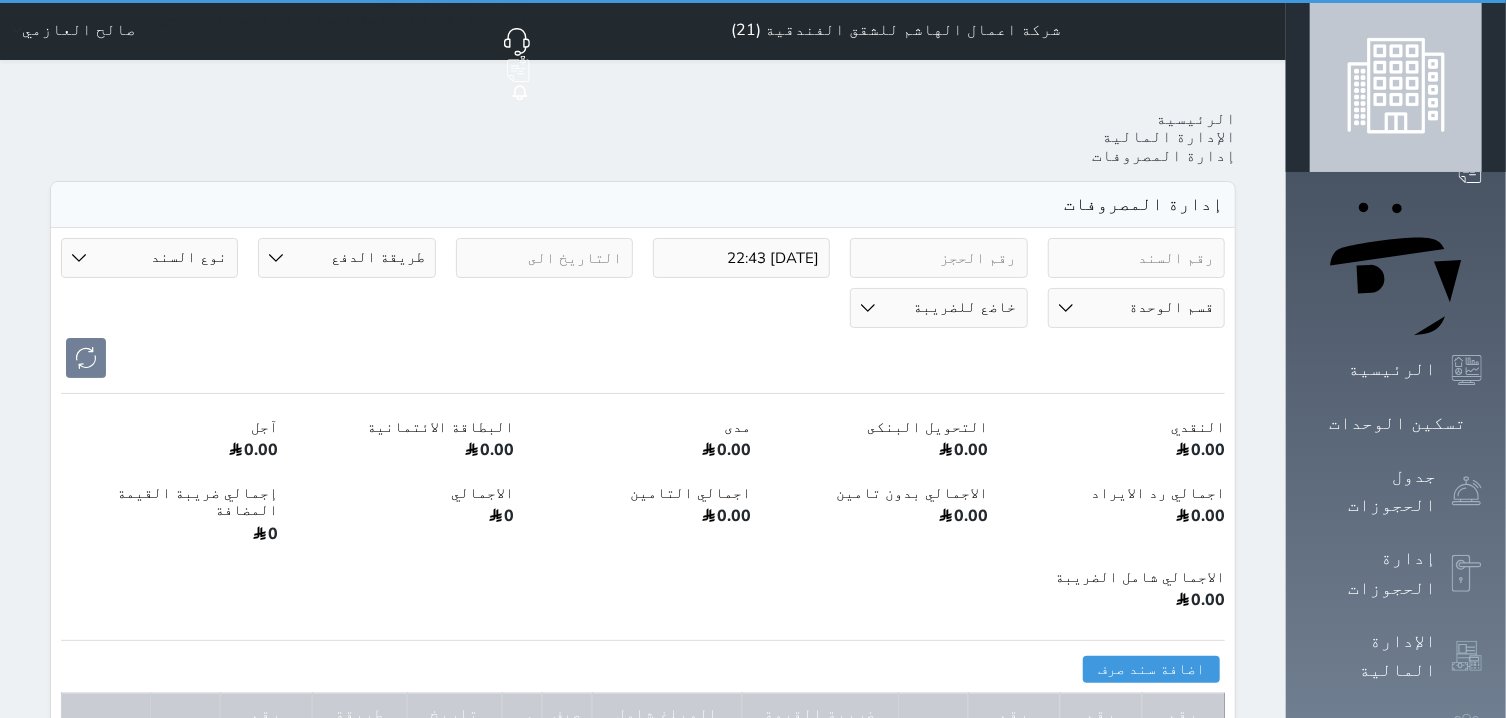 select 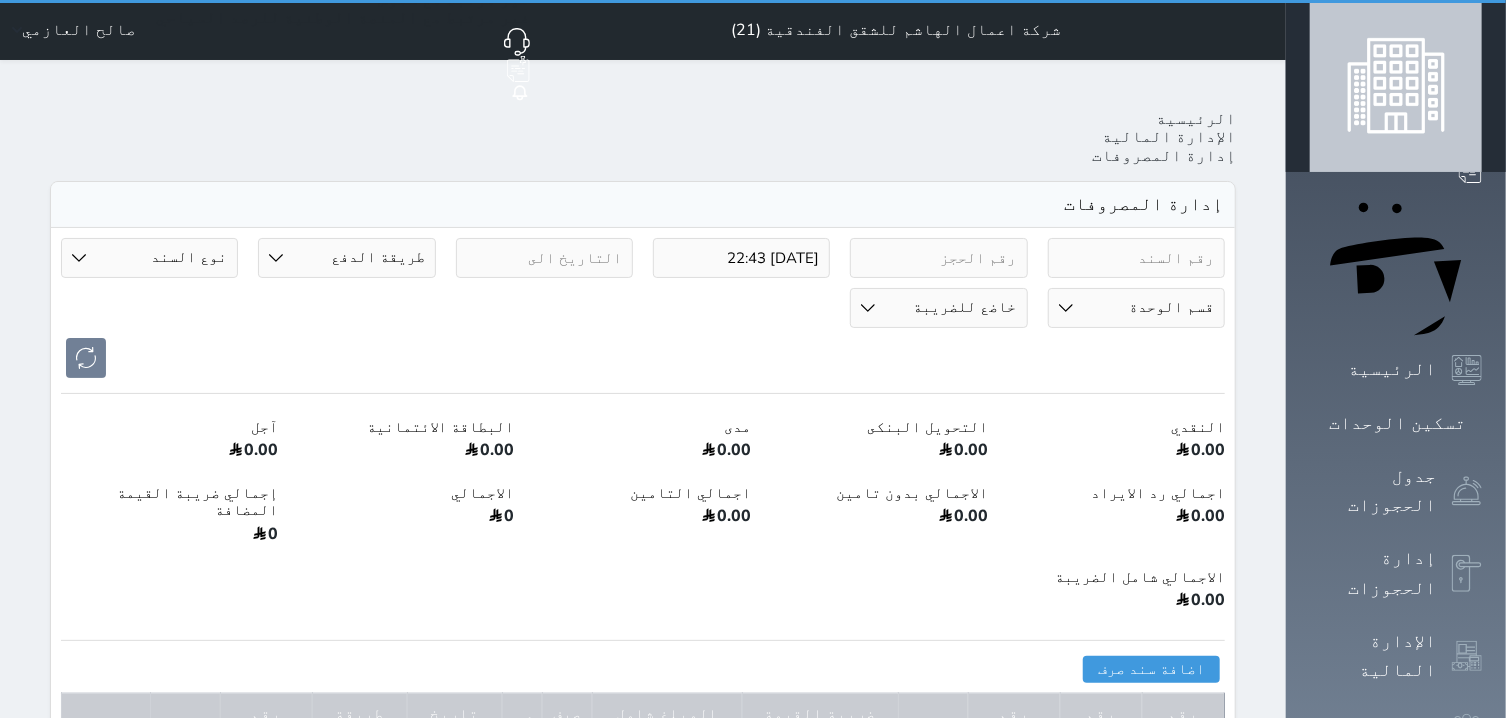 type on "[DATE] 22:43" 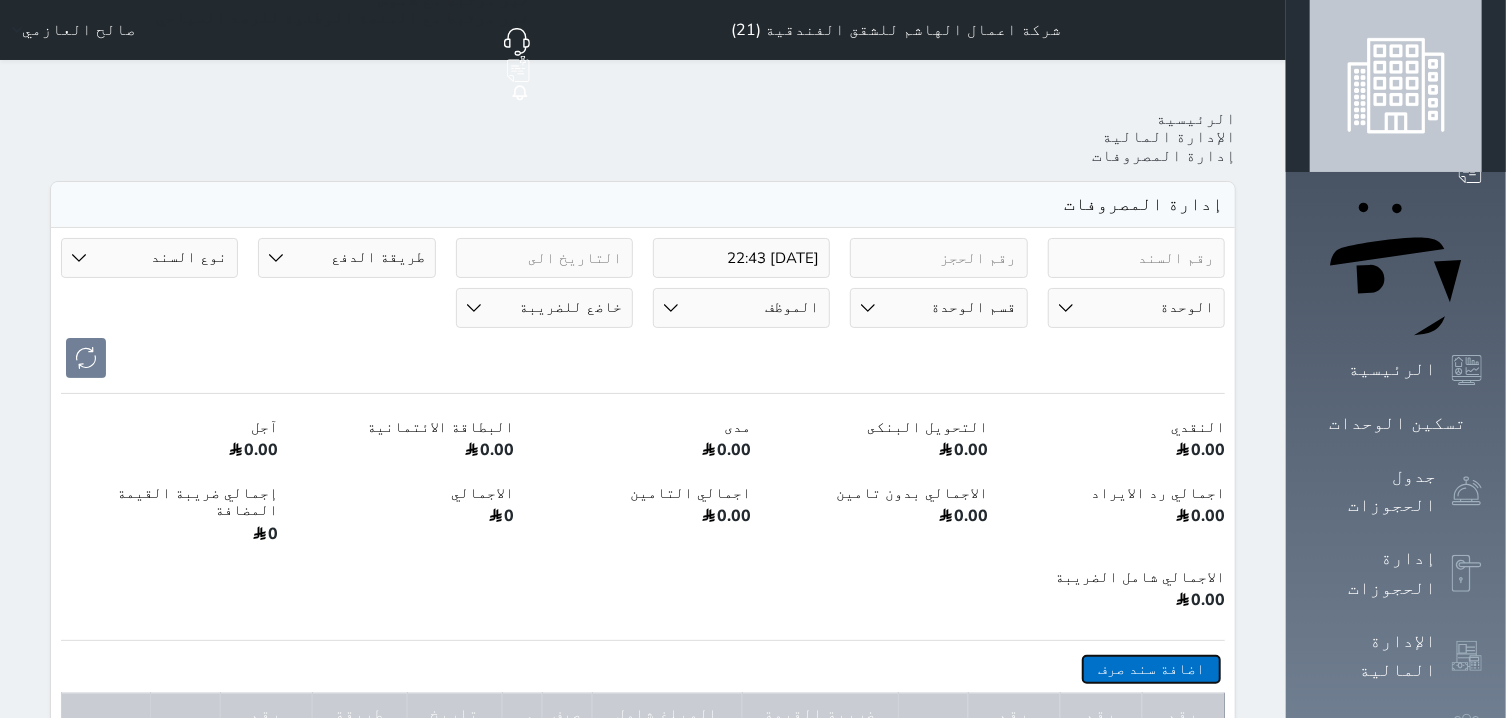 click on "اضافة سند صرف" at bounding box center (1151, 669) 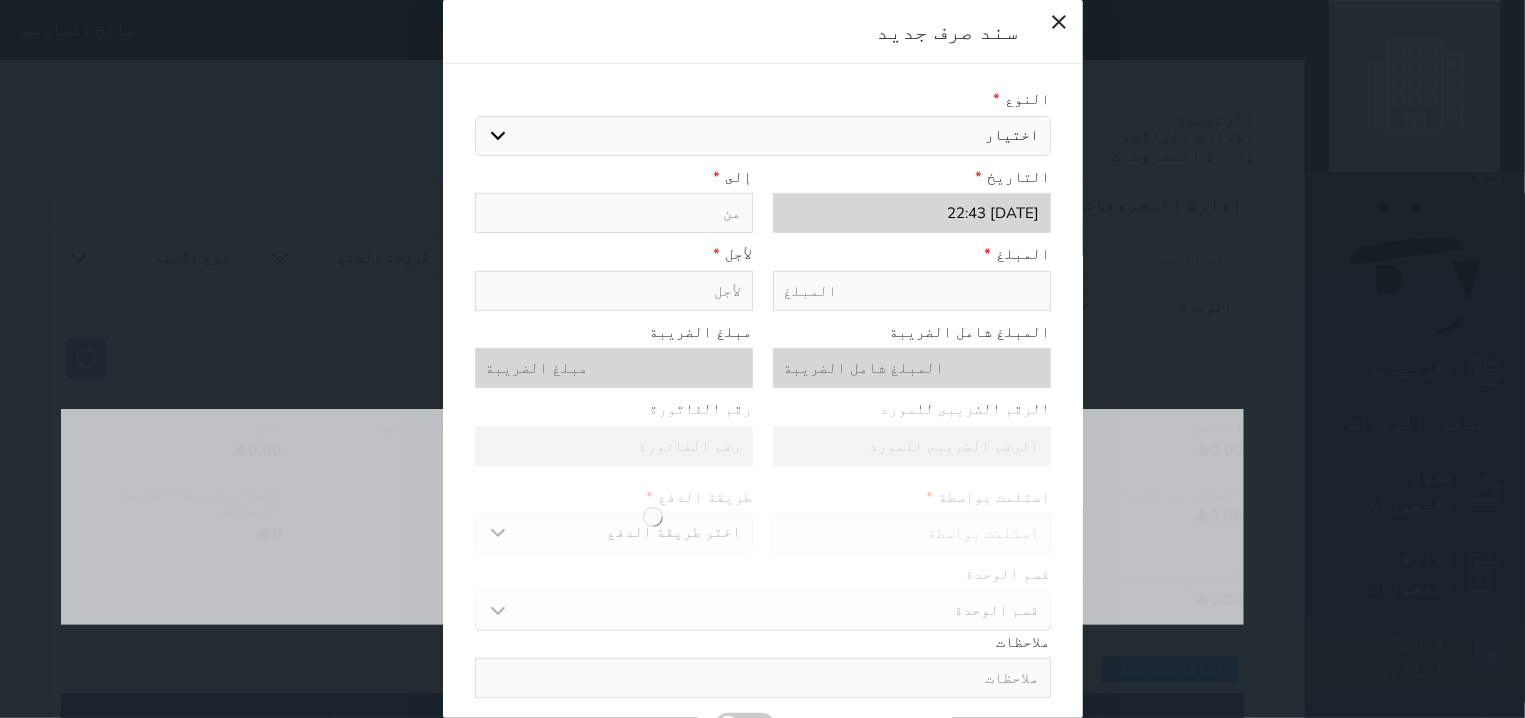 click on "اختيار   مرتجع إيجار رواتب صيانة مصروفات عامة تحويل من الصندوق الى الادارة استرجاع تامين استرجاع العربون" at bounding box center [763, 136] 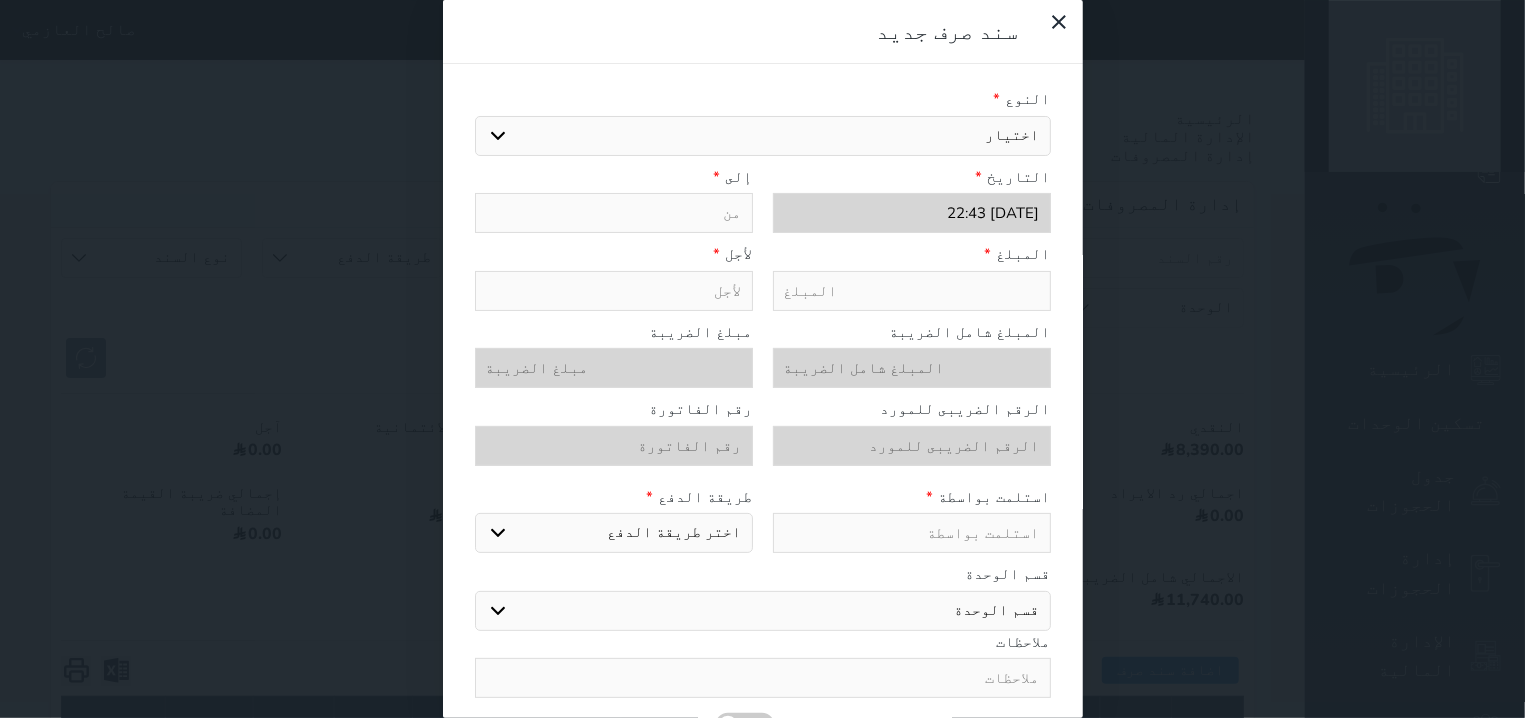 select on "77554" 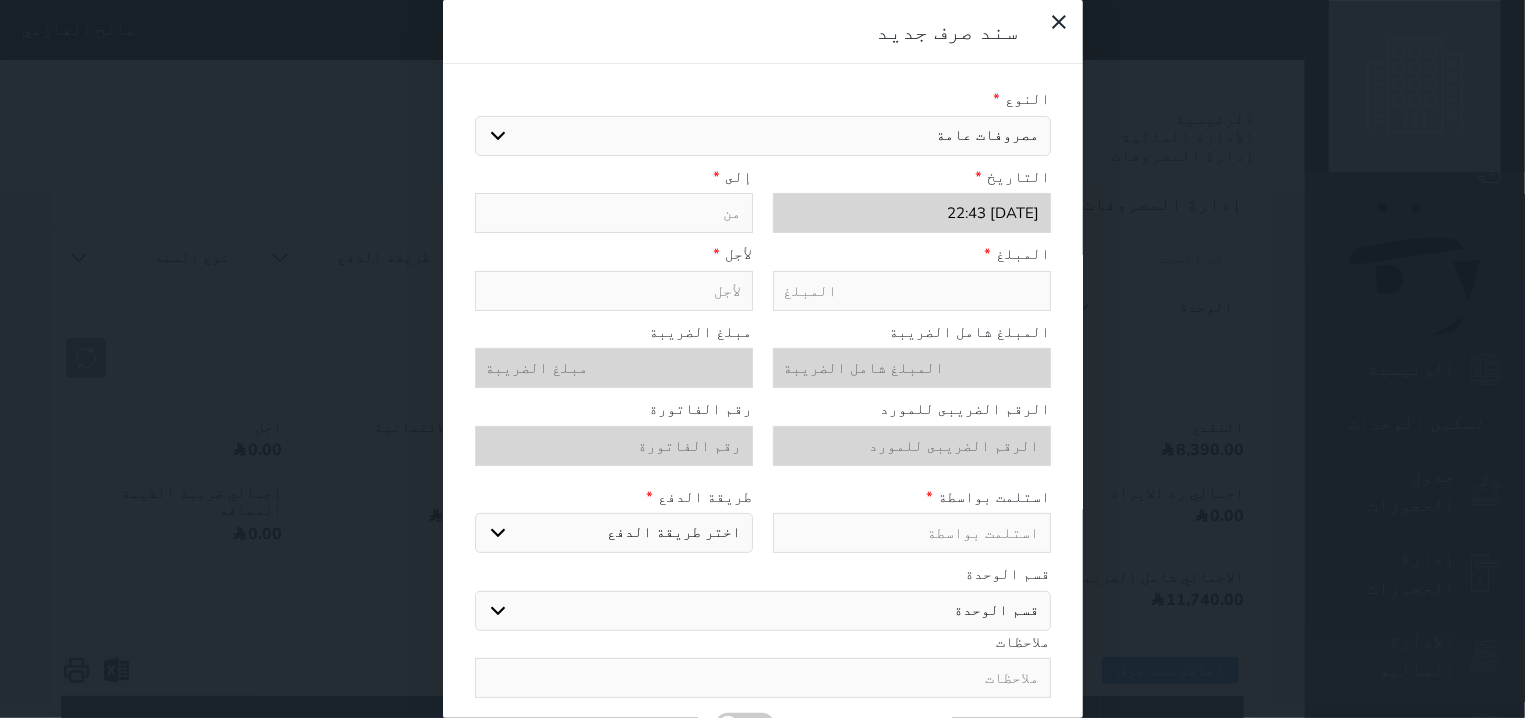 click on "مصروفات عامة" at bounding box center [0, 0] 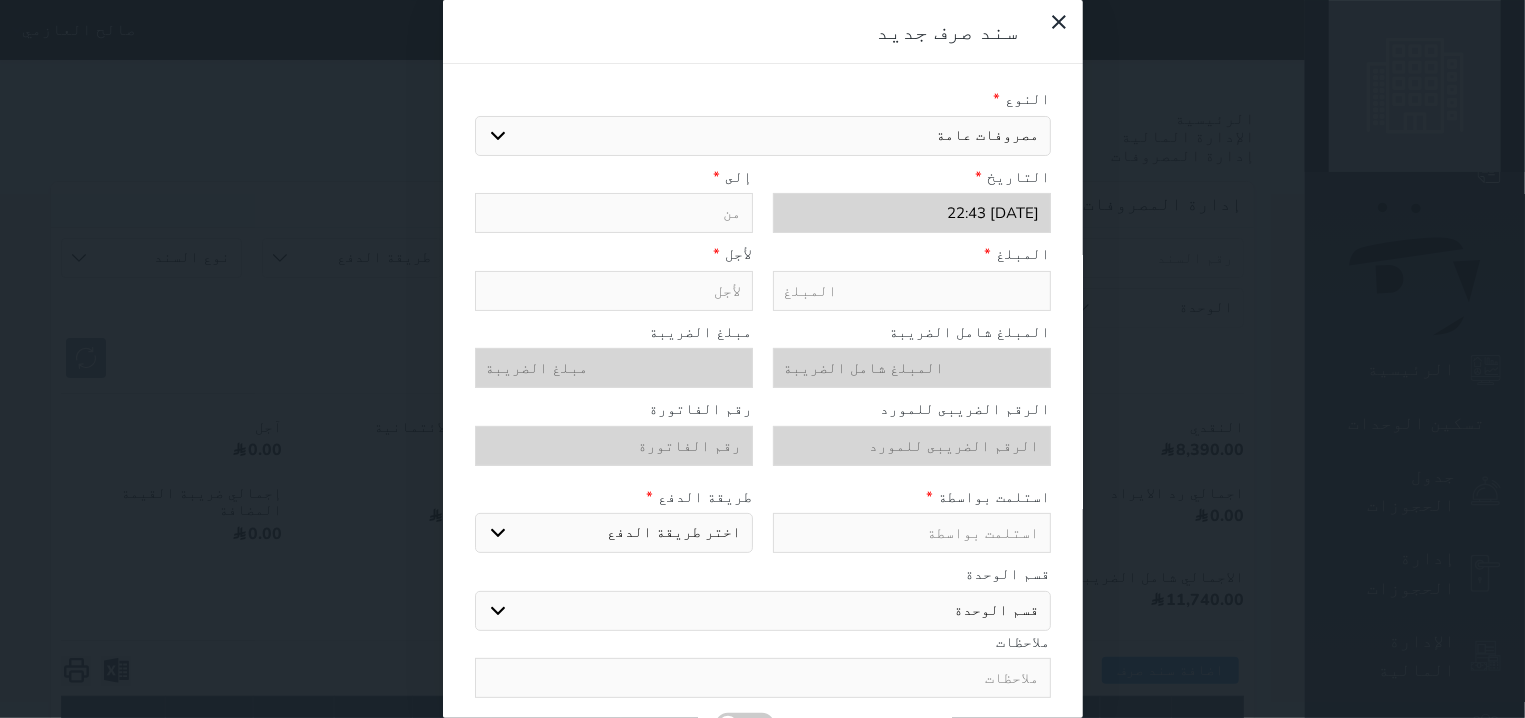 type on "مصروفات عامة" 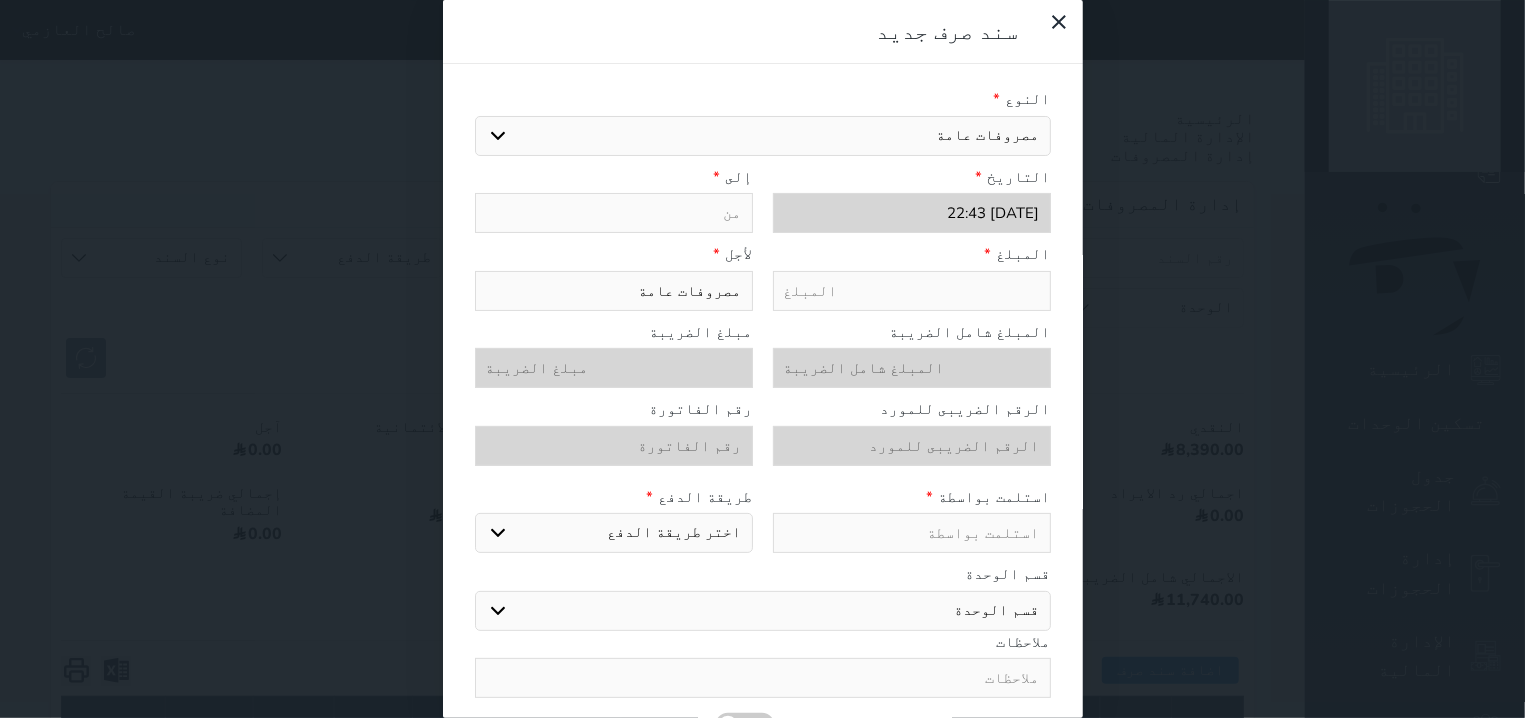 click at bounding box center [912, 291] 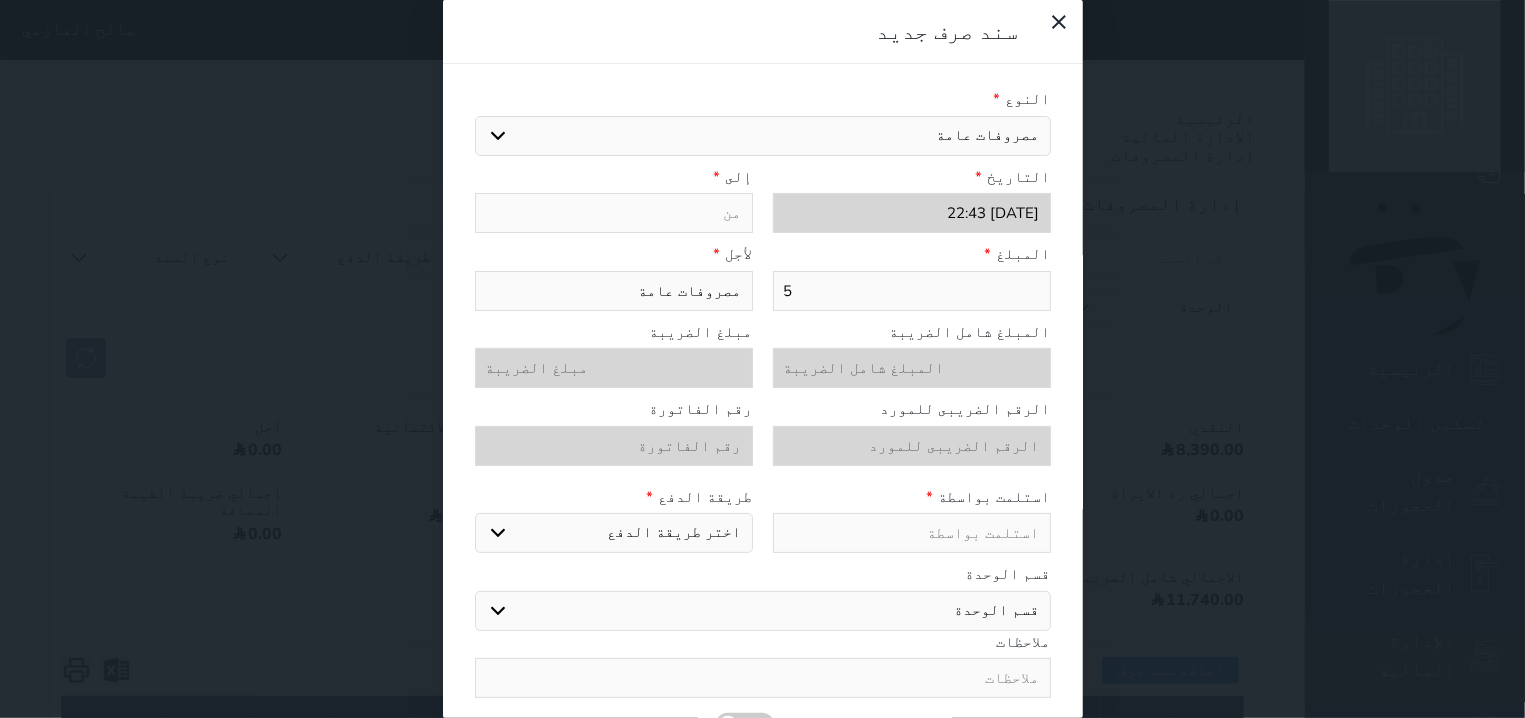 type on "50" 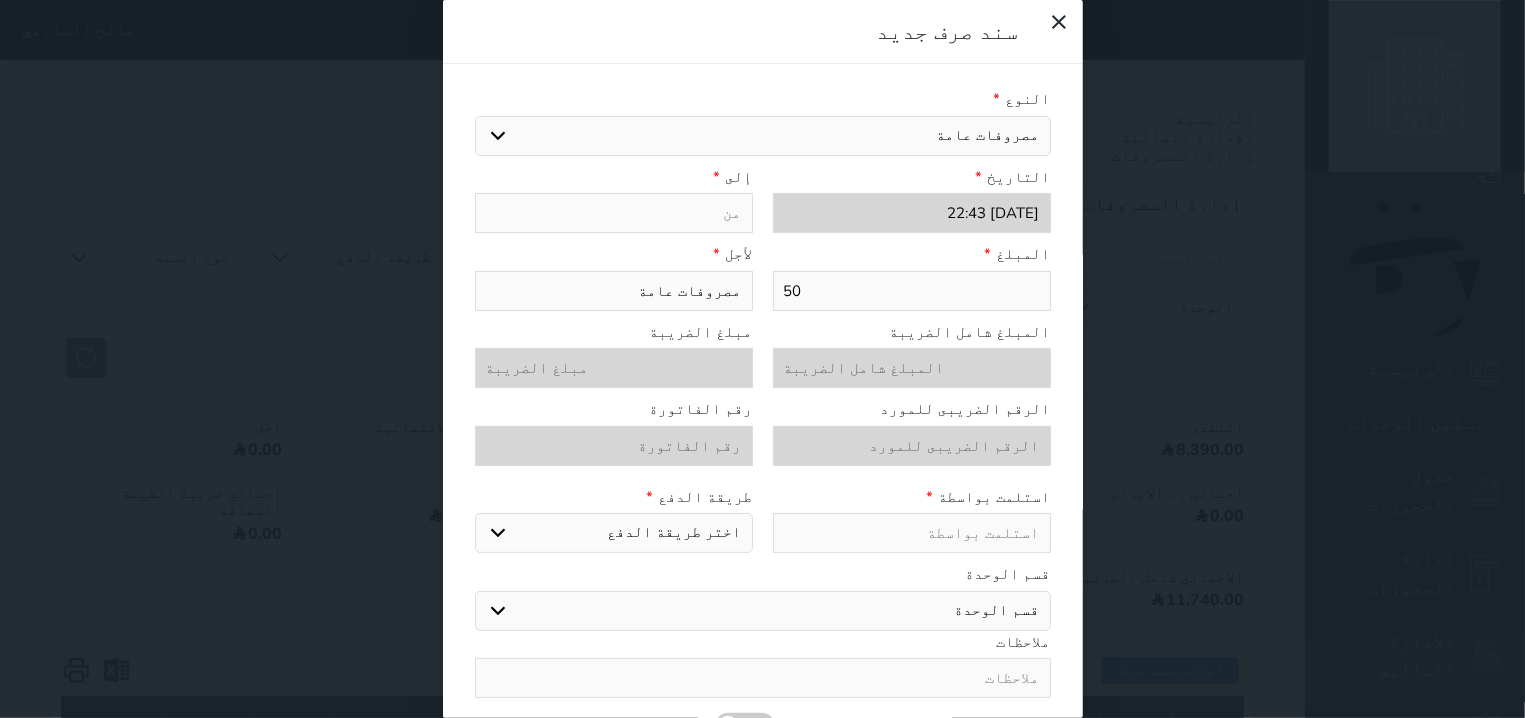 type on "50" 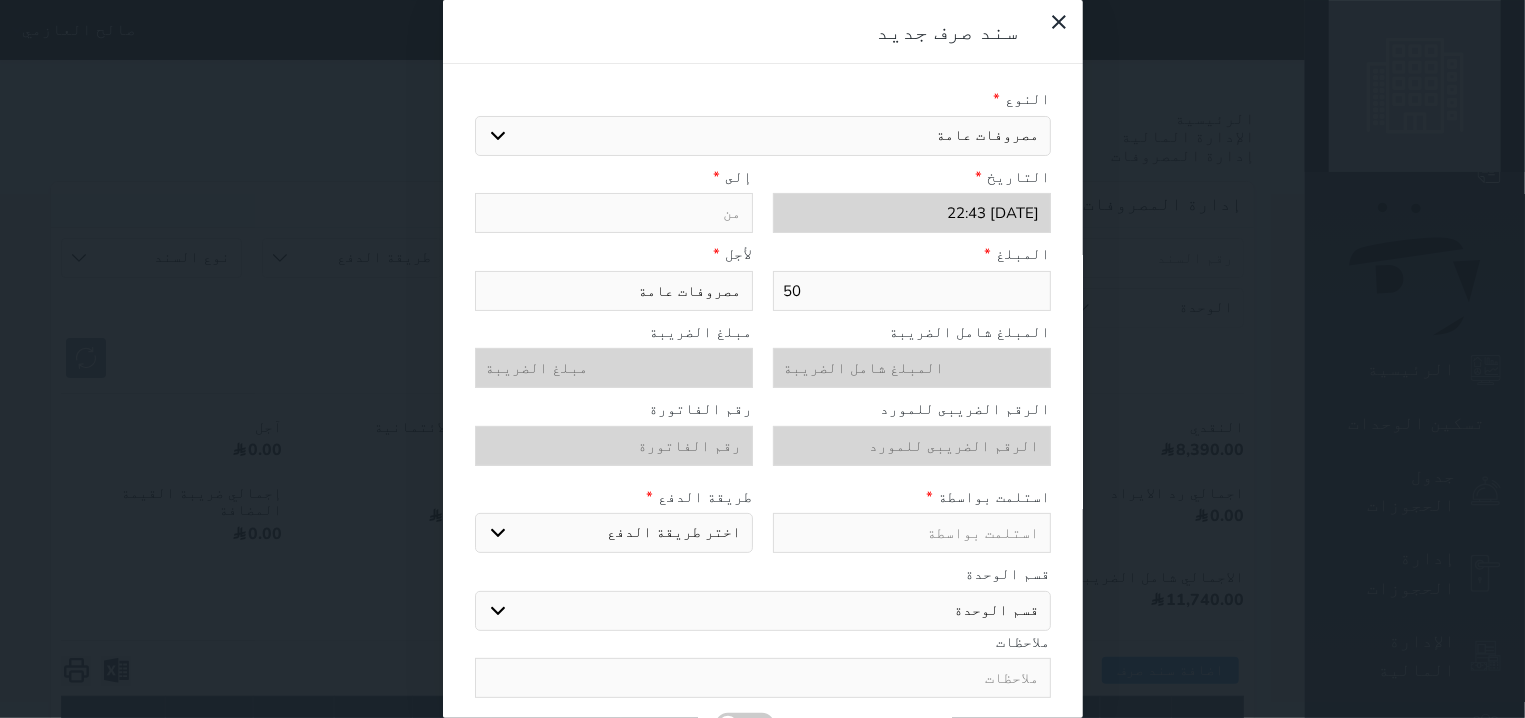 type on "م" 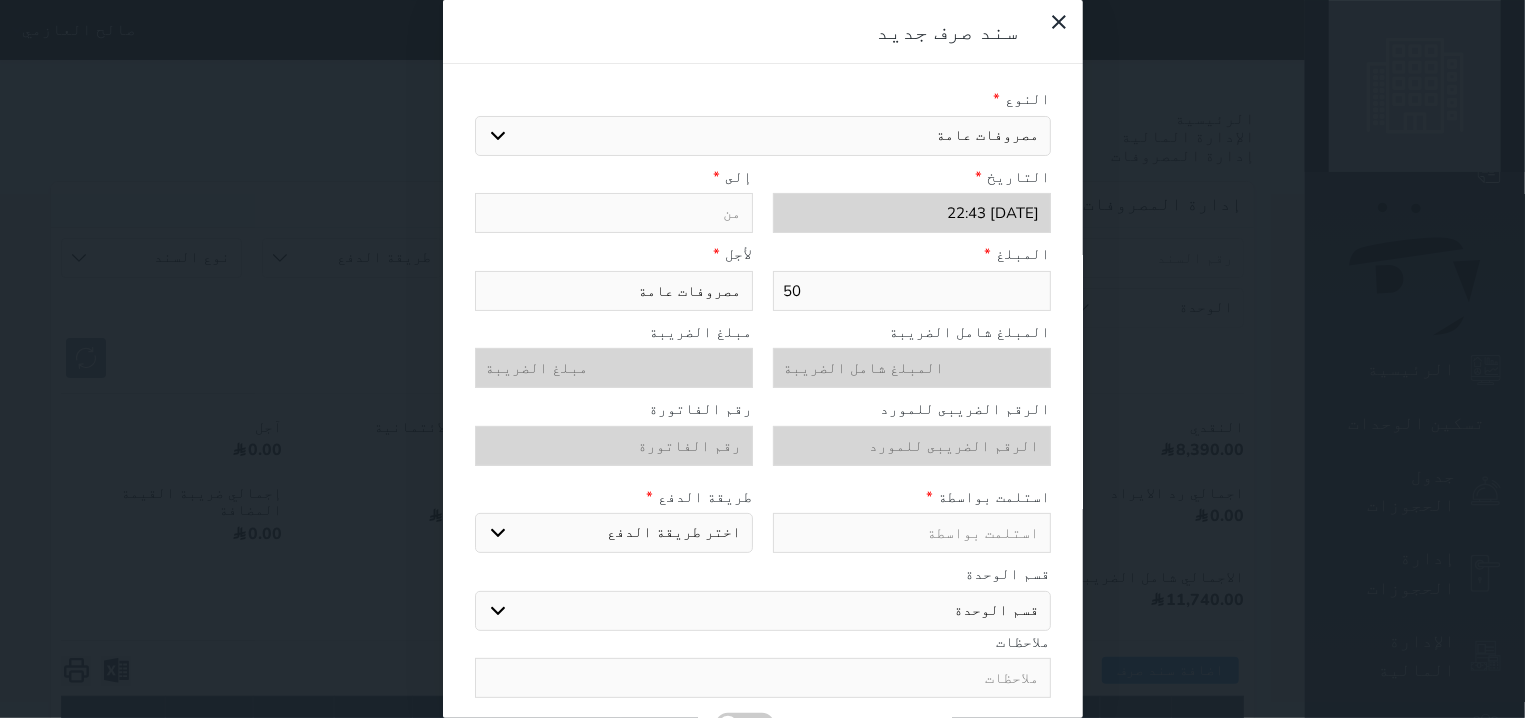 select 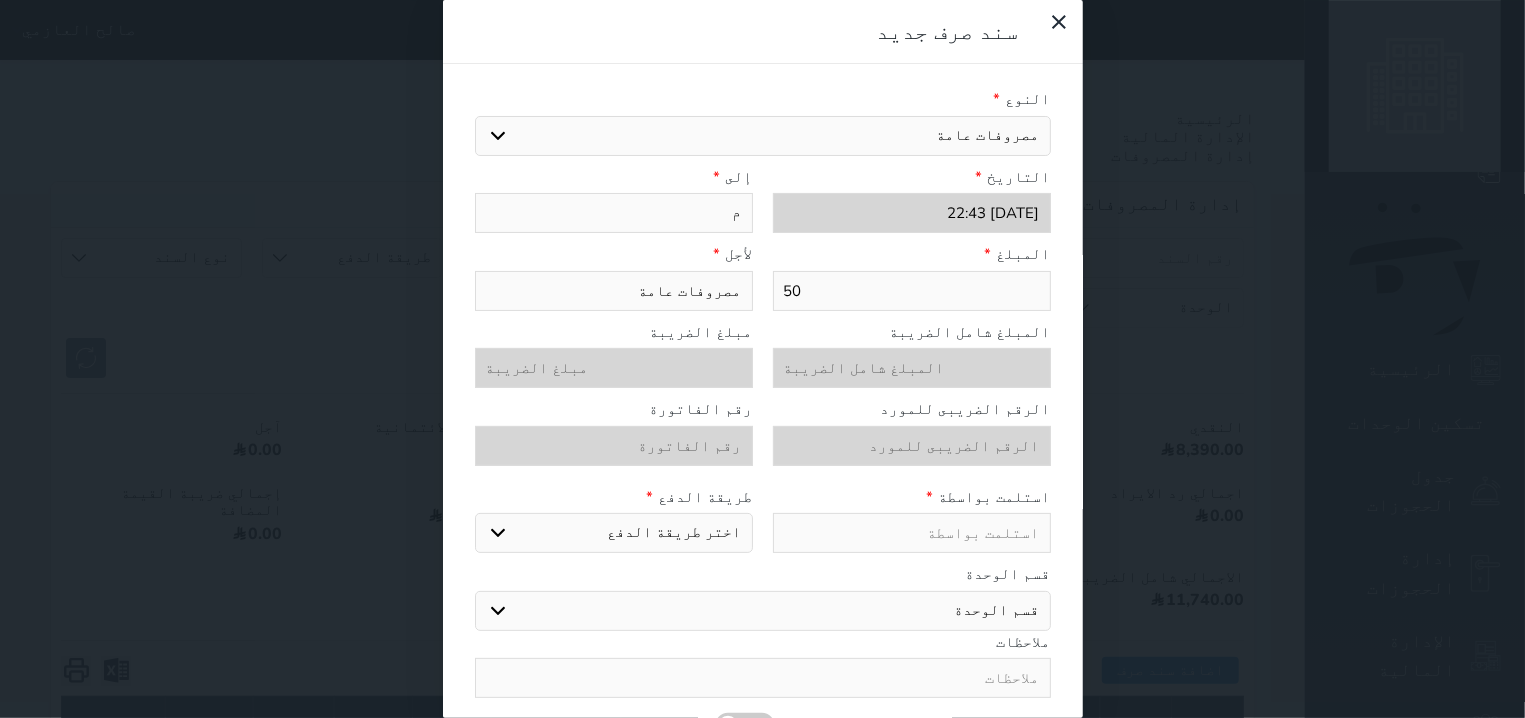 type on "مص" 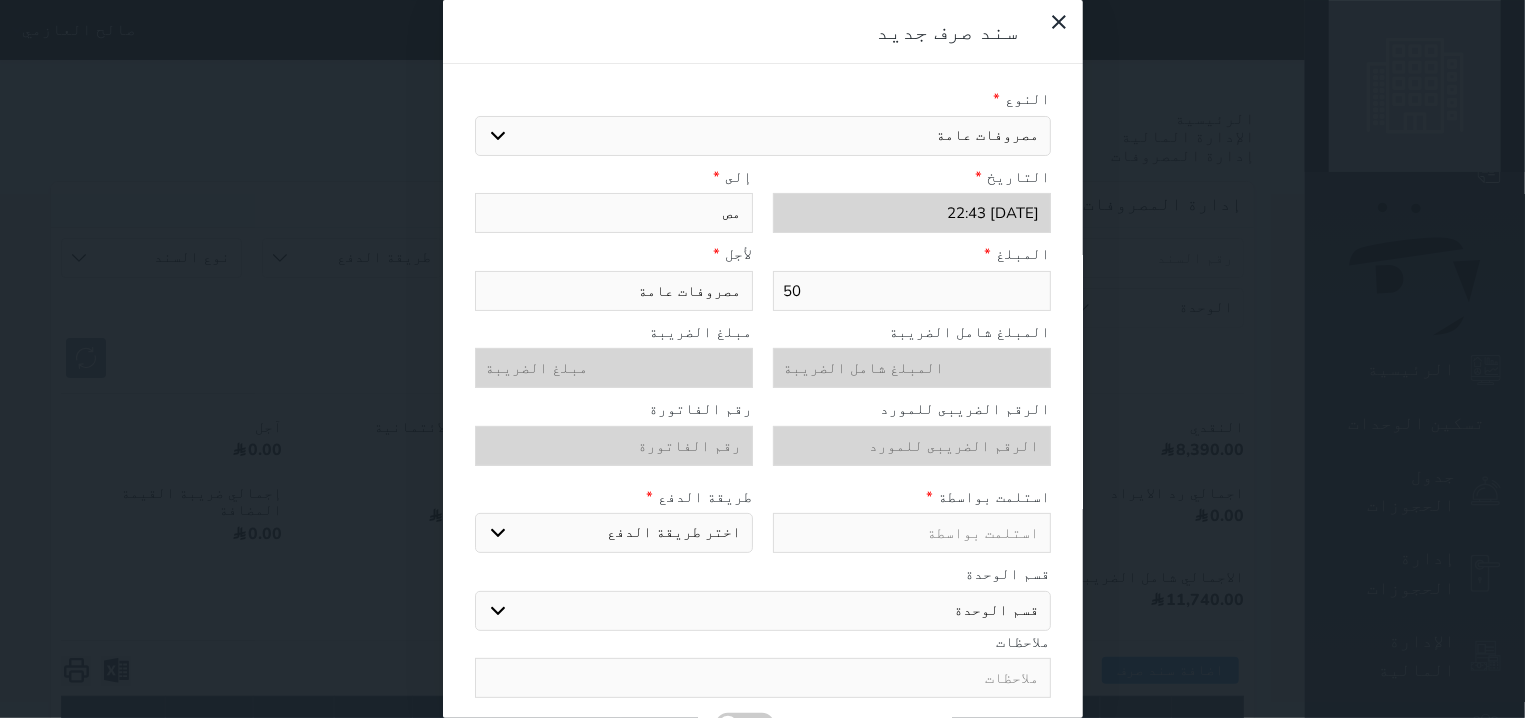 select 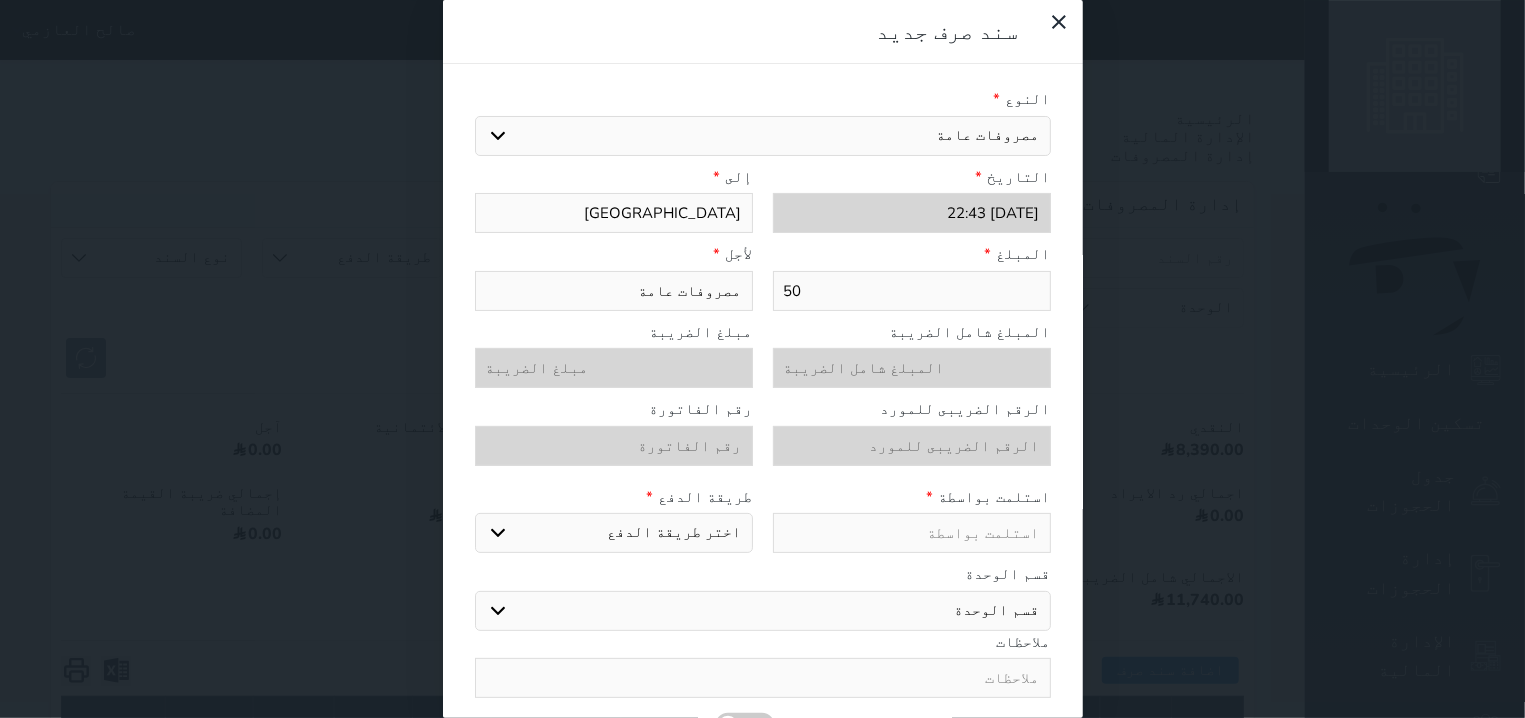 type on "مصرو" 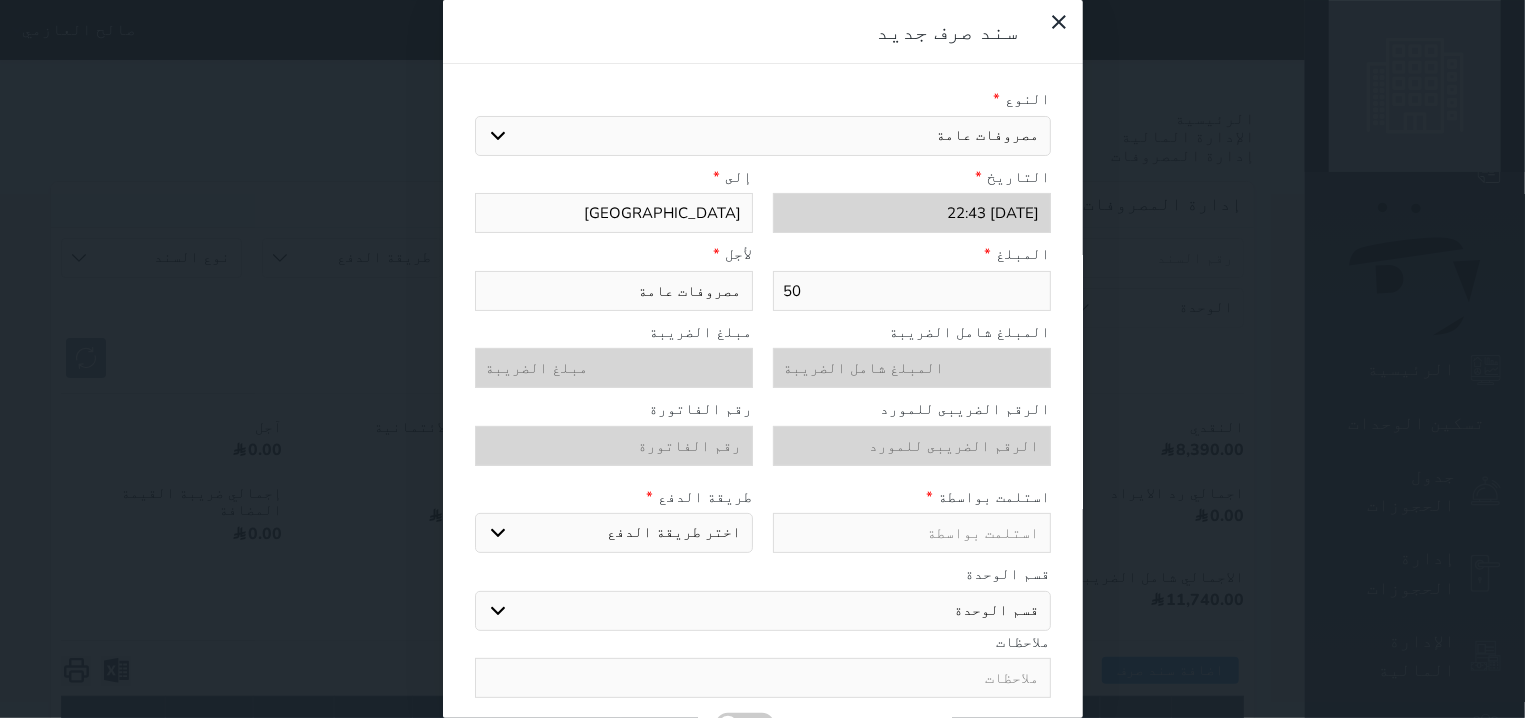 select 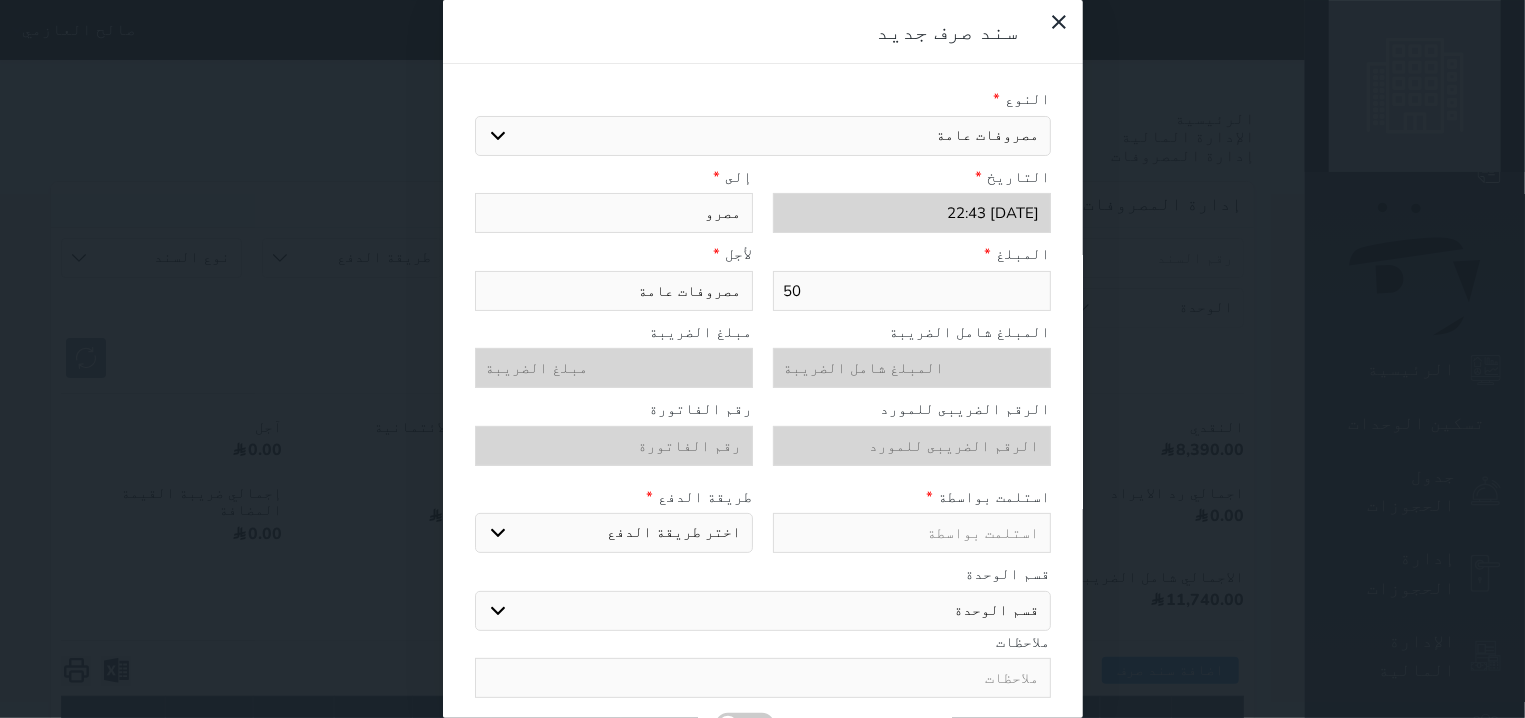 type on "مصروف" 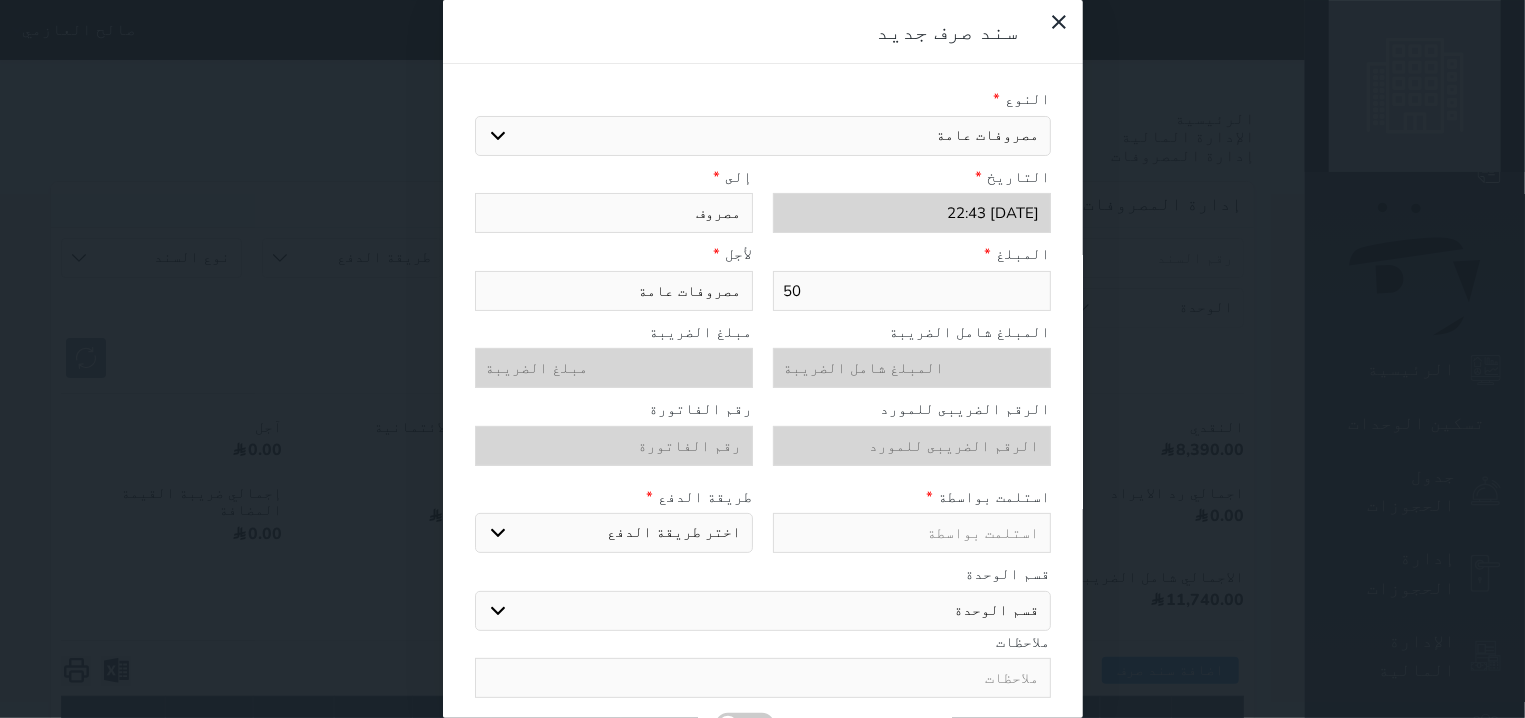 type on "مصروف" 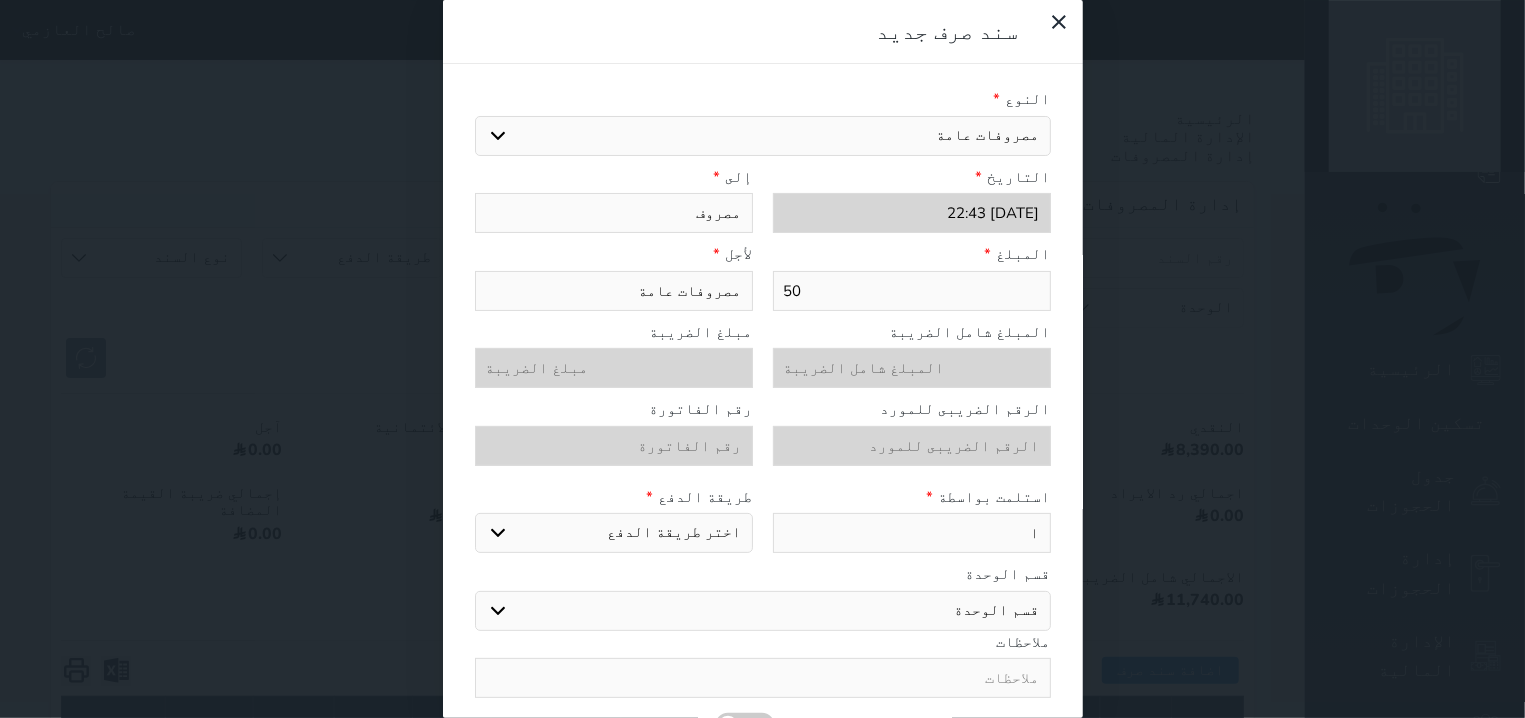 type on "ان" 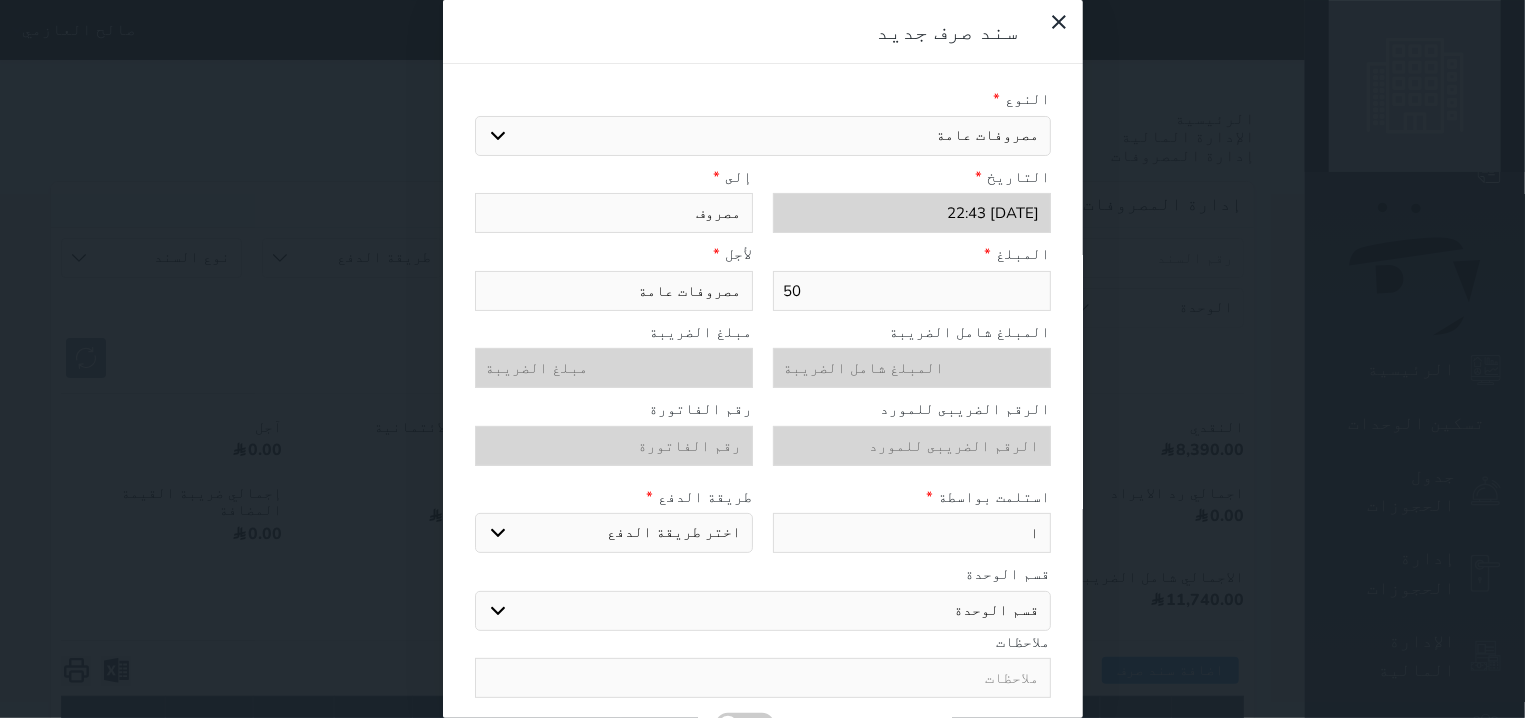 select 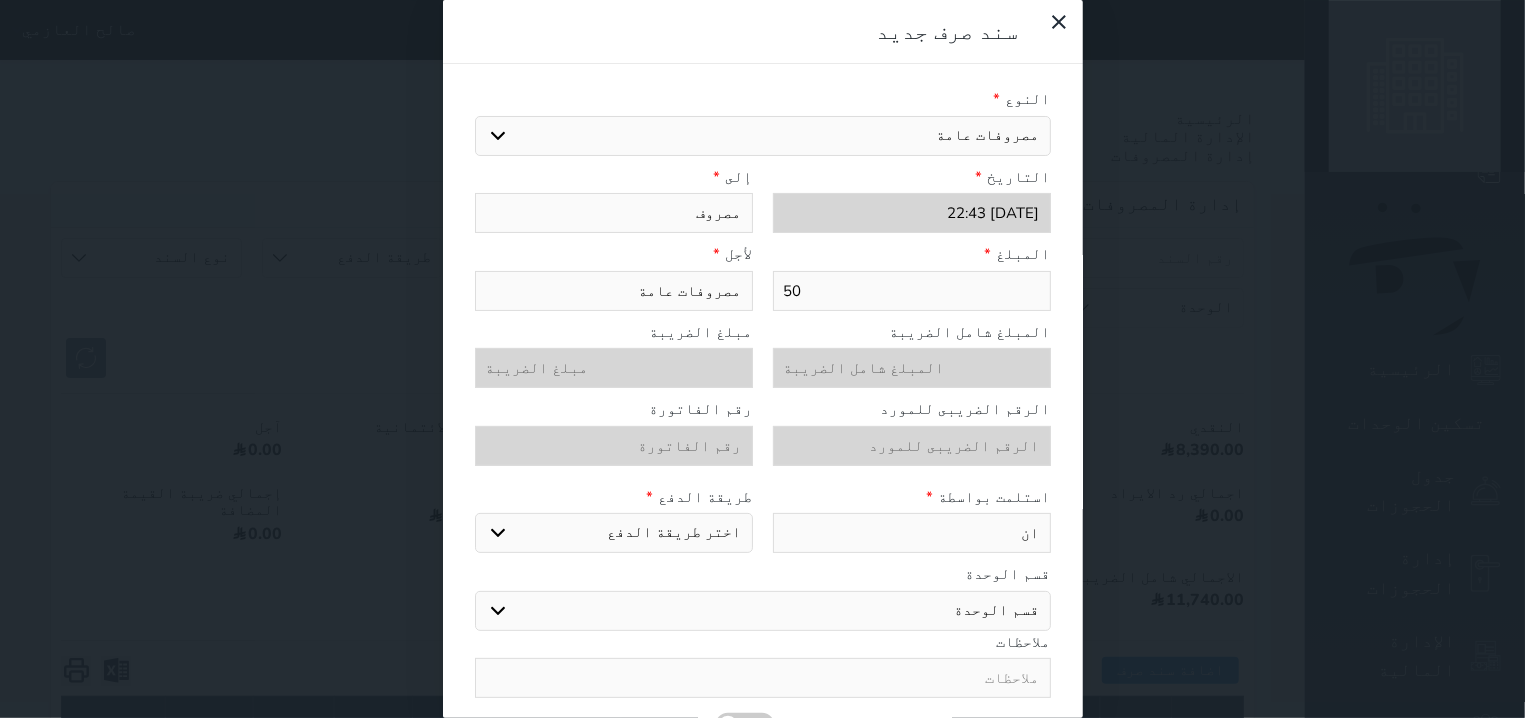 type on "اني" 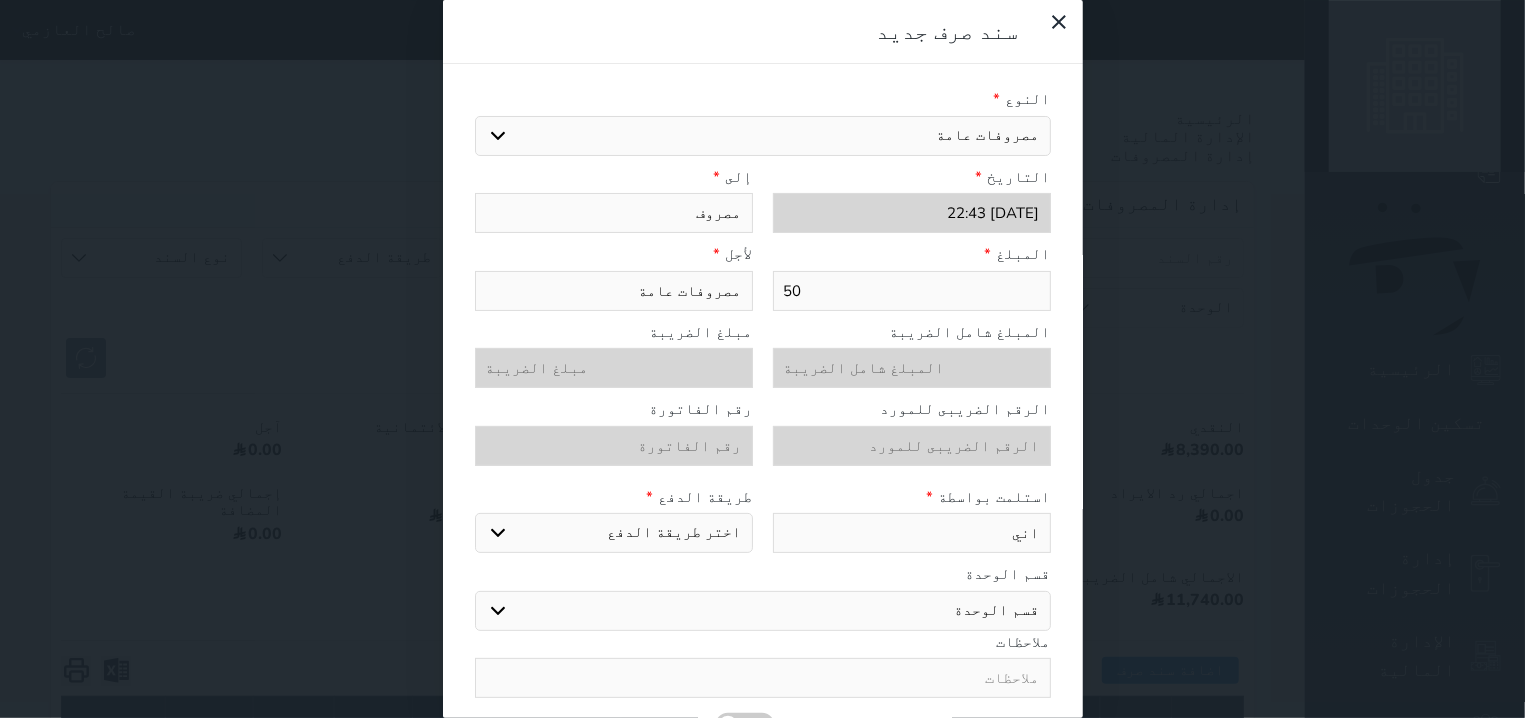 type on "انيس" 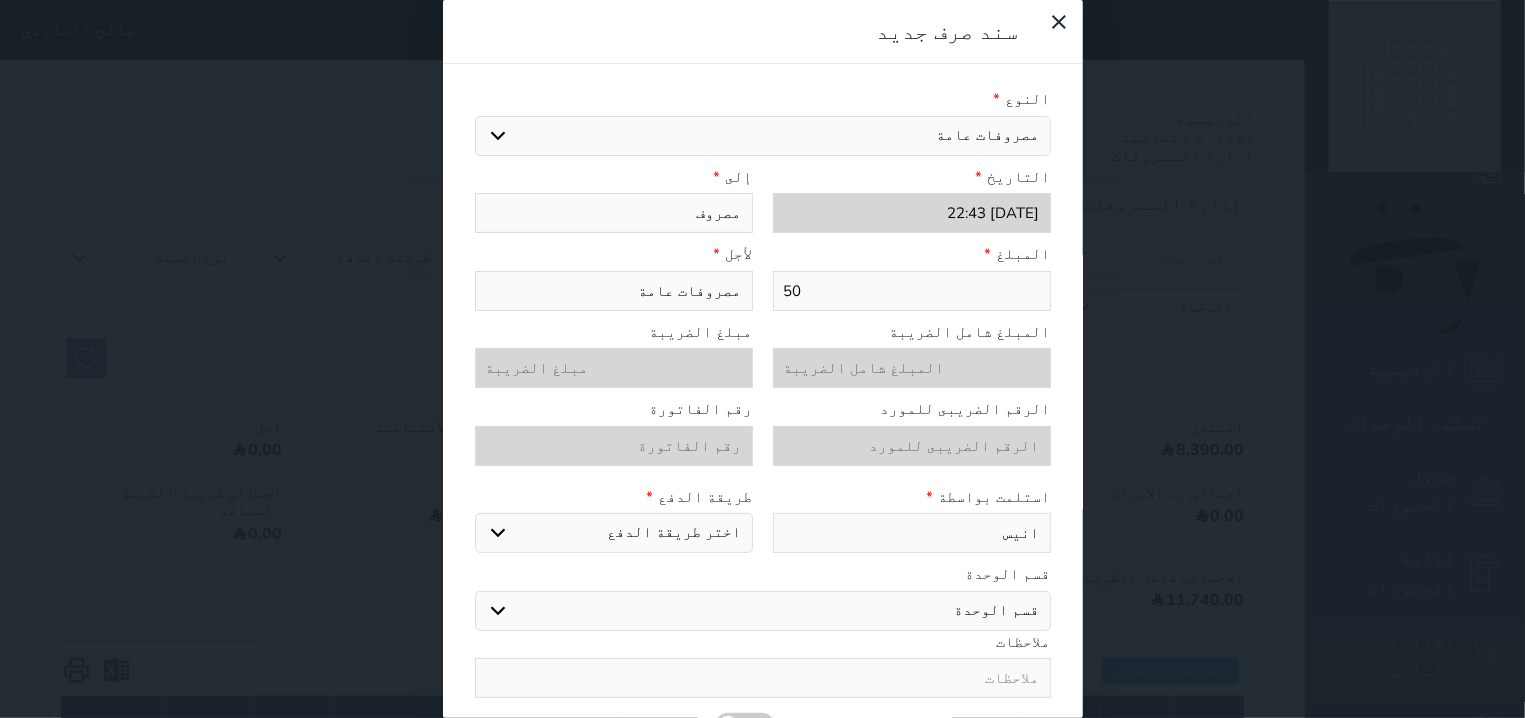 scroll, scrollTop: 71, scrollLeft: 0, axis: vertical 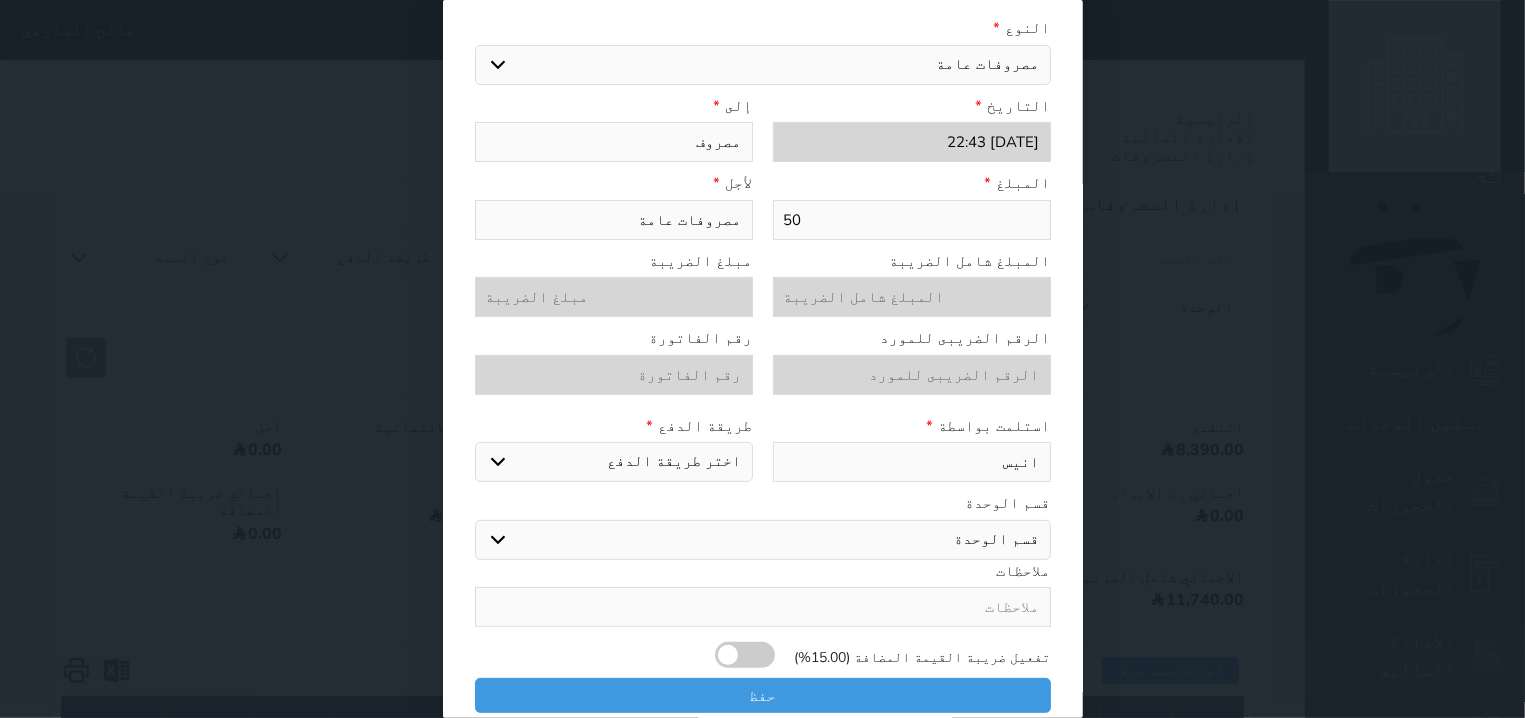 type on "انيس" 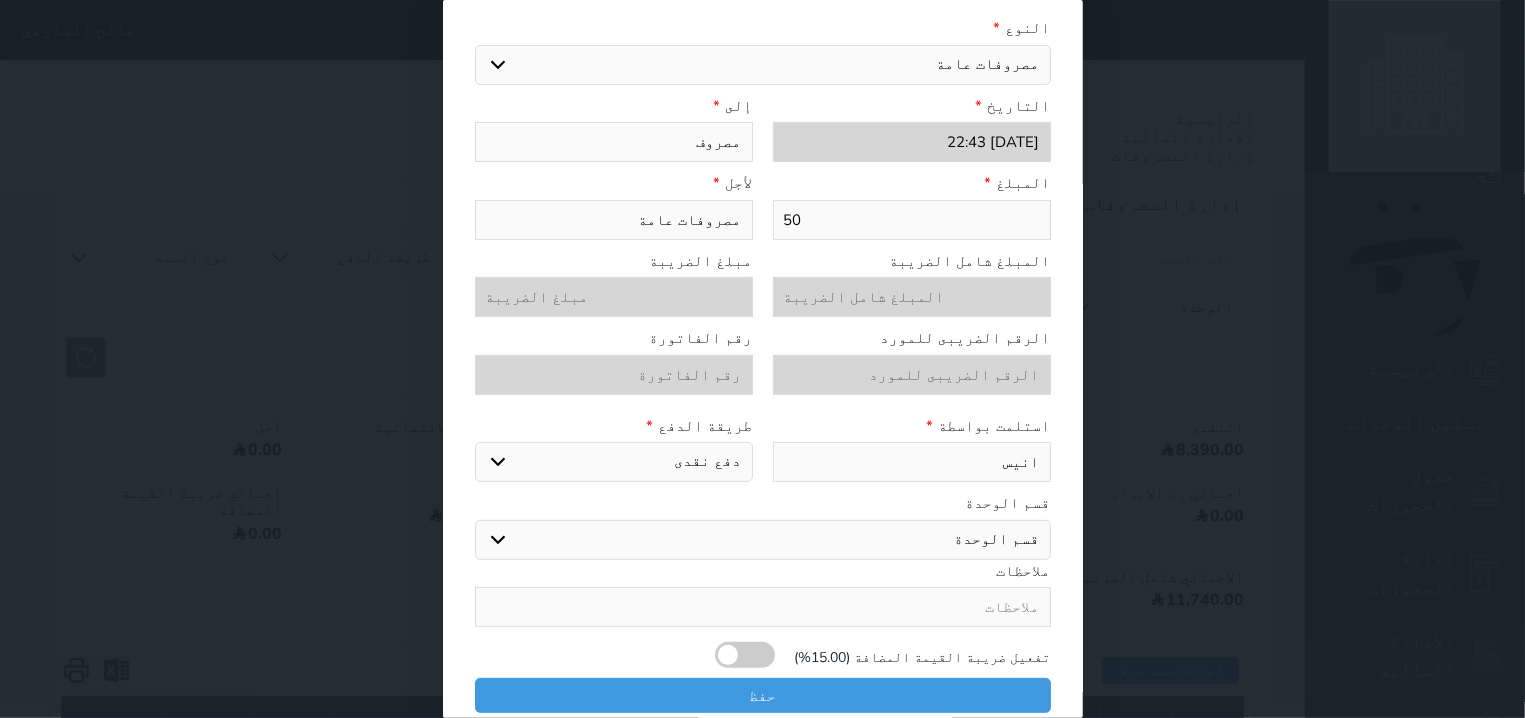 click on "دفع نقدى" at bounding box center [0, 0] 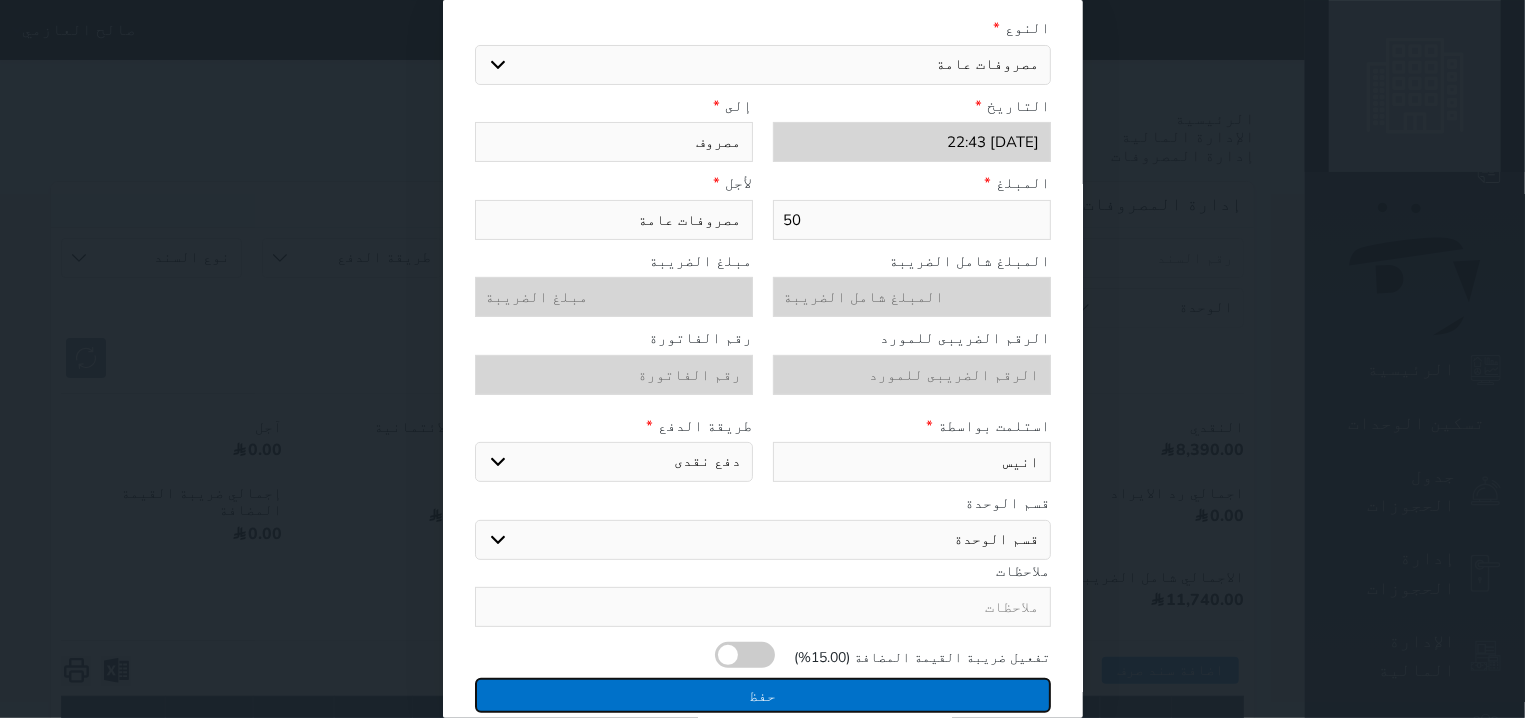 click on "حفظ" at bounding box center (763, 695) 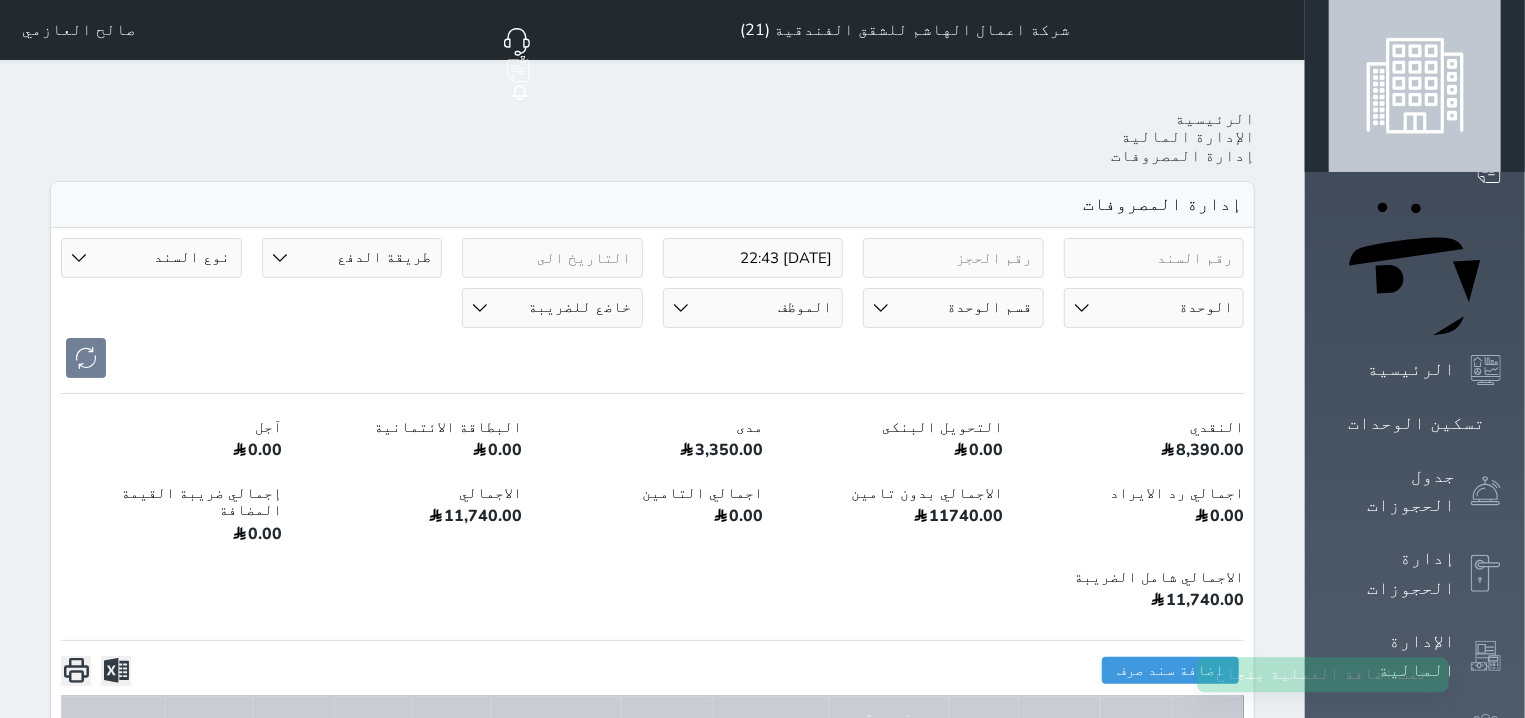 select 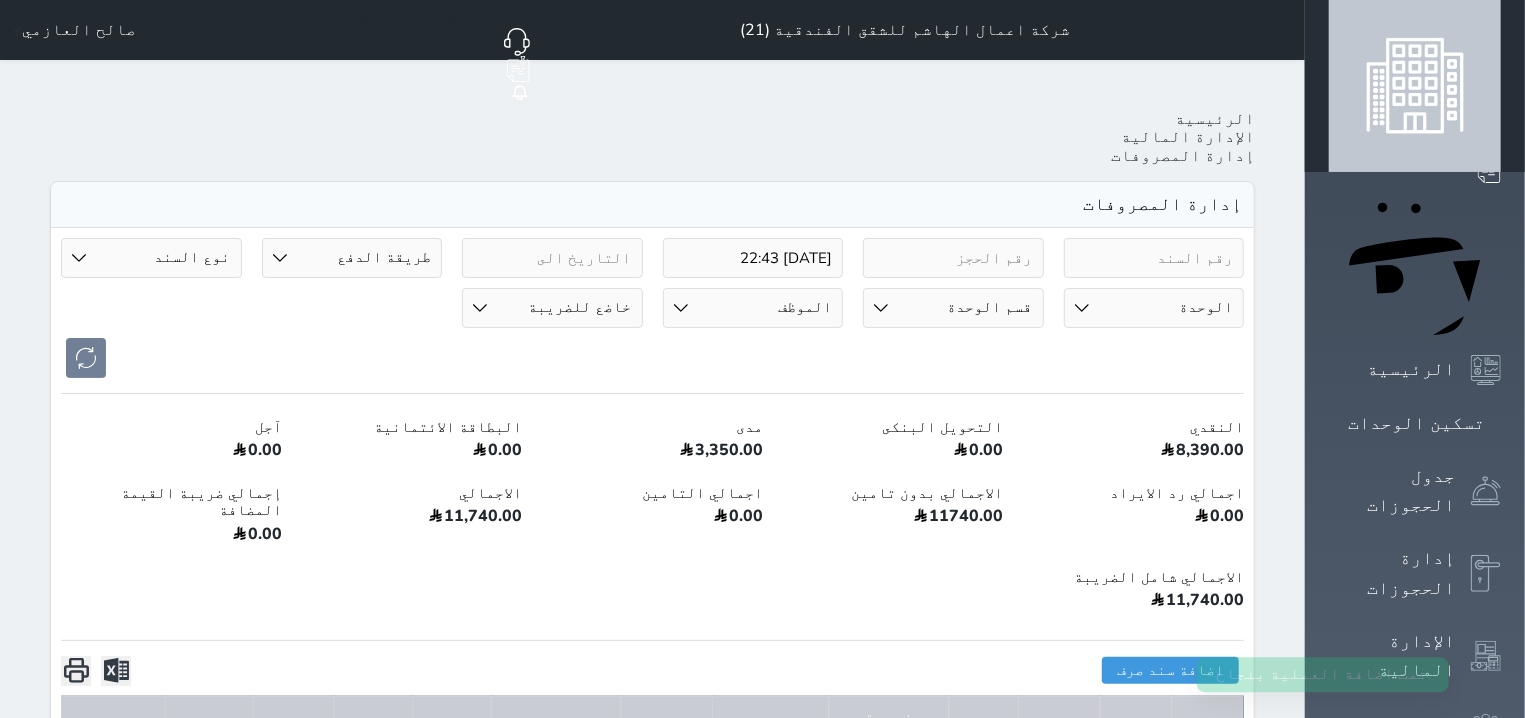 type 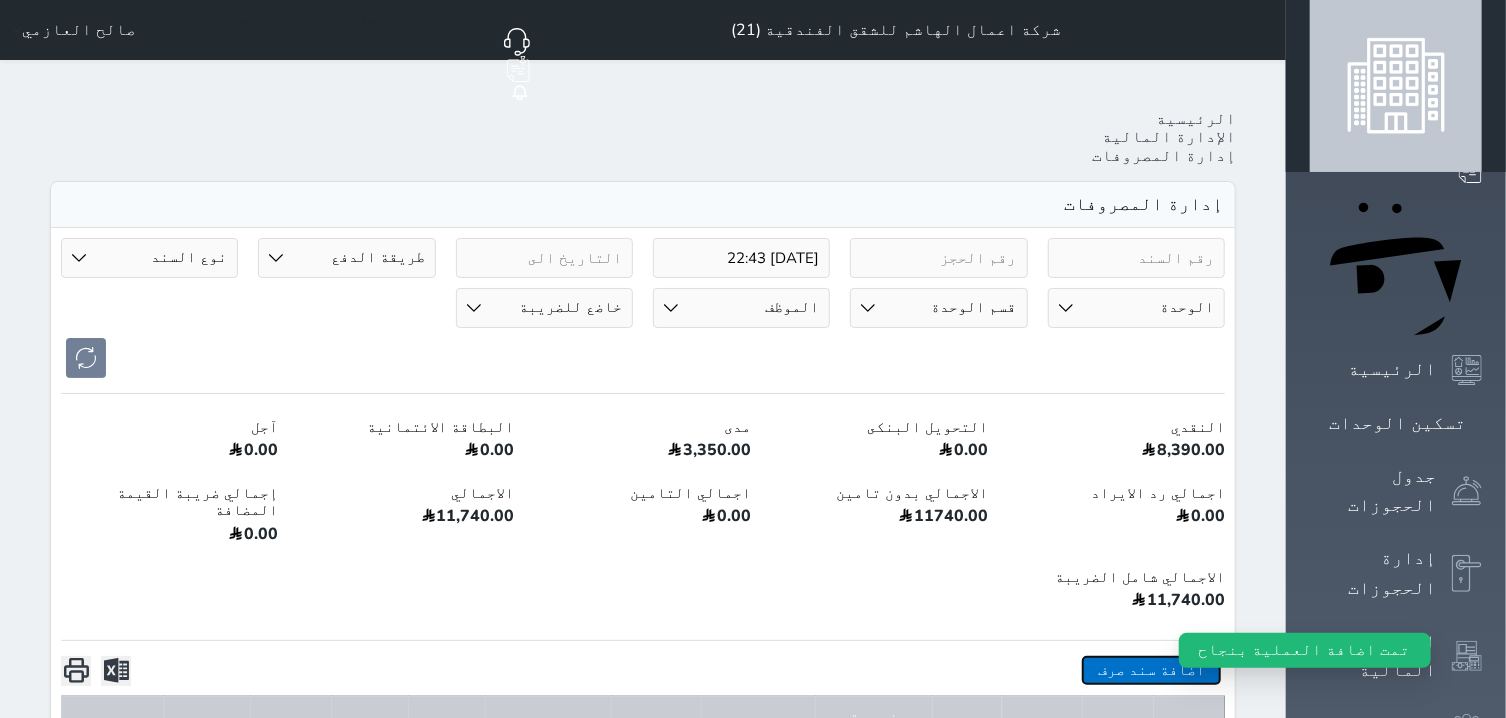 click on "اضافة سند صرف" at bounding box center (1151, 670) 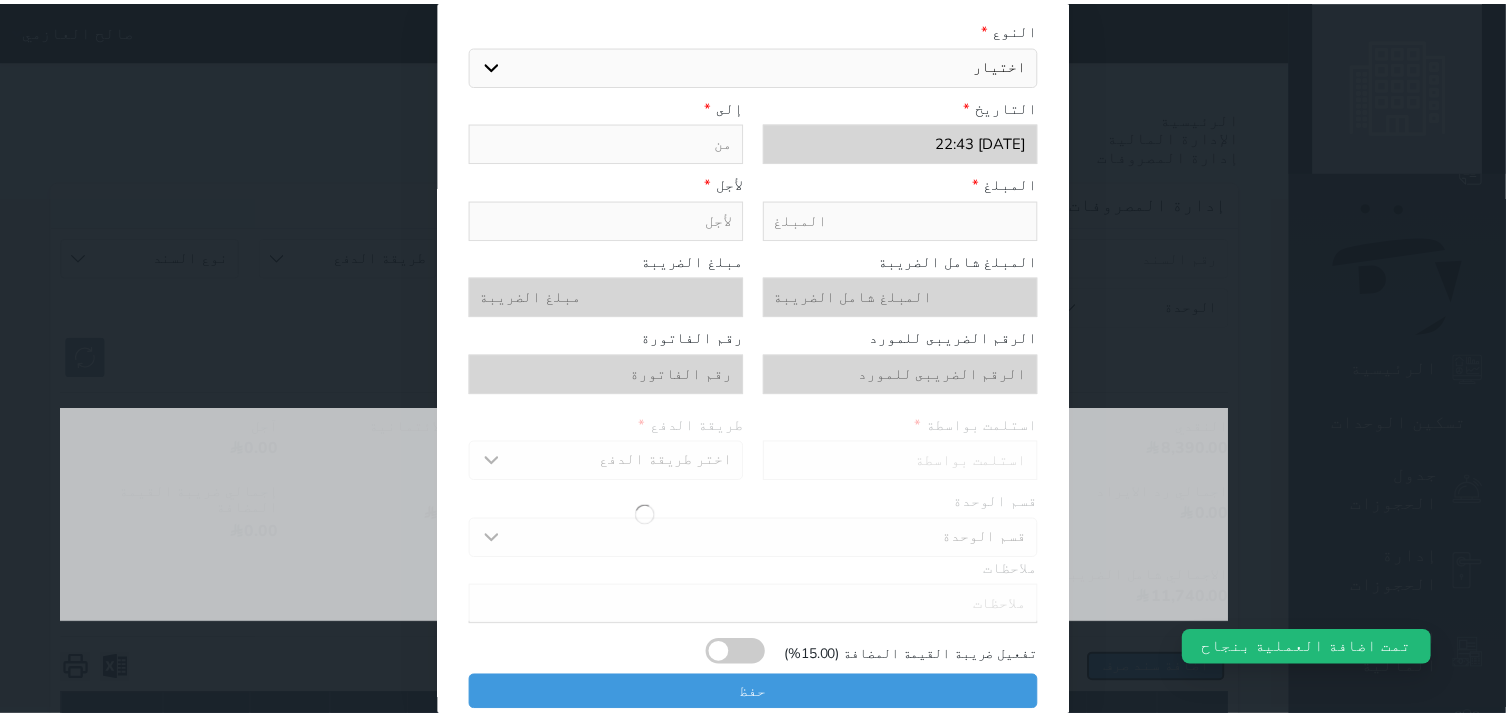scroll, scrollTop: 71, scrollLeft: 0, axis: vertical 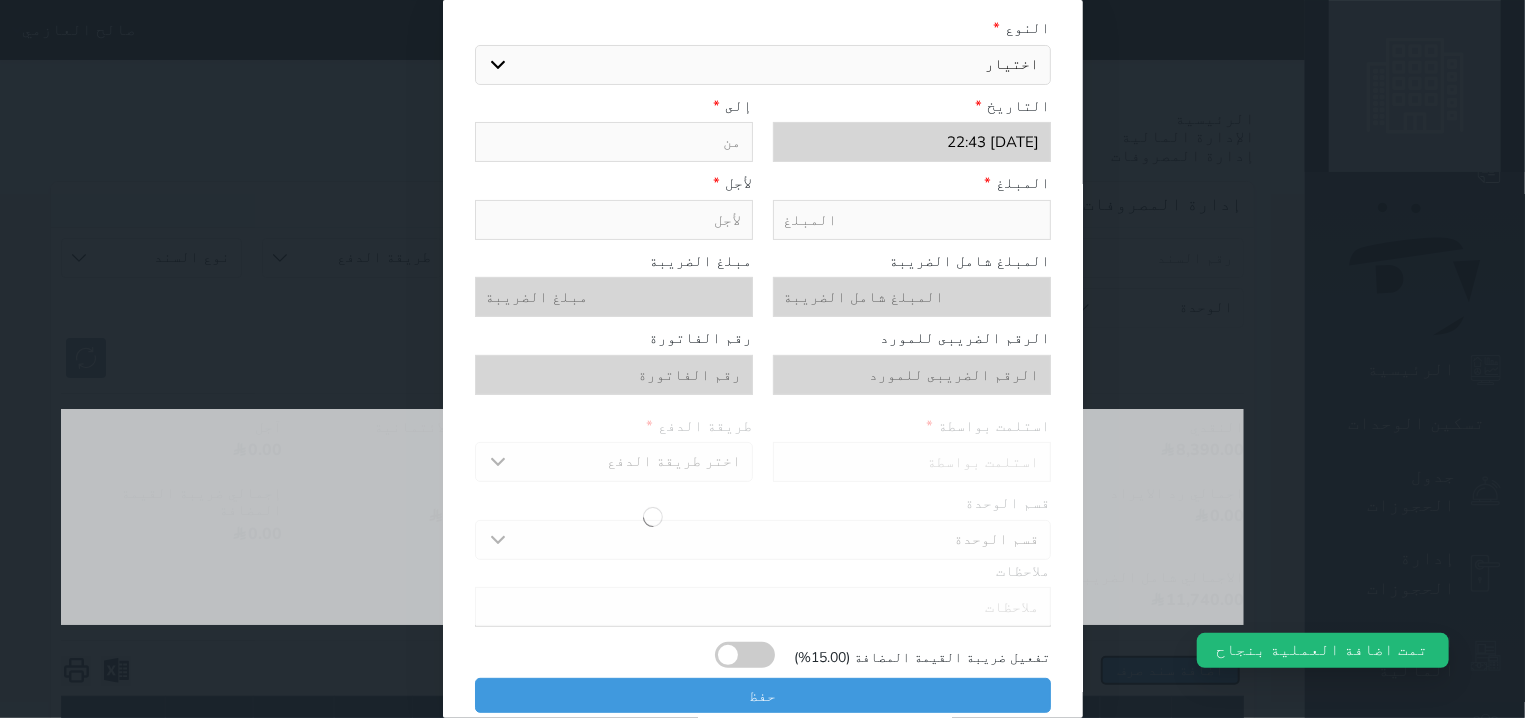 select 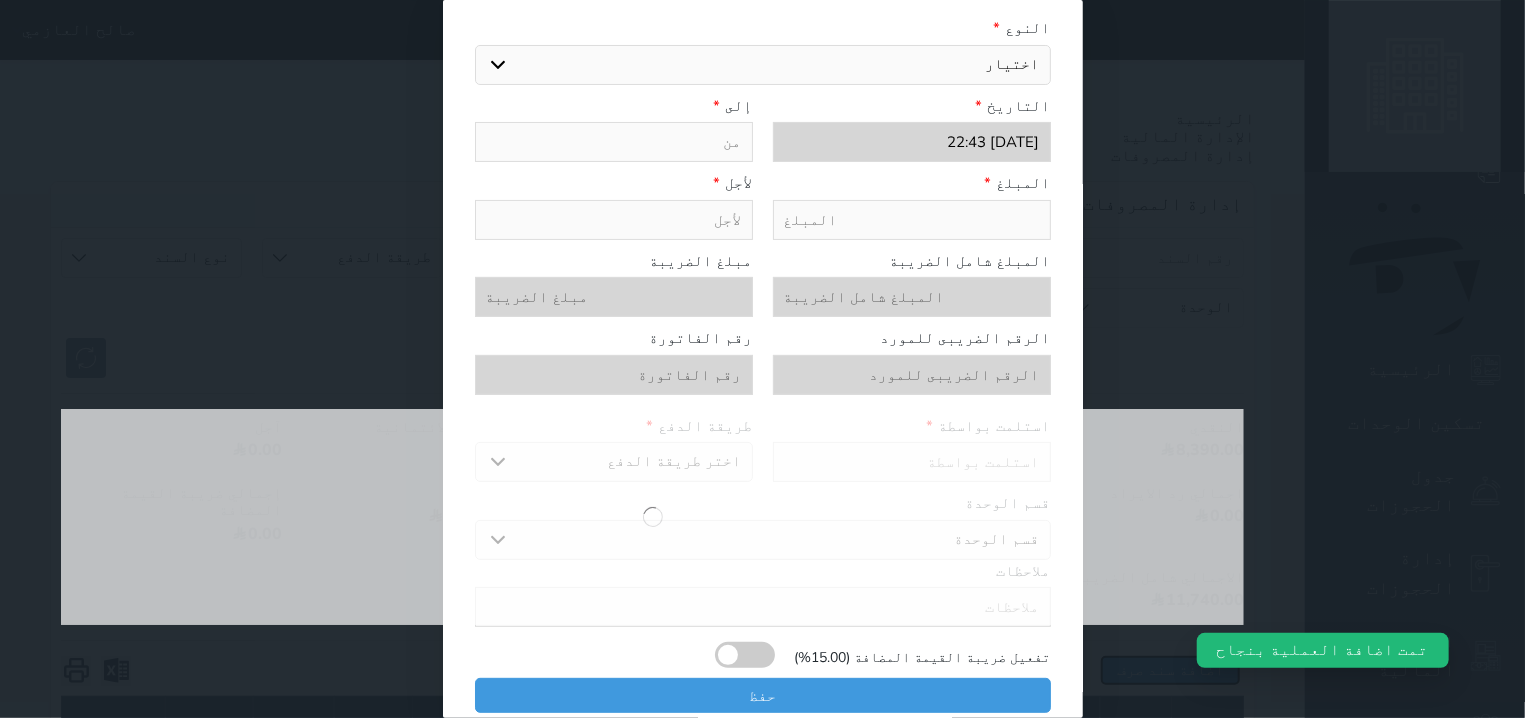 type on "[DATE] 22:44" 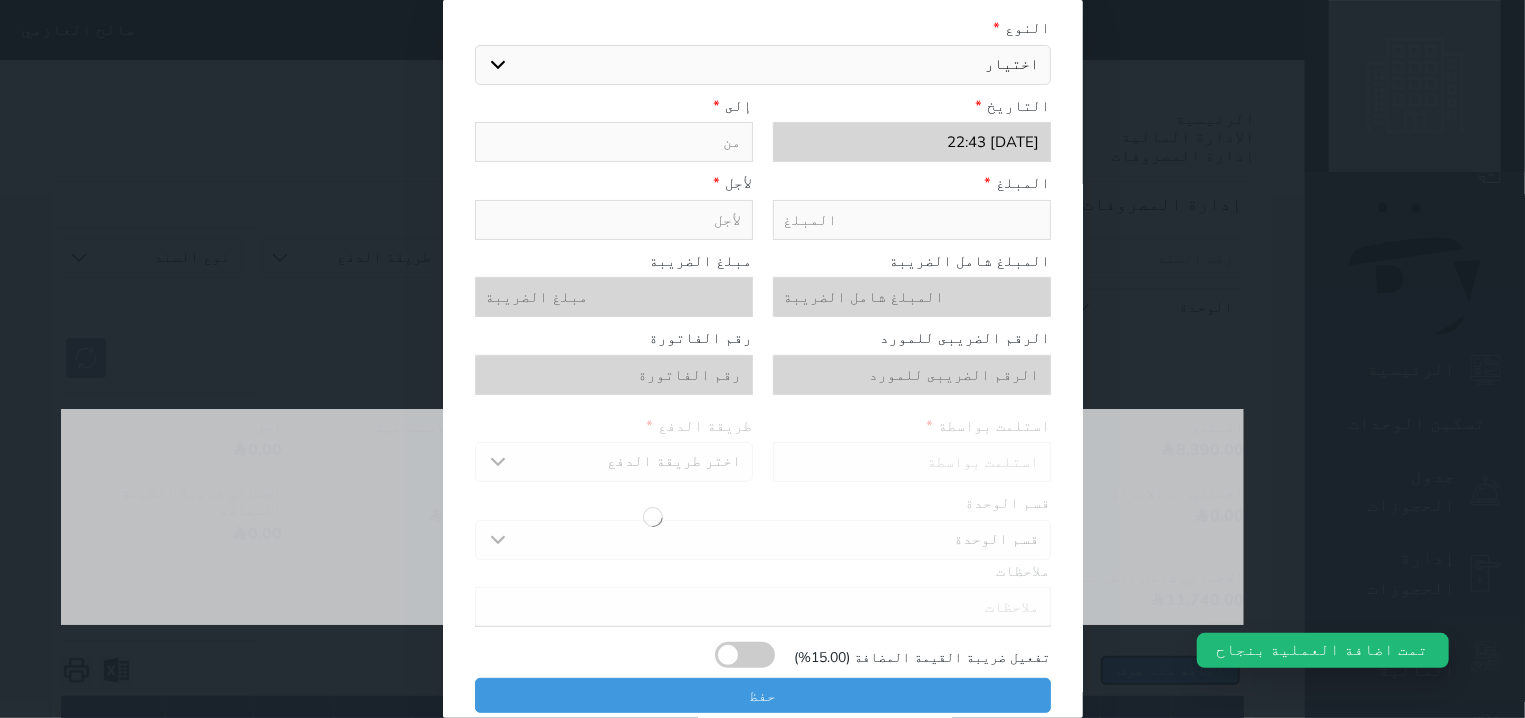 select 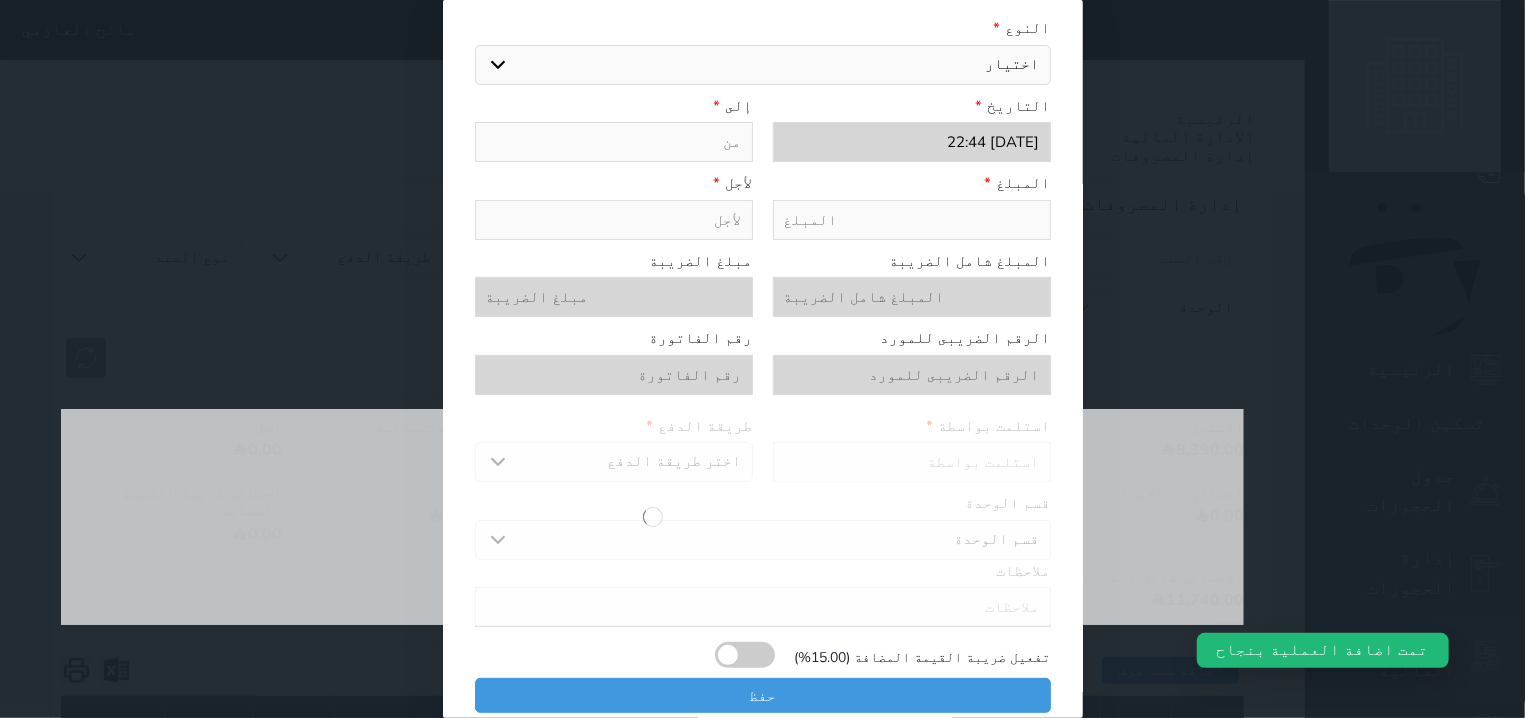 click on "اختيار   مرتجع إيجار رواتب صيانة مصروفات عامة تحويل من الصندوق الى الادارة استرجاع تامين استرجاع العربون" at bounding box center [763, 65] 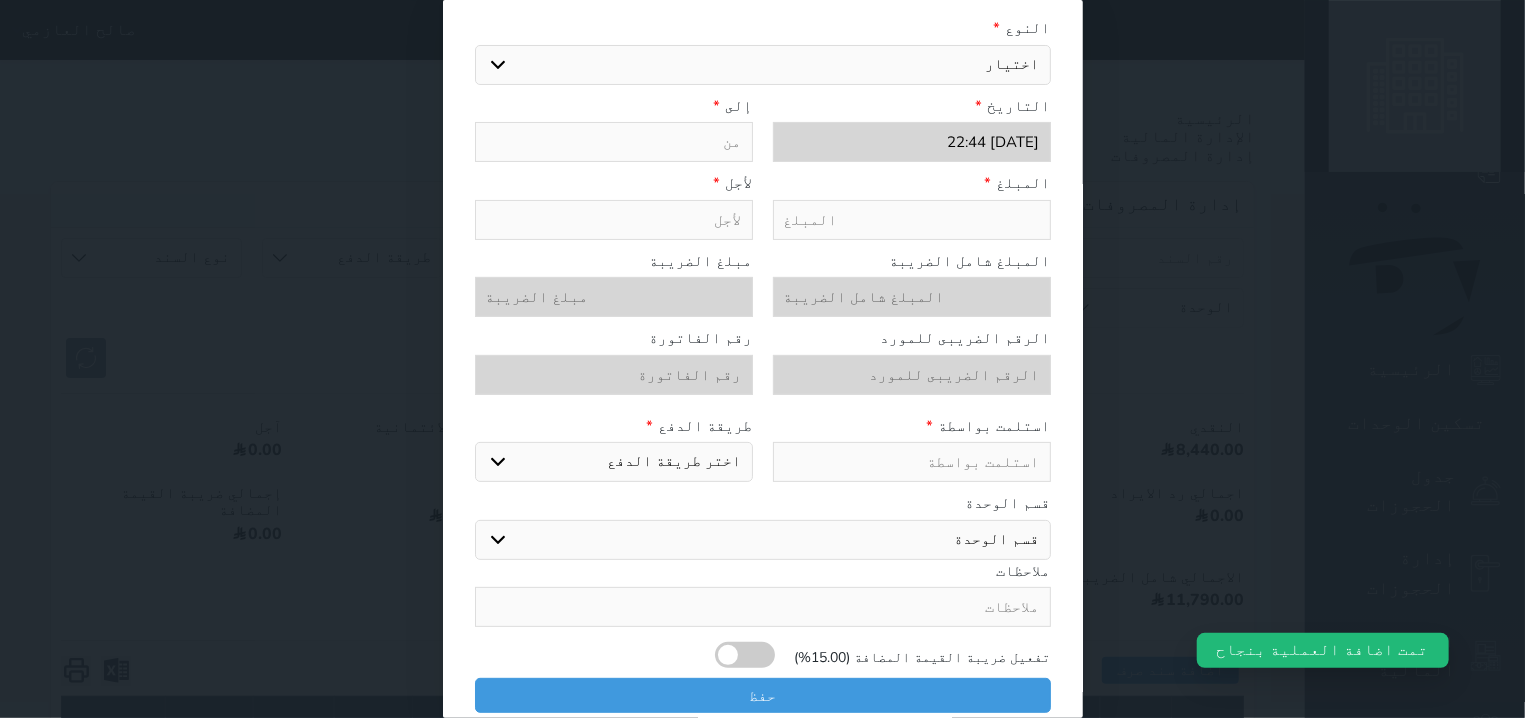 select on "77553" 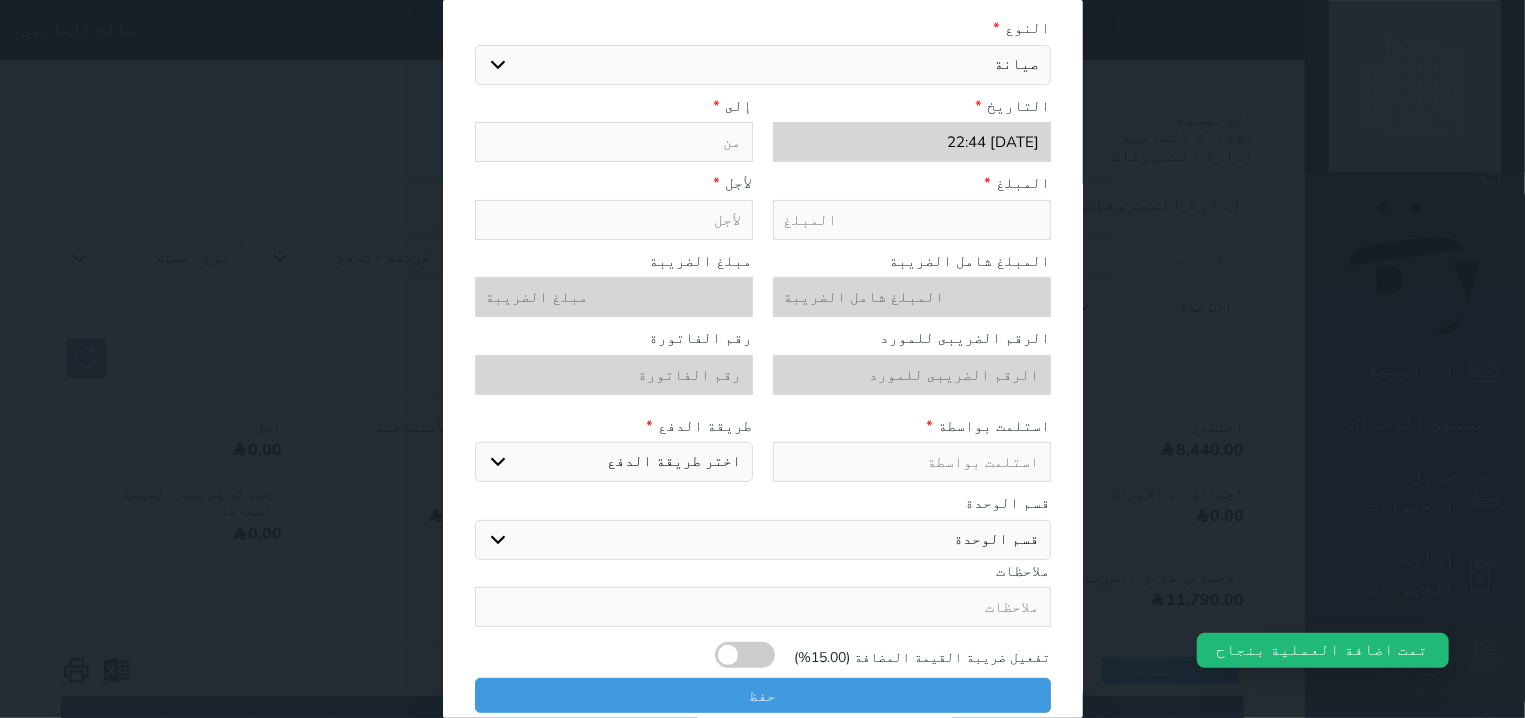 click on "صيانة" at bounding box center [0, 0] 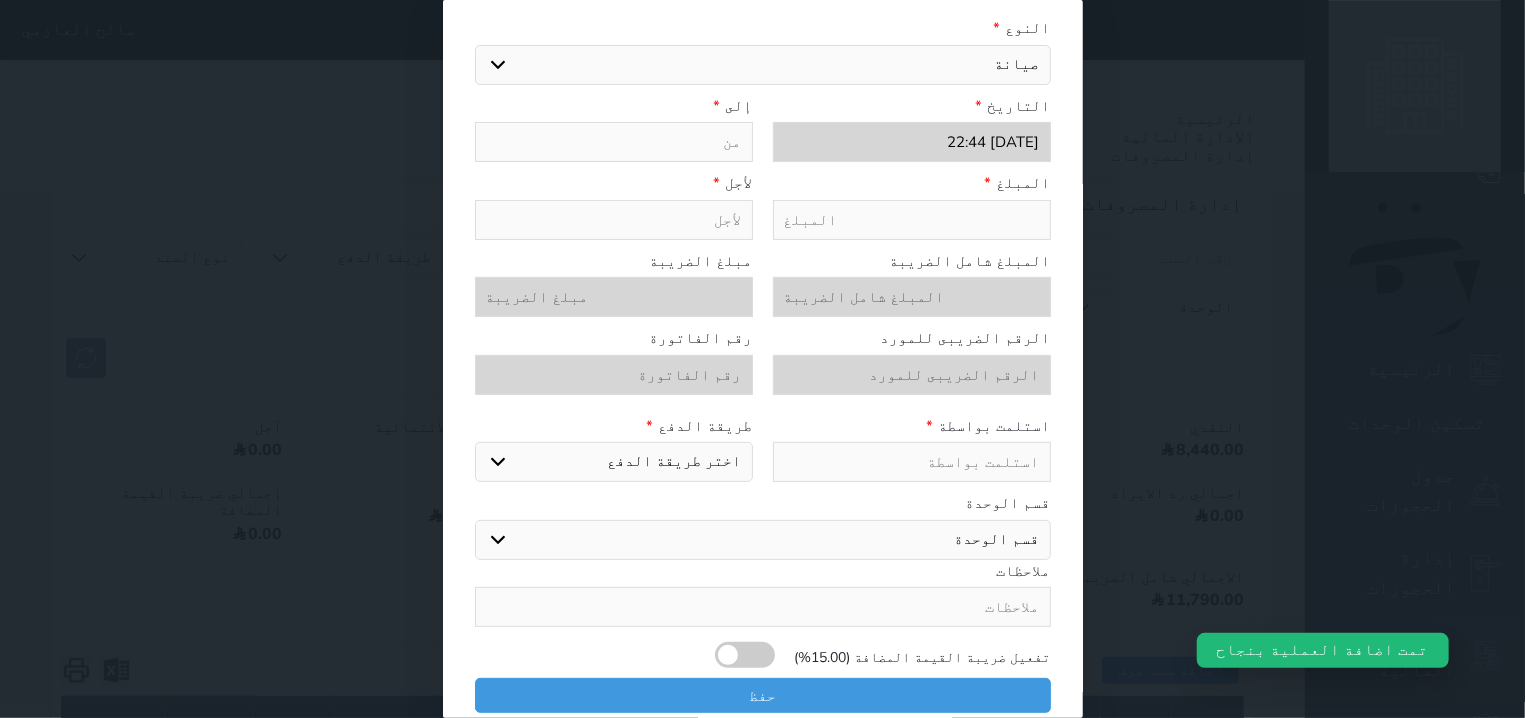 type on "صيانة" 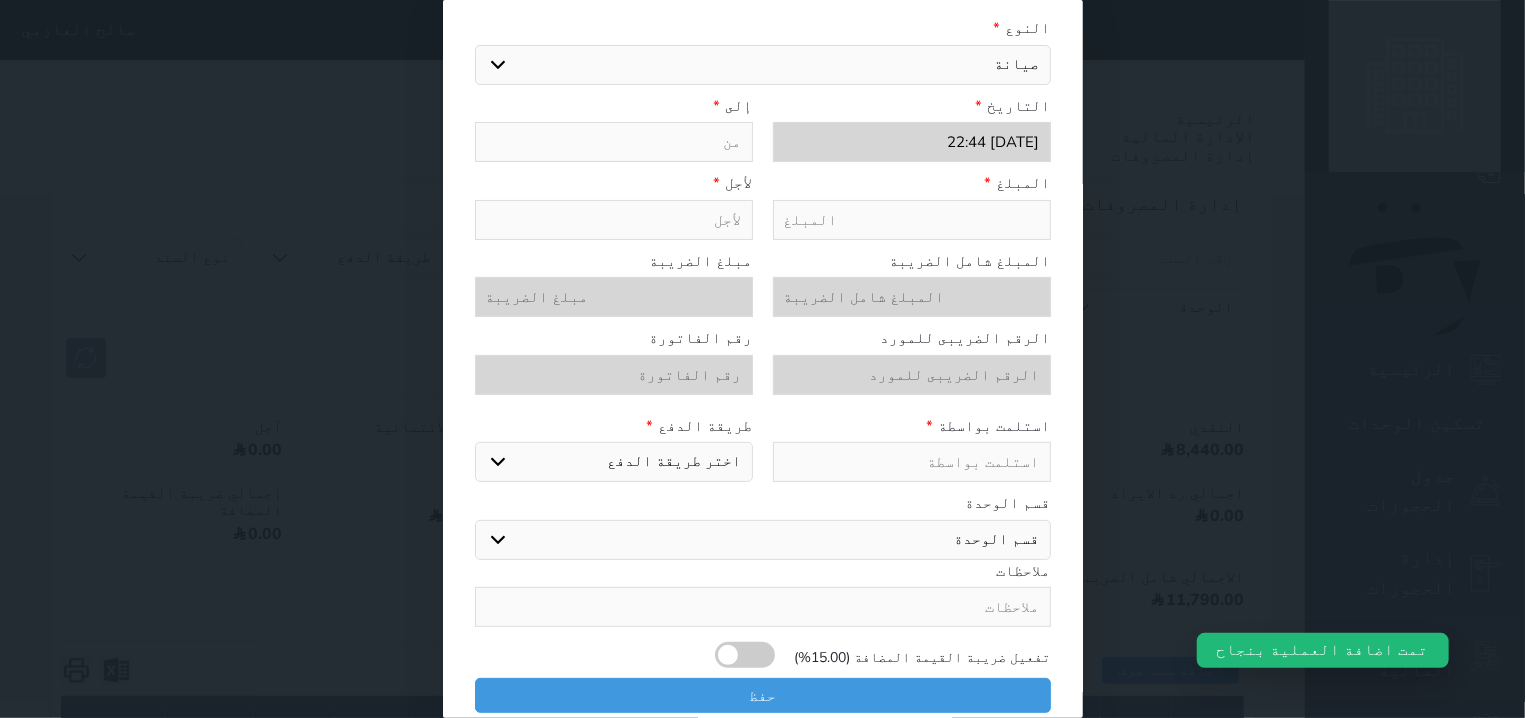 select 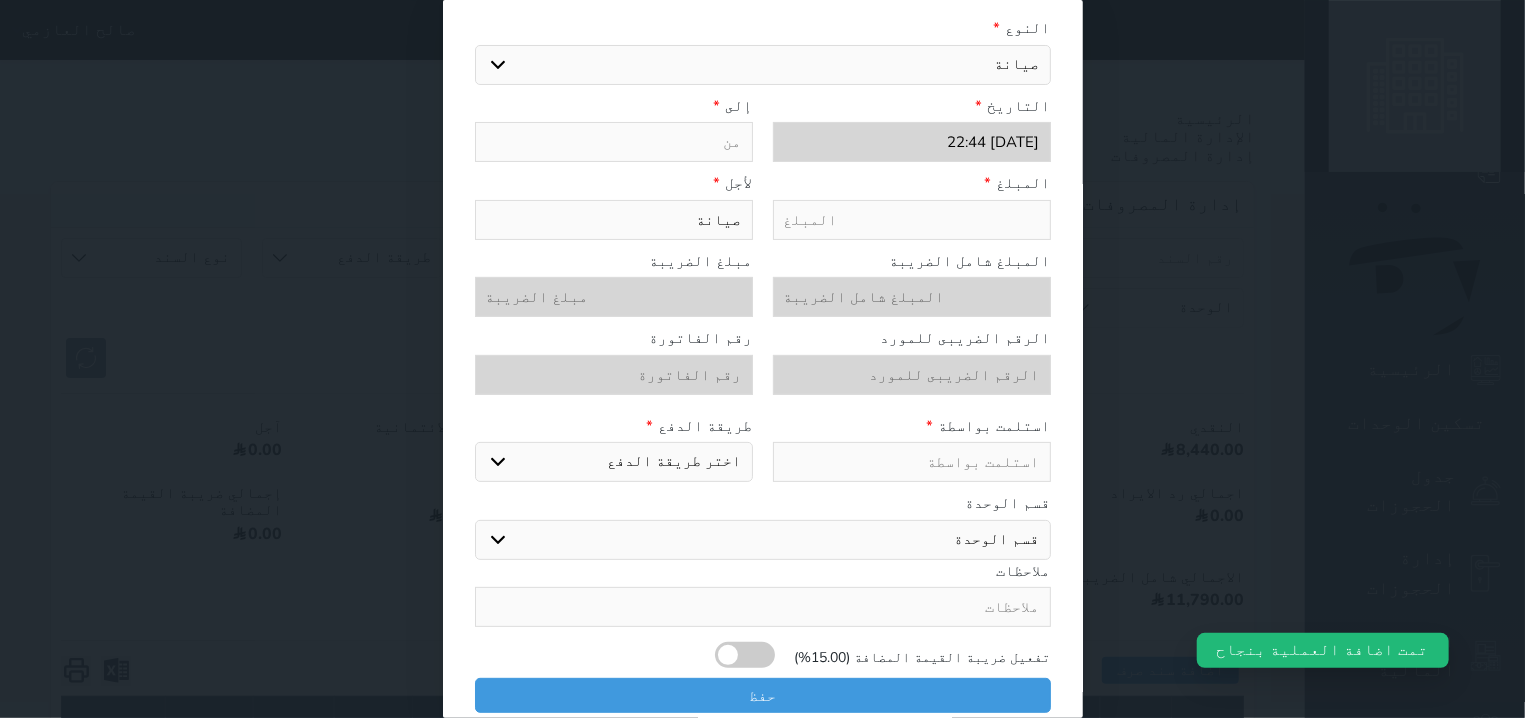 click at bounding box center (912, 220) 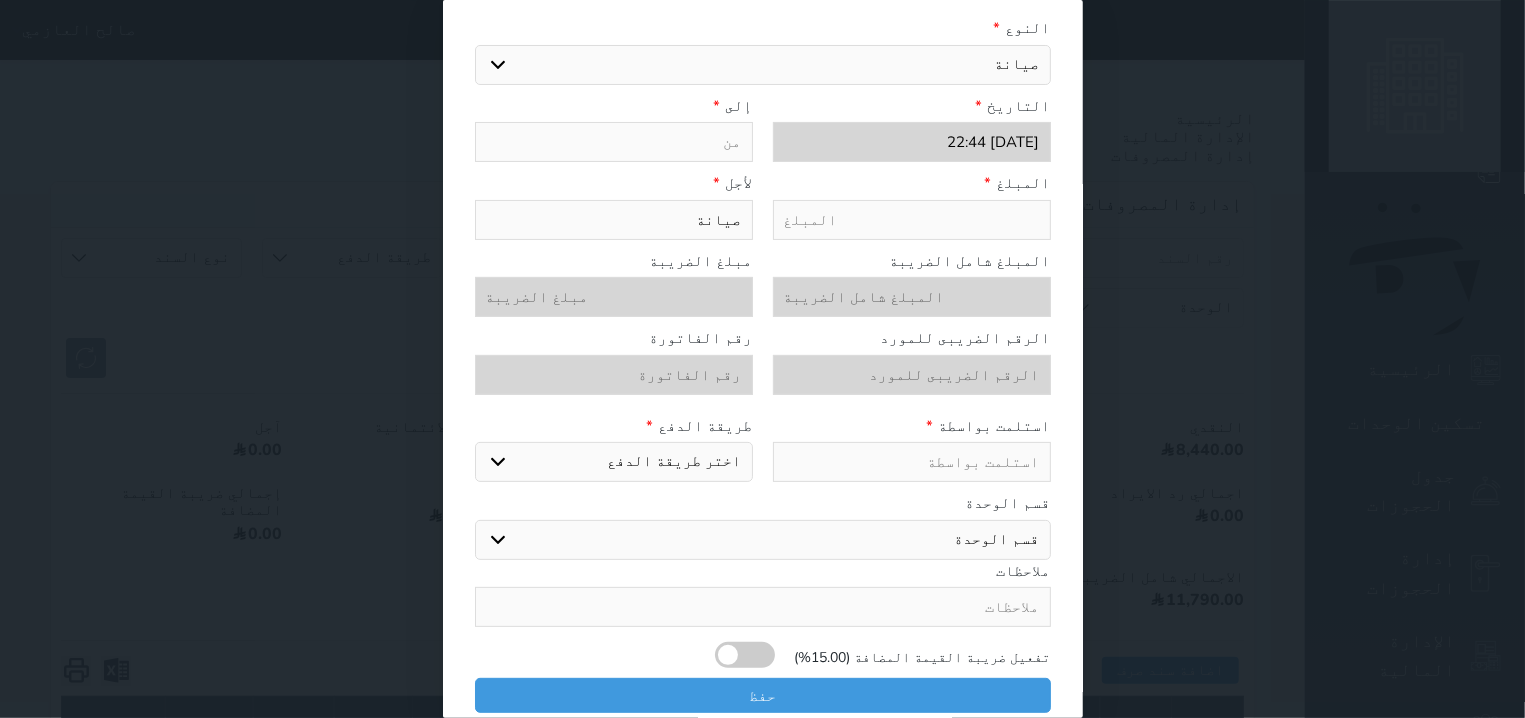 type on "4" 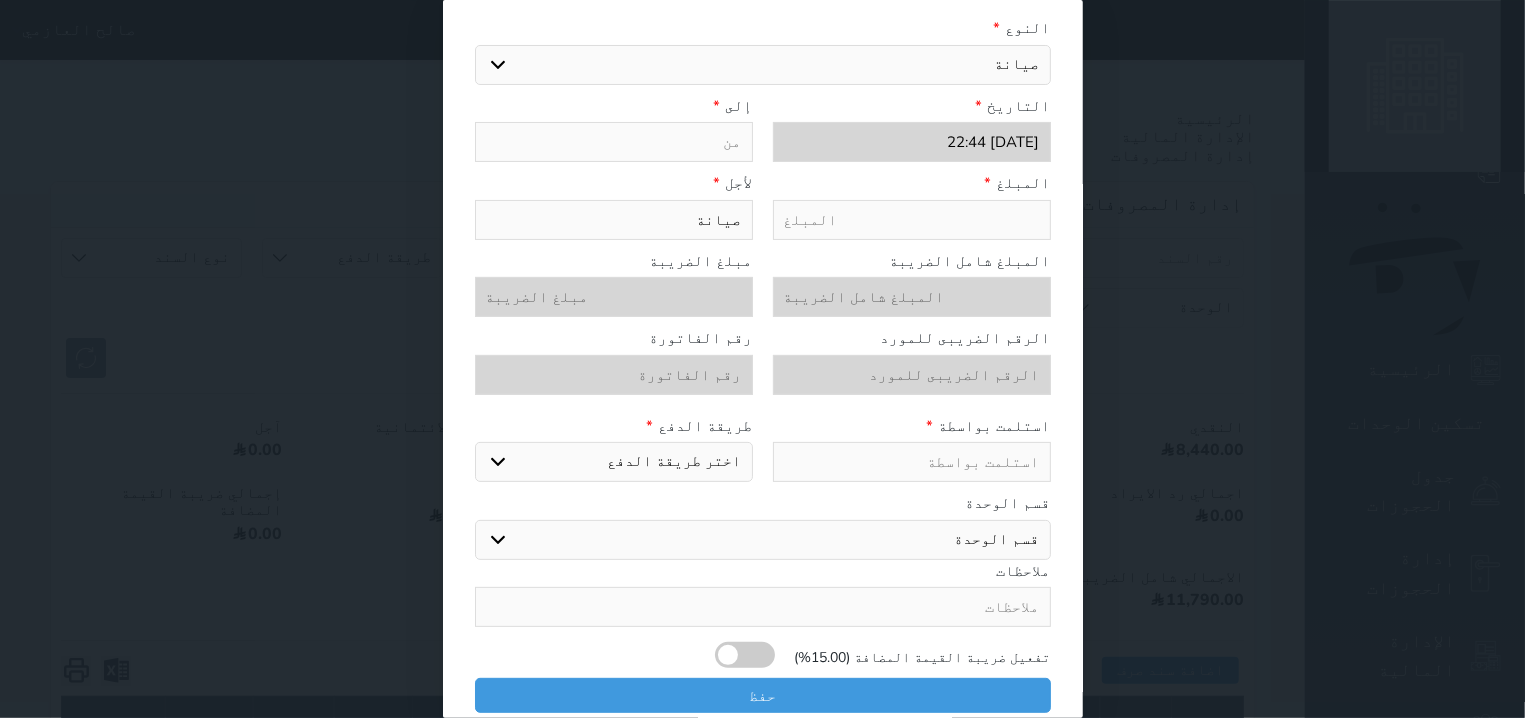 select 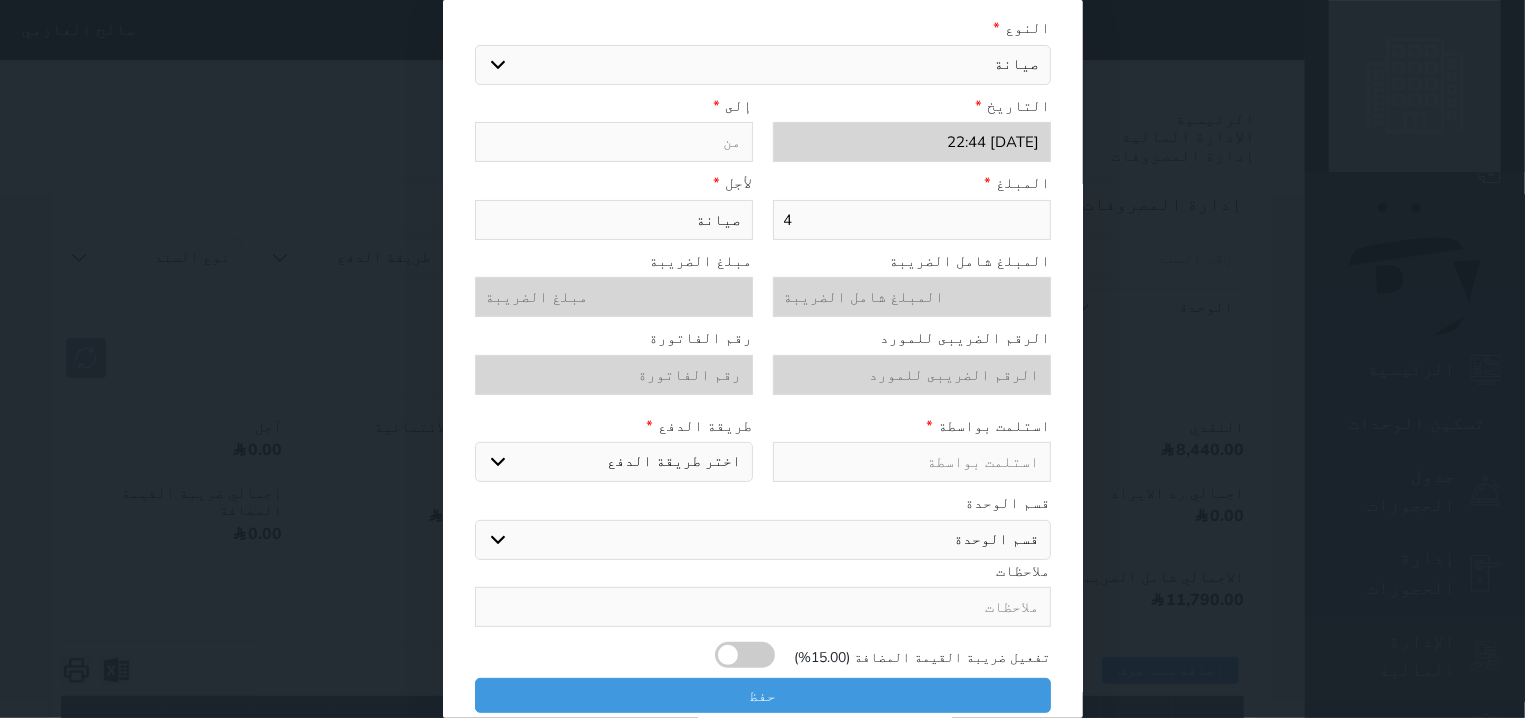 type on "40" 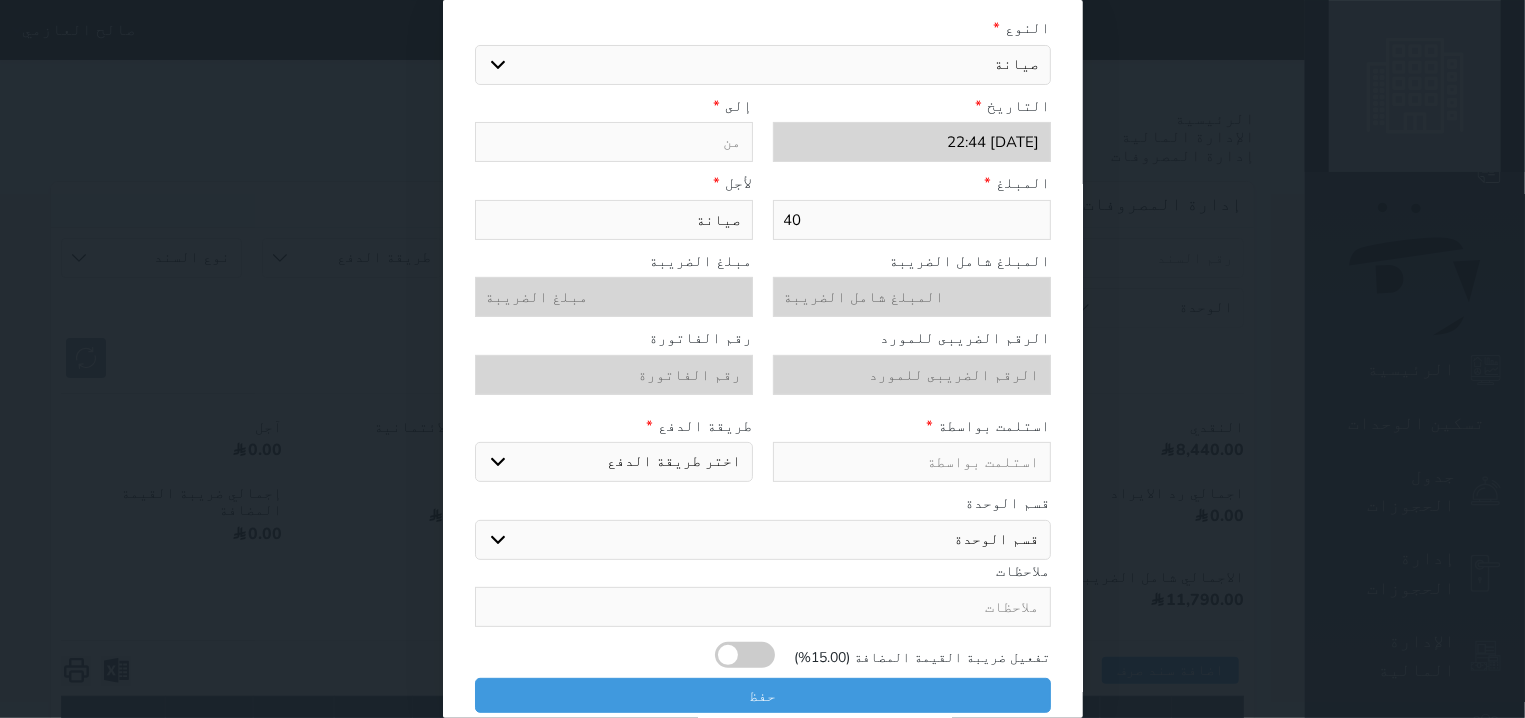 select 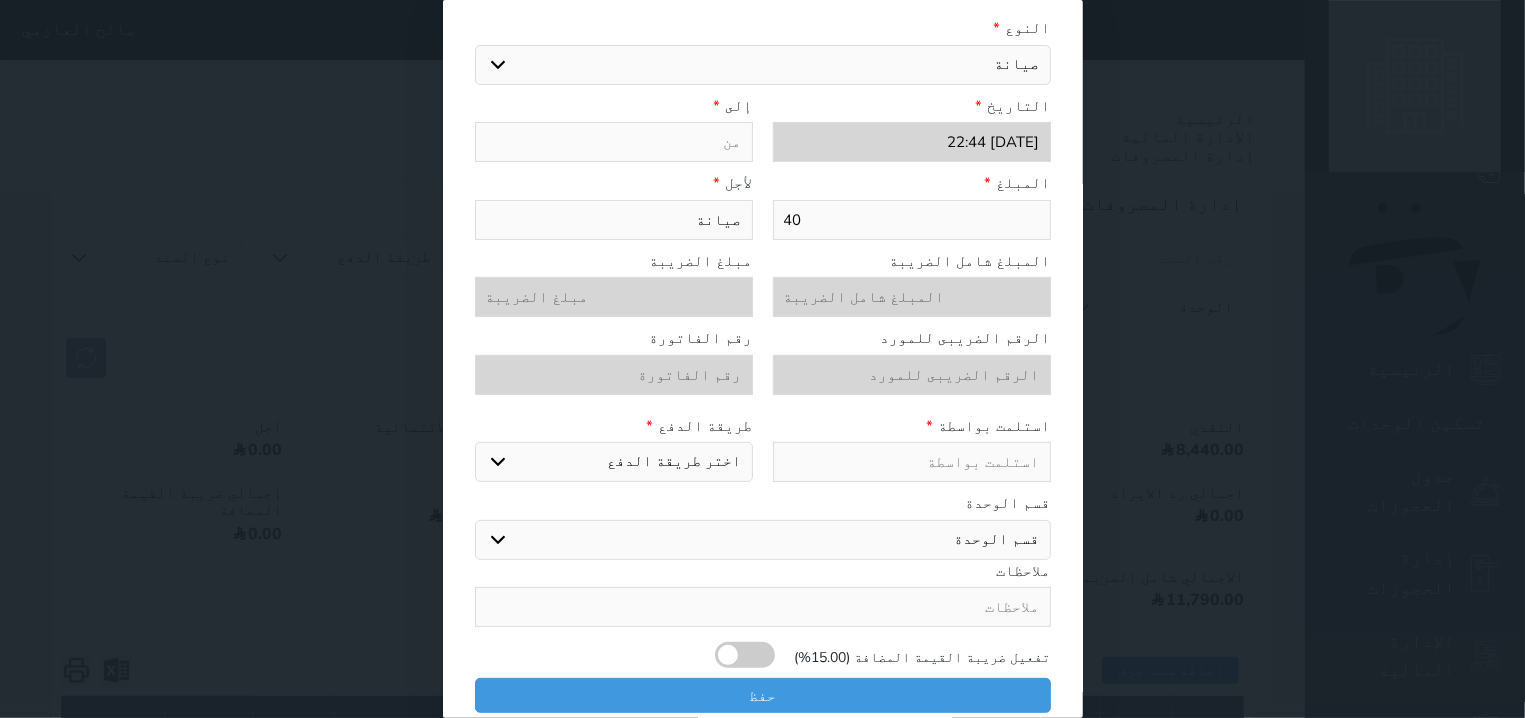 type on "40" 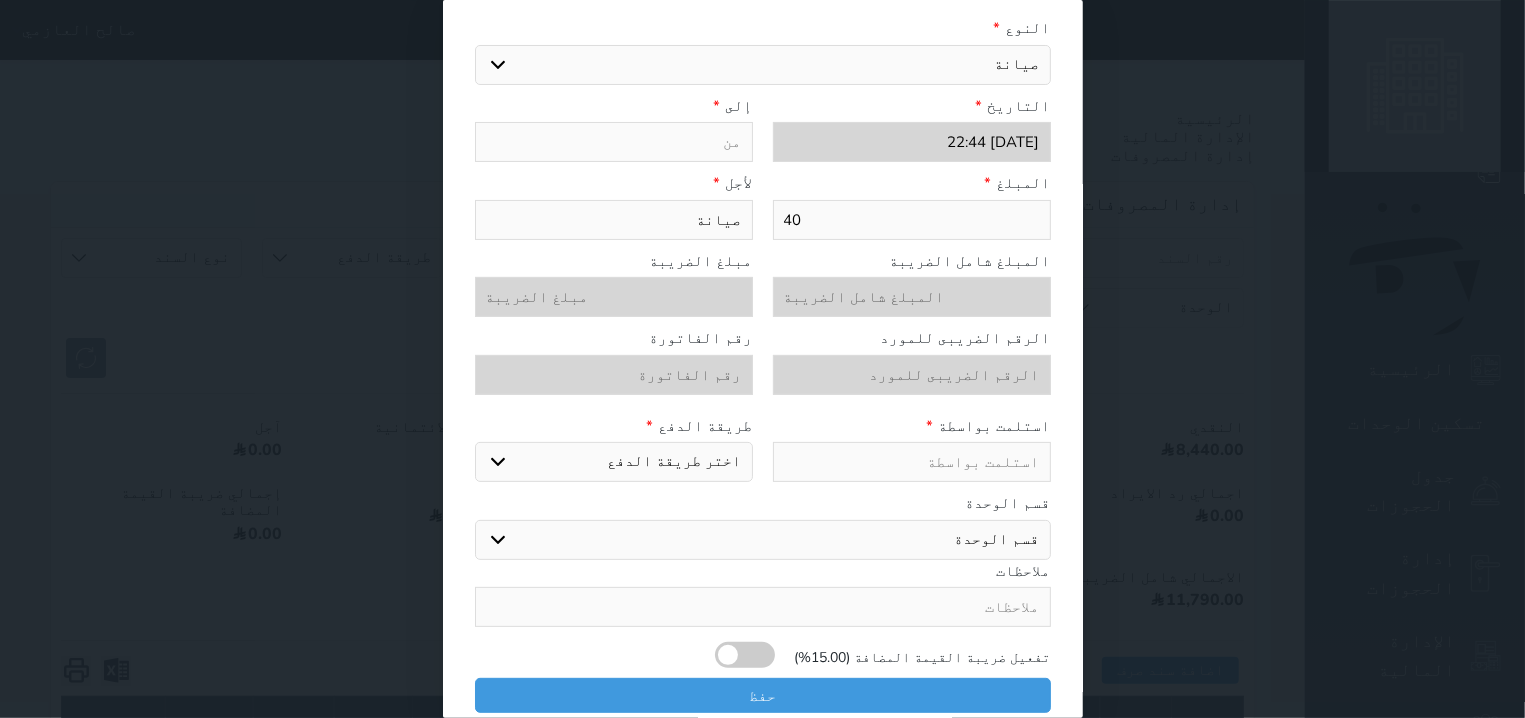 click at bounding box center (614, 142) 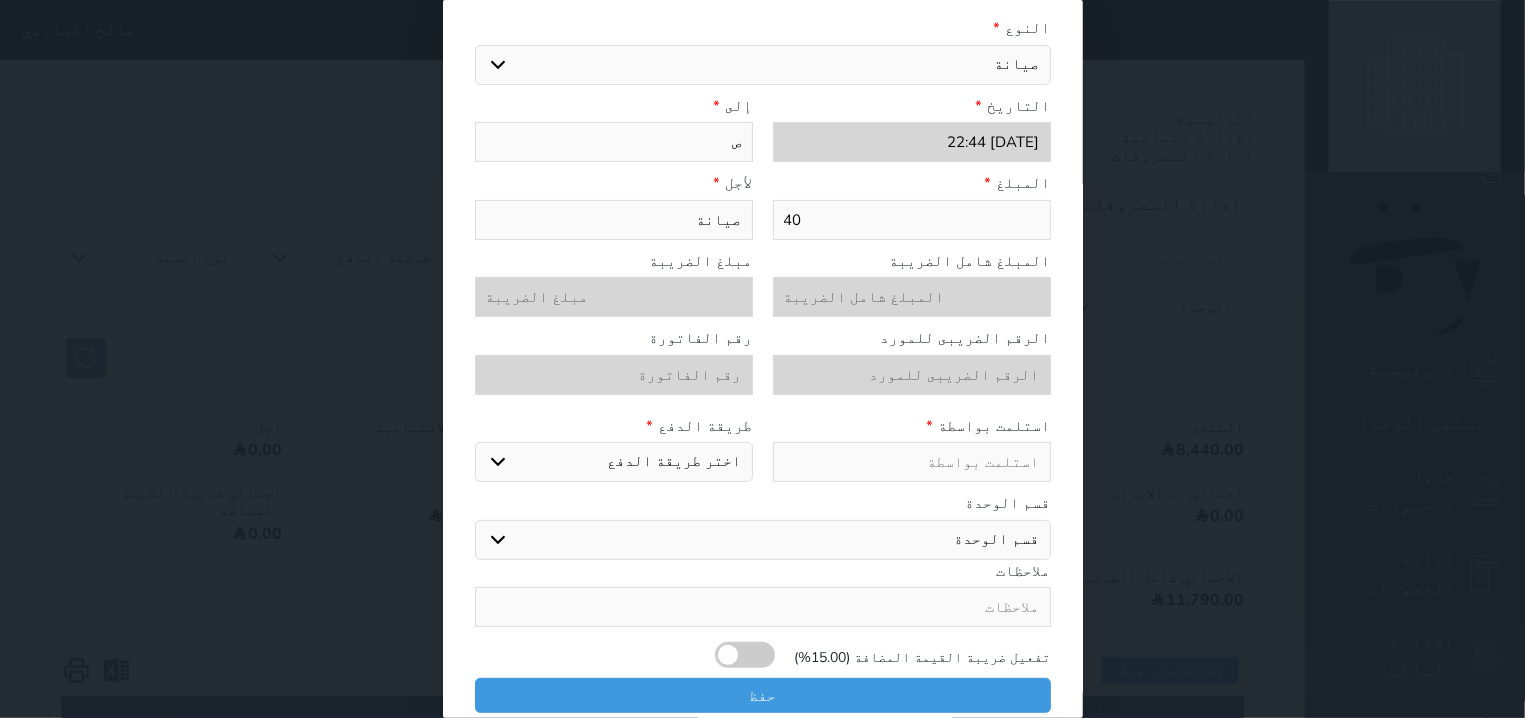 type on "صي" 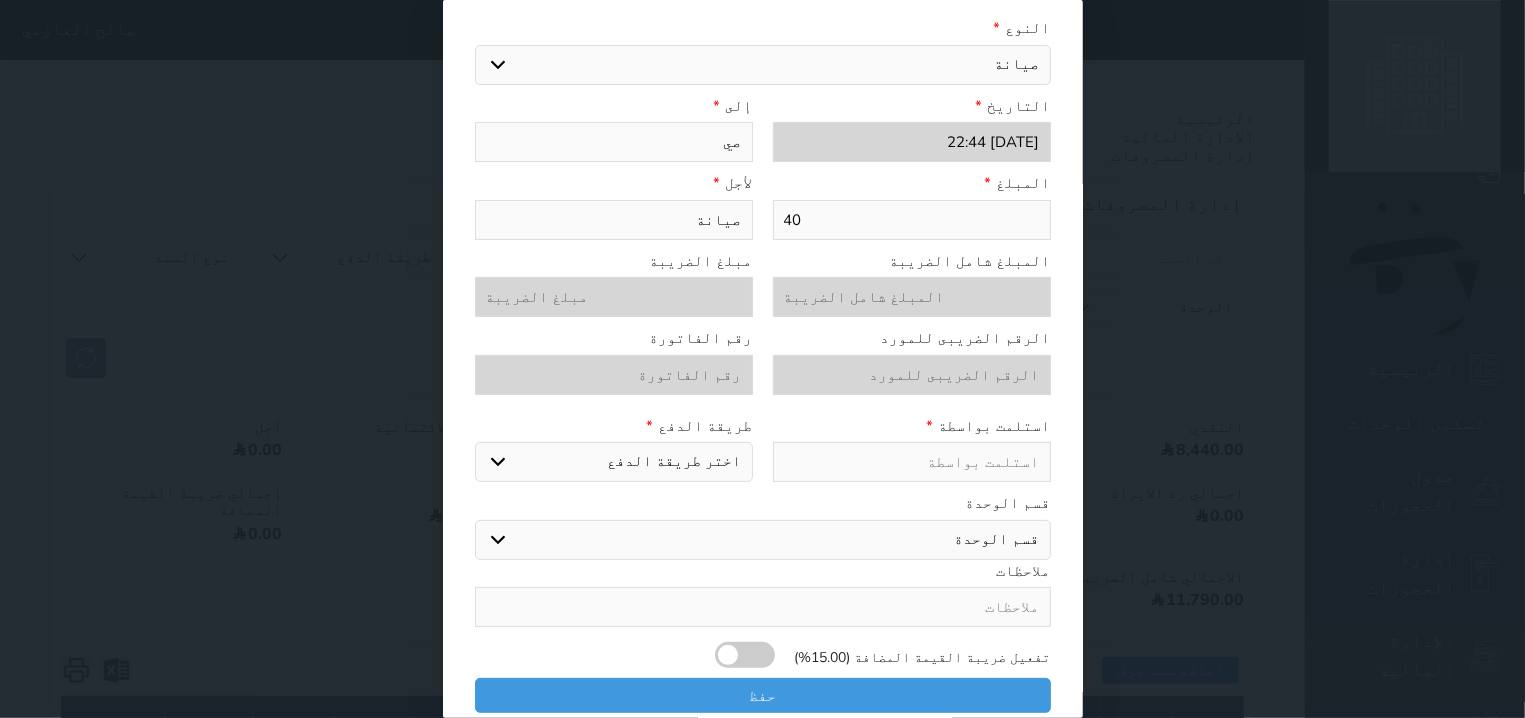 type on "صيا" 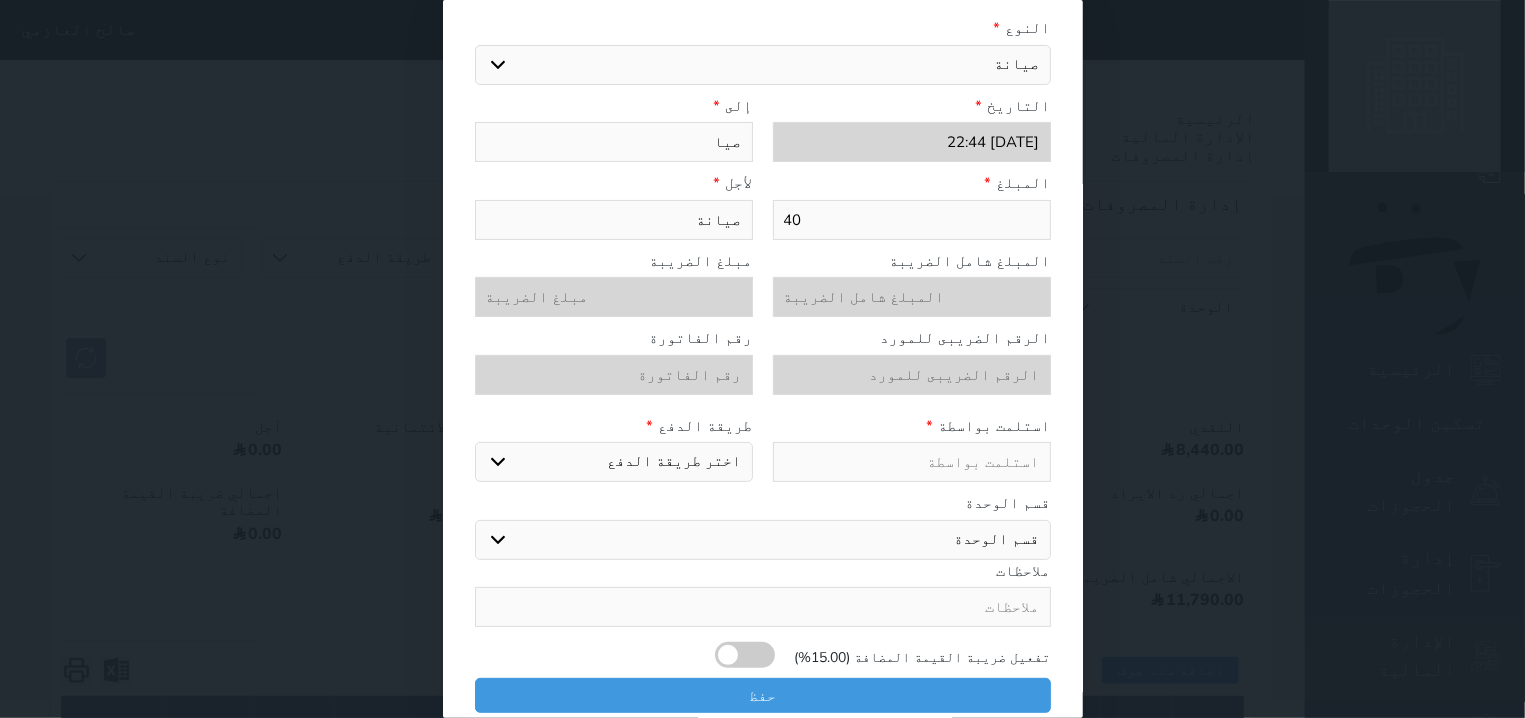 select 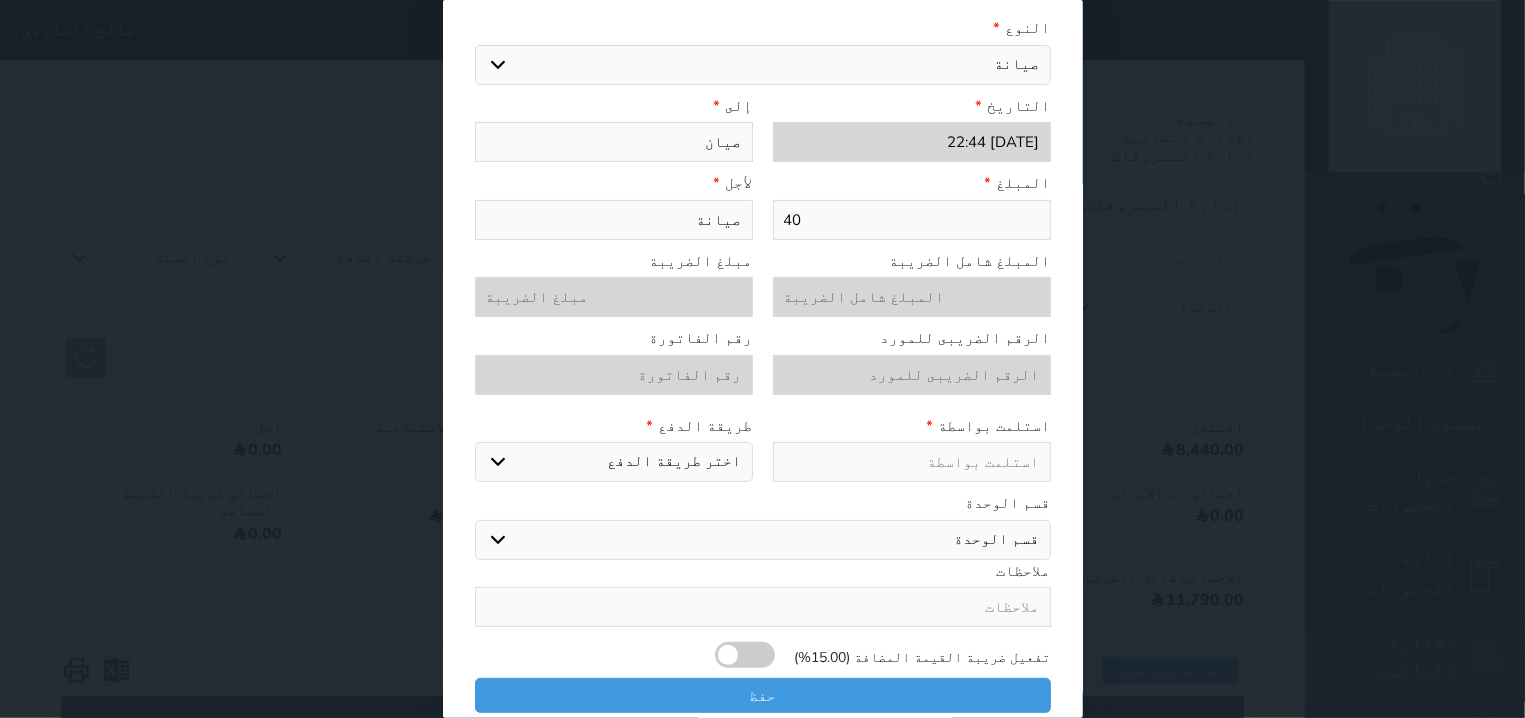 type on "صيانه" 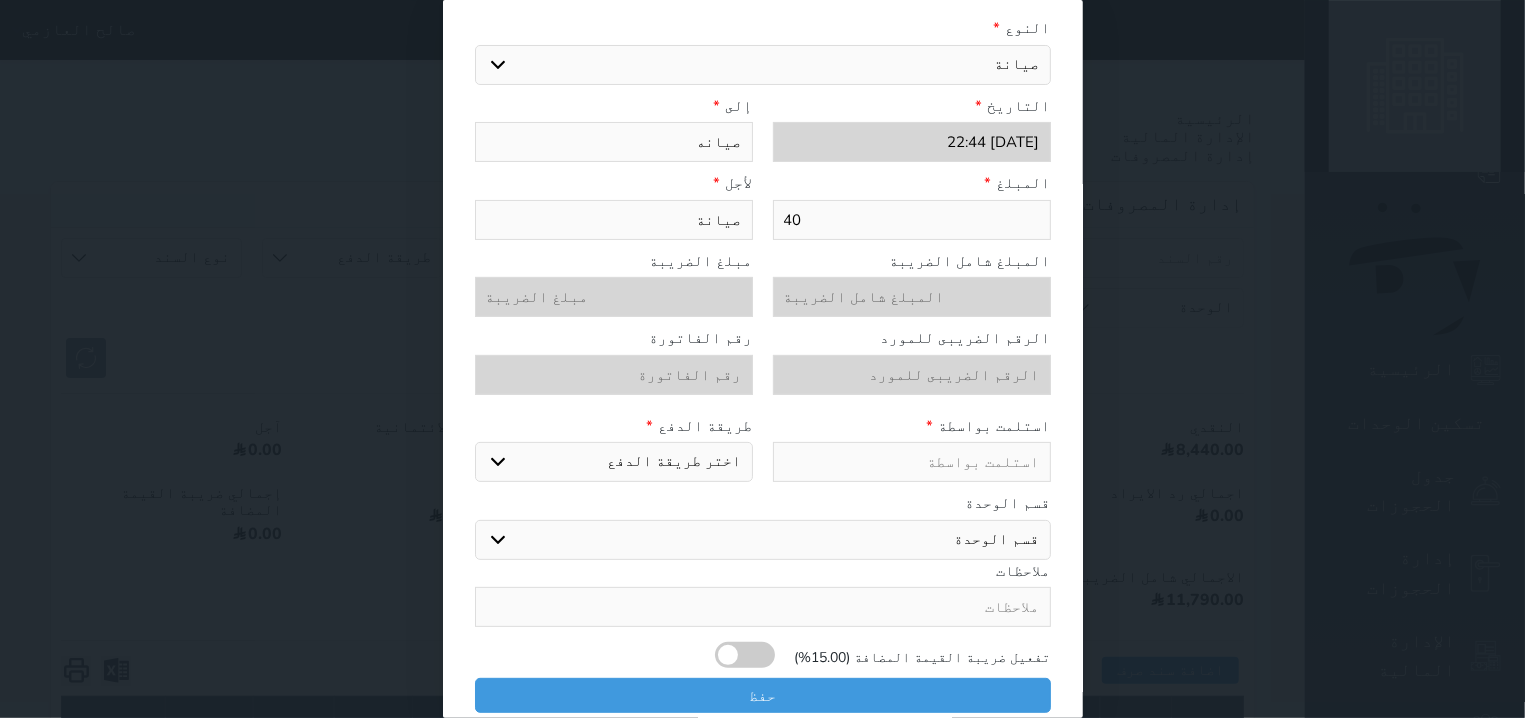 type on "صيانه" 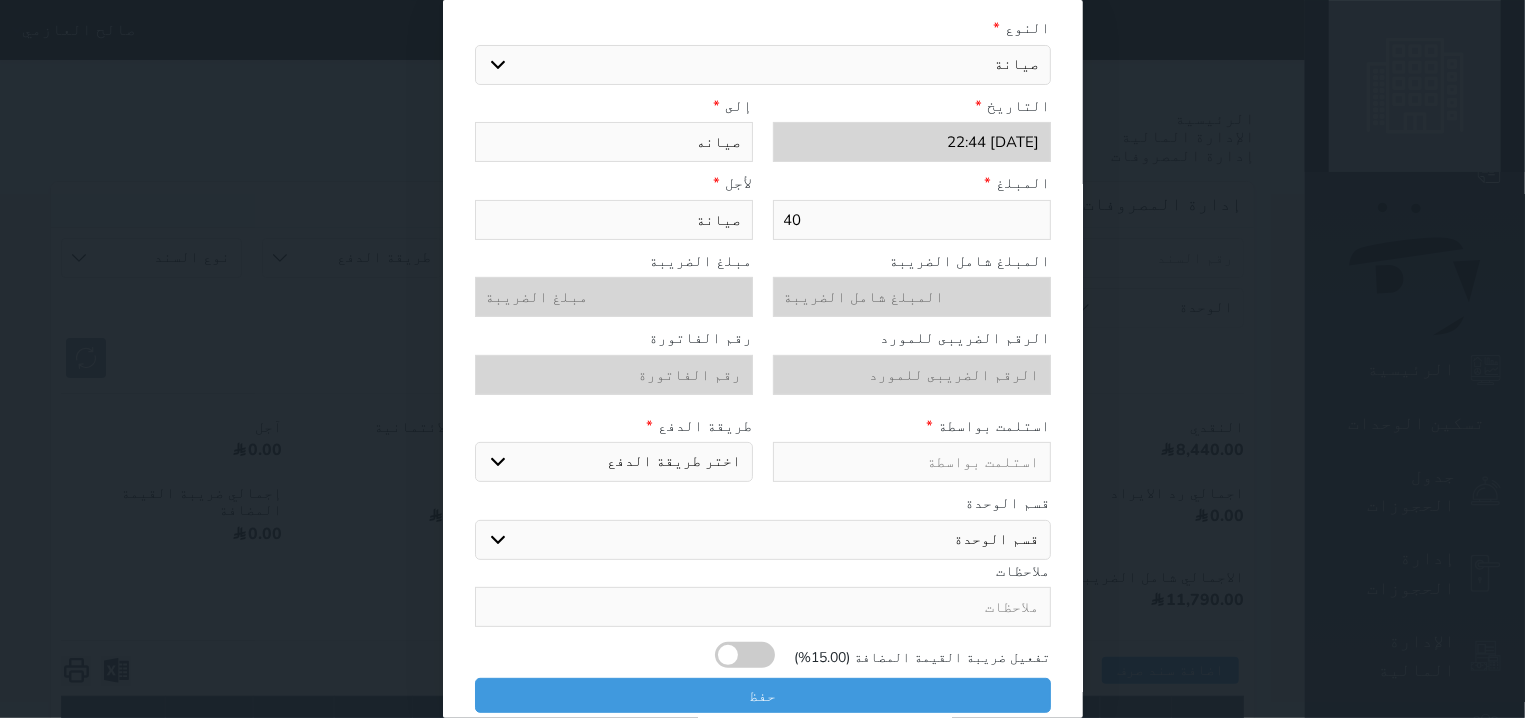 click at bounding box center [912, 462] 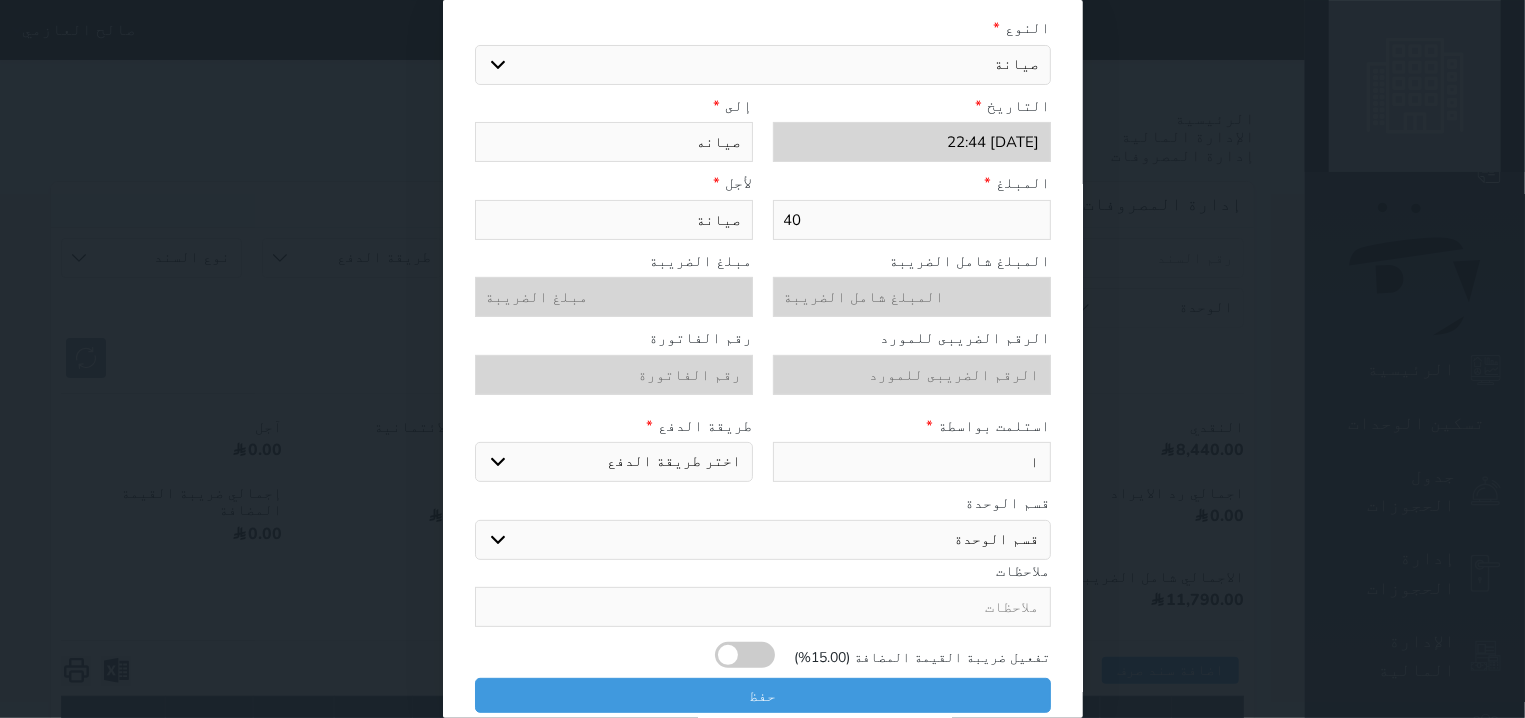 type on "ان" 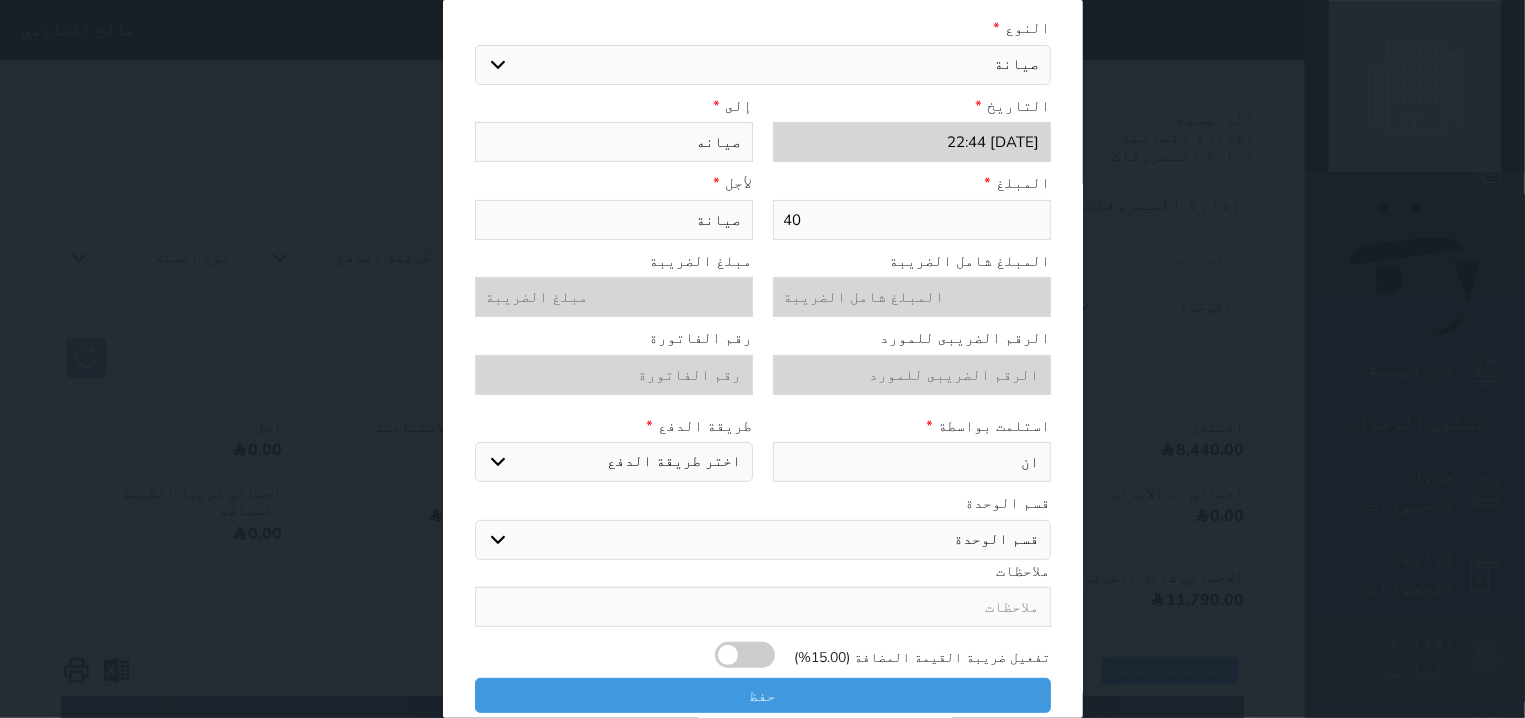 type on "اني" 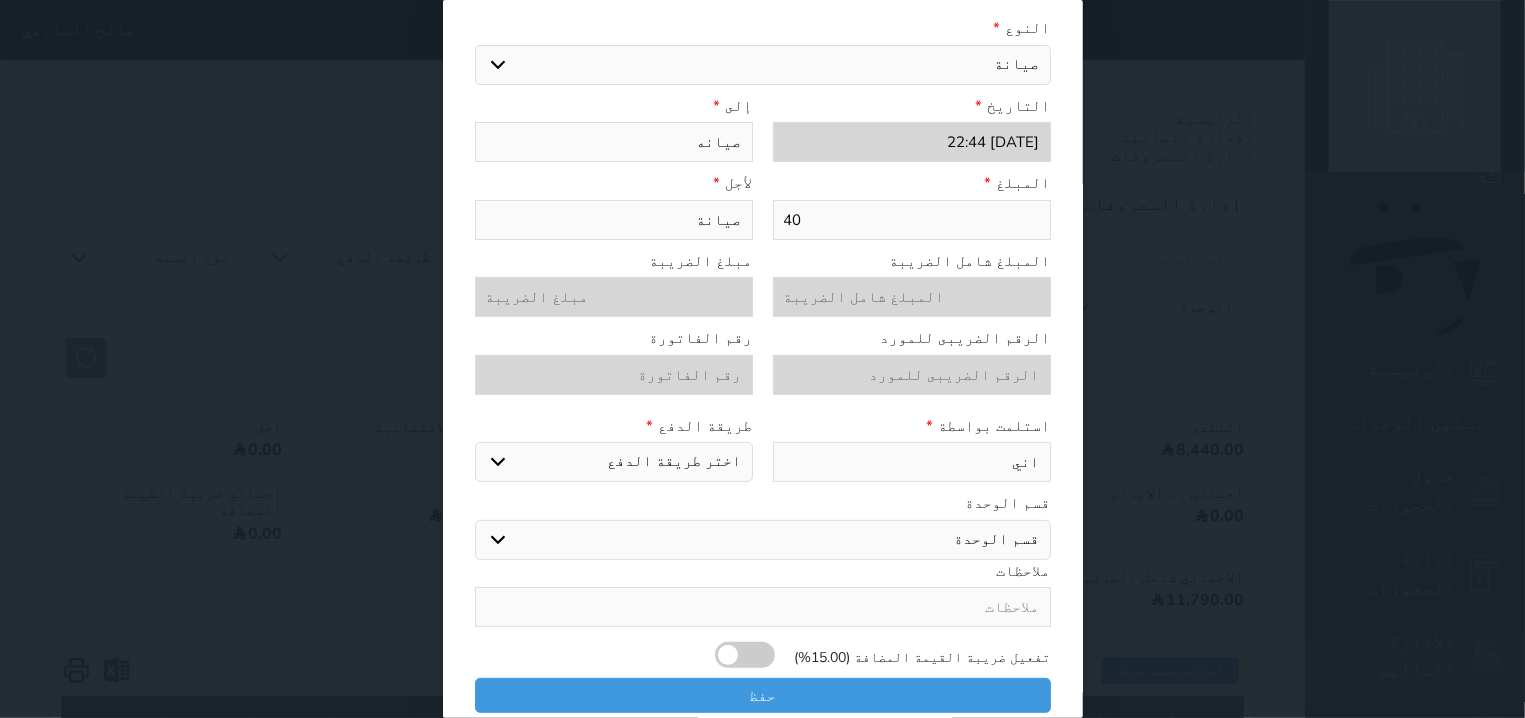 type on "انيس" 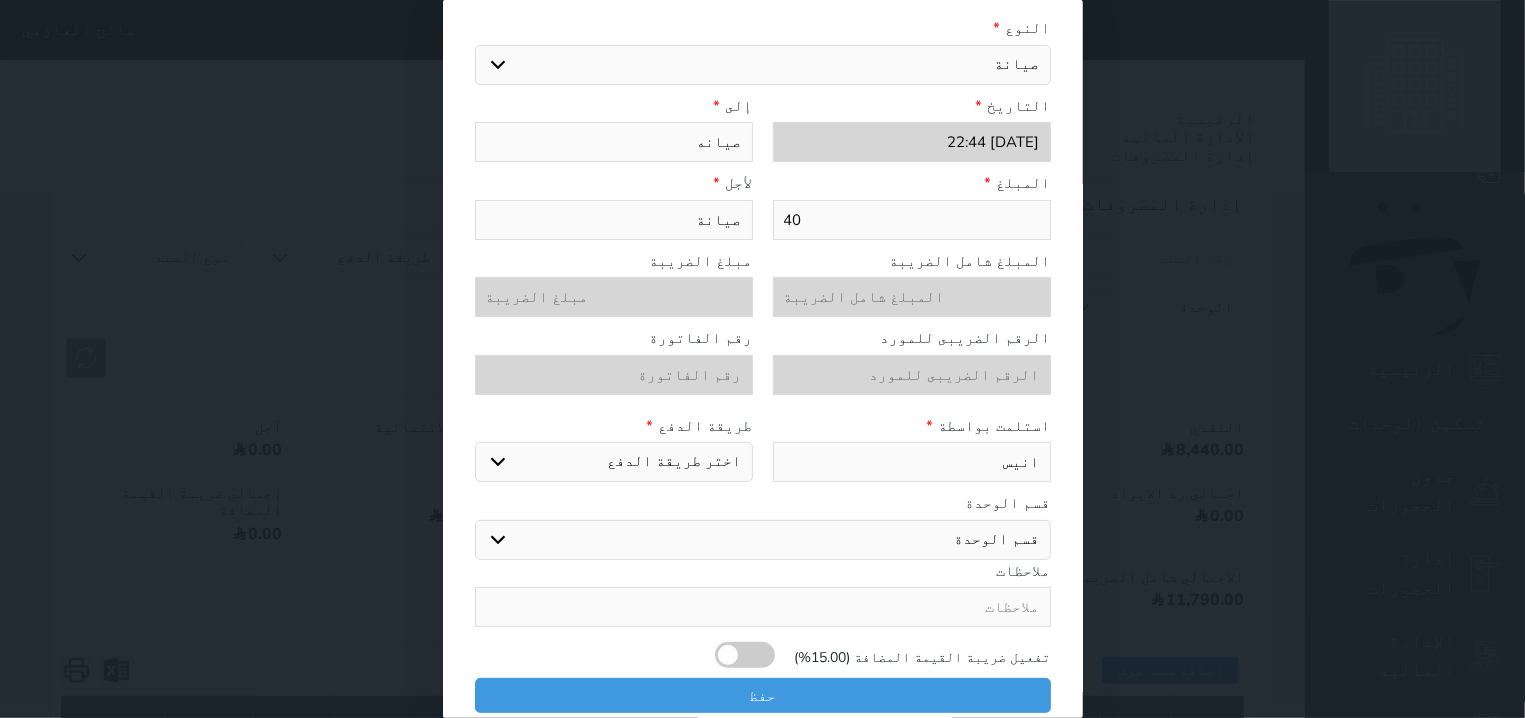 type on "انيس" 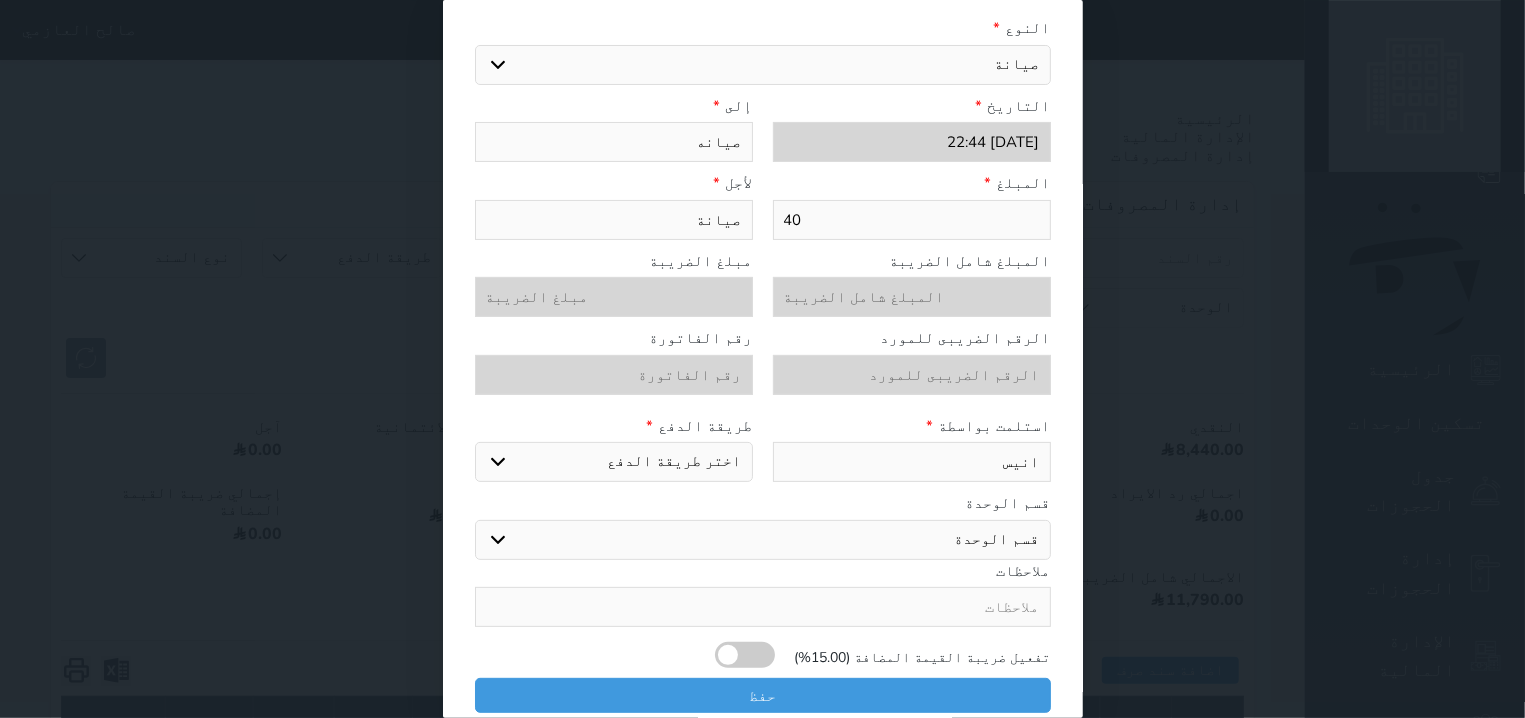 click on "اختر طريقة الدفع   دفع نقدى   تحويل بنكى   مدى   بطاقة ائتمان" at bounding box center (614, 462) 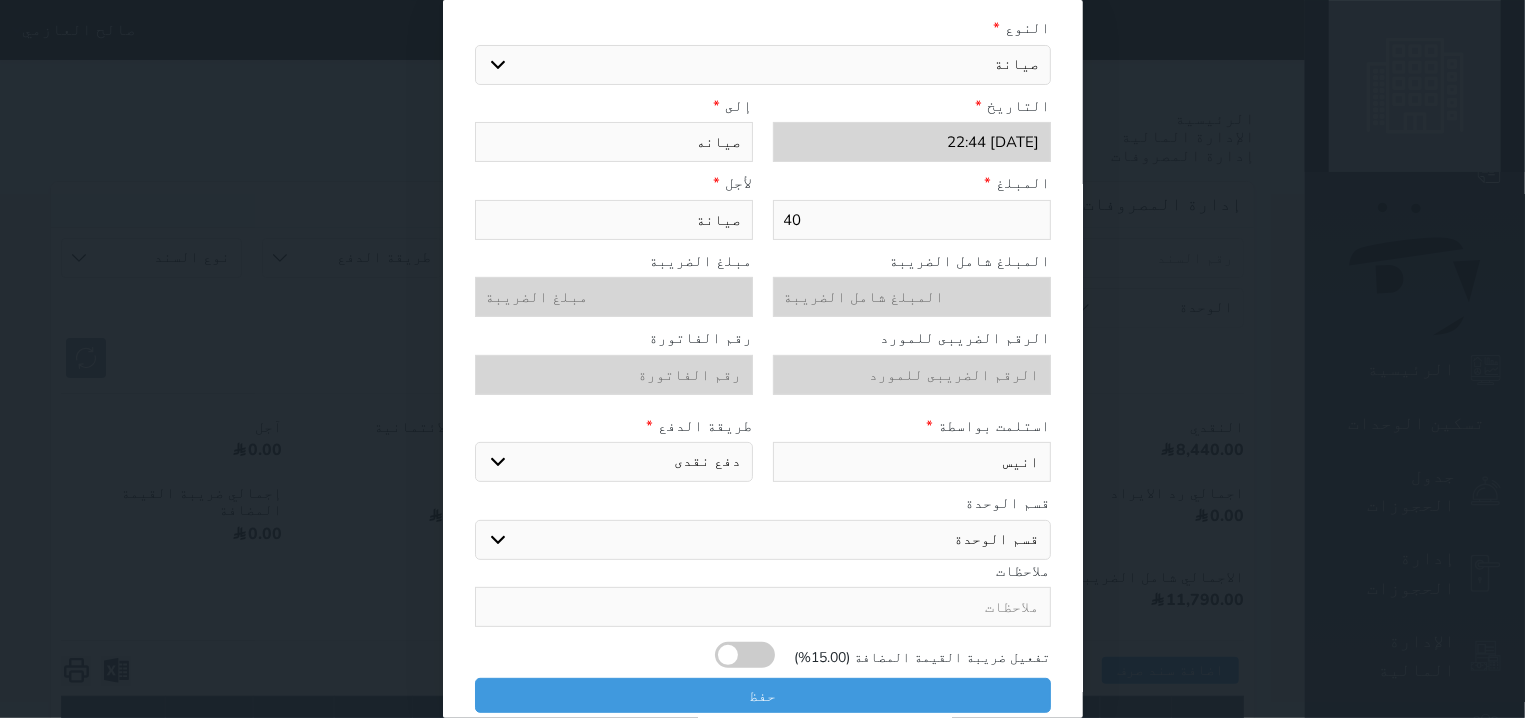 click on "دفع نقدى" at bounding box center [0, 0] 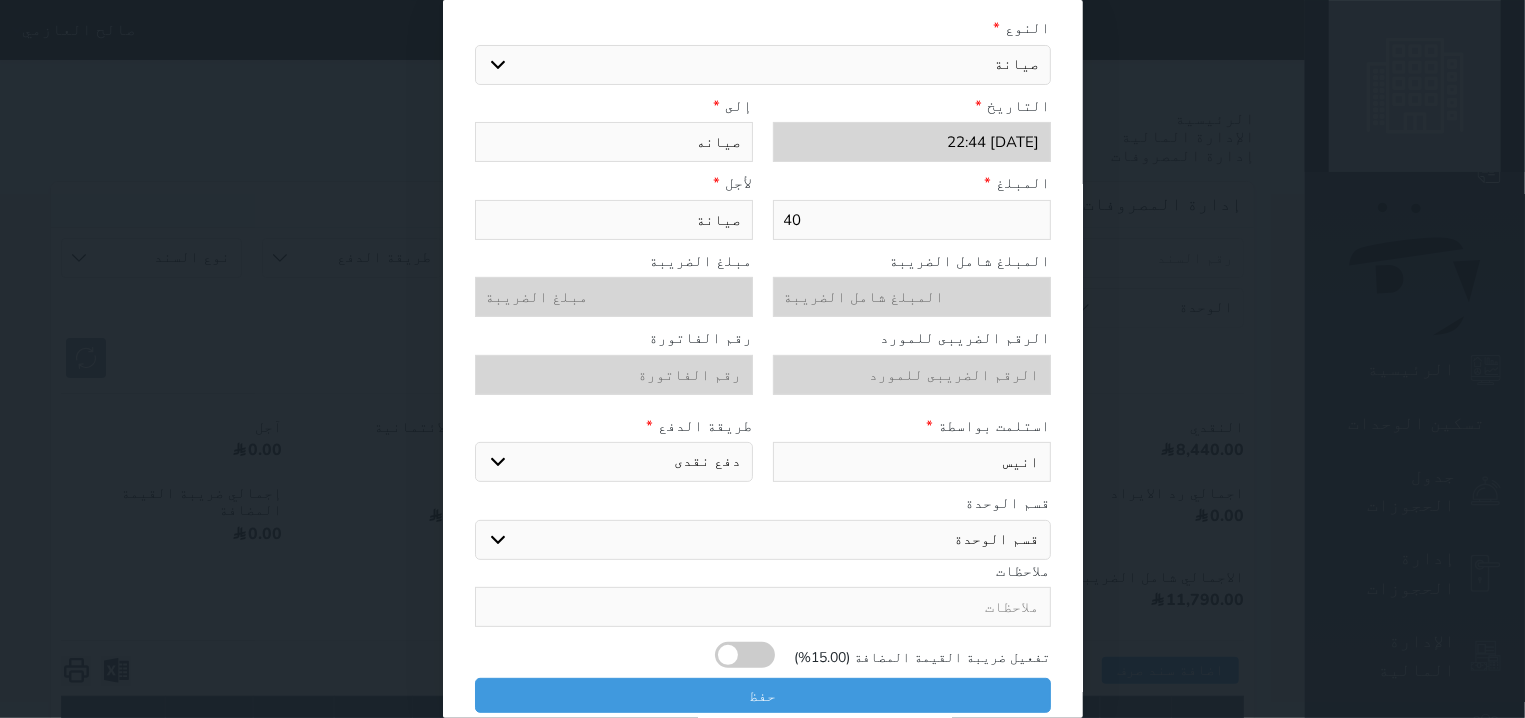 click at bounding box center (763, 607) 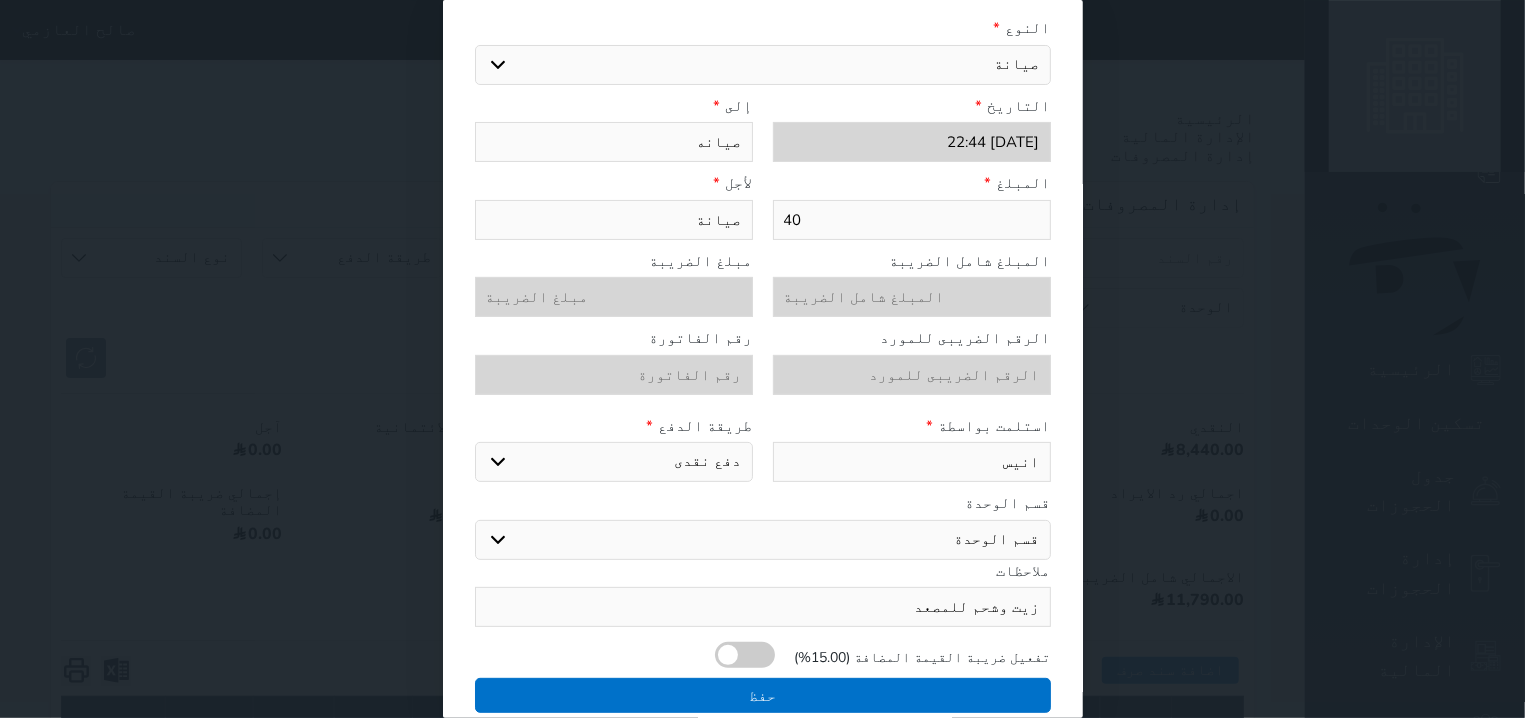 type on "زيت وشحم للمصعد" 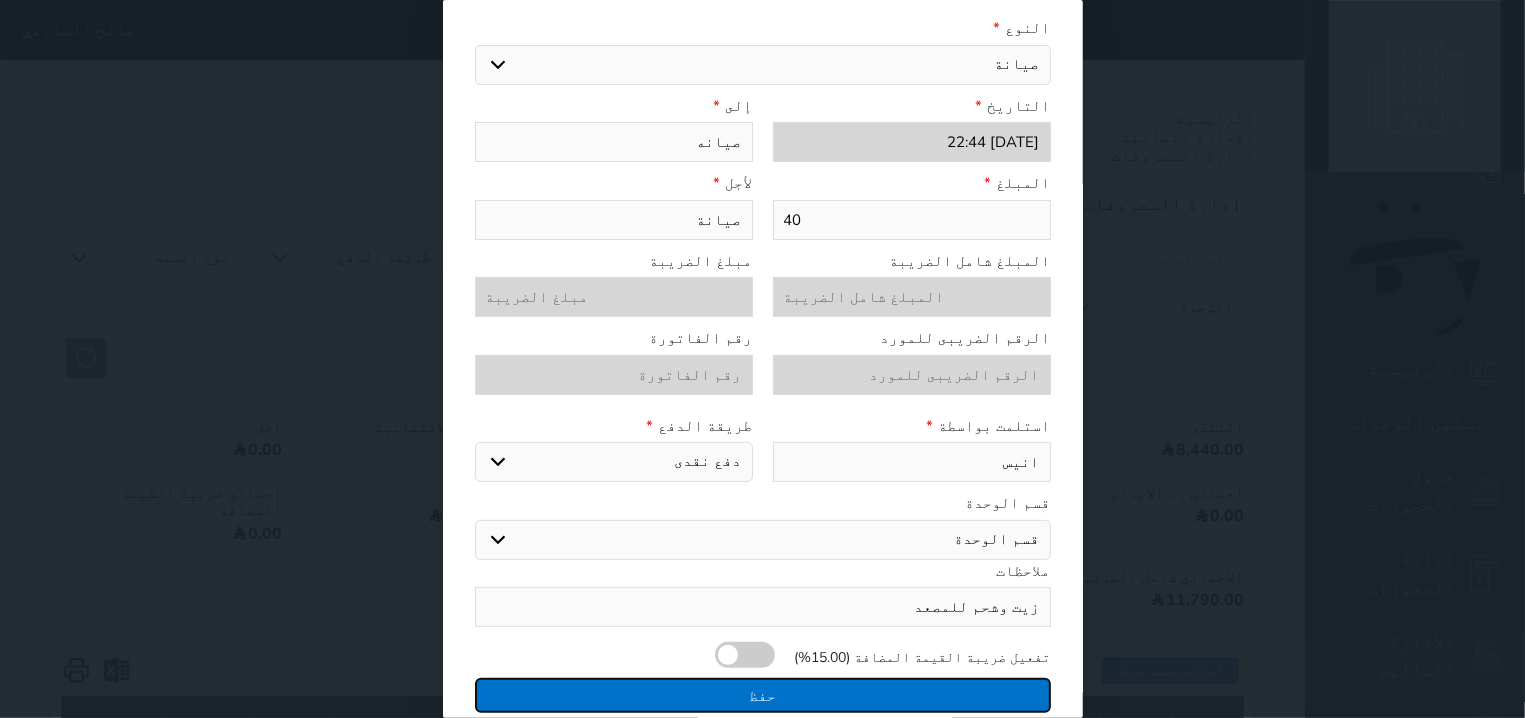 click on "حفظ" at bounding box center (763, 695) 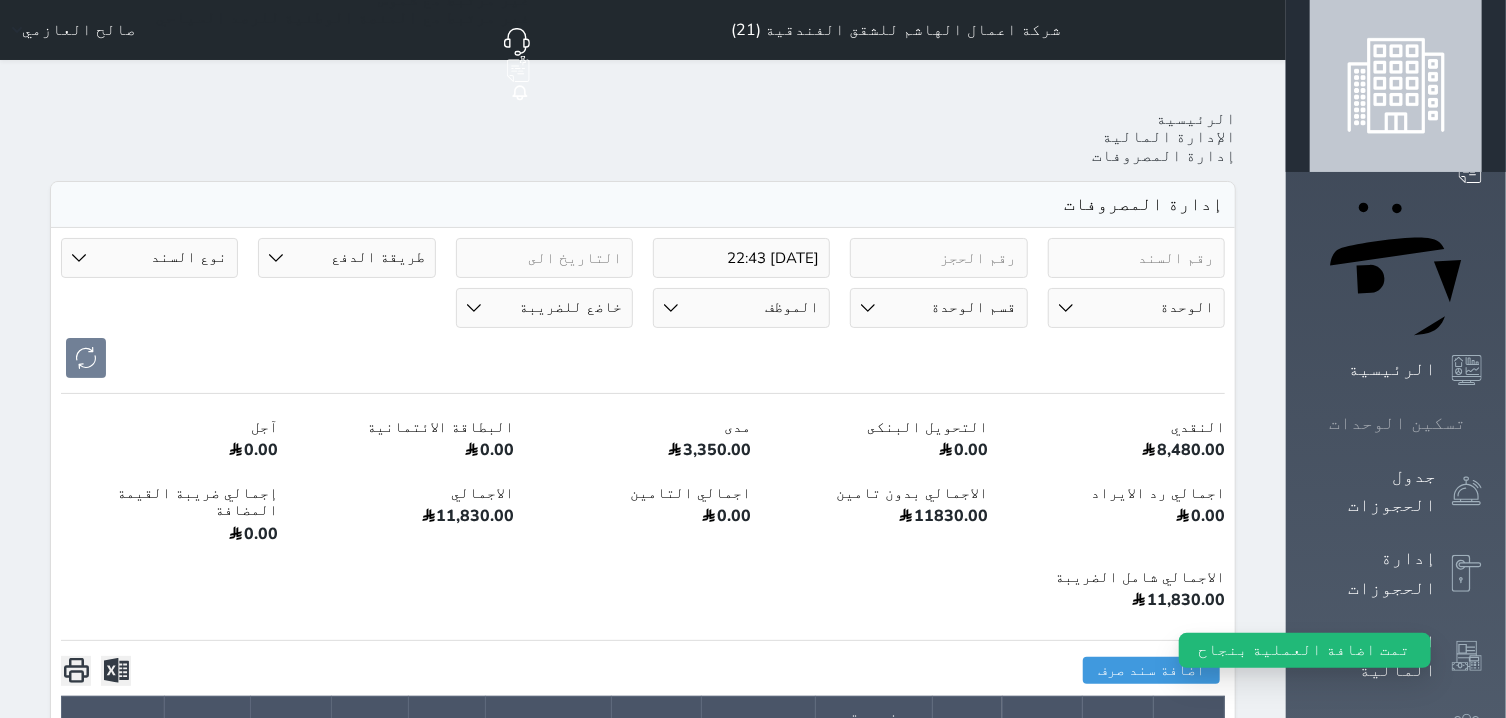 click on "تسكين الوحدات" at bounding box center [1397, 423] 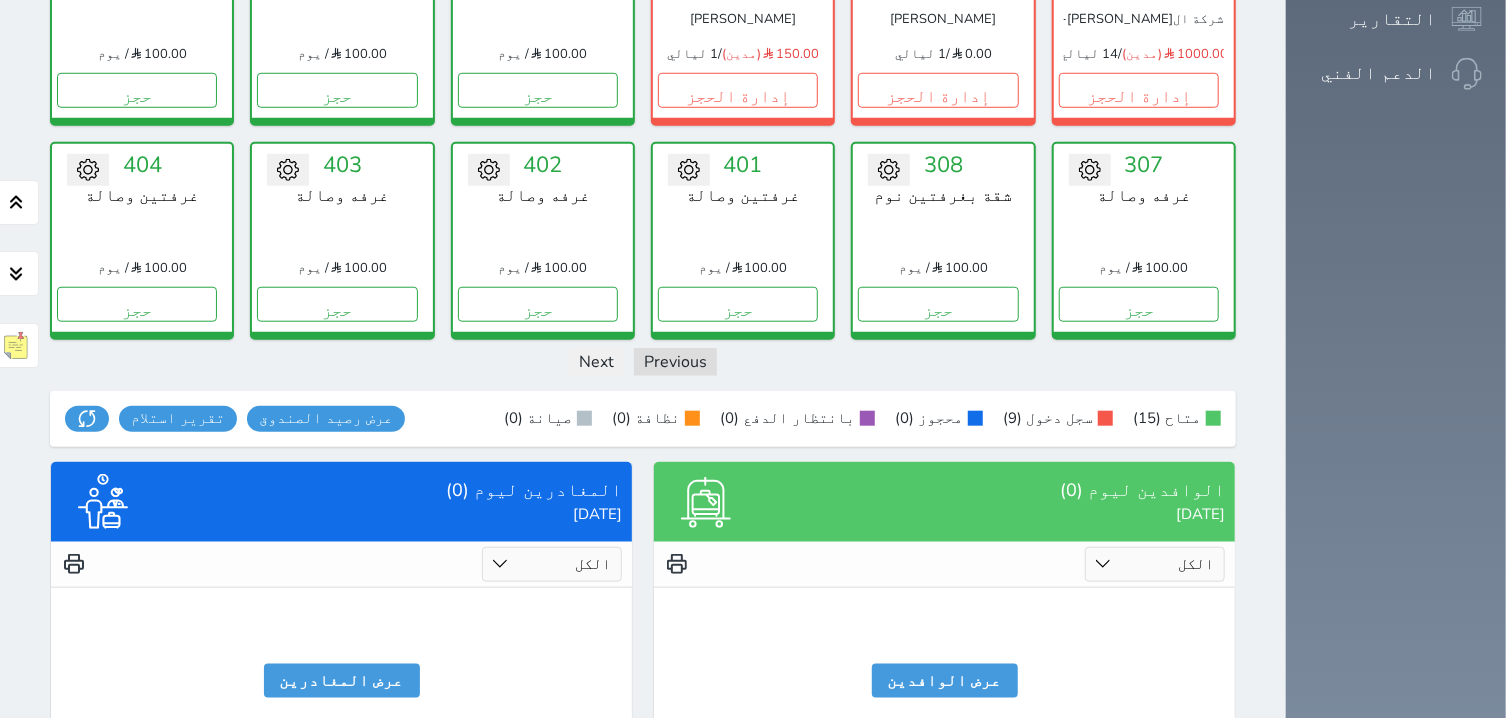 scroll, scrollTop: 840, scrollLeft: 0, axis: vertical 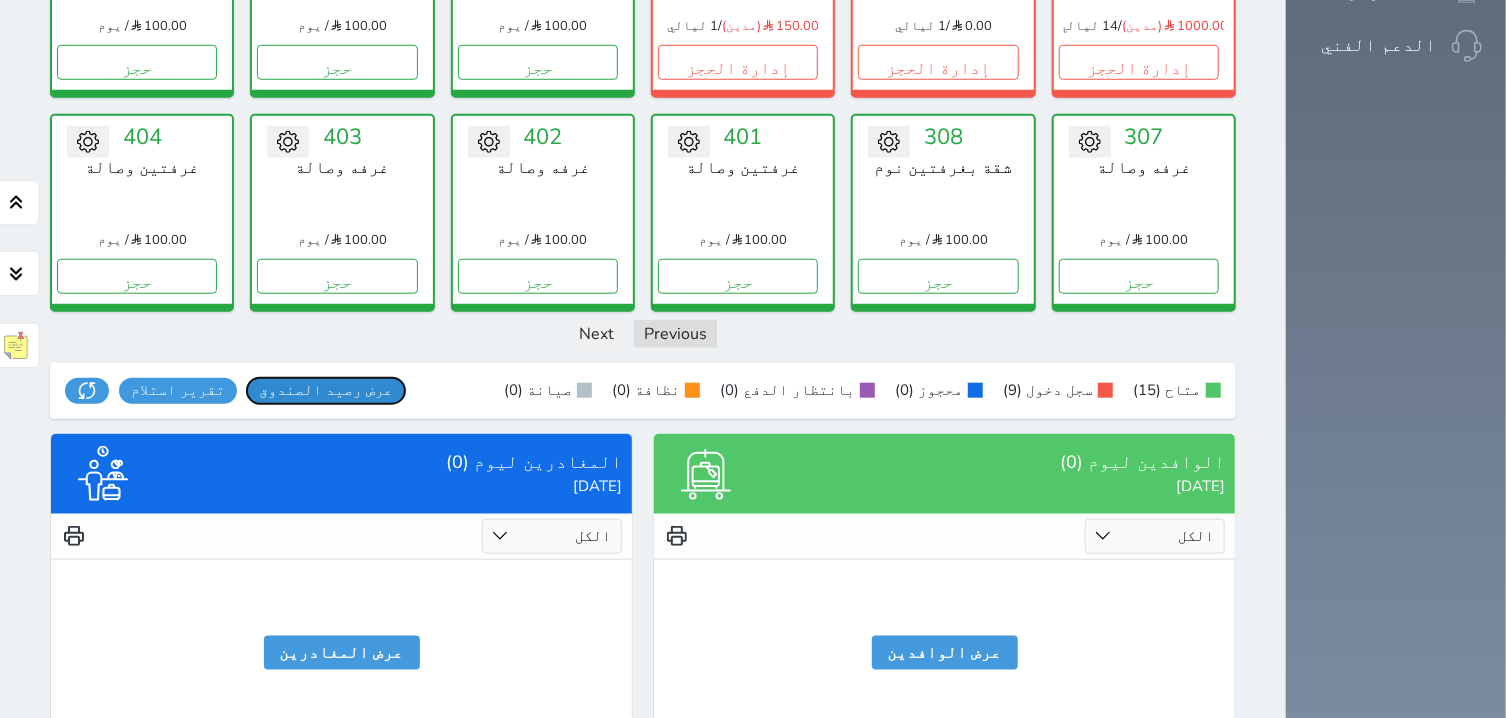 click on "عرض رصيد الصندوق" at bounding box center [326, 390] 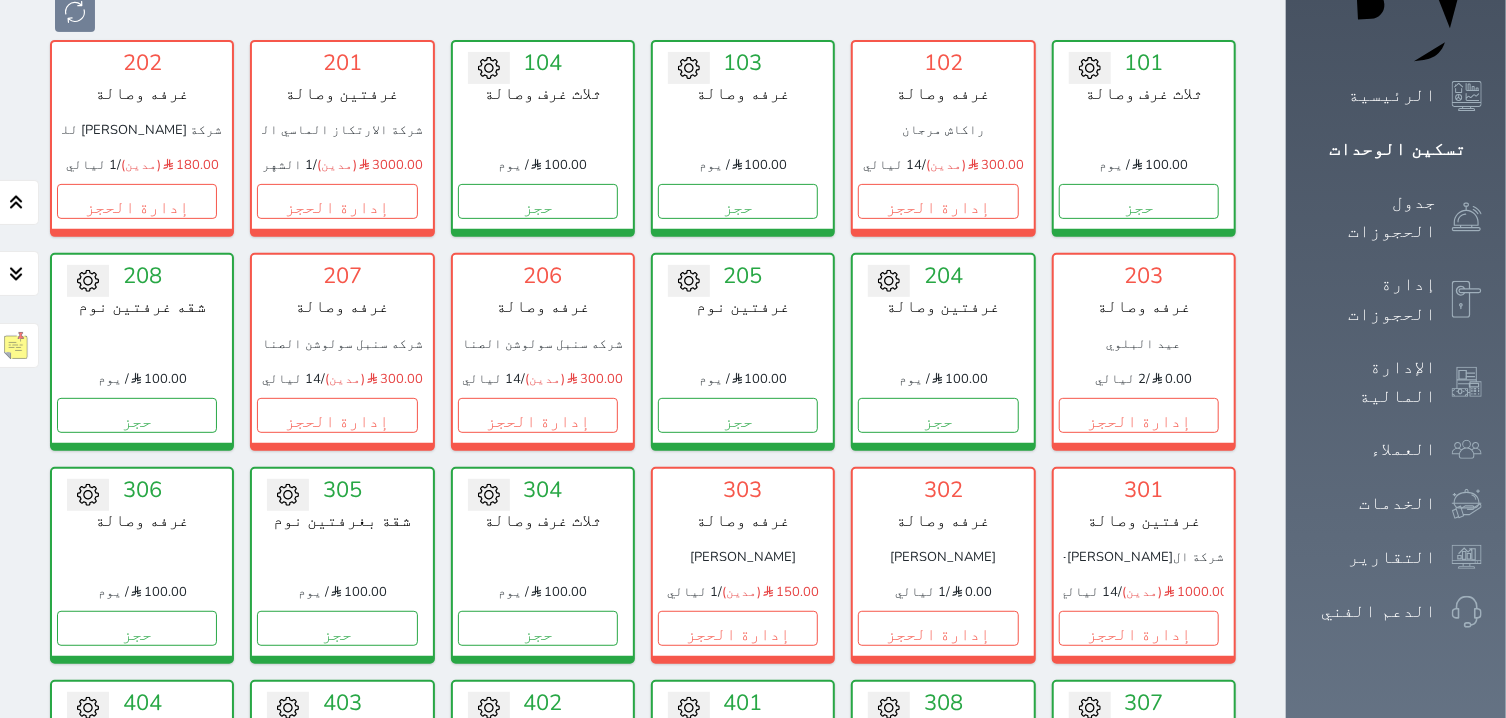scroll, scrollTop: 77, scrollLeft: 0, axis: vertical 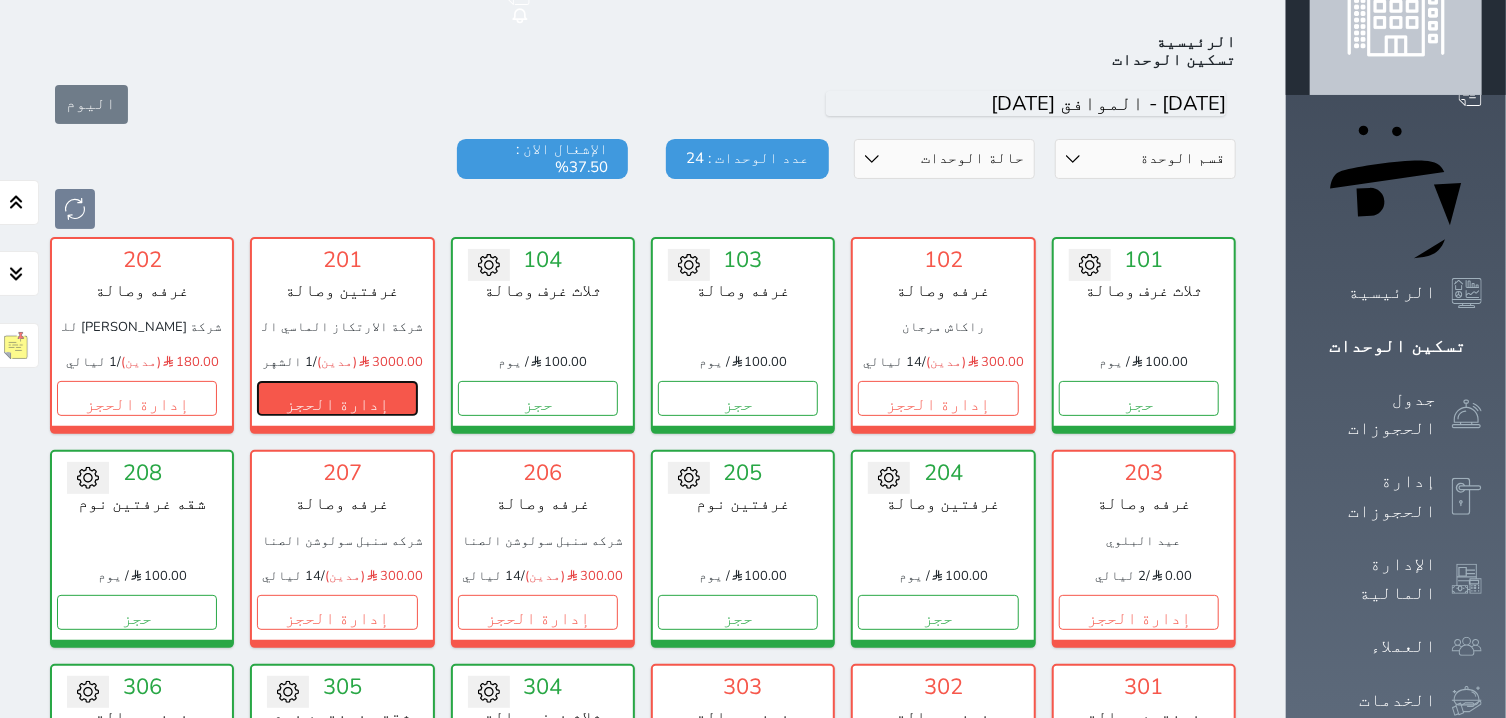 click on "إدارة الحجز" at bounding box center (337, 398) 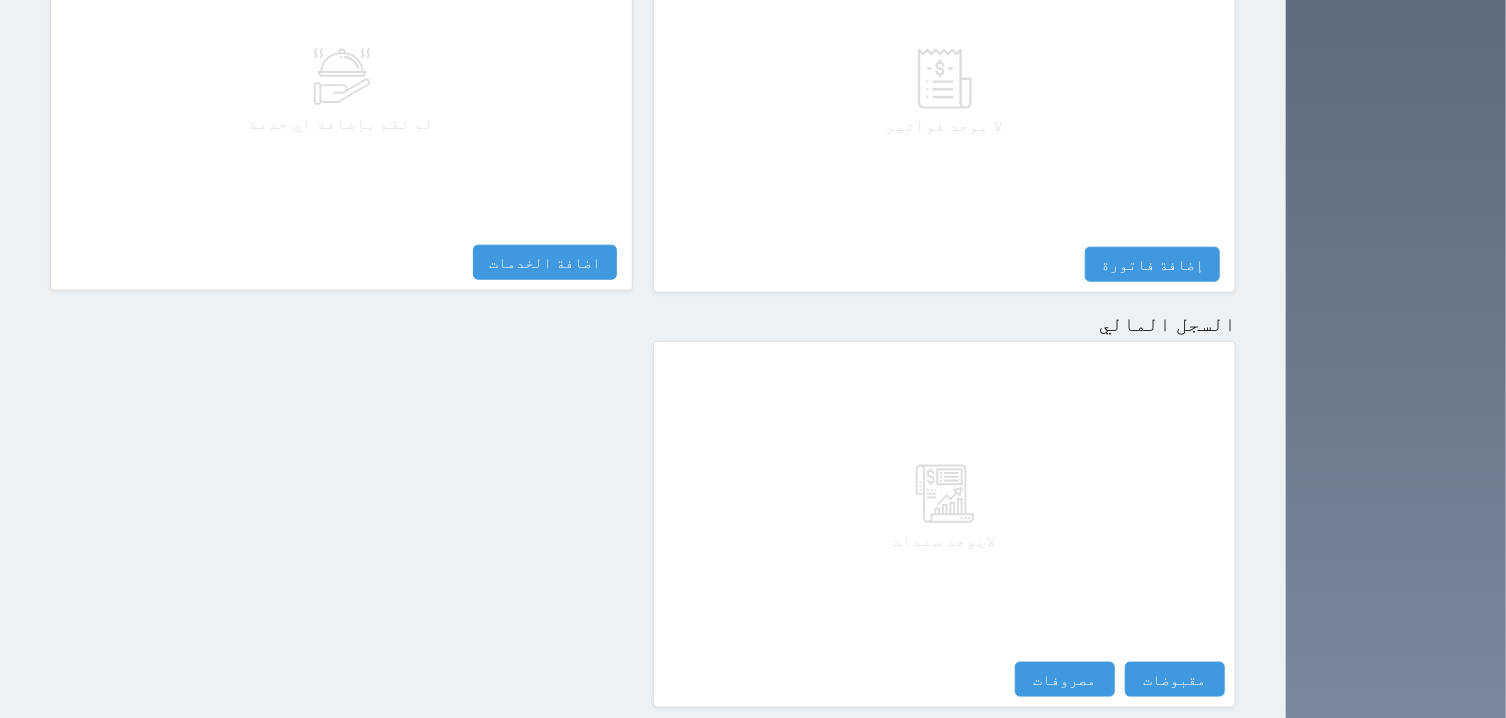 scroll, scrollTop: 1008, scrollLeft: 0, axis: vertical 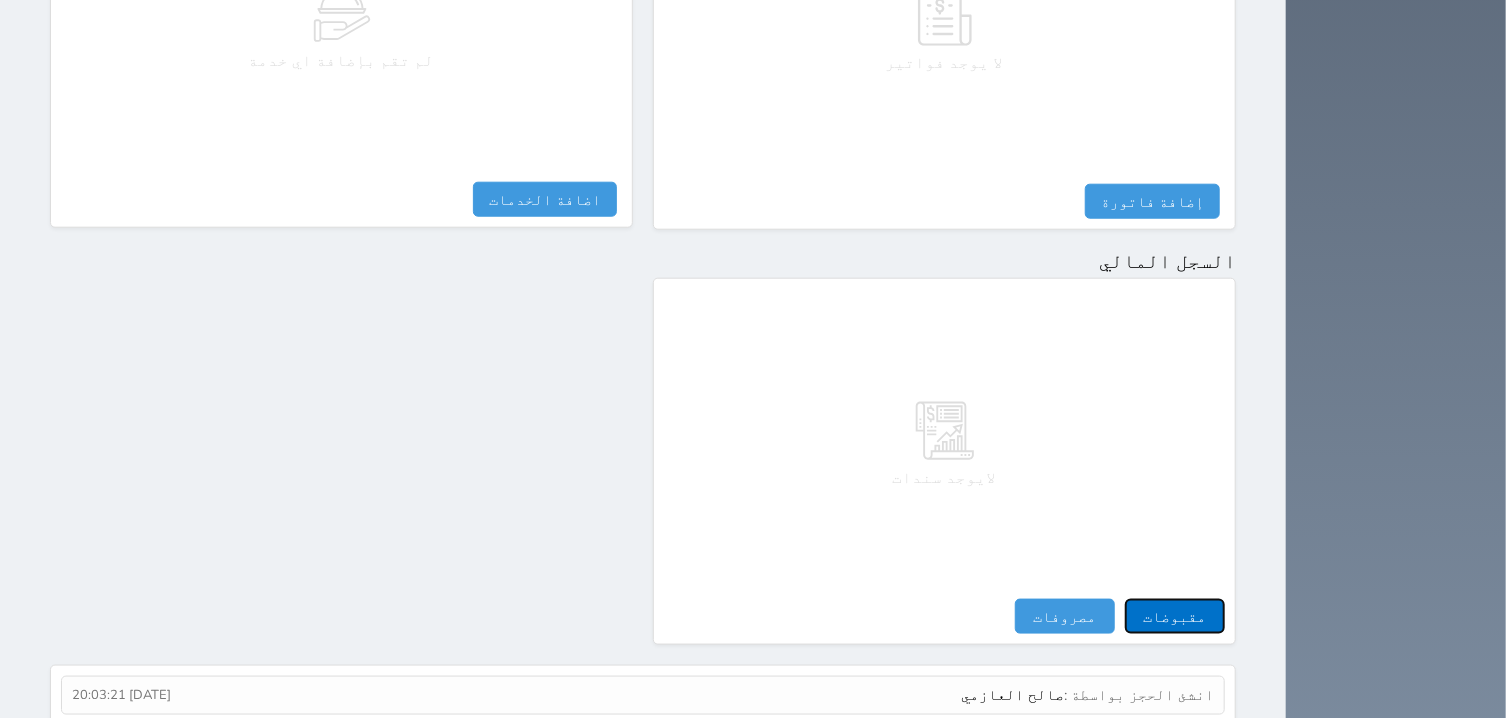 click on "مقبوضات" at bounding box center [1175, 616] 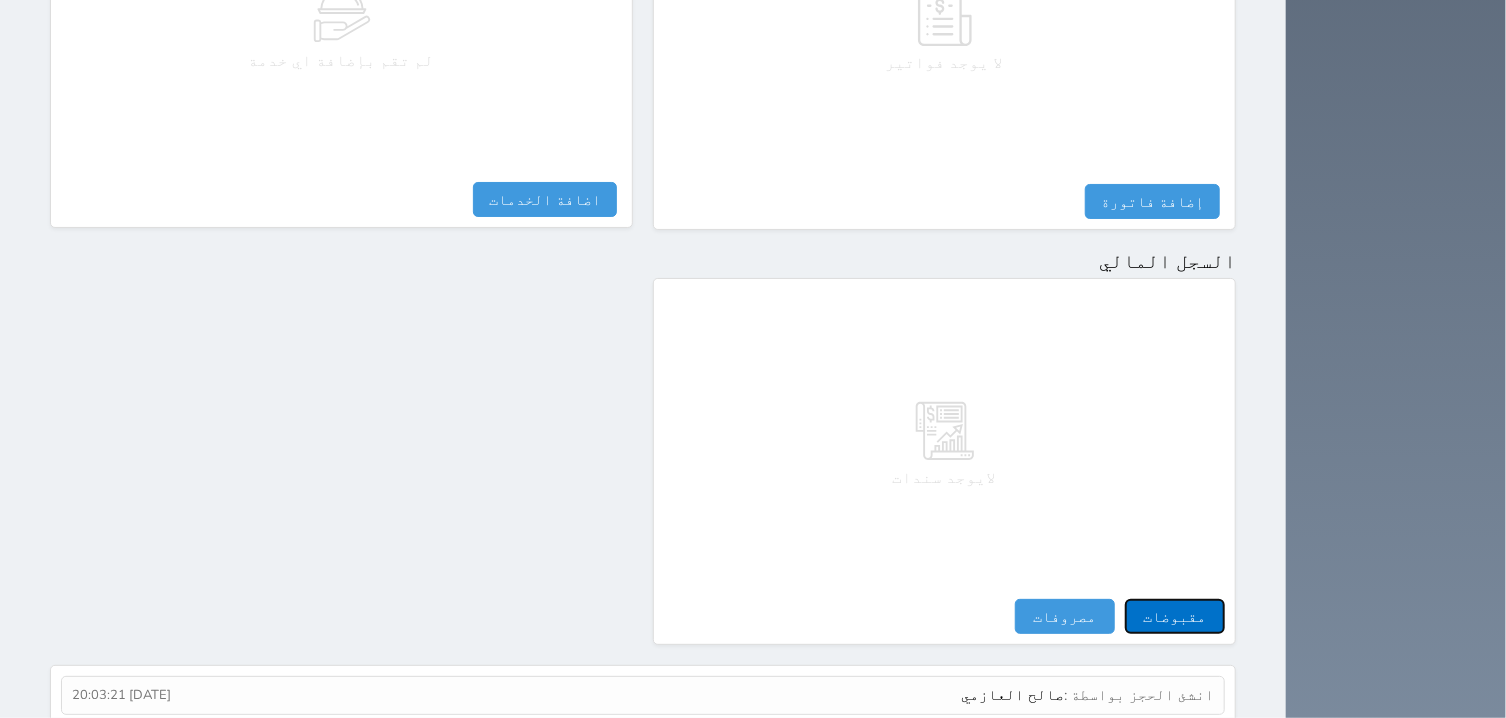 select 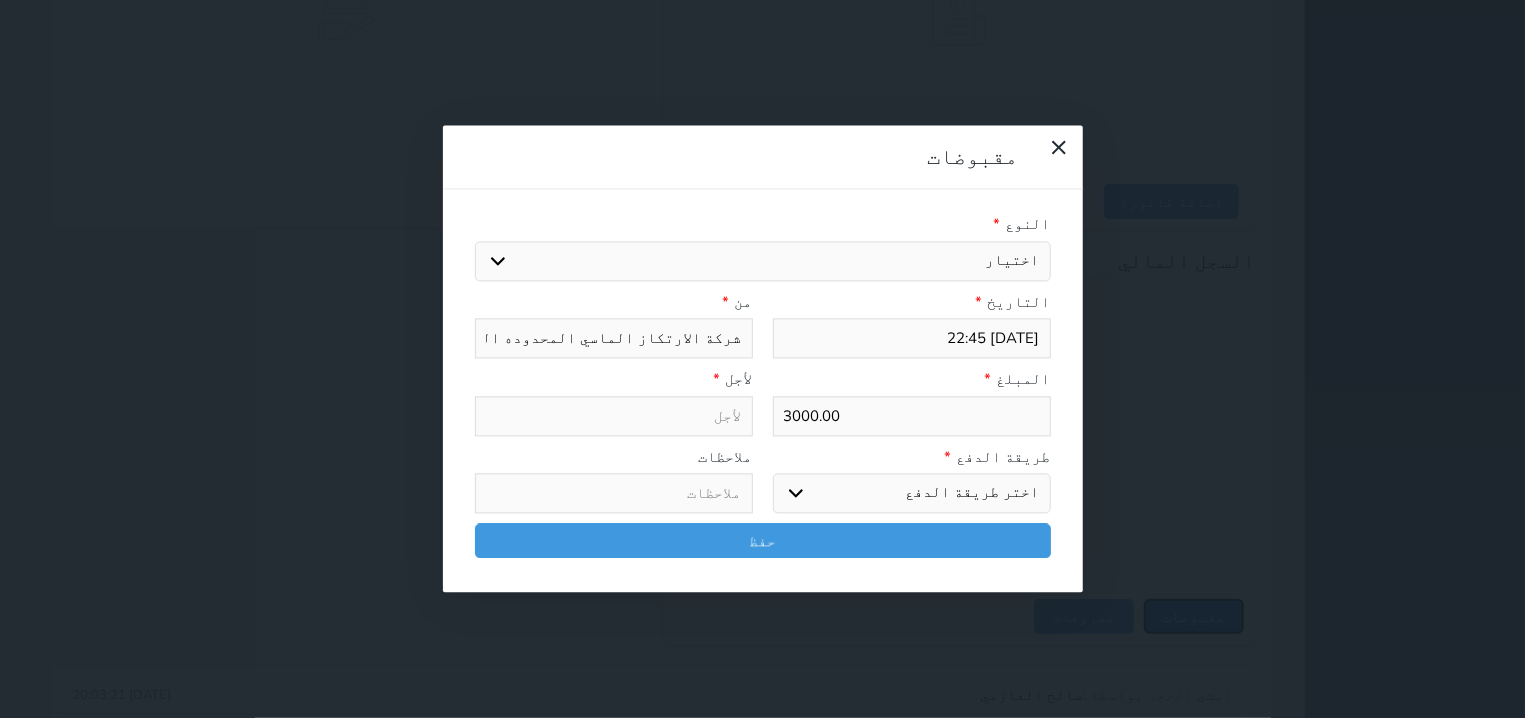 select 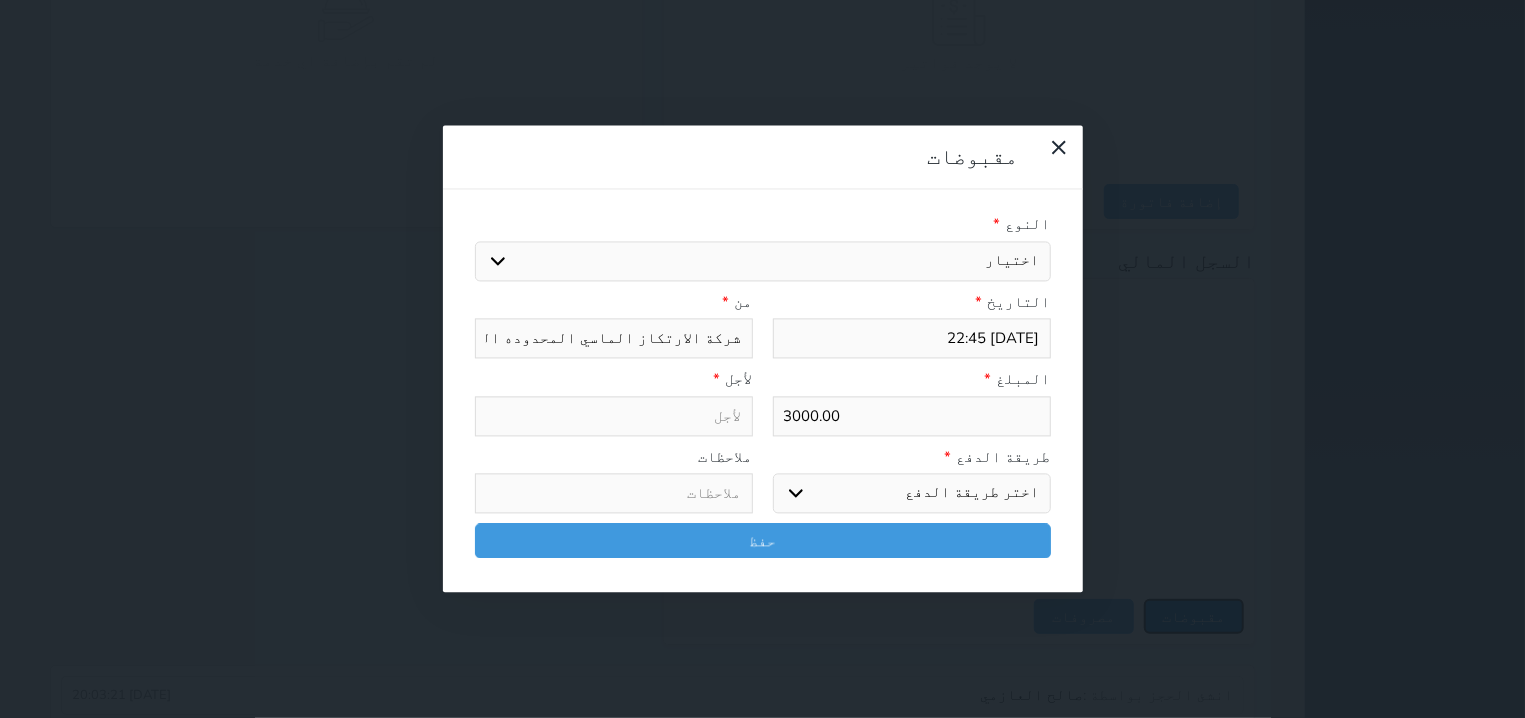 select 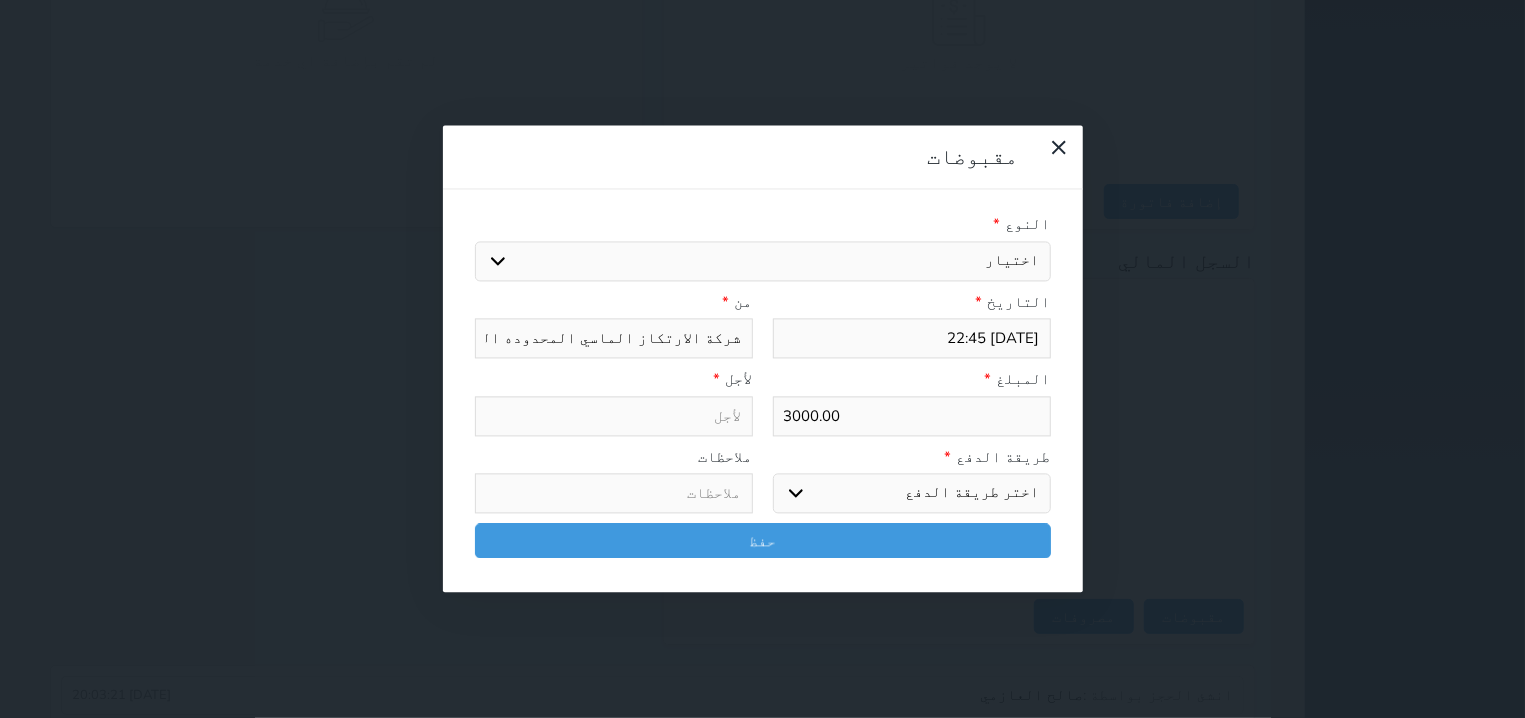 drag, startPoint x: 1064, startPoint y: 284, endPoint x: 1141, endPoint y: 275, distance: 77.52419 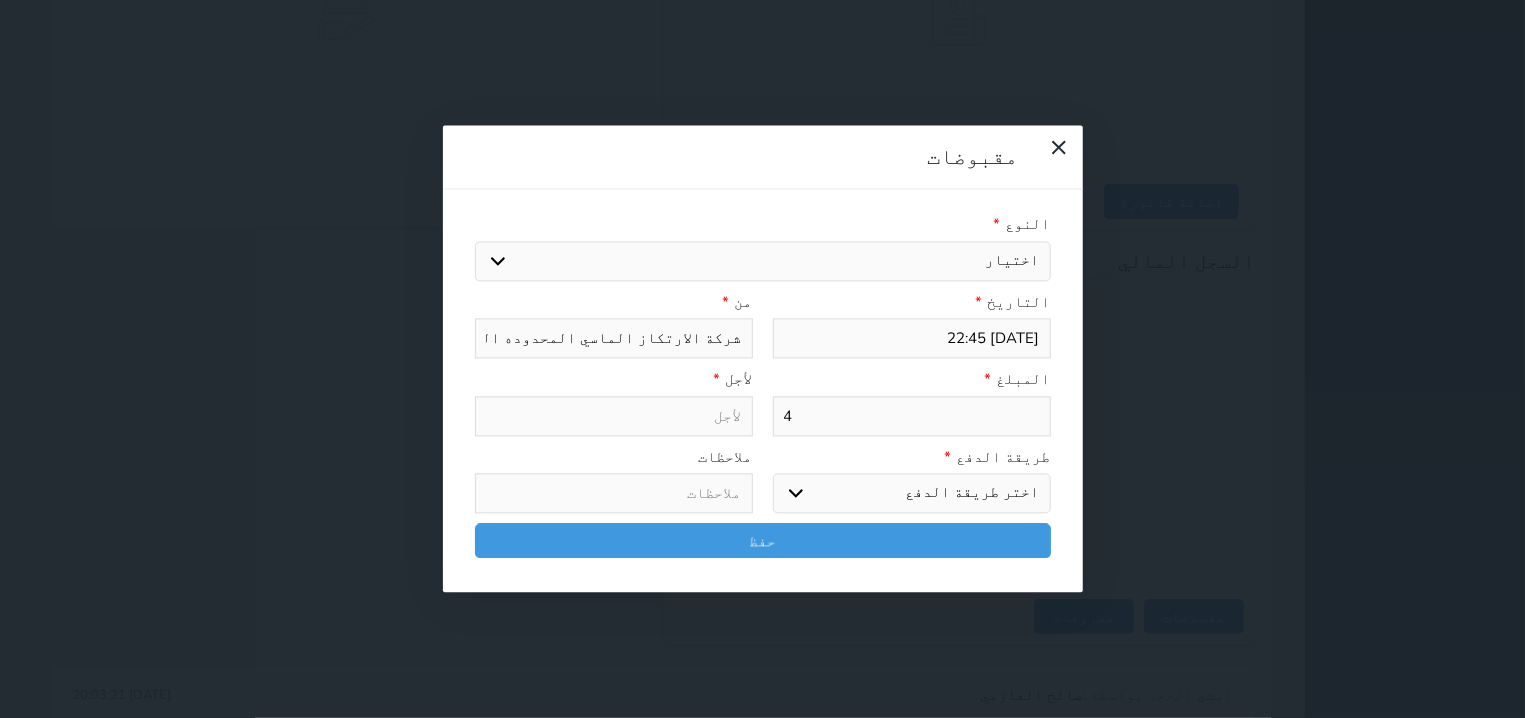 select 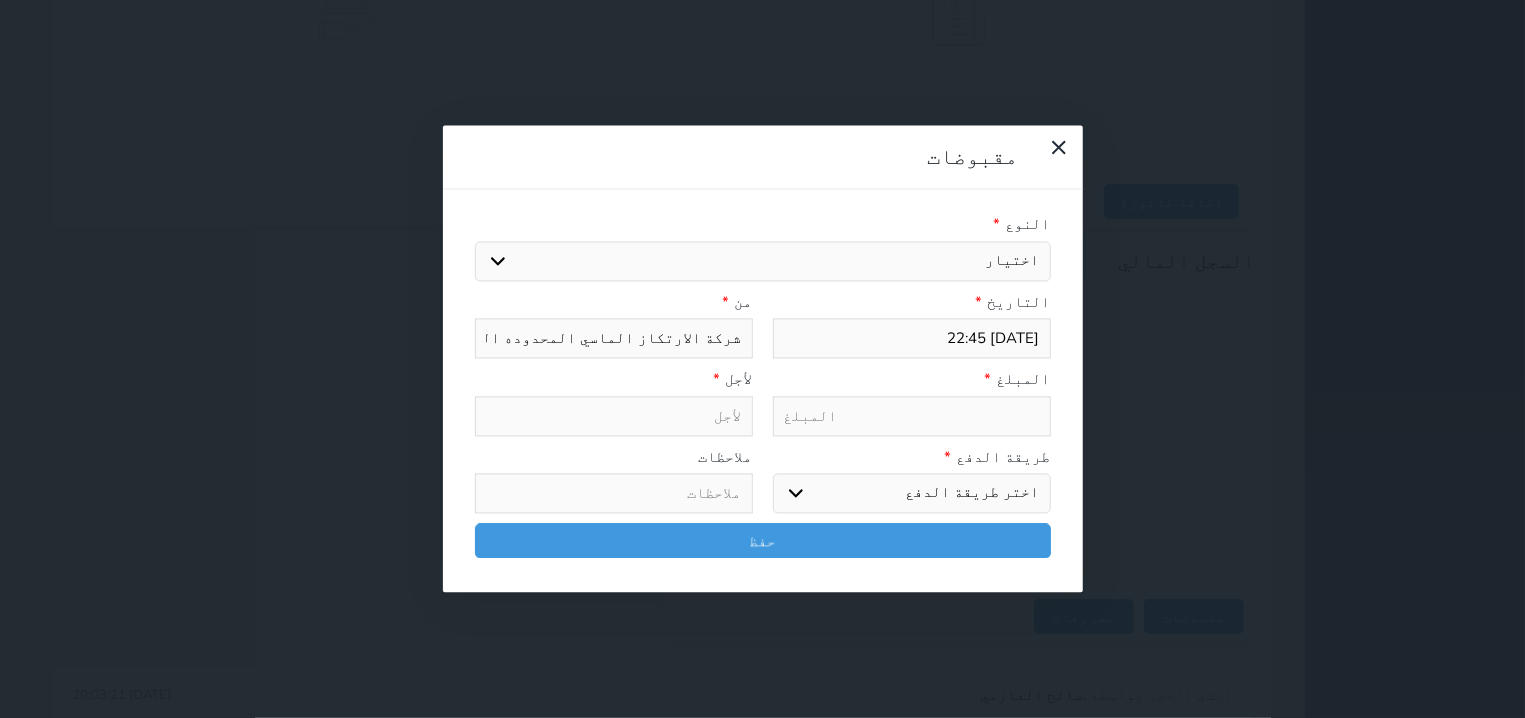 select 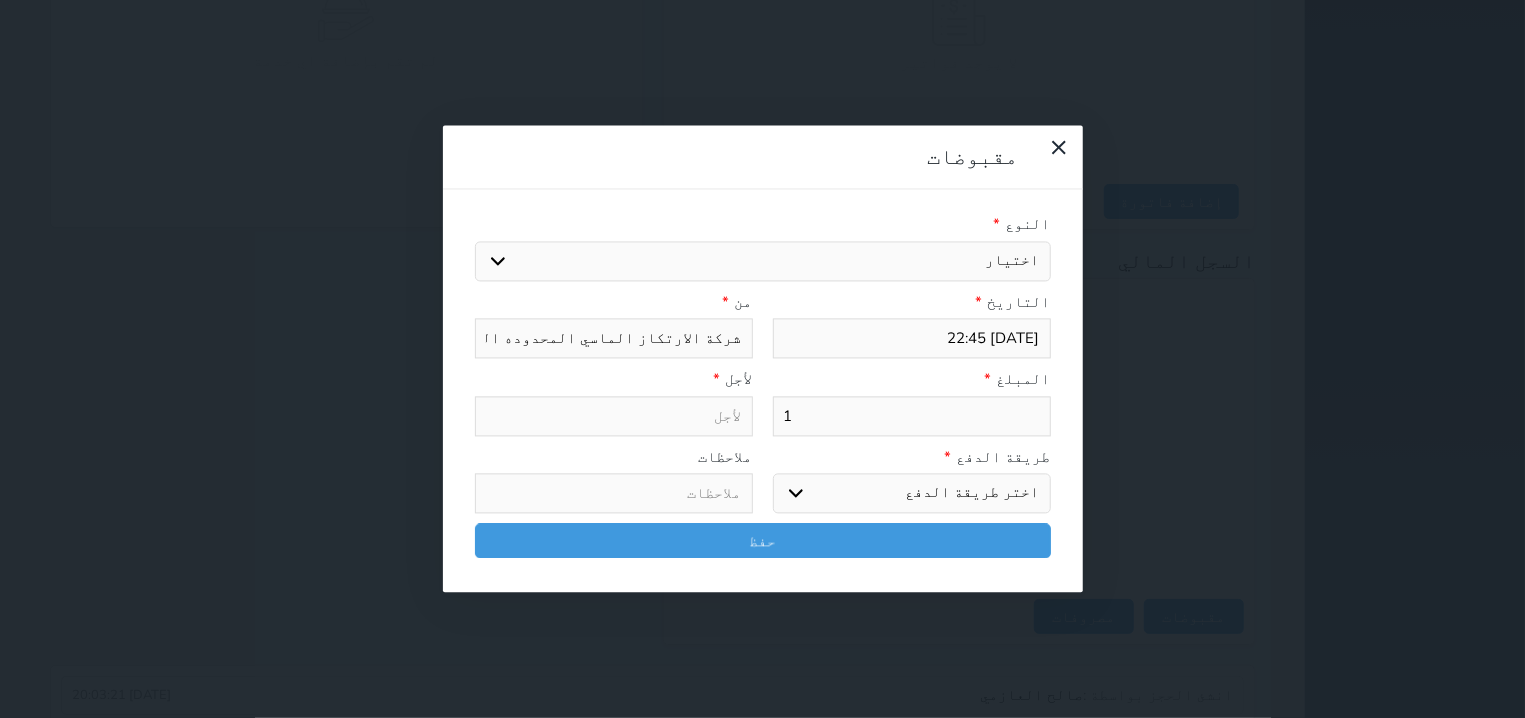 select 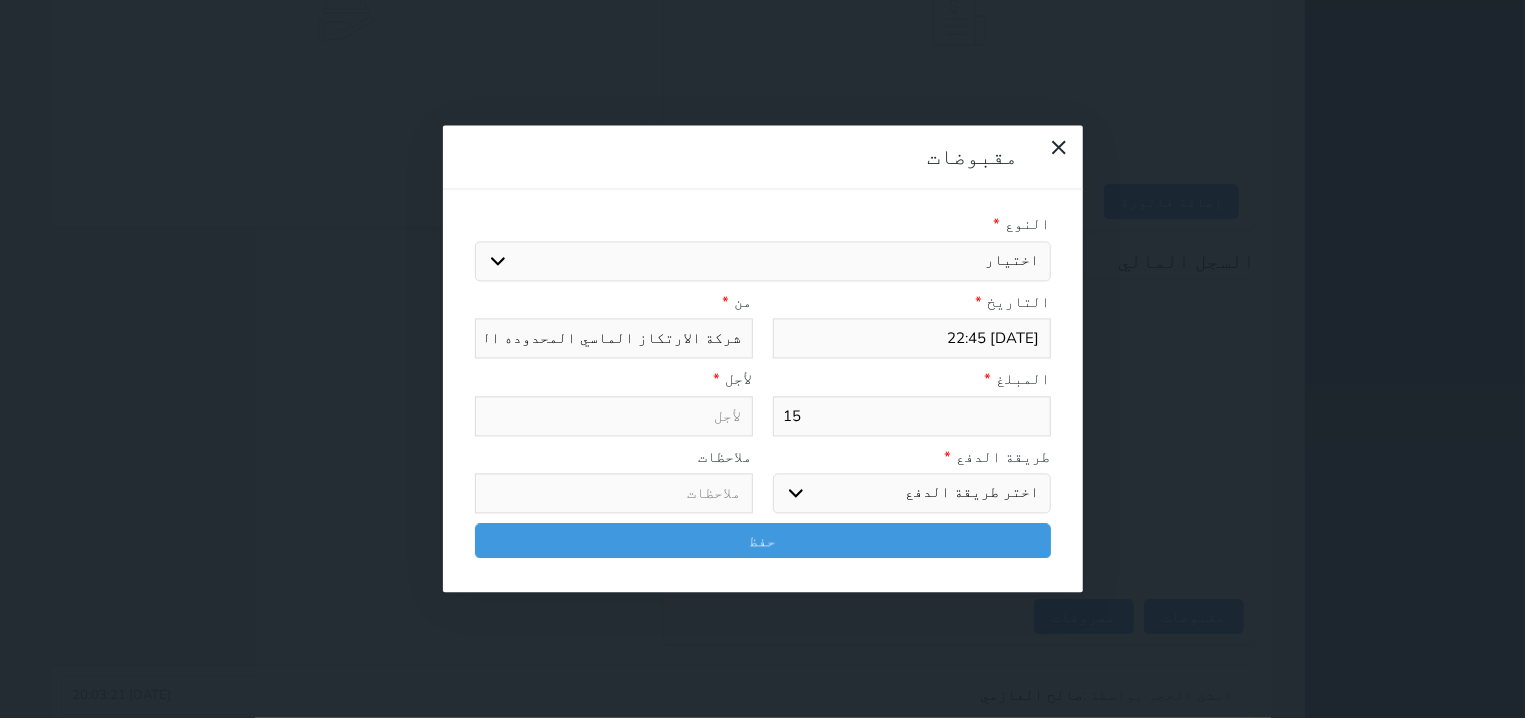 select 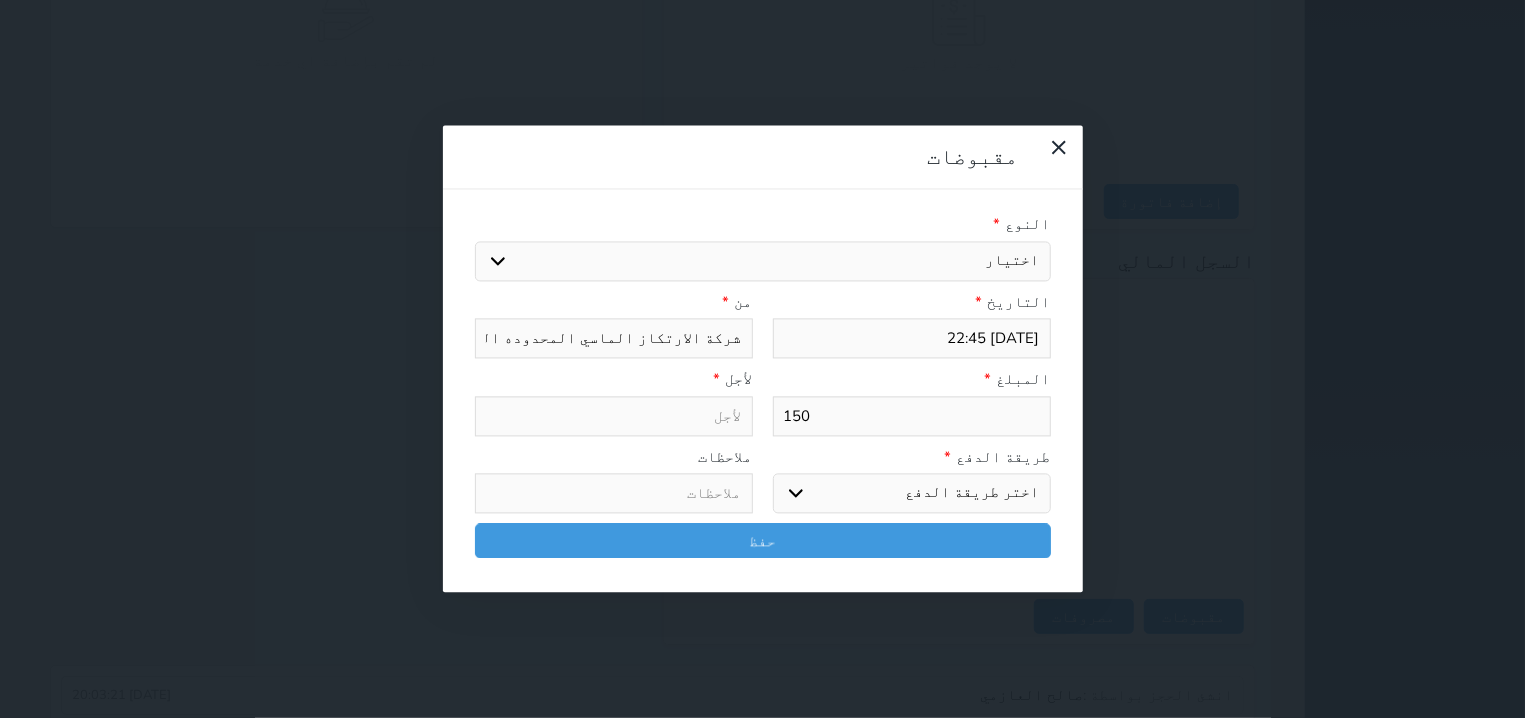 select 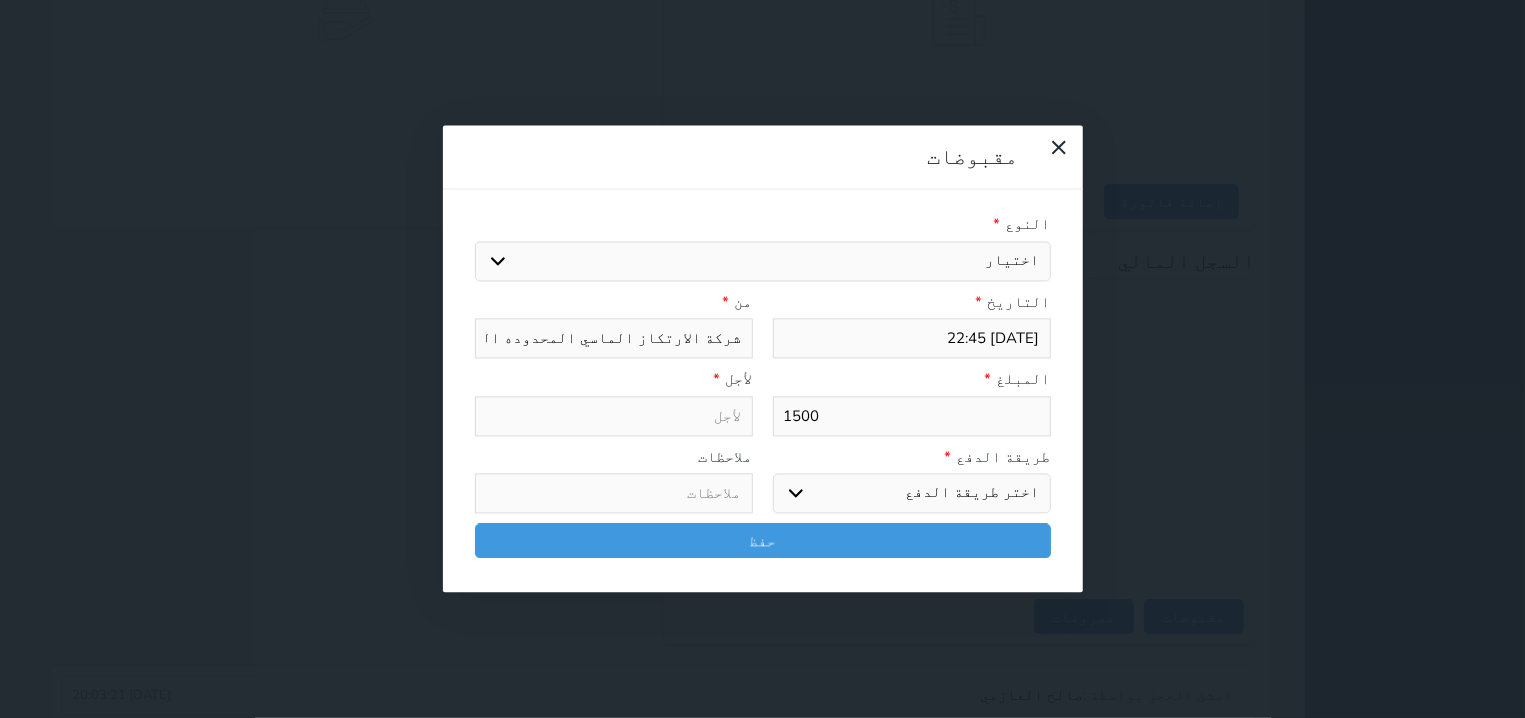 type on "1500" 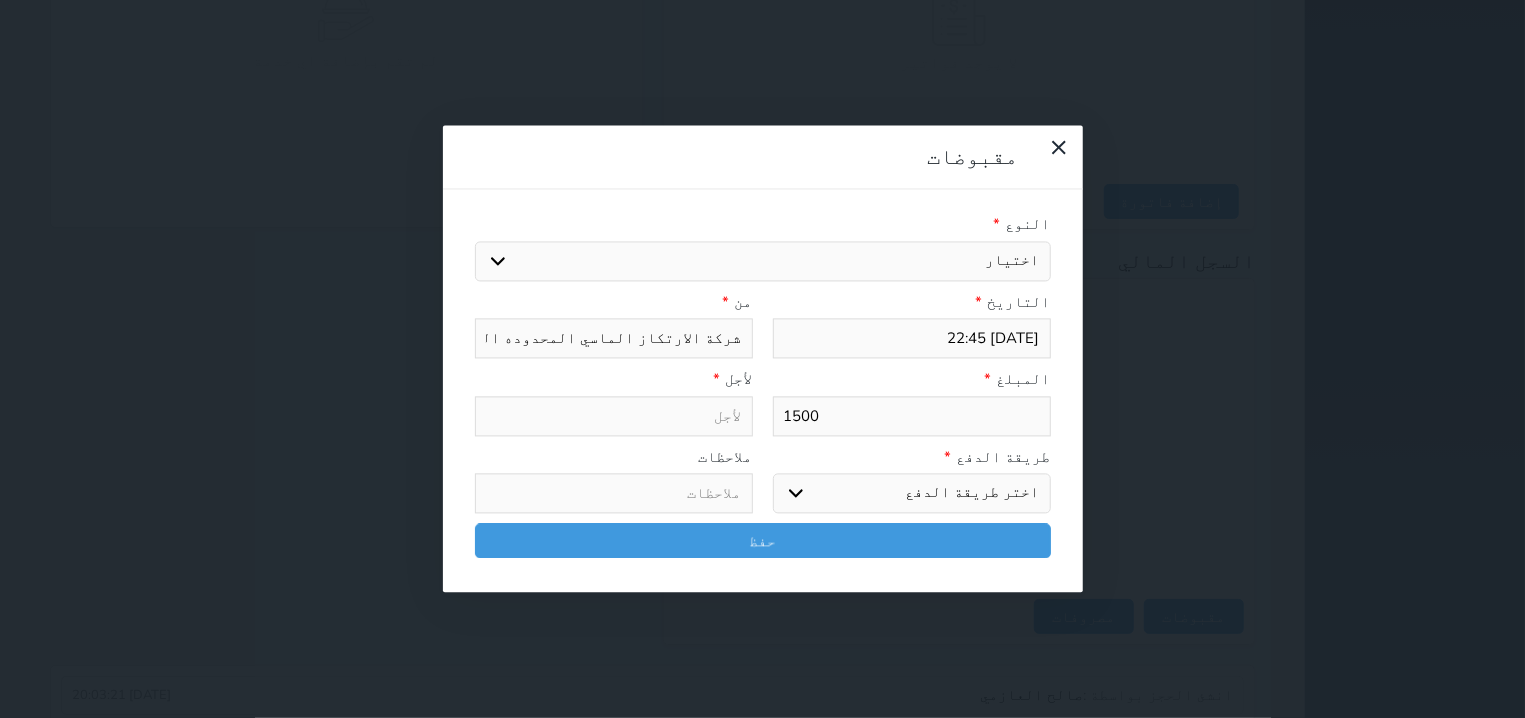 click on "اختيار   مقبوضات عامة قيمة إيجار فواتير تامين عربون لا ينطبق آخر مغسلة واي فاي - الإنترنت مواقف السيارات طعام الأغذية والمشروبات مشروبات المشروبات الباردة المشروبات الساخنة الإفطار غداء عشاء مخبز و كعك حمام سباحة الصالة الرياضية سبا و خدمات الجمال اختيار وإسقاط (خدمات النقل) ميني بار كابل - تلفزيون سرير إضافي تصفيف الشعر التسوق خدمات الجولات السياحية المنظمة خدمات الدليل السياحي" at bounding box center (763, 261) 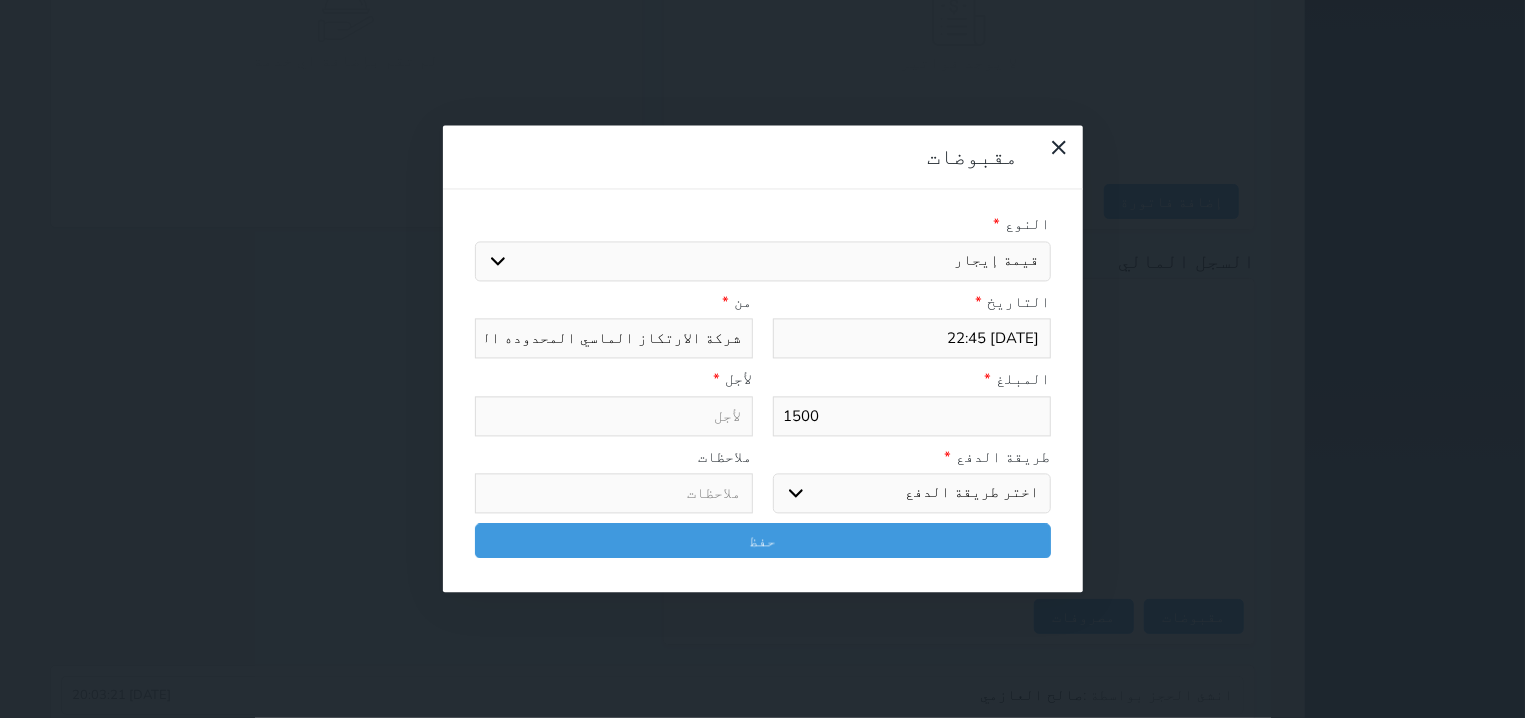 click on "قيمة إيجار" at bounding box center (0, 0) 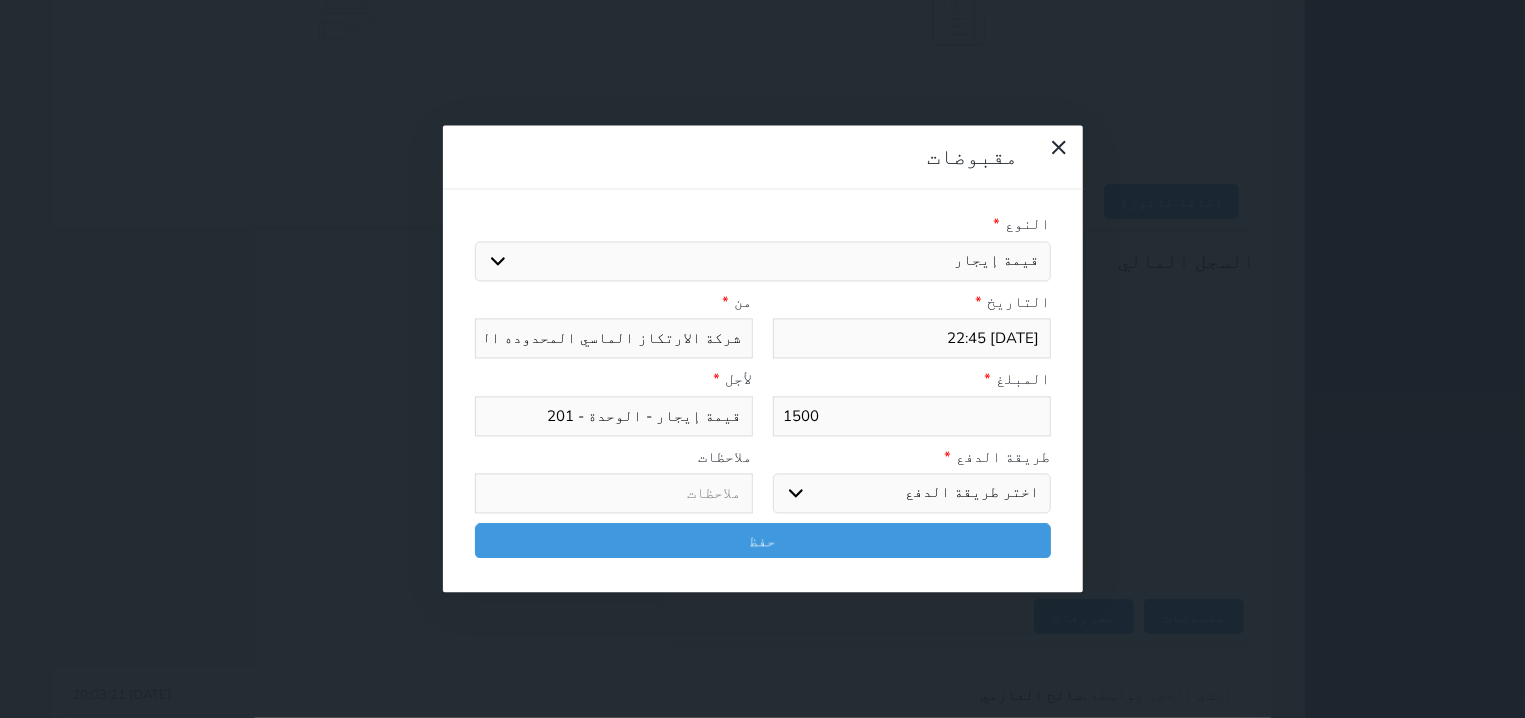 click on "اختر طريقة الدفع   دفع نقدى   تحويل بنكى   مدى   بطاقة ائتمان   آجل" at bounding box center (912, 494) 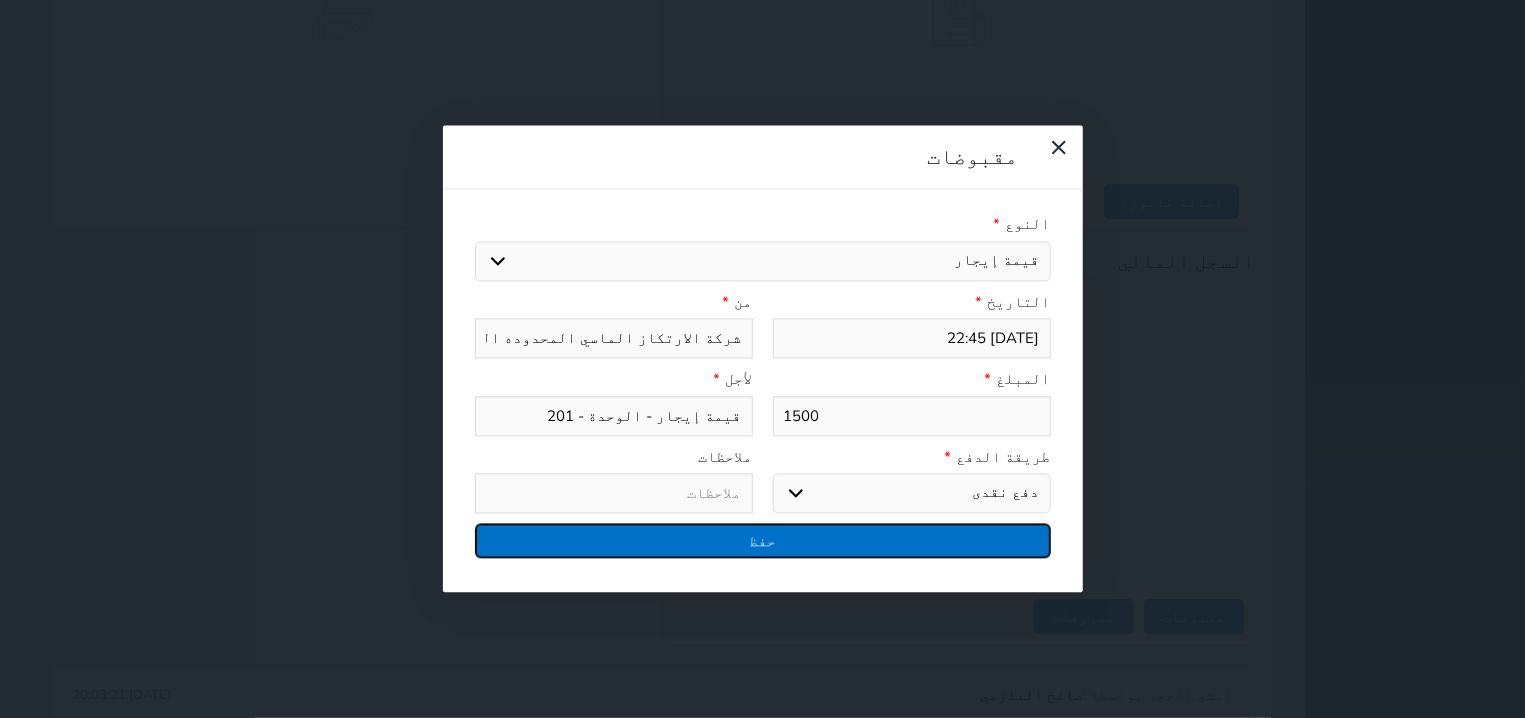 click on "حفظ" at bounding box center [763, 541] 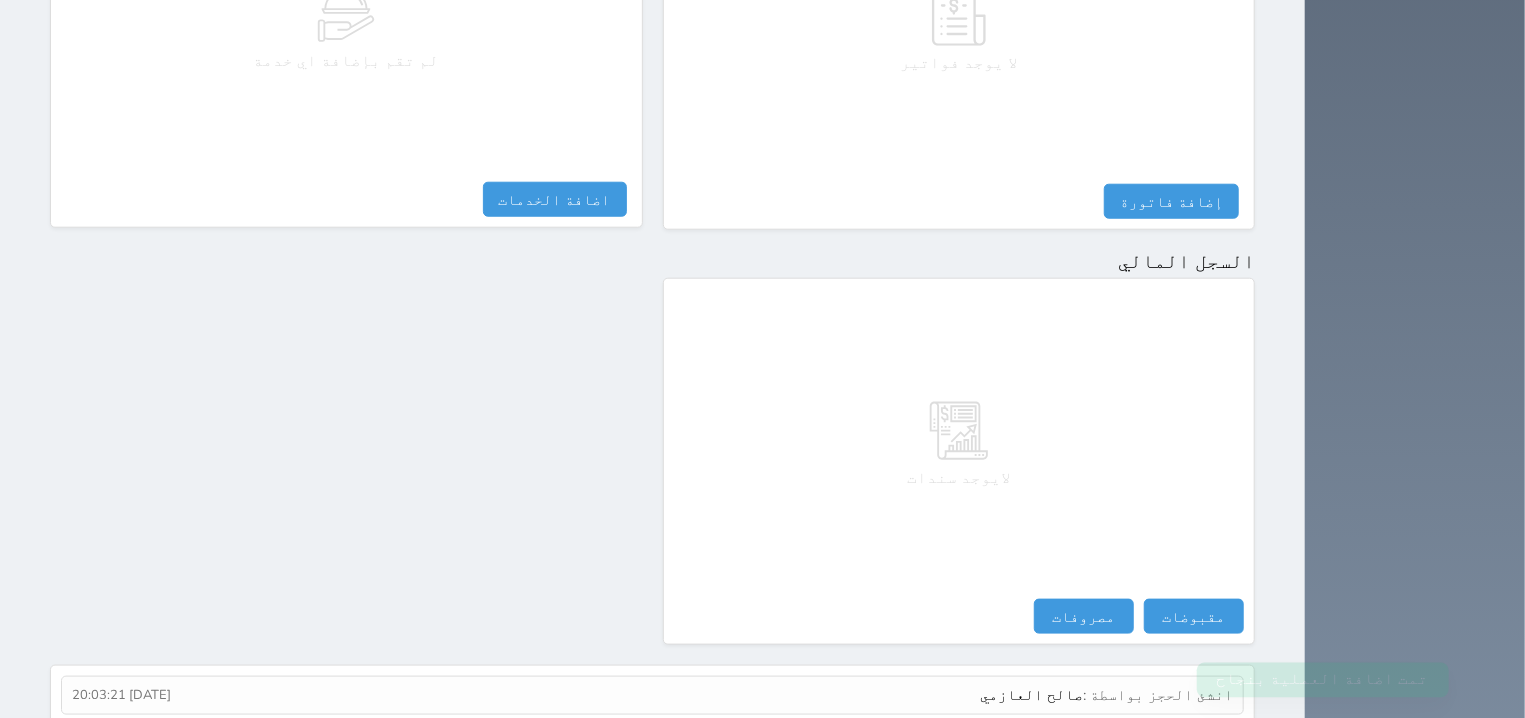 select 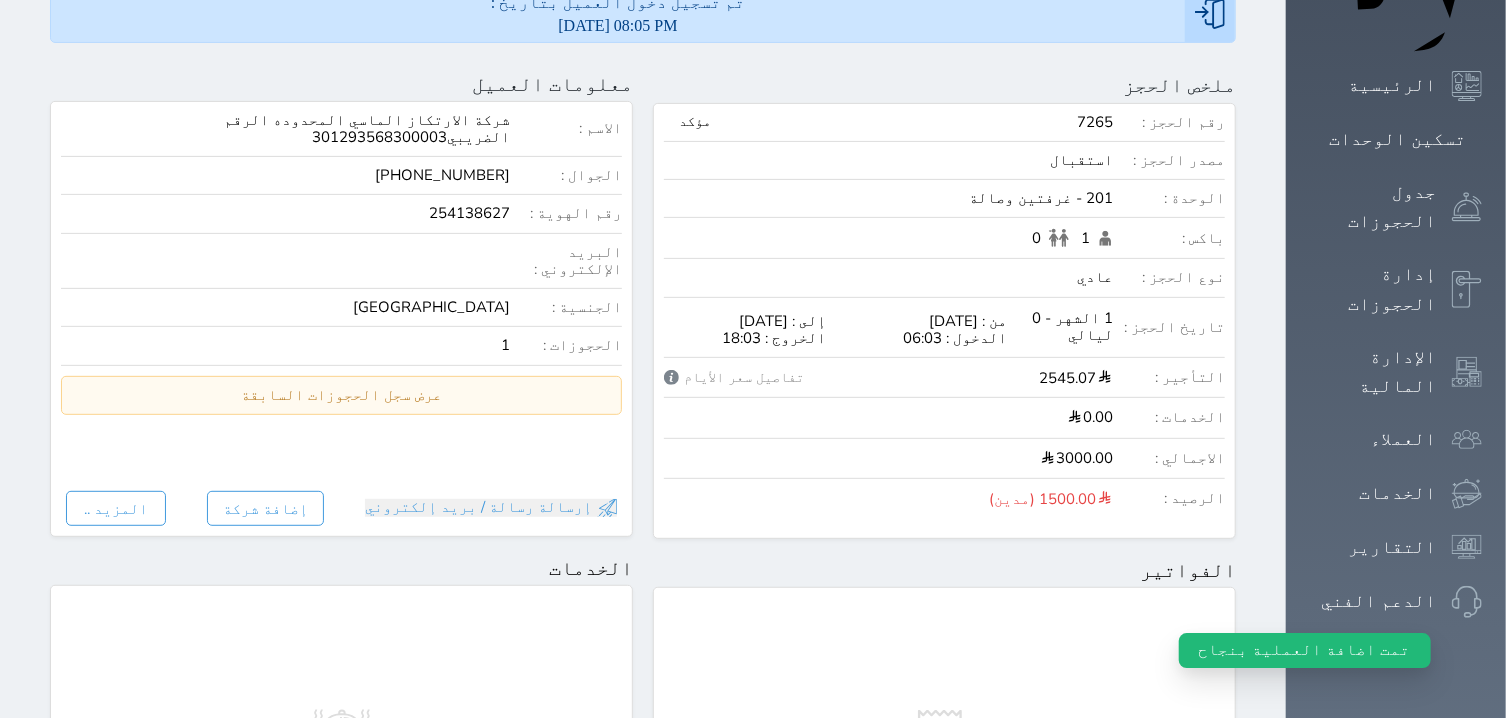 scroll, scrollTop: 117, scrollLeft: 0, axis: vertical 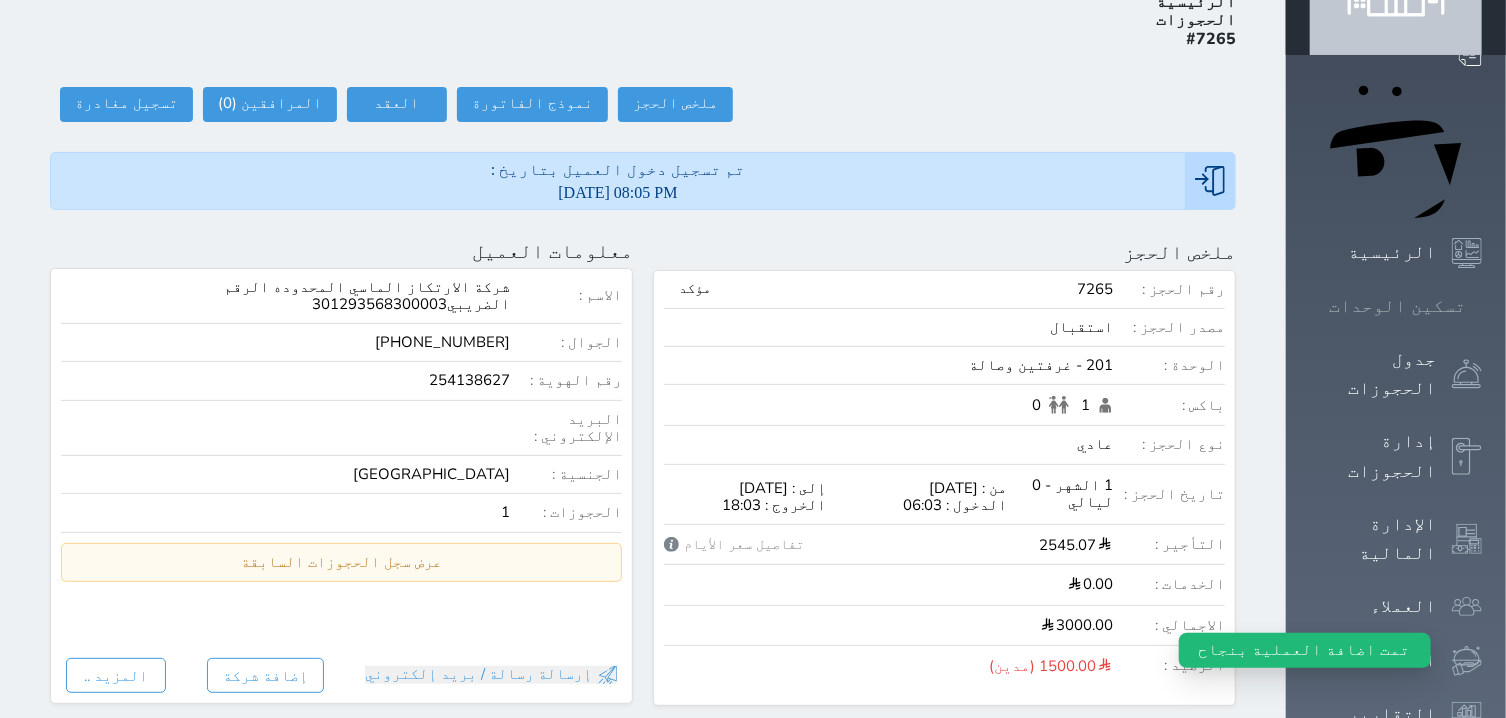 click on "تسكين الوحدات" at bounding box center [1397, 306] 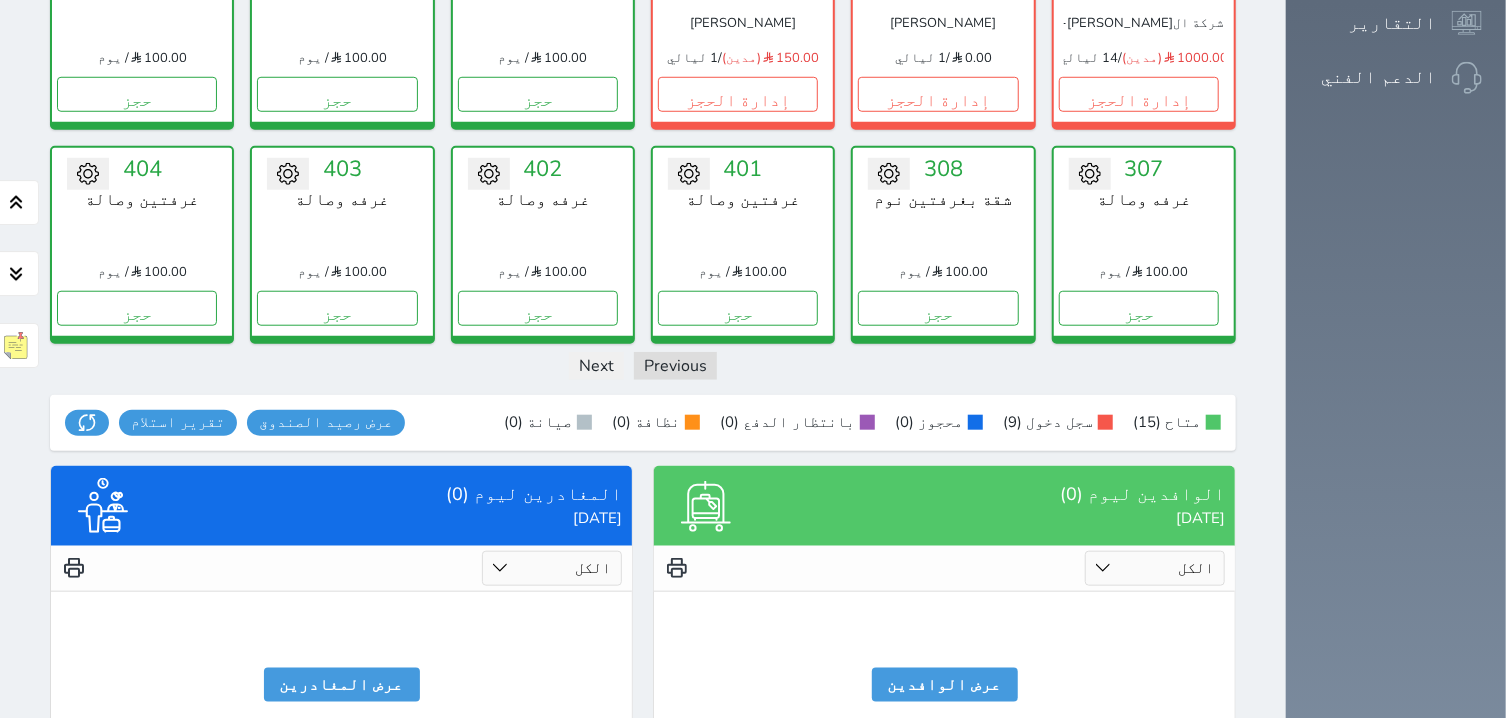 scroll, scrollTop: 840, scrollLeft: 0, axis: vertical 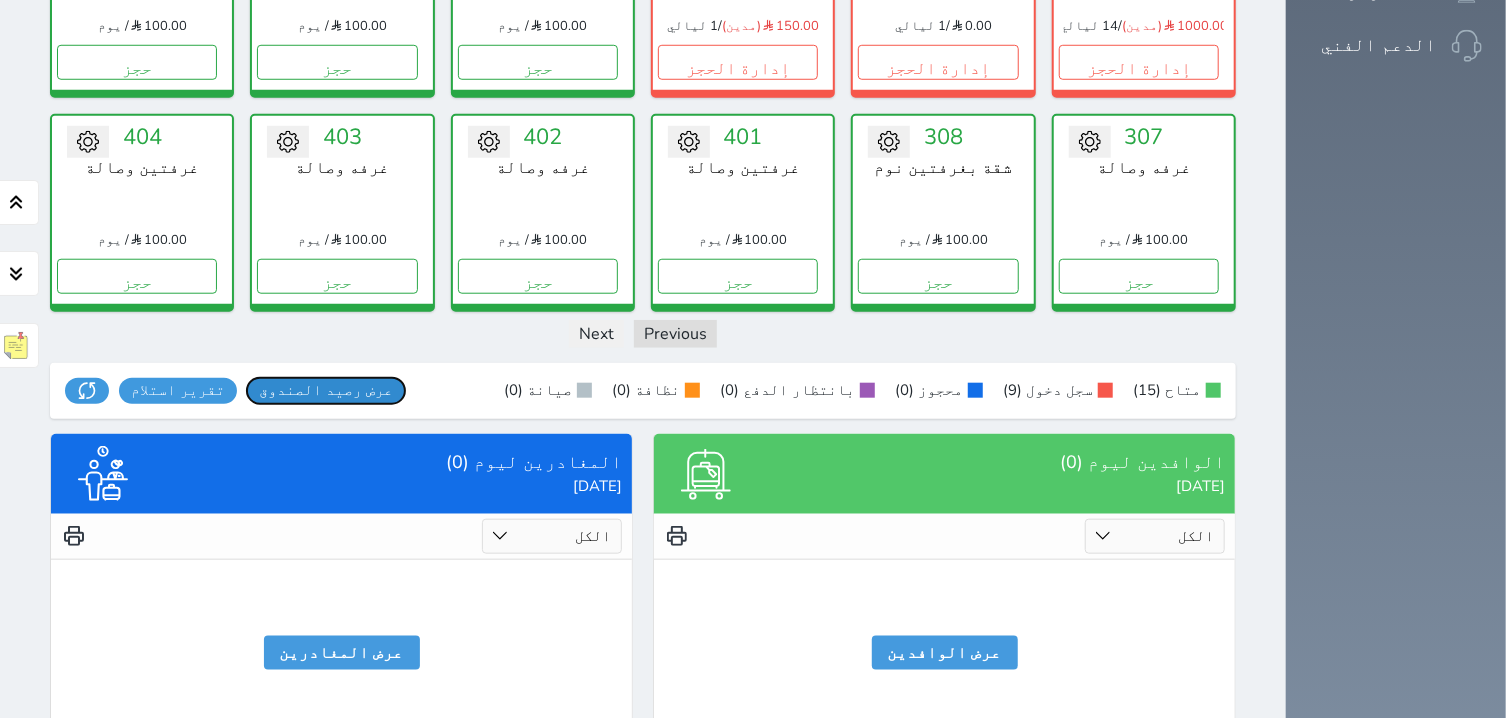 click on "عرض رصيد الصندوق" at bounding box center (326, 390) 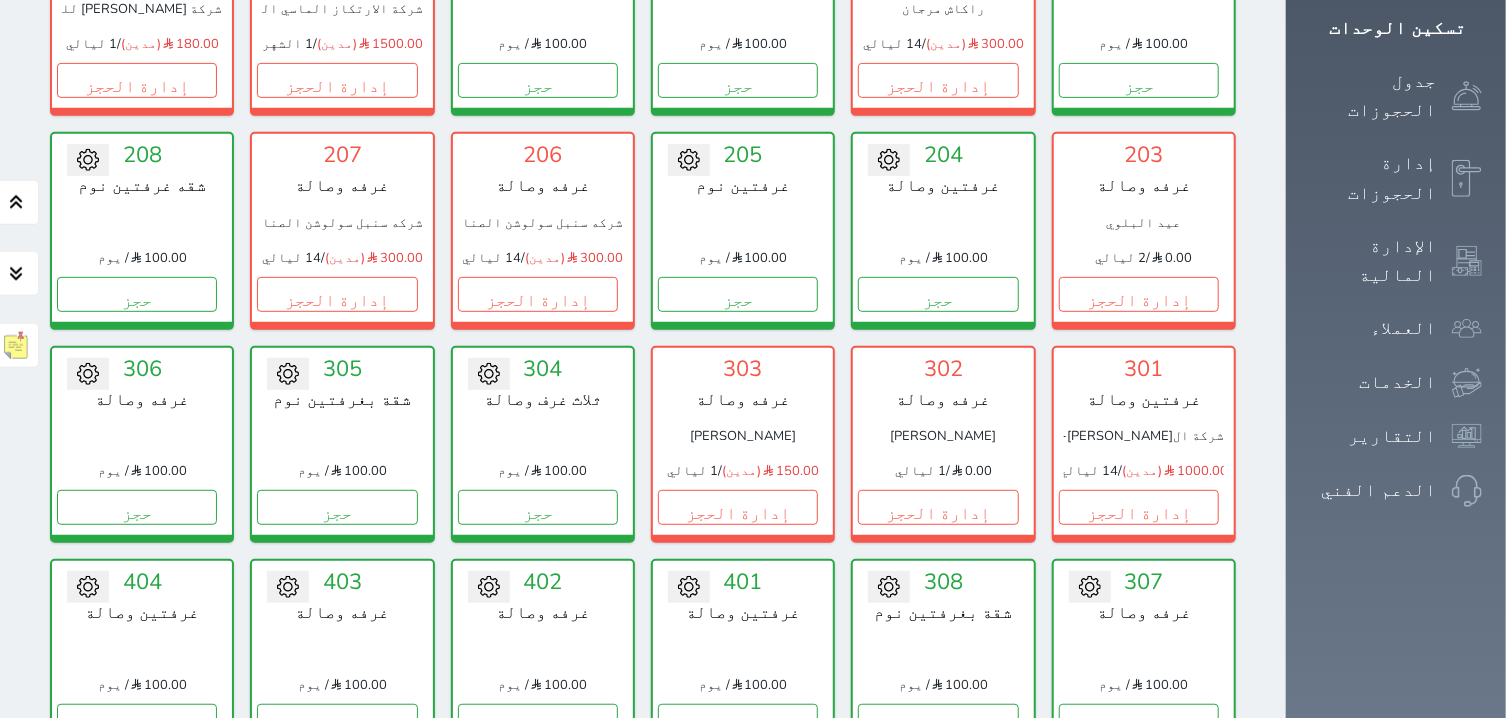 scroll, scrollTop: 331, scrollLeft: 0, axis: vertical 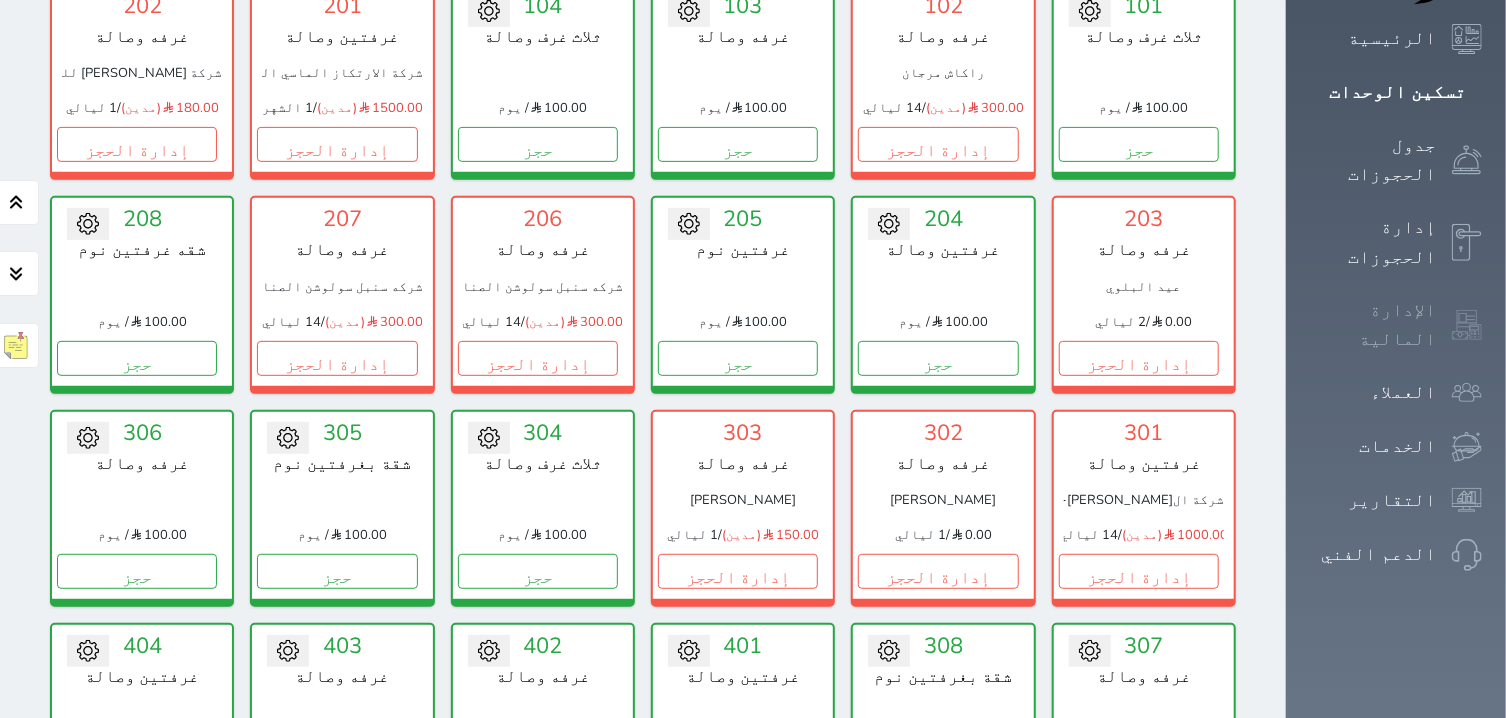 click 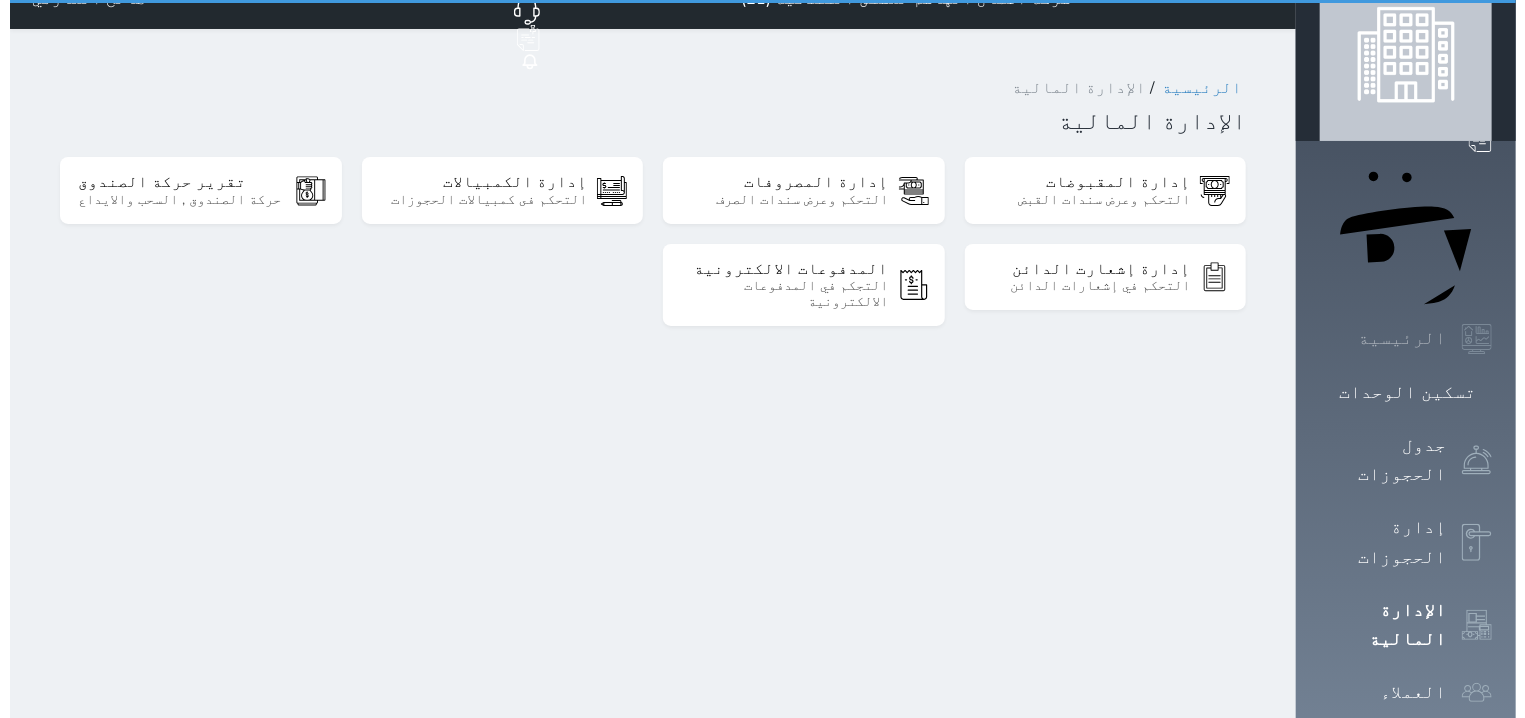 scroll, scrollTop: 0, scrollLeft: 0, axis: both 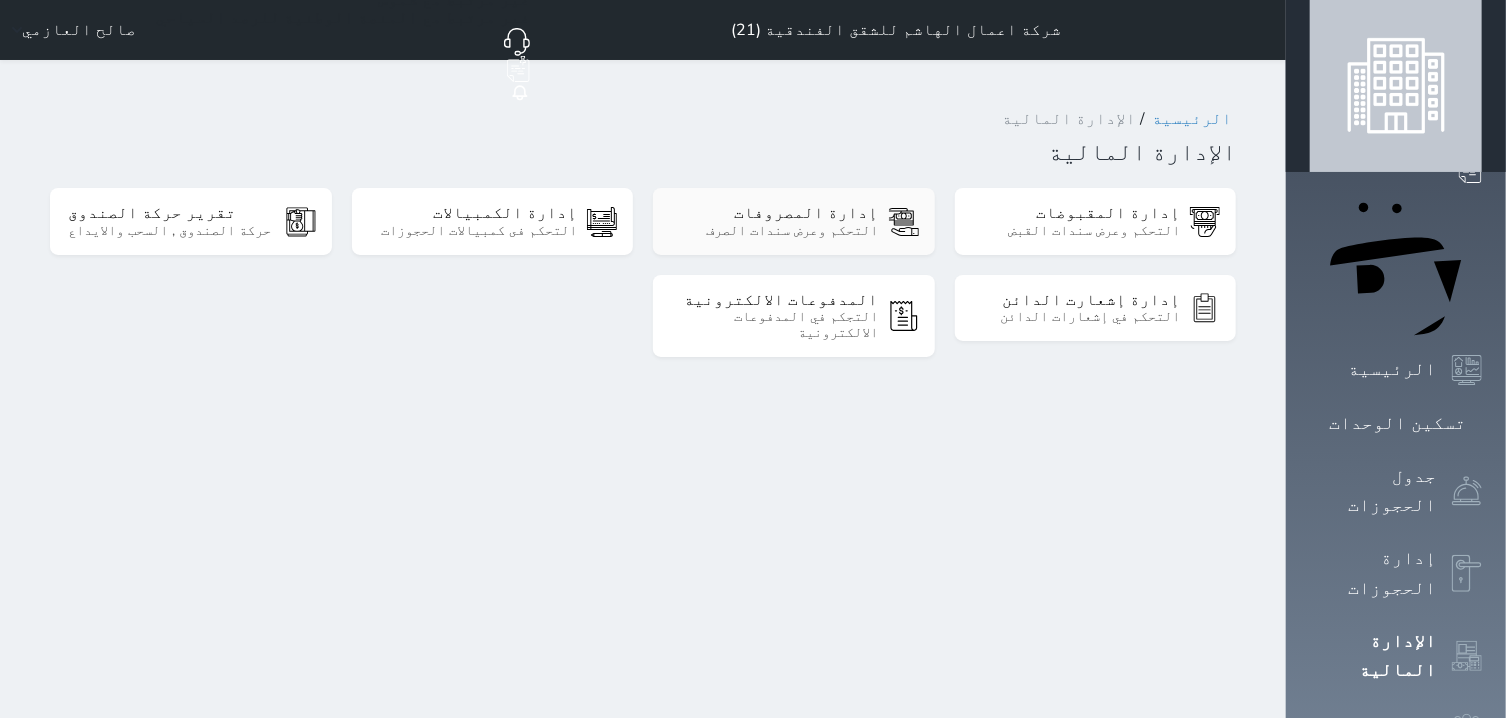 click on "التحكم وعرض سندات الصرف" at bounding box center (775, 231) 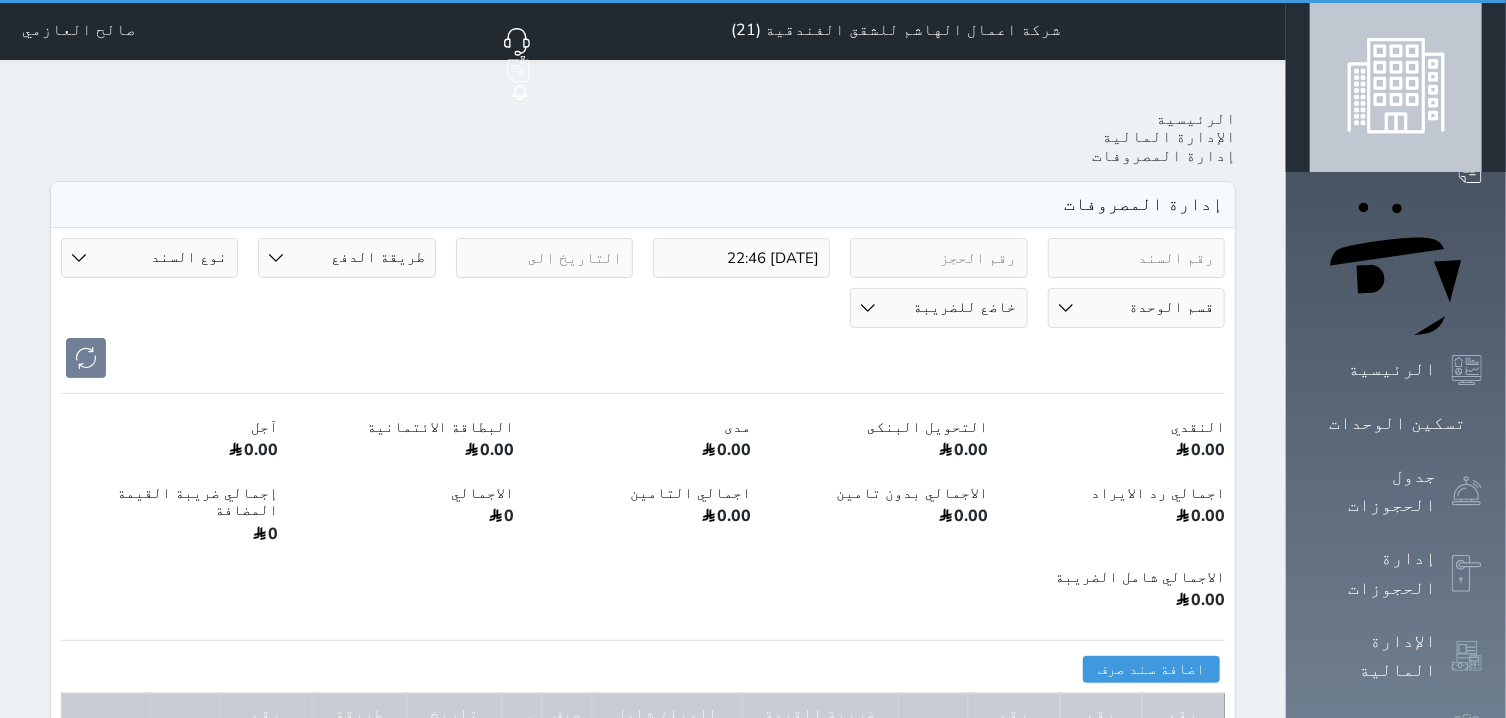 select 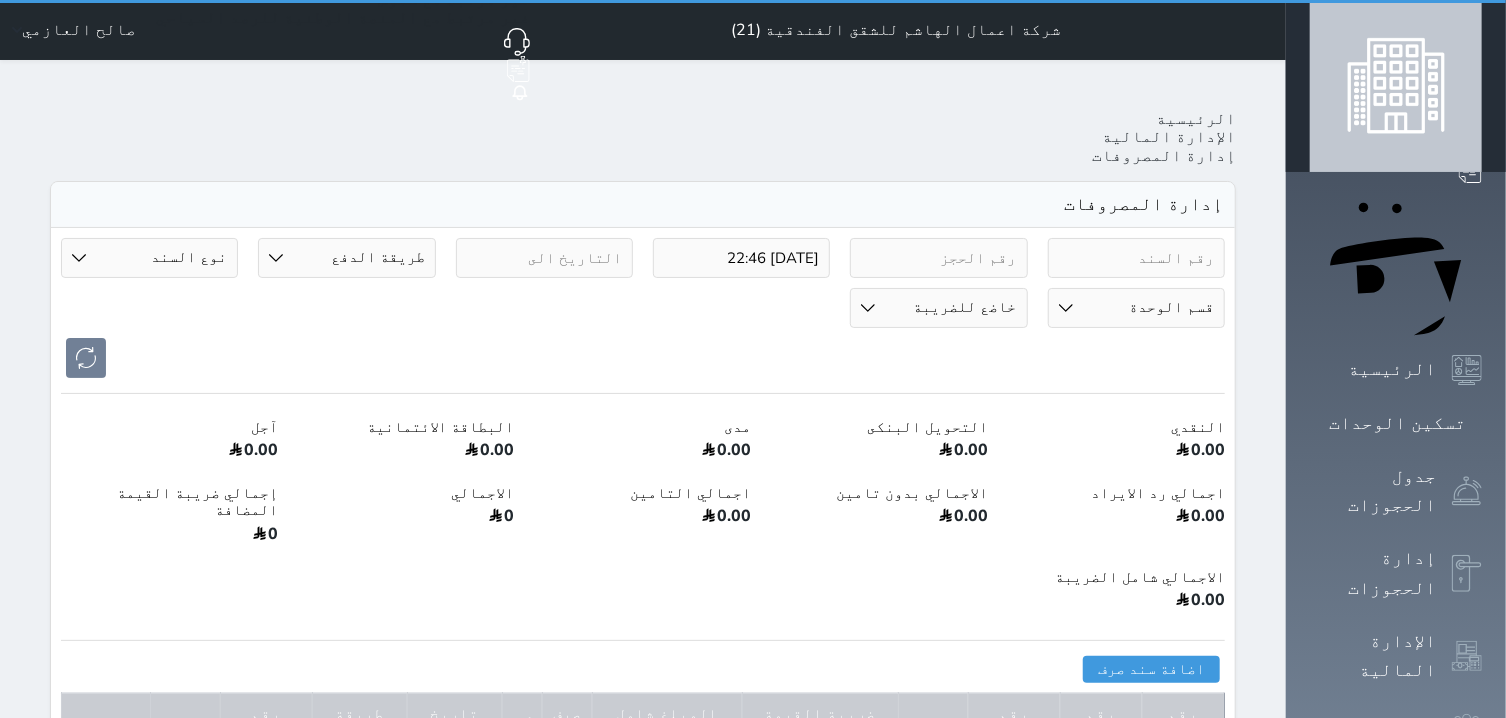 type on "[DATE] 22:46" 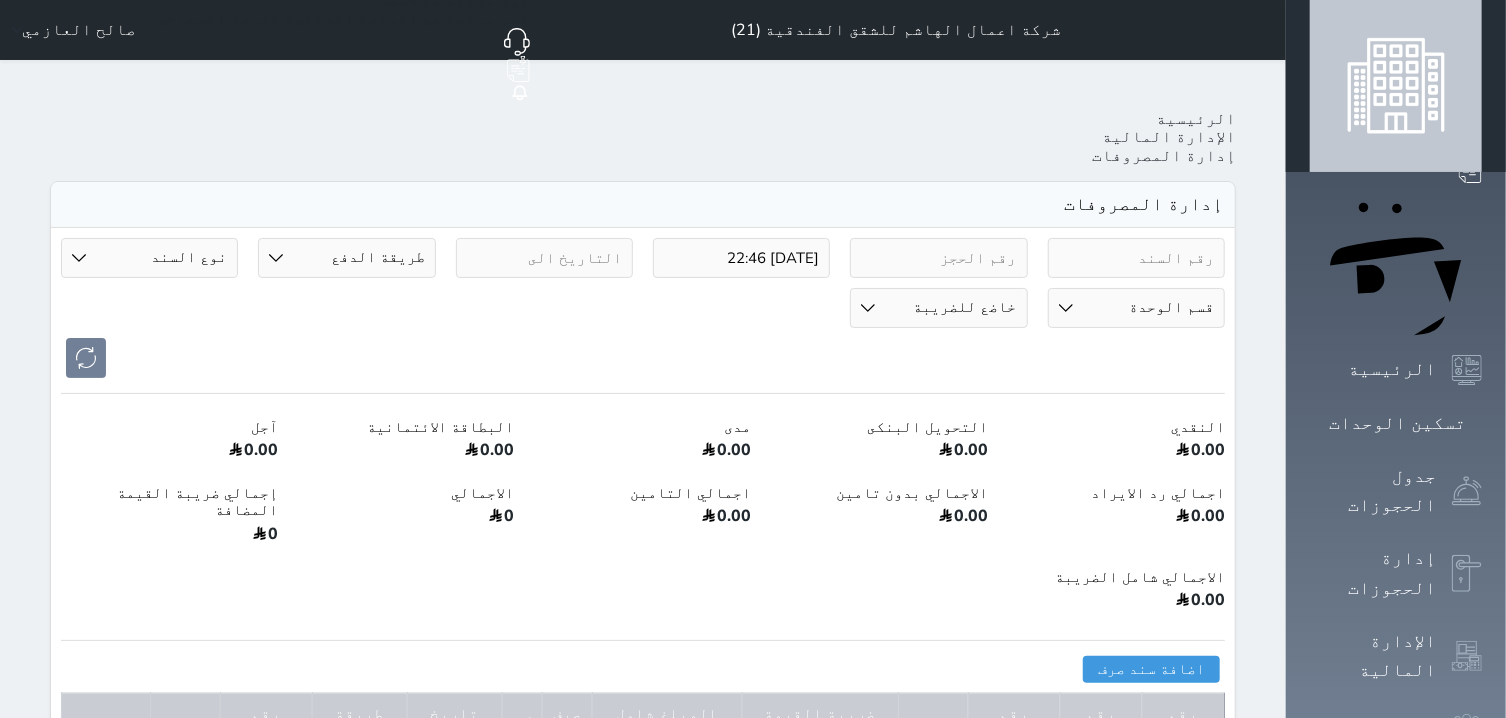 select 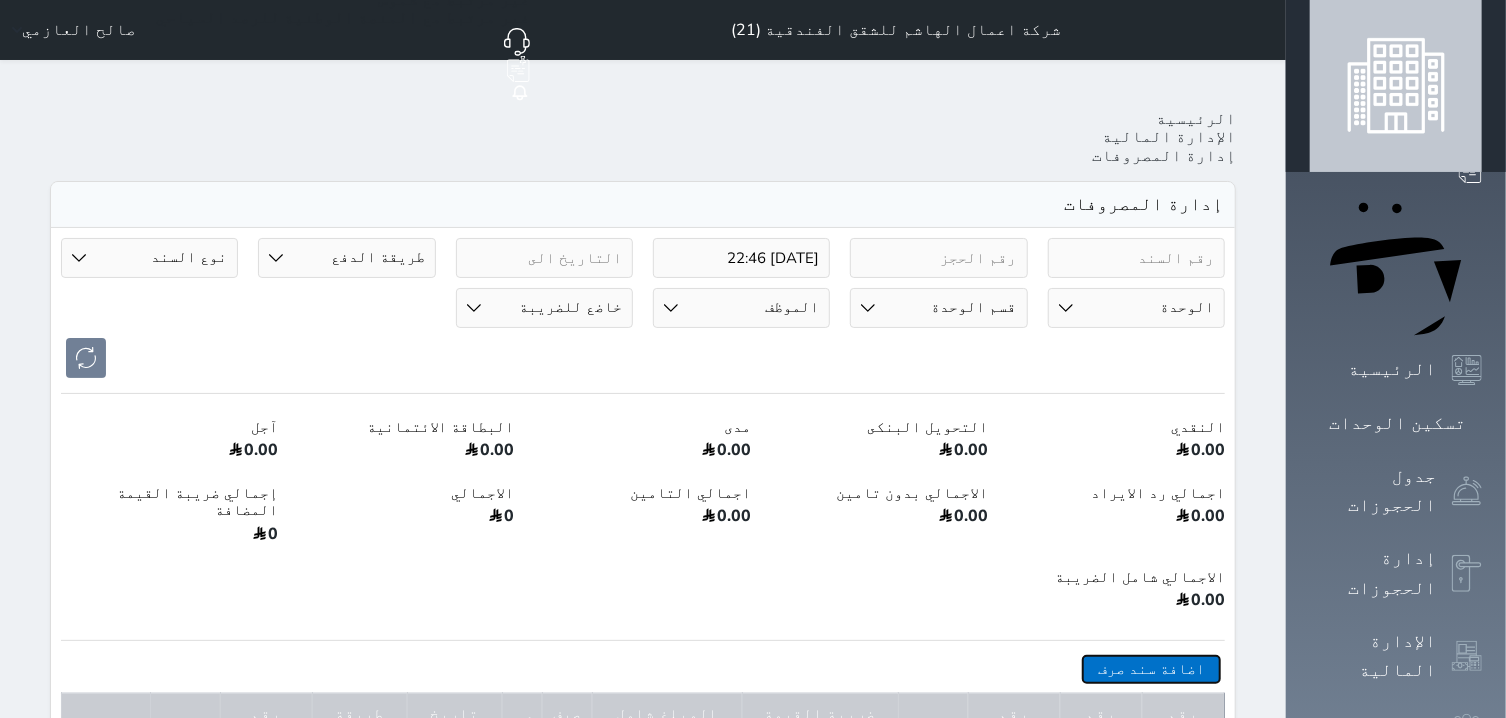 click on "اضافة سند صرف" at bounding box center [1151, 669] 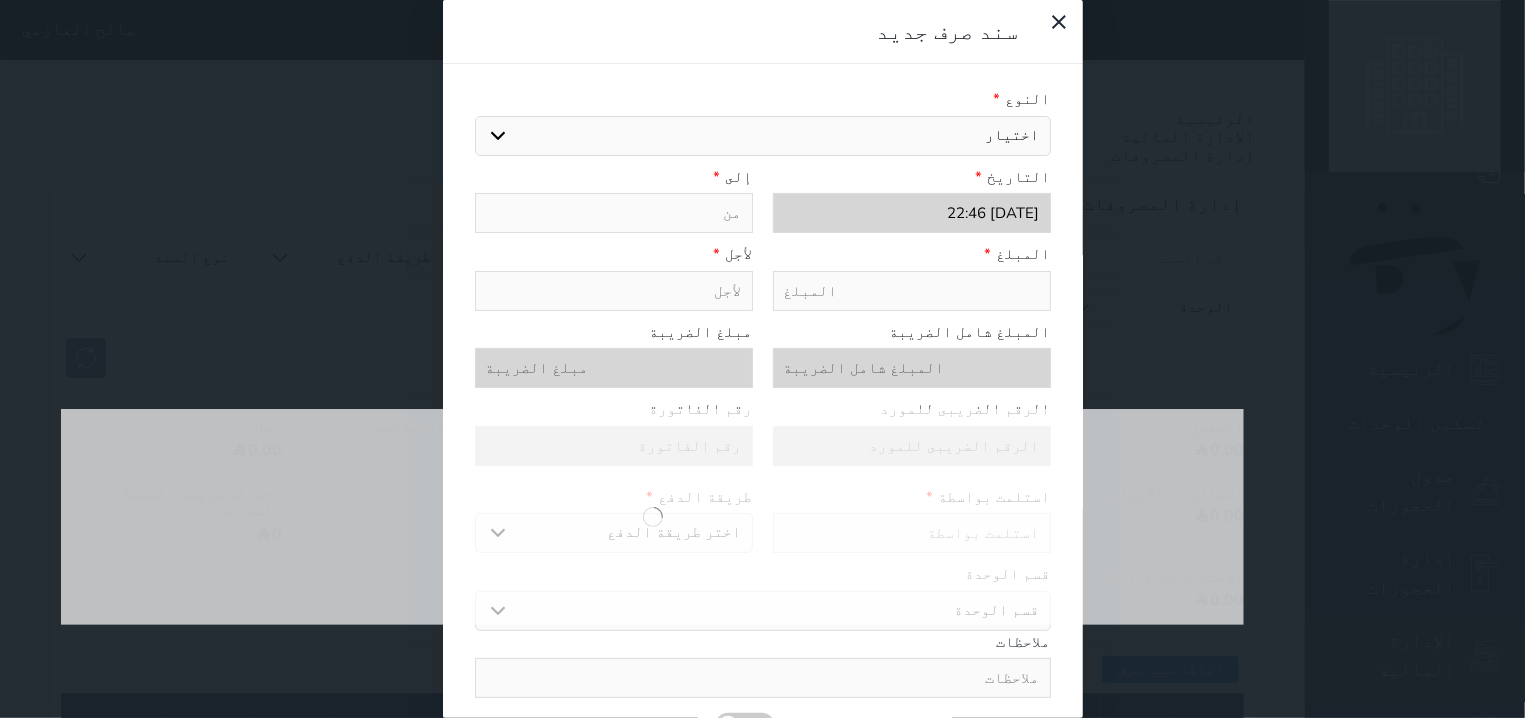click on "اختيار   مرتجع إيجار رواتب صيانة مصروفات عامة تحويل من الصندوق الى الادارة استرجاع تامين استرجاع العربون" at bounding box center (763, 136) 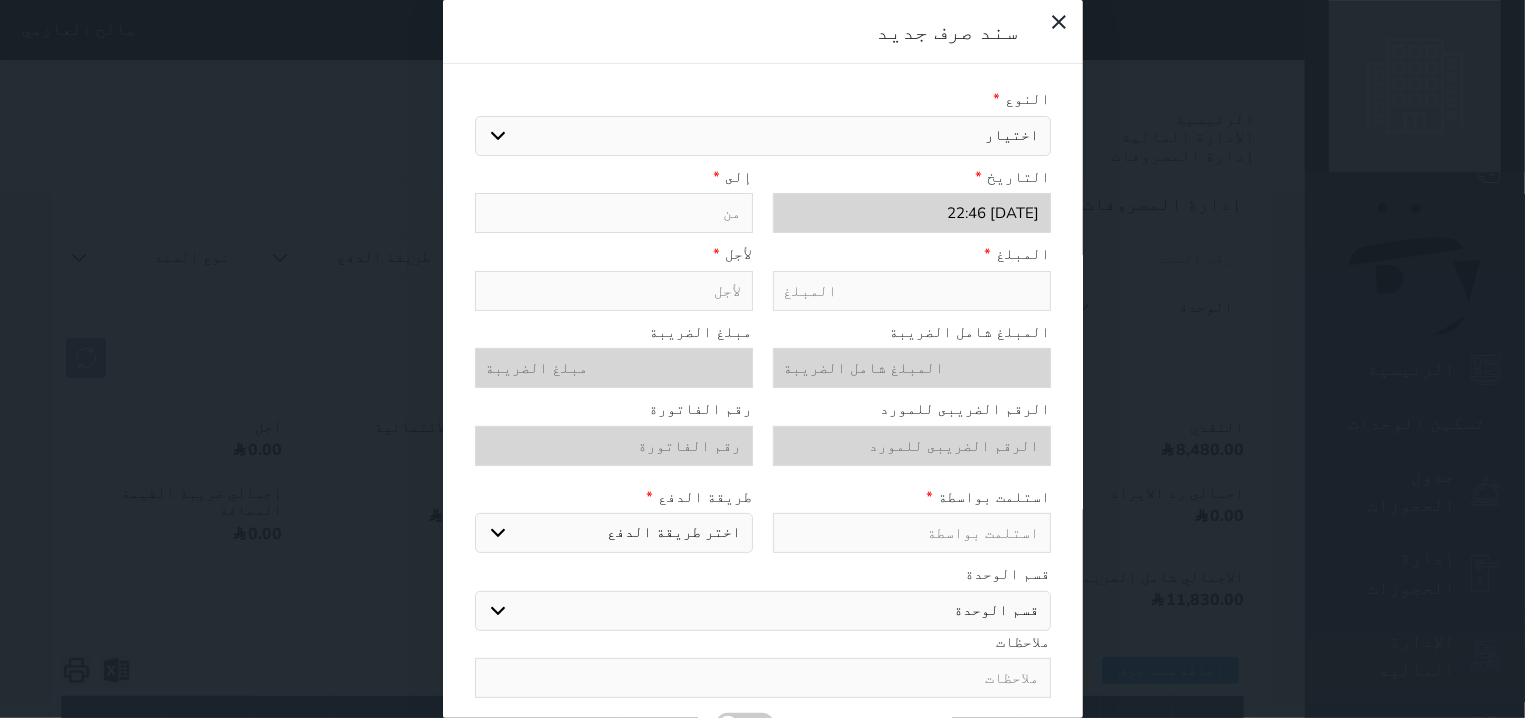 select on "77555" 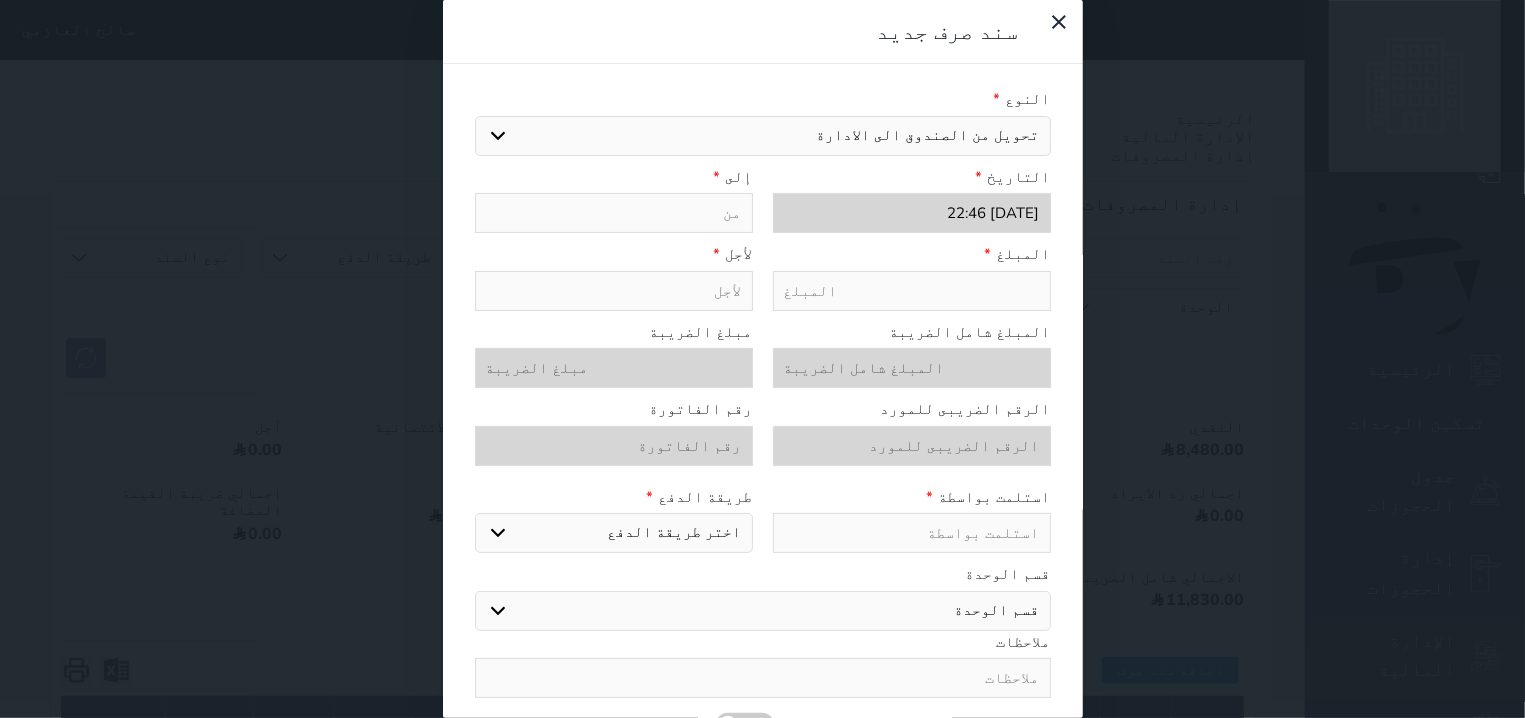 click on "تحويل من الصندوق الى الادارة" at bounding box center [0, 0] 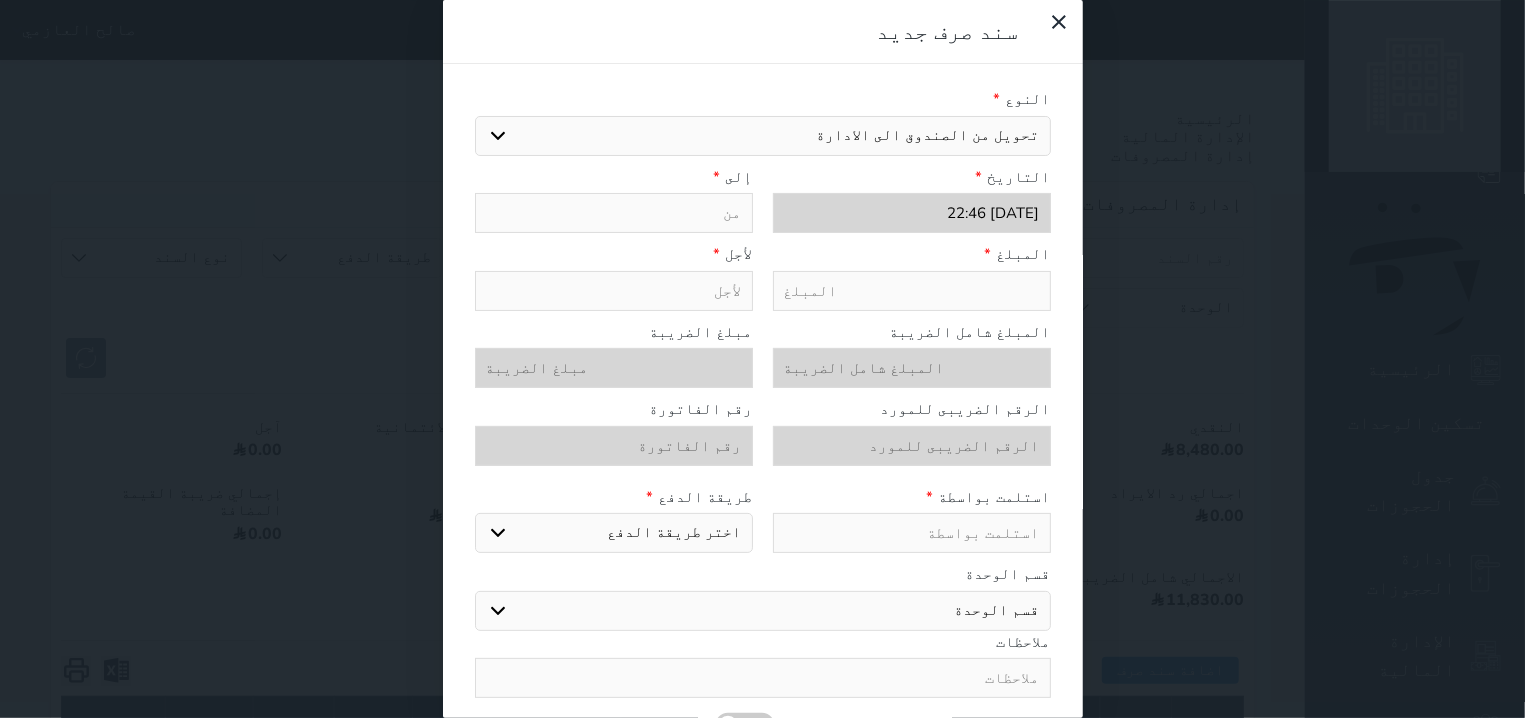 type on "تحويل من الصندوق الى الادارة" 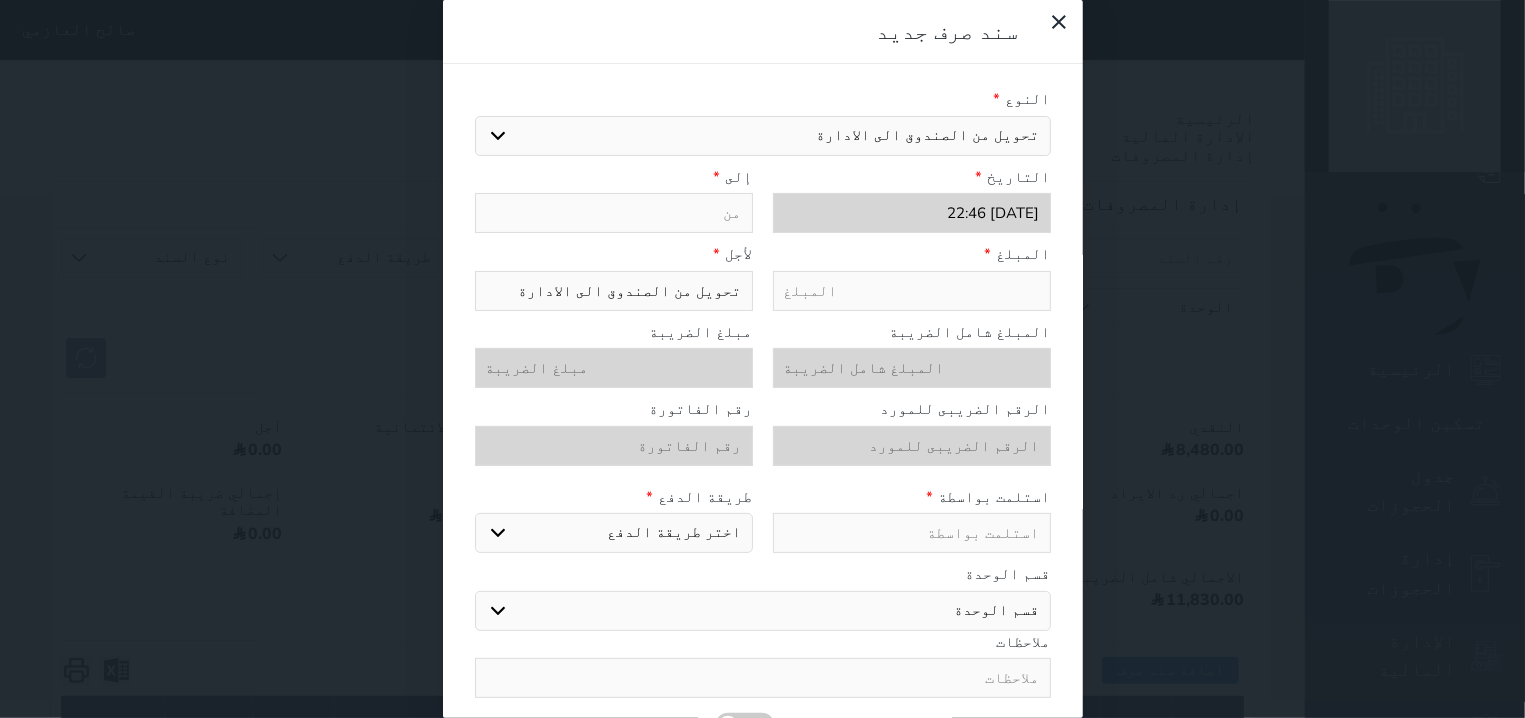 click at bounding box center (614, 213) 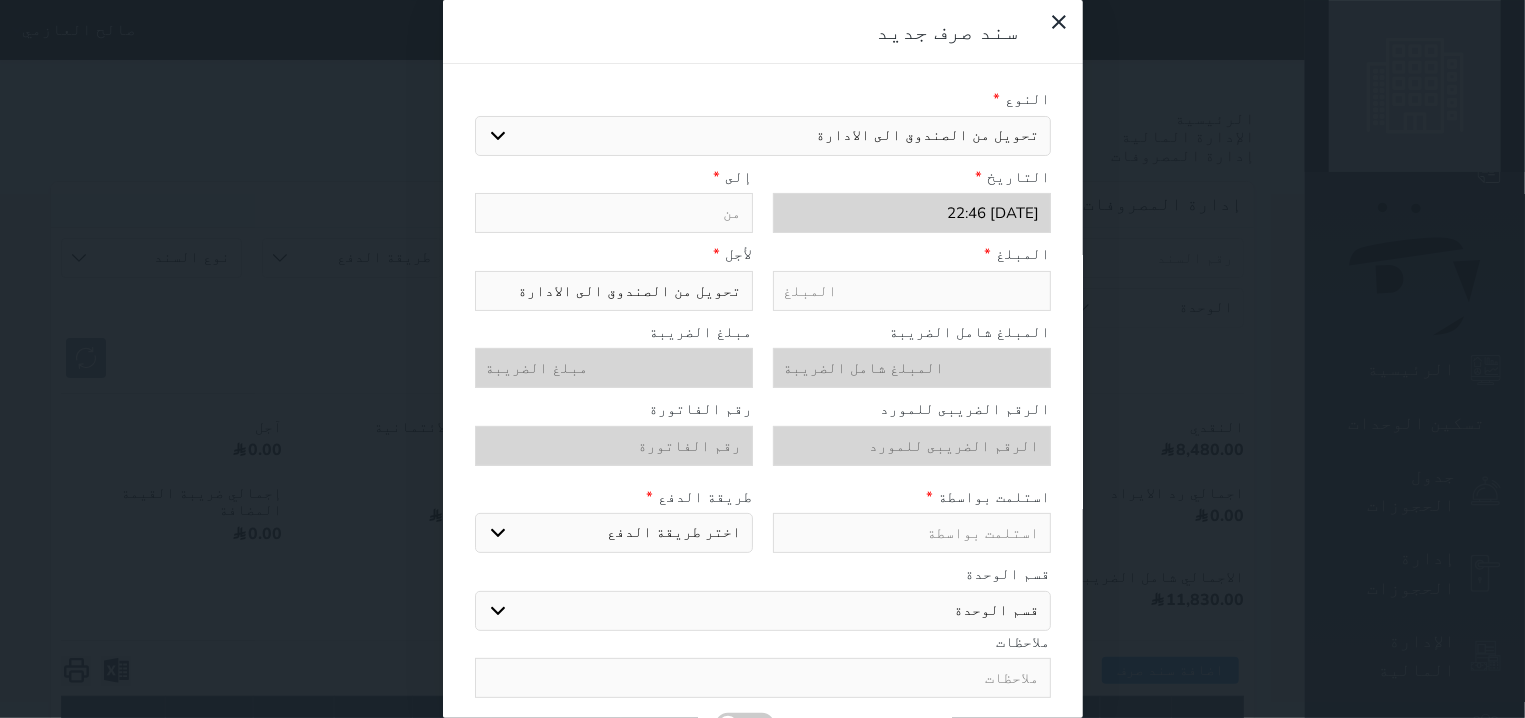 type on "ت" 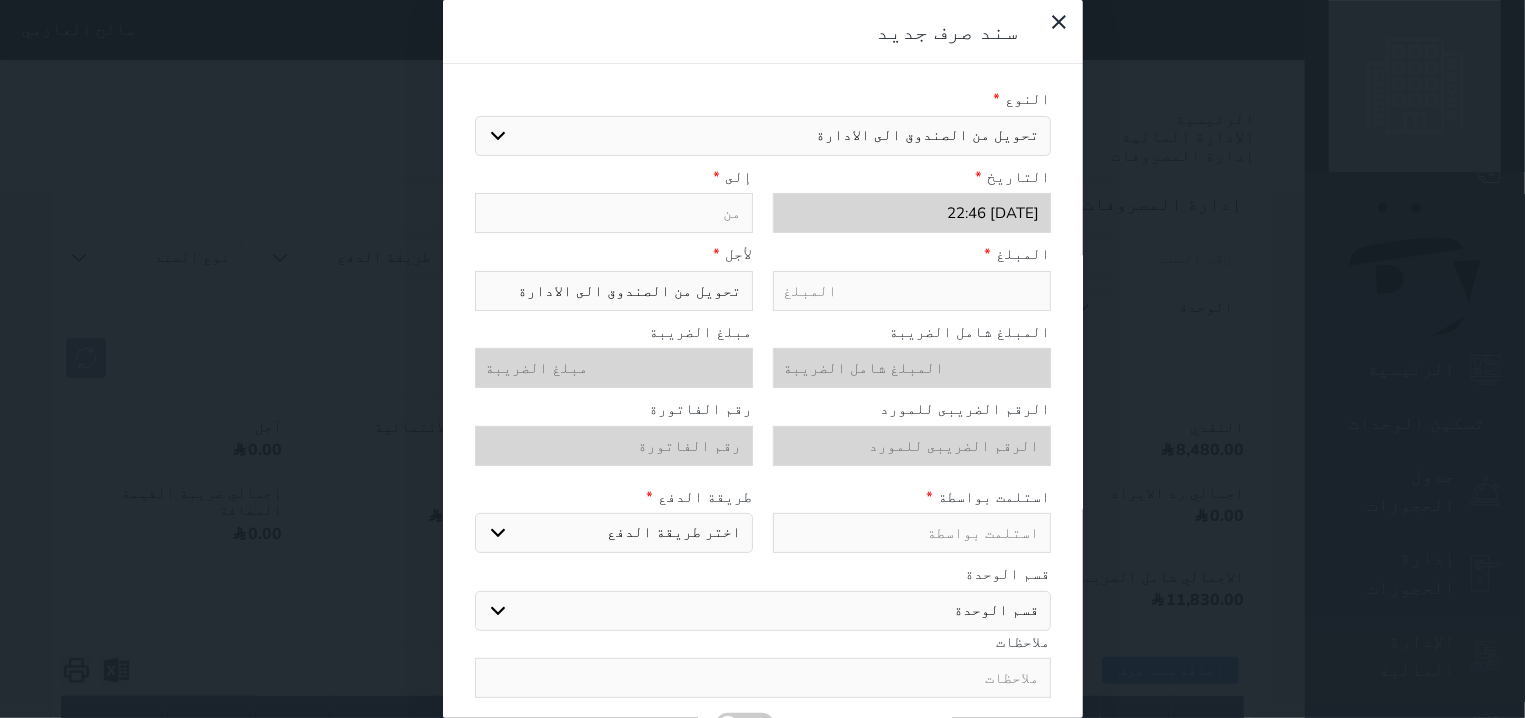select 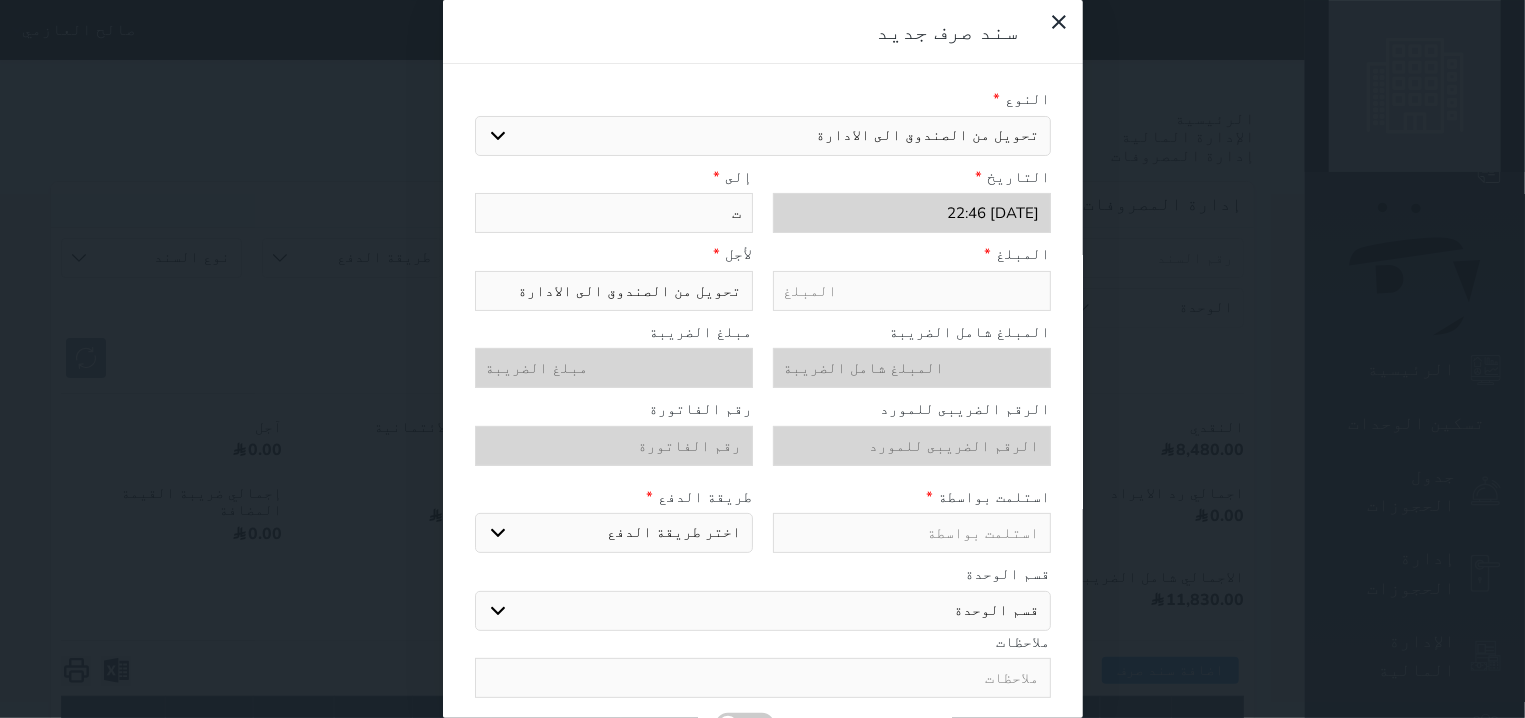 type on "تر" 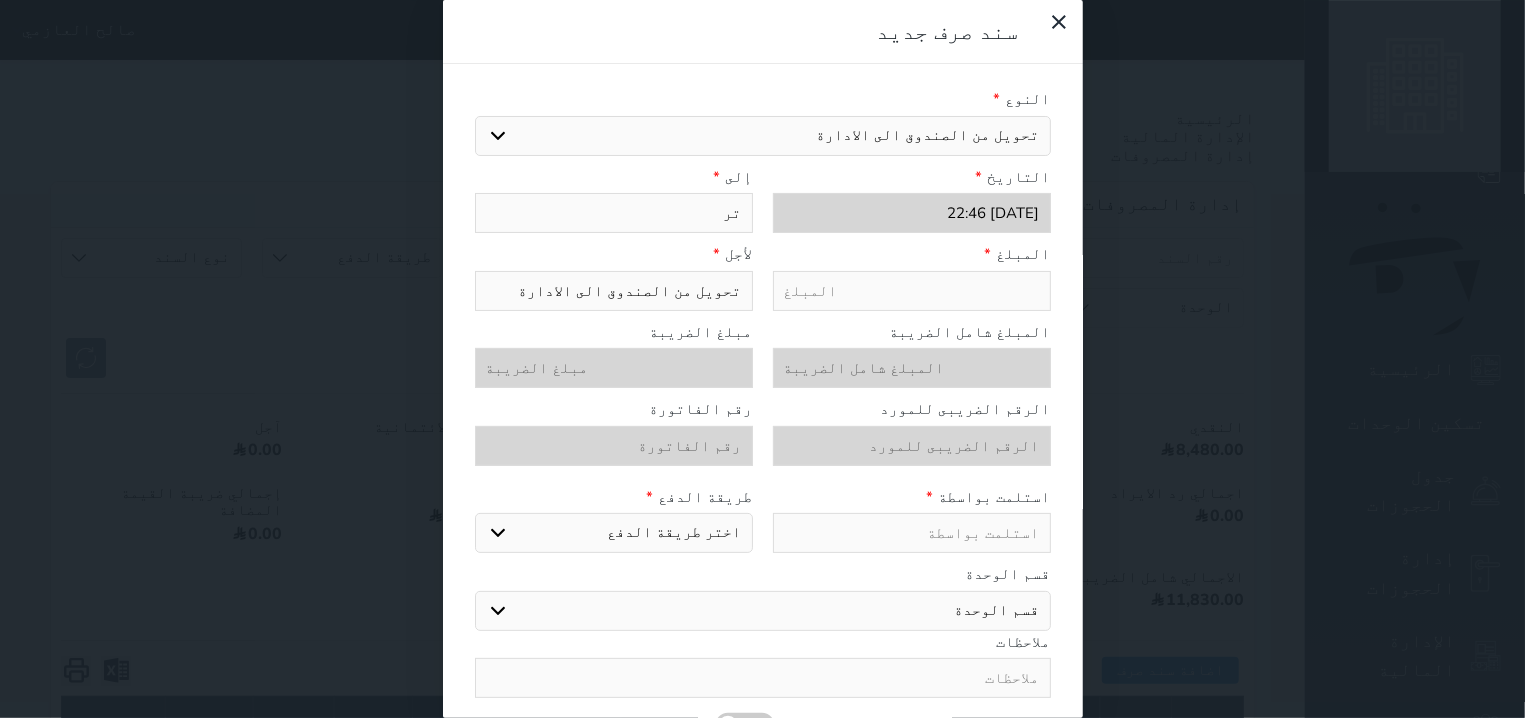 type on "ترح" 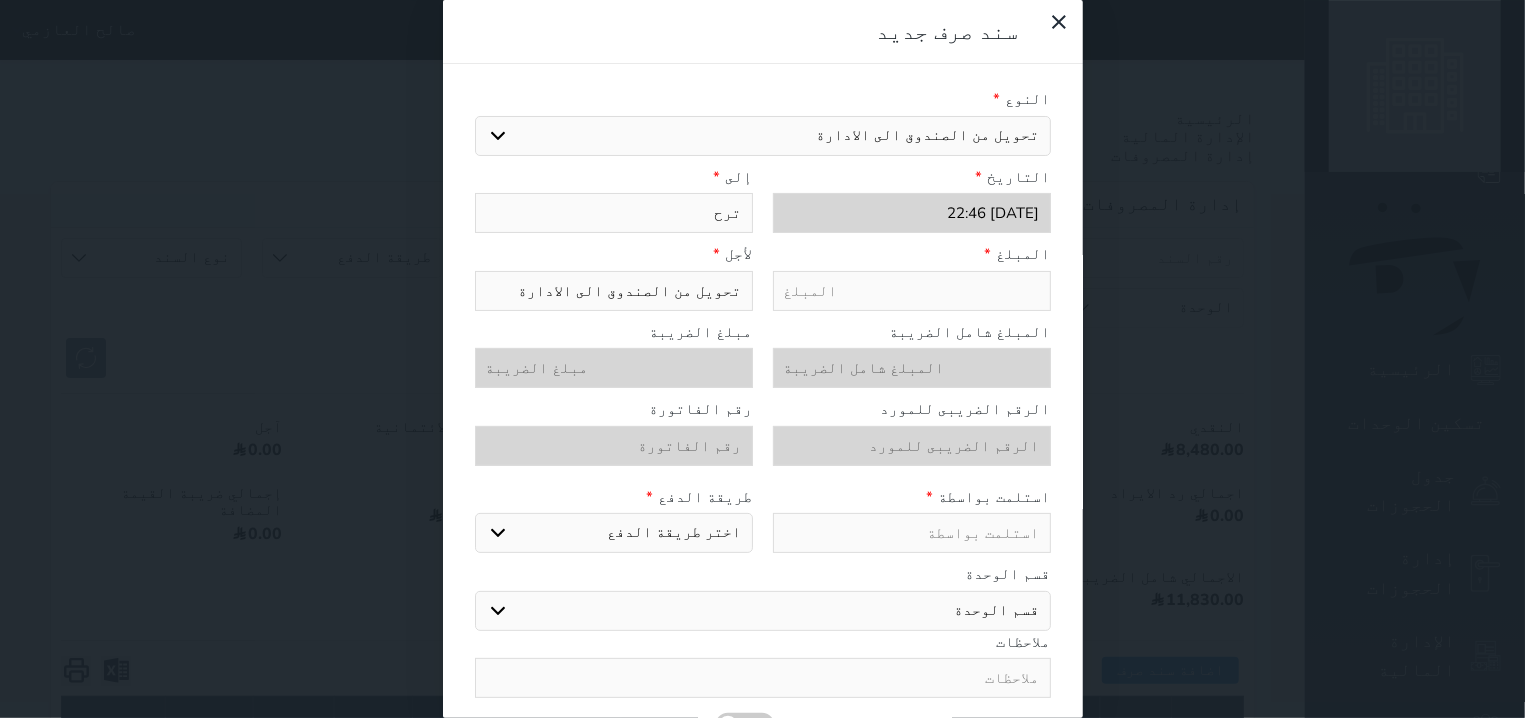 type on "ترحي" 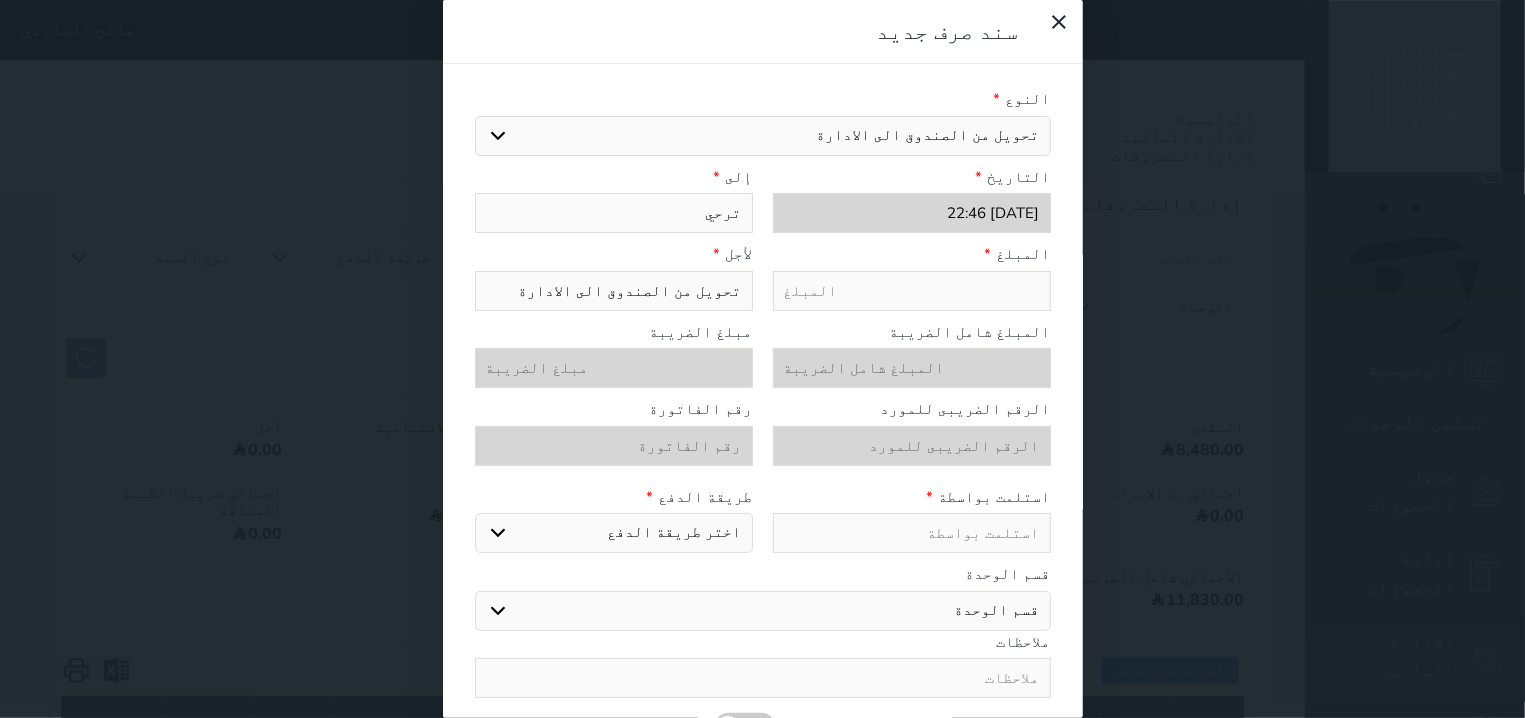 type on "ترحيل" 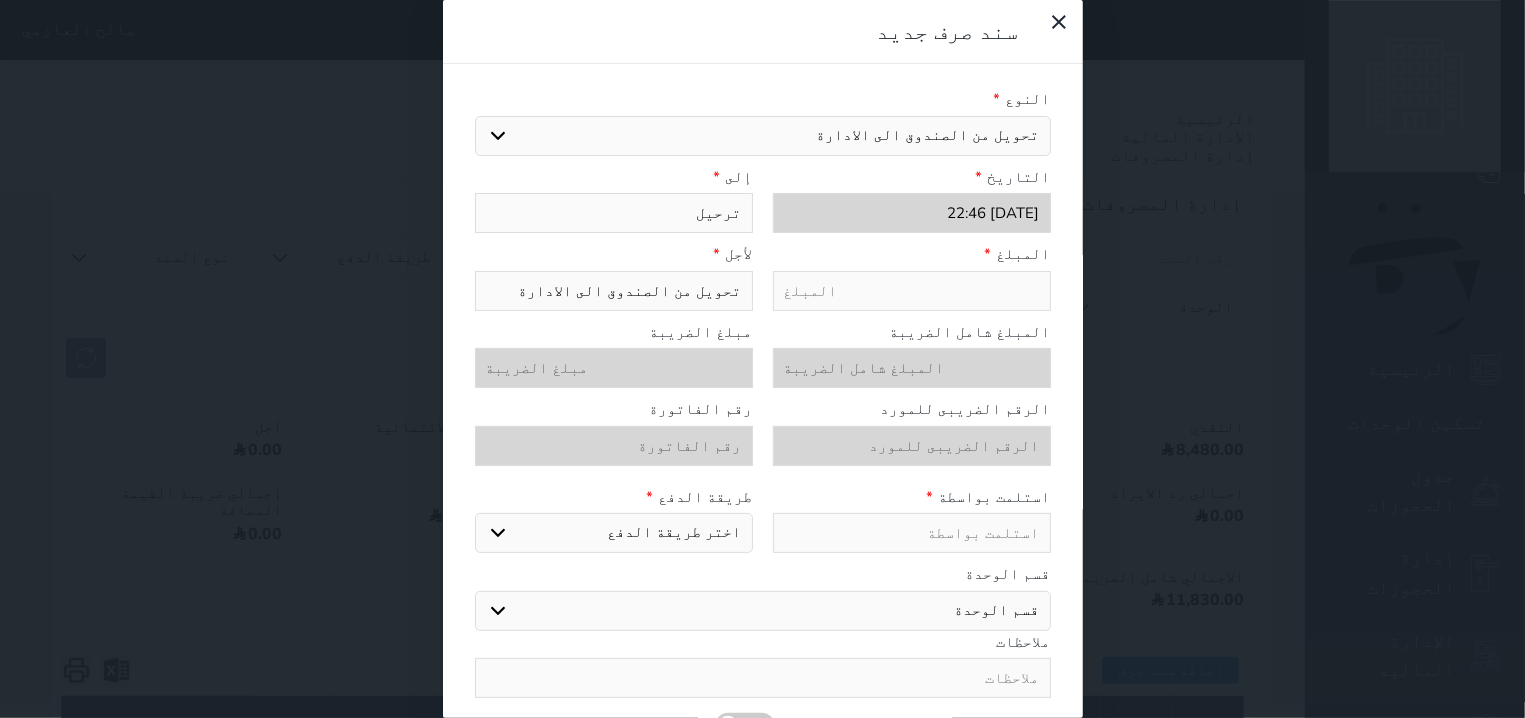 type on "ترحيل" 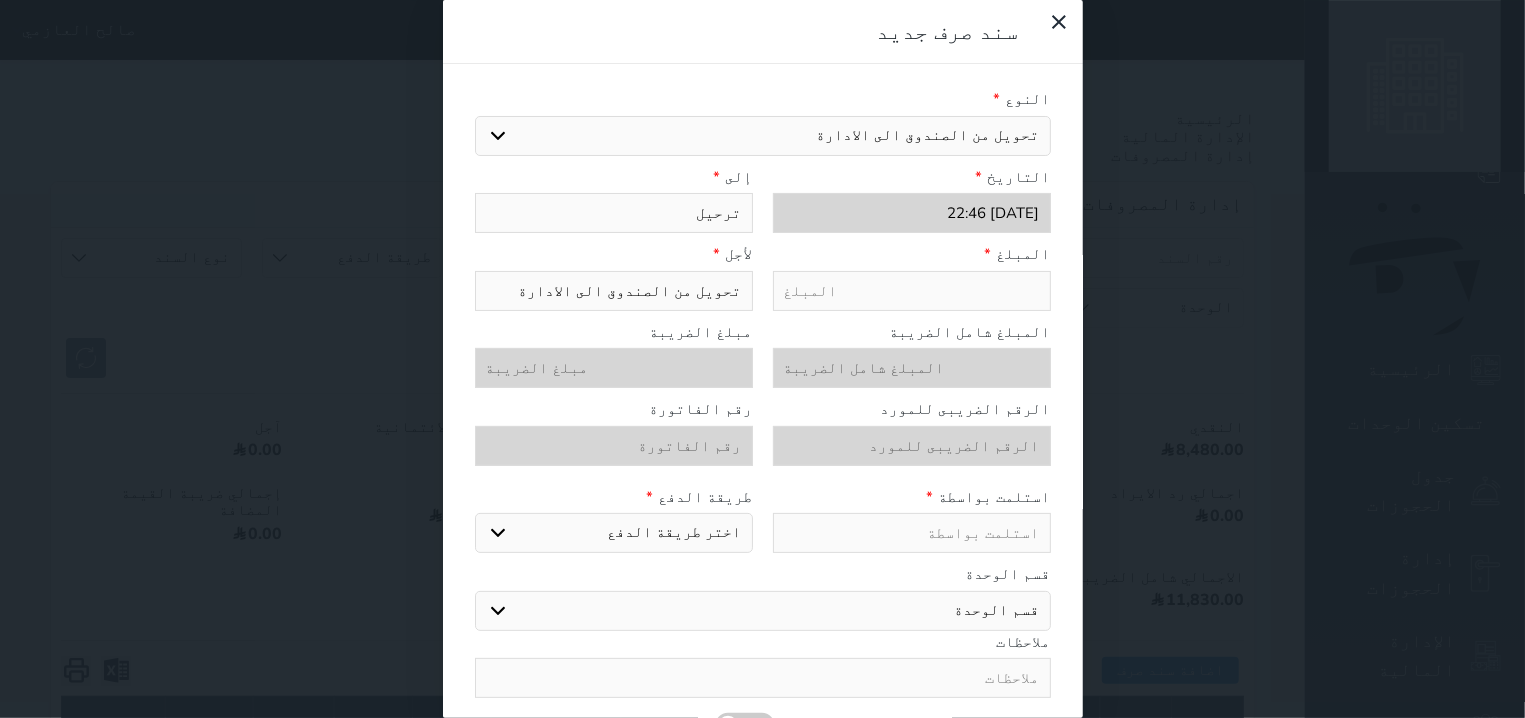 type 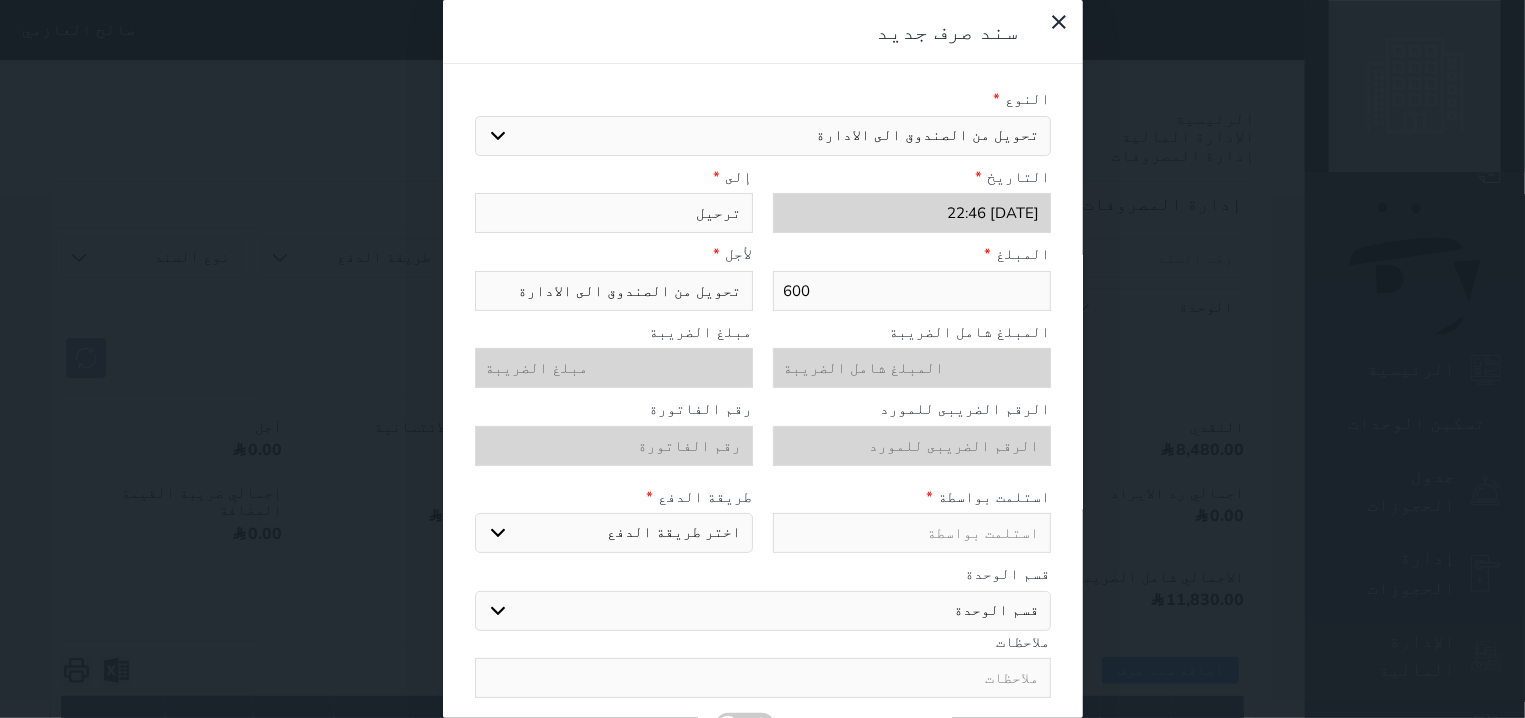 click at bounding box center [912, 533] 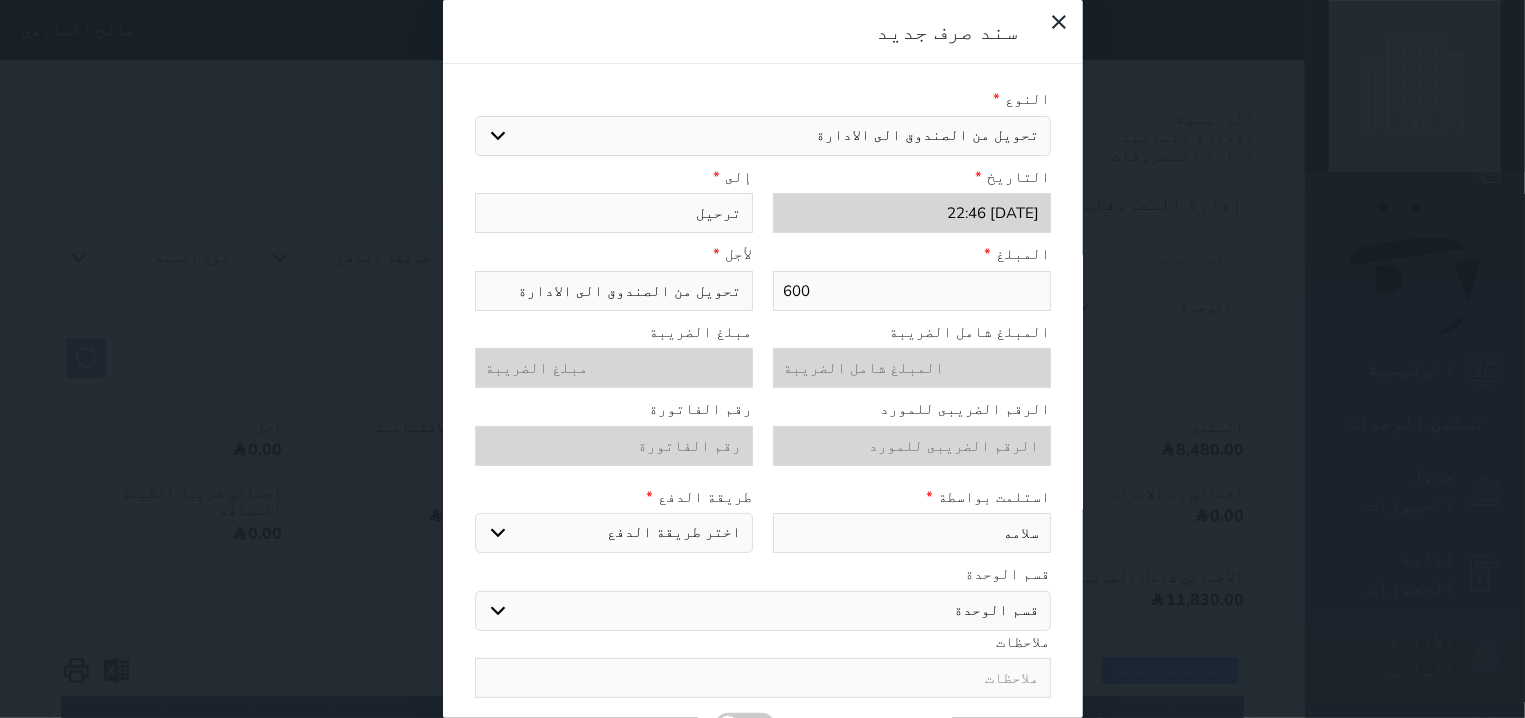 click on "اختر طريقة الدفع   دفع نقدى   تحويل بنكى   مدى   بطاقة ائتمان" at bounding box center (614, 533) 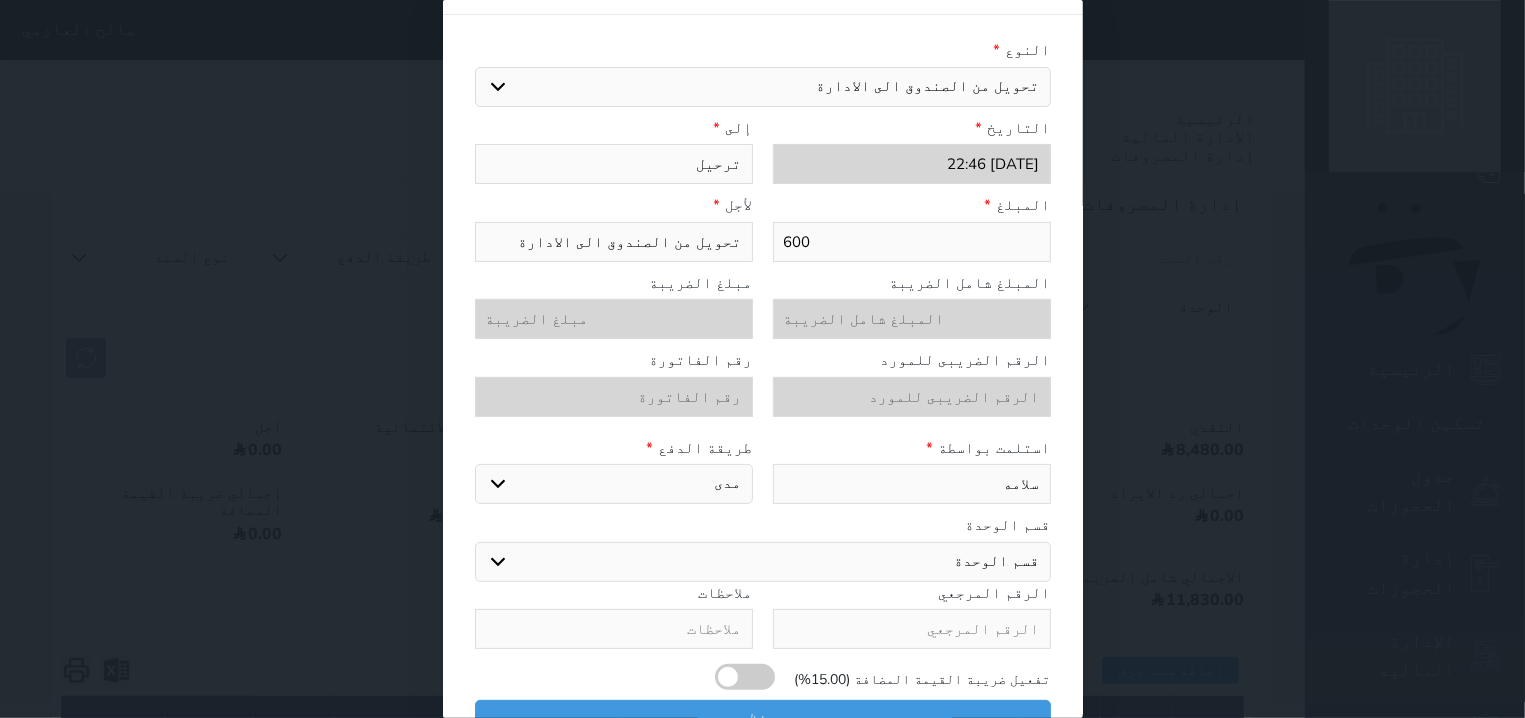 scroll, scrollTop: 71, scrollLeft: 0, axis: vertical 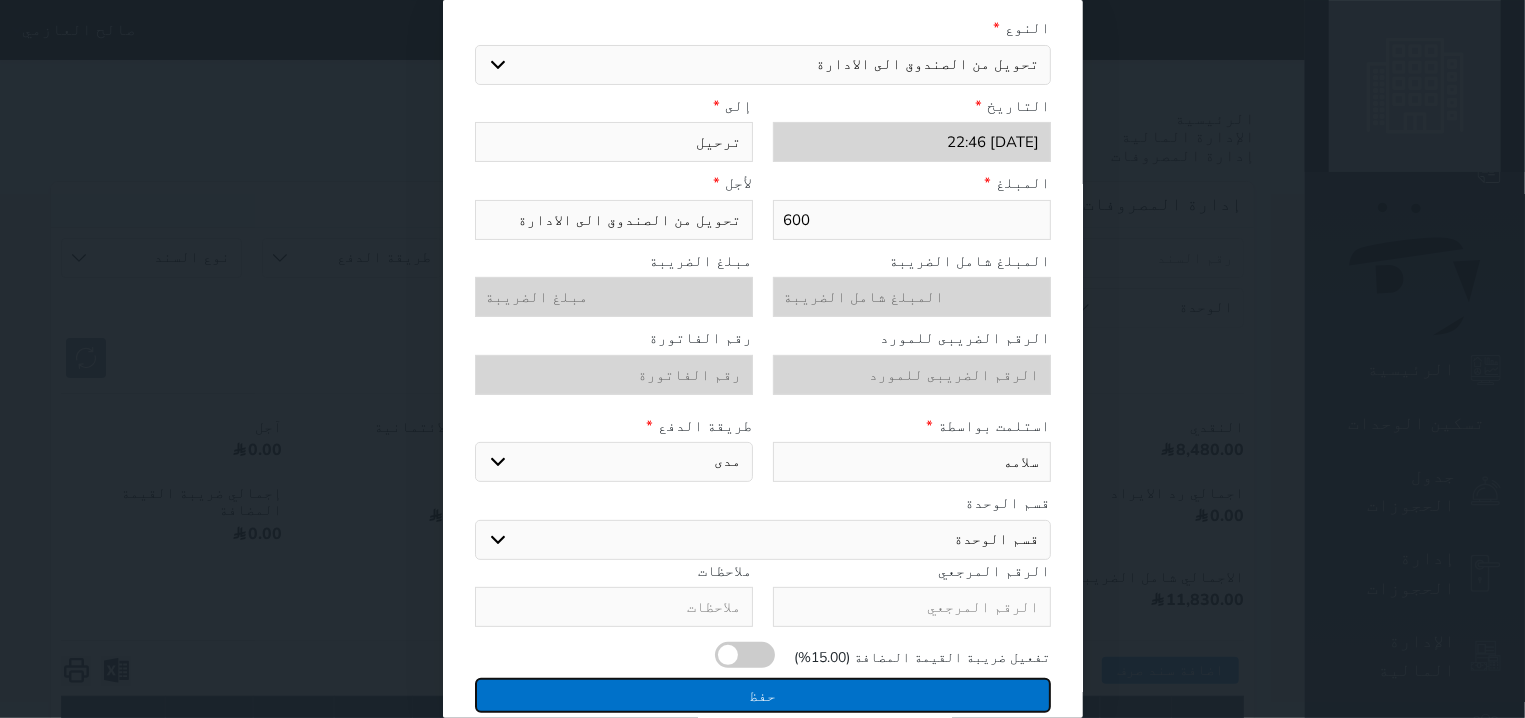 click on "حفظ" at bounding box center [763, 695] 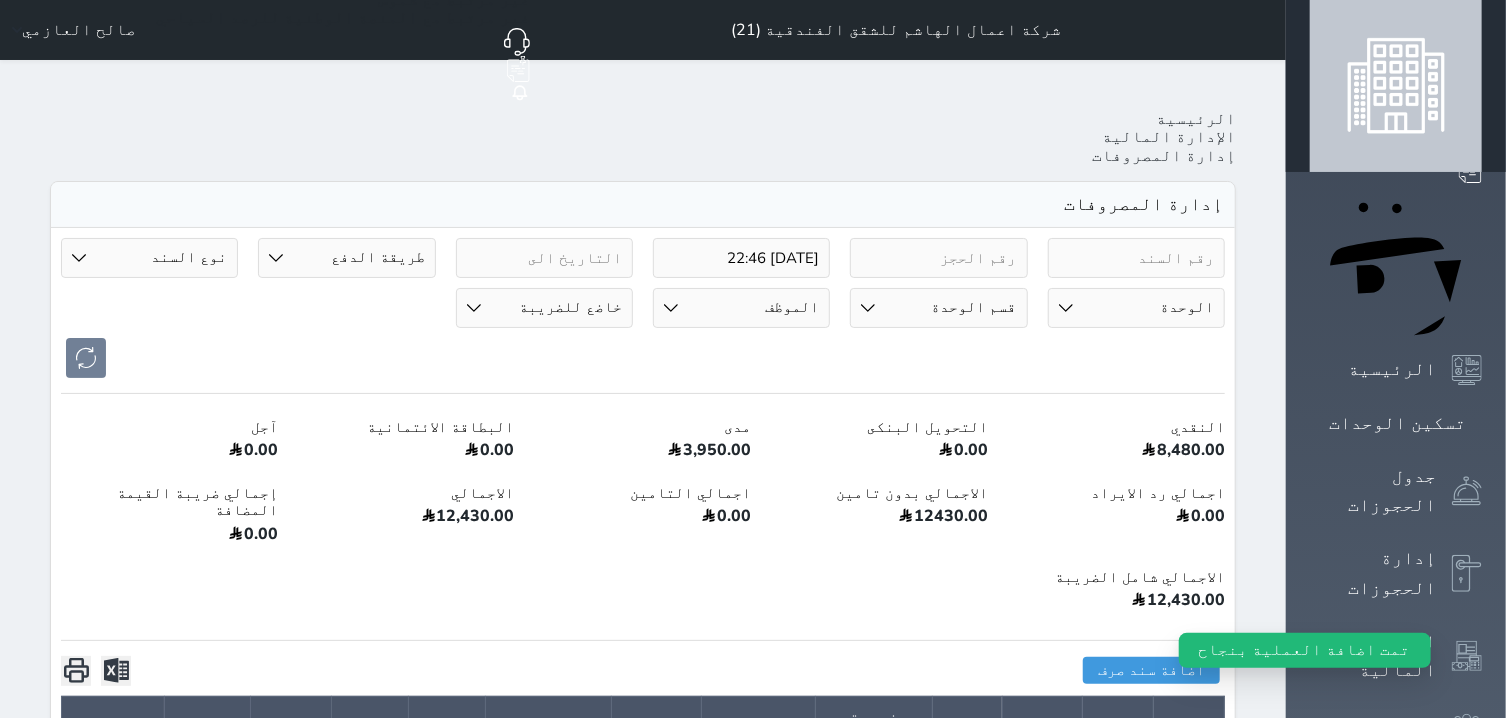 click on "[DATE] 22:46     طريقة الدفع   دفع نقدى   تحويل بنكى   مدى   بطاقة ائتمان   آجل   رد ايراد   نوع السند   مرتجع إيجار رواتب صيانة مصروفات عامة تحويل من الصندوق الى الادارة استرجاع تامين استرجاع ال[DEMOGRAPHIC_DATA]   الوحدة   101 - ثلاث غرف وصالة 102 - غرفه وصالة 103 - غرفه وصالة 104 - ثلاث غرف وصالة 201 - غرفتين وصالة 202 - غرفه وصالة 203 - غرفه وصالة 204 - غرفتين وصالة 205 - غرفتين نوم 206 - غرفه وصالة 207 - غرفه وصالة 208 - شقه غرفتين نوم 301 - غرفتين وصالة 302 - غرفه وصالة 303 - غرفه وصالة 304 - ثلاث غرف وصالة 305 - شقة بغرفتين نوم 306 - غرفه وصالة 307 - غرفه وصالة 308 - شقة بغرفتين نوم 401 - غرفتين وصالة 402 - غرفه وصالة 403 - غرفه وصالة" at bounding box center [643, 1348] 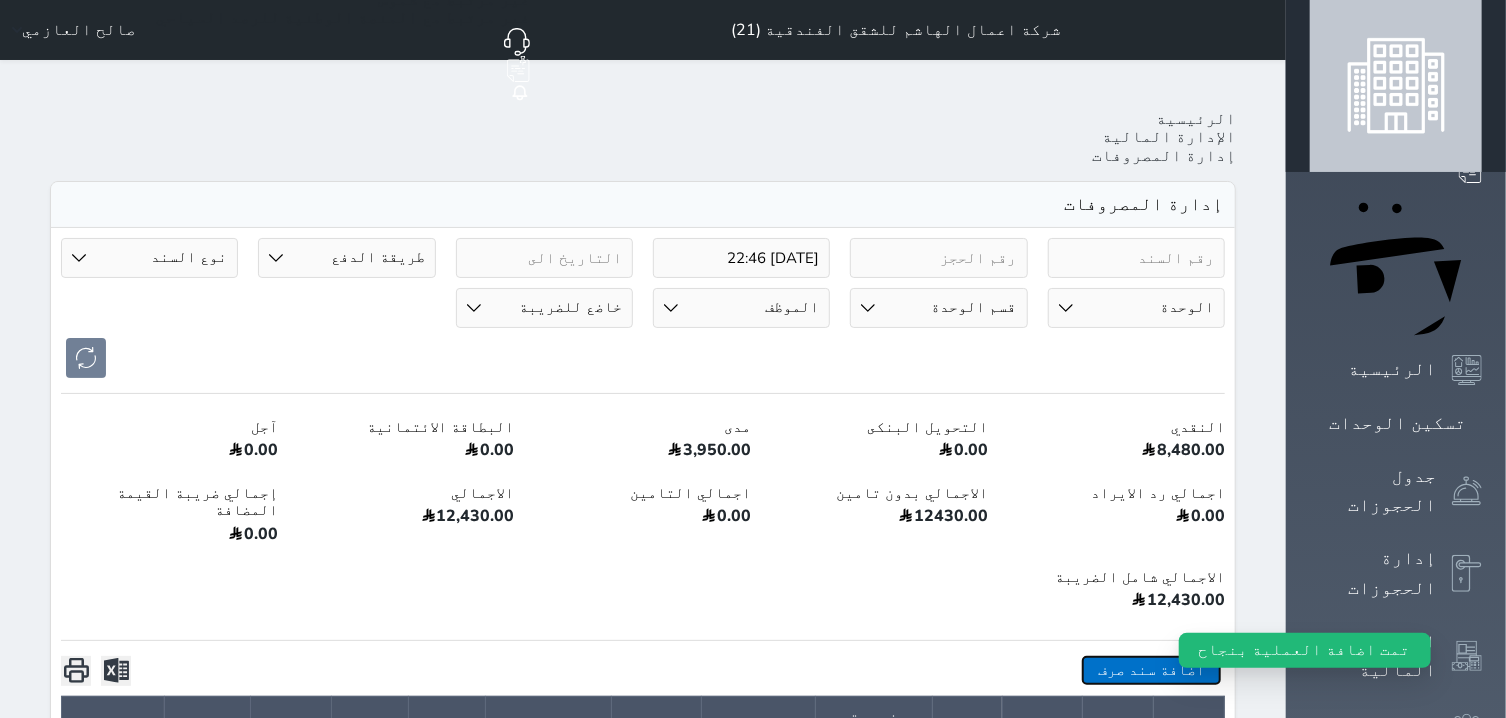 click on "اضافة سند صرف" at bounding box center (1151, 670) 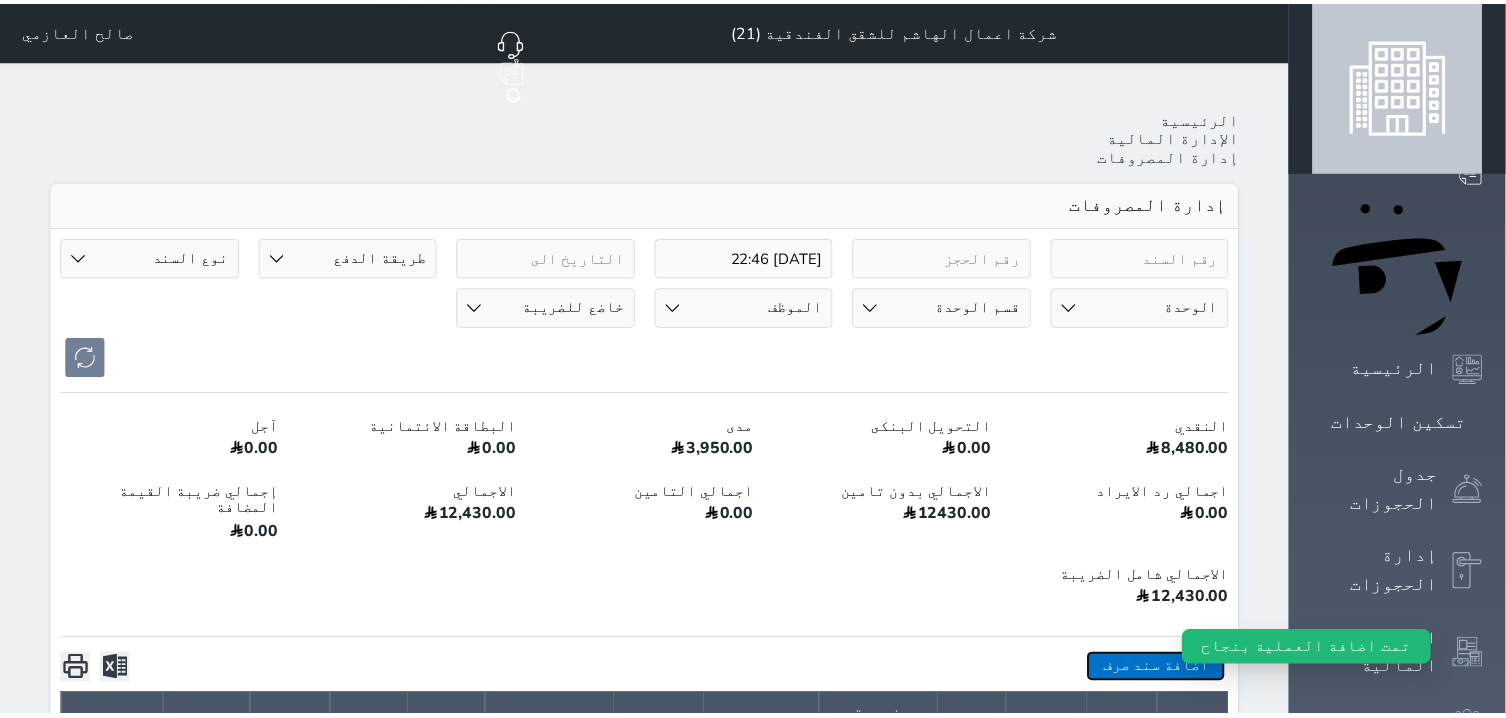 scroll, scrollTop: 71, scrollLeft: 0, axis: vertical 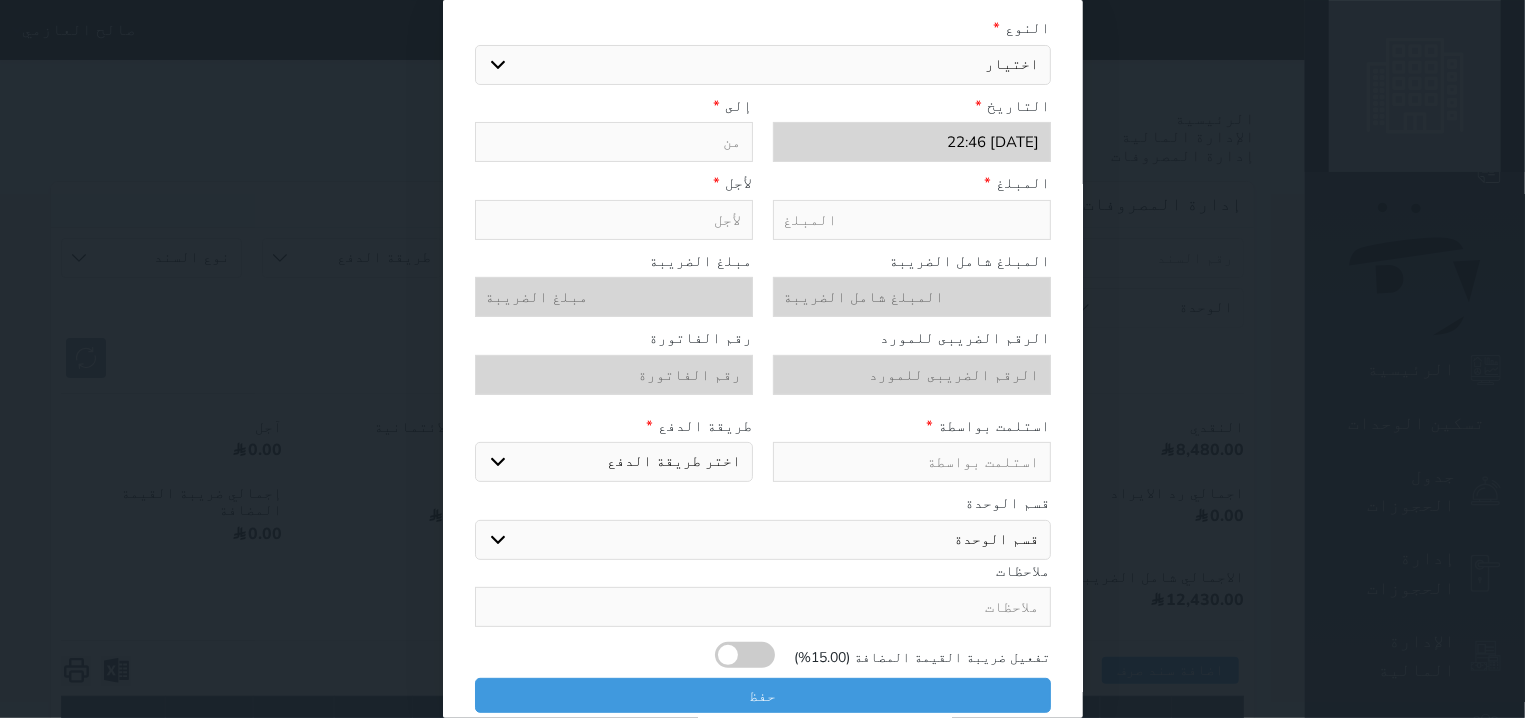 click on "اختيار   مرتجع إيجار رواتب صيانة مصروفات عامة تحويل من الصندوق الى الادارة استرجاع تامين استرجاع العربون" at bounding box center (763, 65) 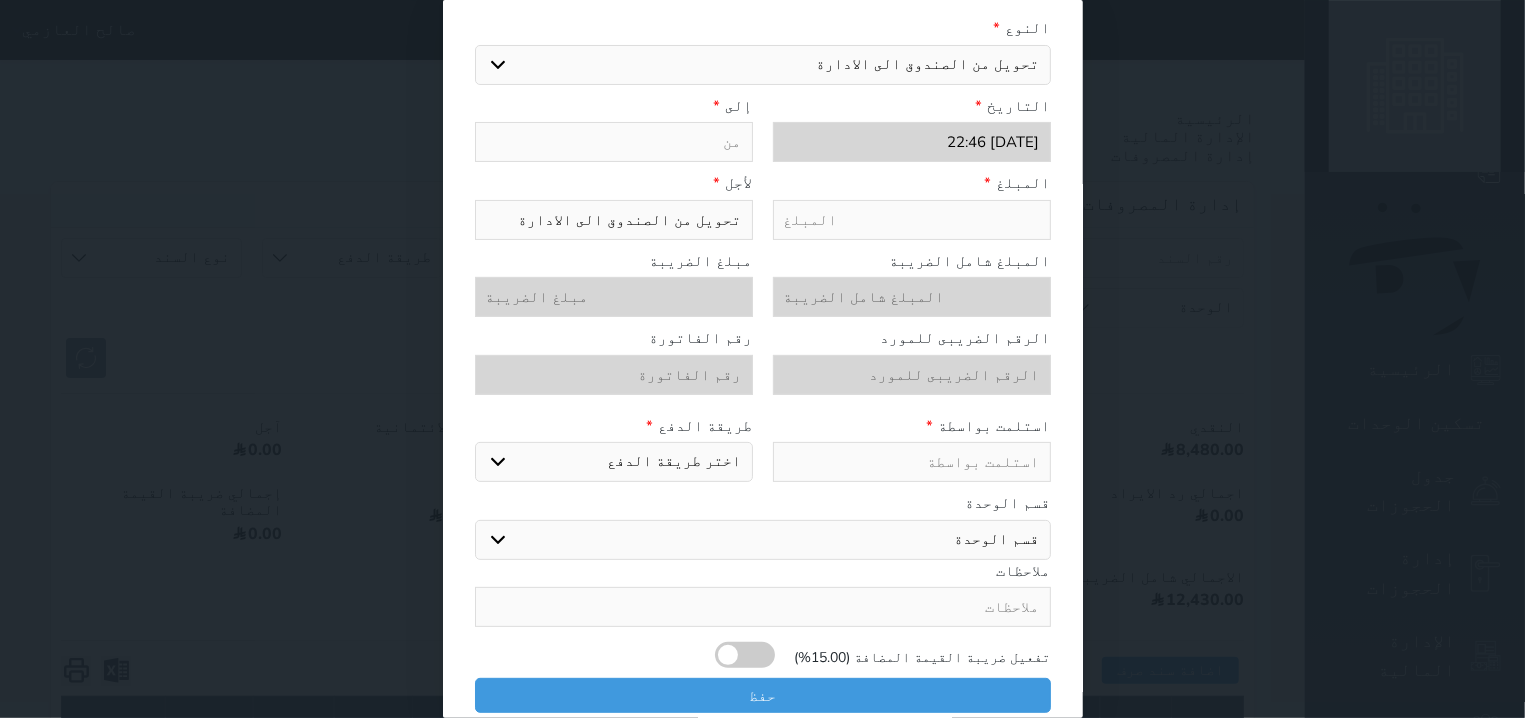 click at bounding box center (912, 220) 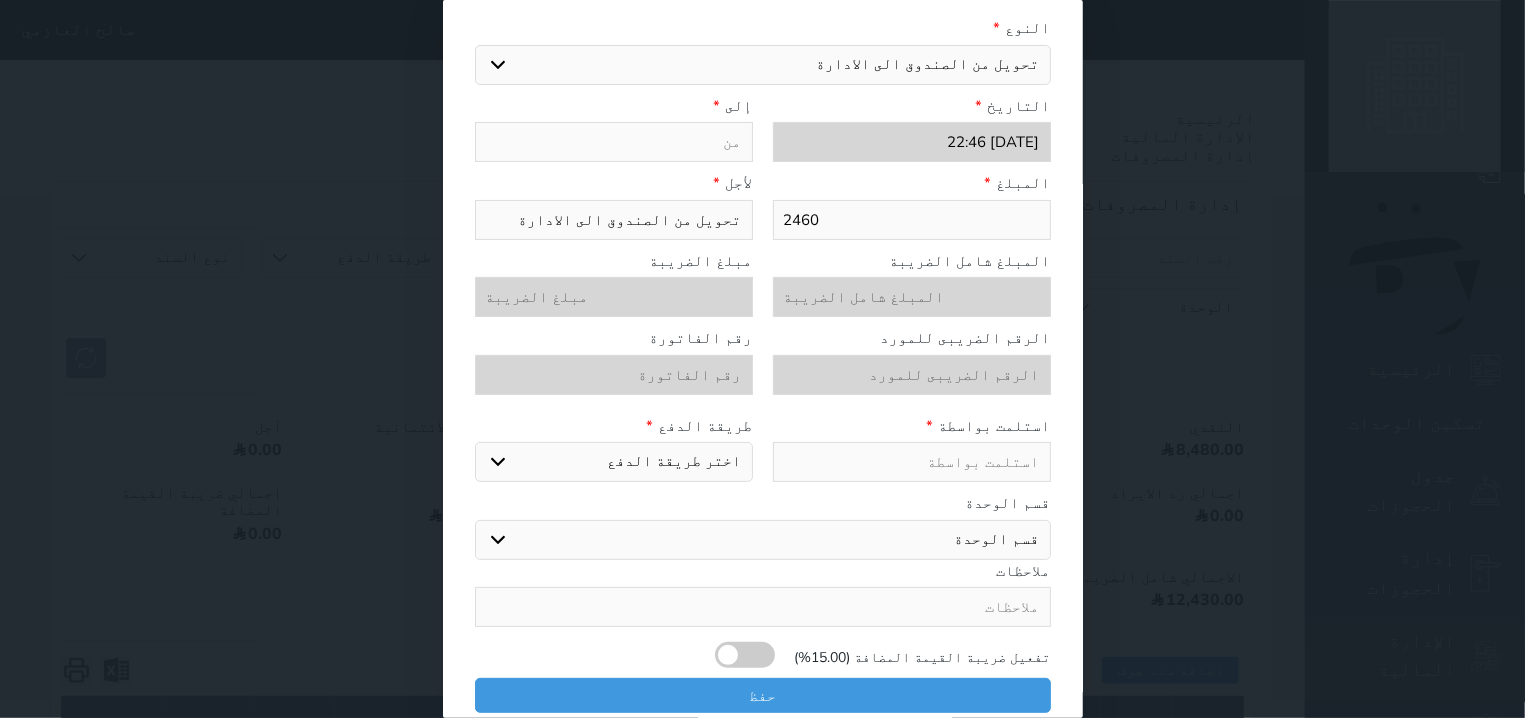 click at bounding box center (614, 142) 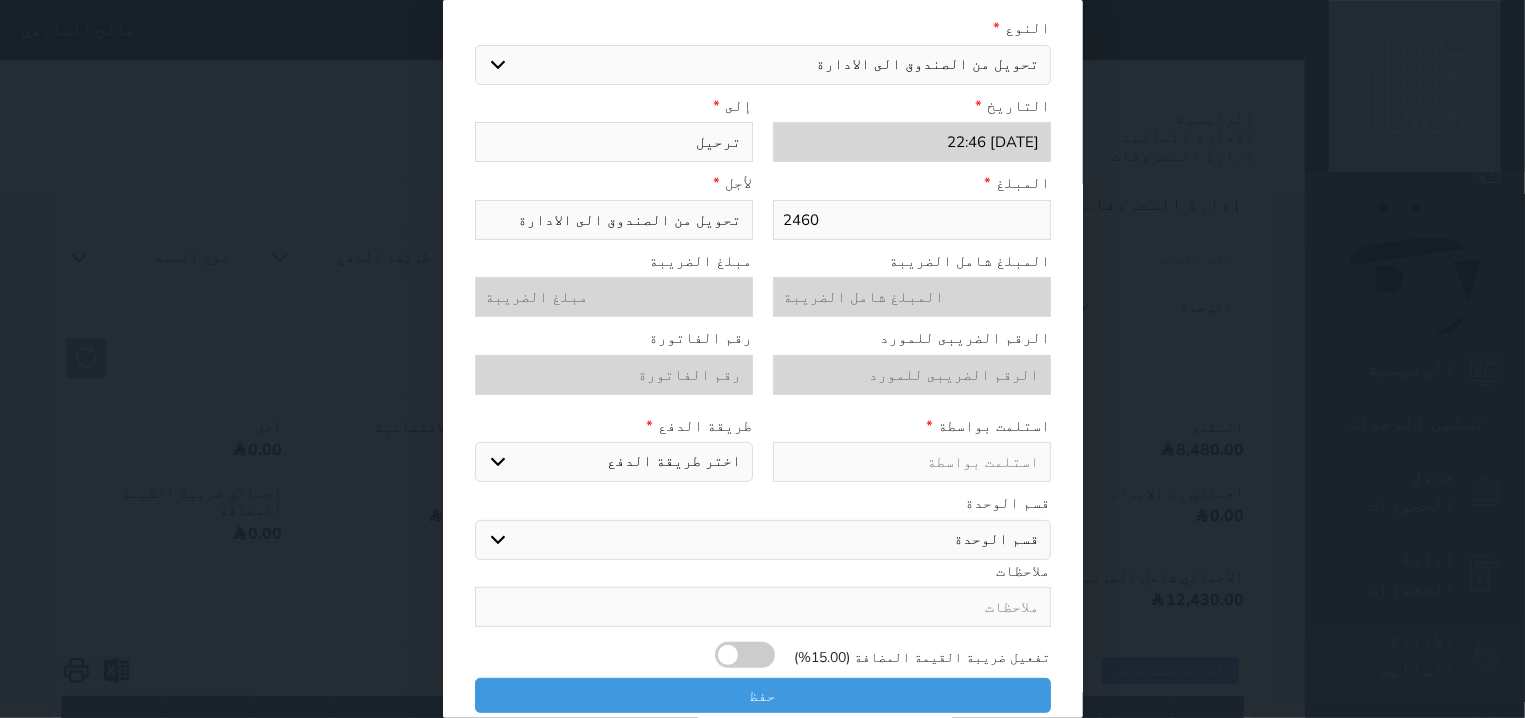 click on "سند صرف جديد               النوع *    اختيار   مرتجع إيجار رواتب صيانة مصروفات عامة تحويل من الصندوق الى الادارة استرجاع تامين استرجاع ال[DEMOGRAPHIC_DATA]   التاريخ *   [DATE] 22:46   إلى *   ترحيل   المبلغ *   2460   لأجل *   تحويل من الصندوق الى الادارة   المبلغ شامل الضريبة     مبلغ الضريبة     الرقم الضريبى للمورد     رقم الفاتورة     التحويل من الصندوق الى الإدارة   عفوا , لا يوجد رصيد كافى فى الصندوق لاستكمال عملية التحويل   التحويل من الصندوق الى الإدارة   نحيط علم سيادكتم ان الحد الأقصي للتحويل هو   ريال   استلمت بواسطة *     طريقة الدفع *   اختر طريقة الدفع   دفع نقدى   تحويل بنكى   مدى" at bounding box center [762, 359] 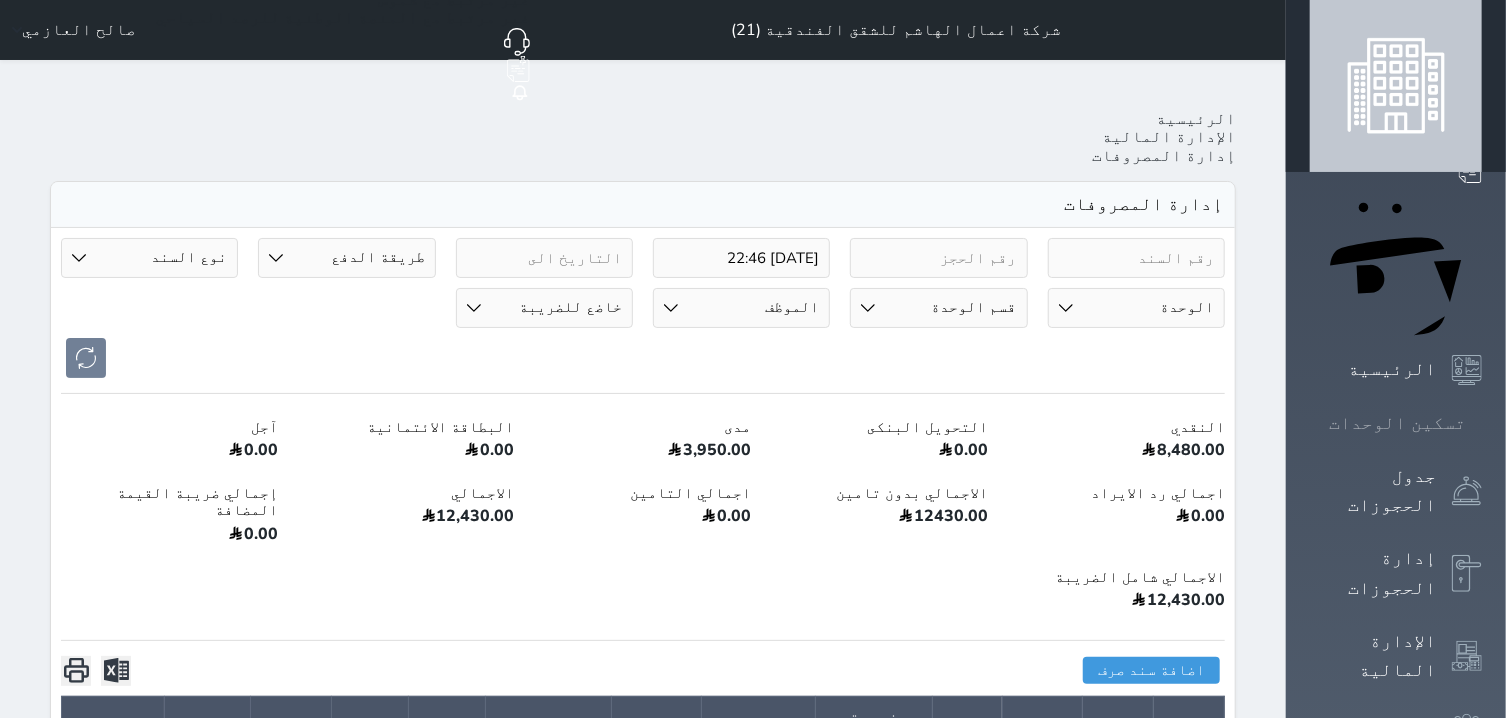 click 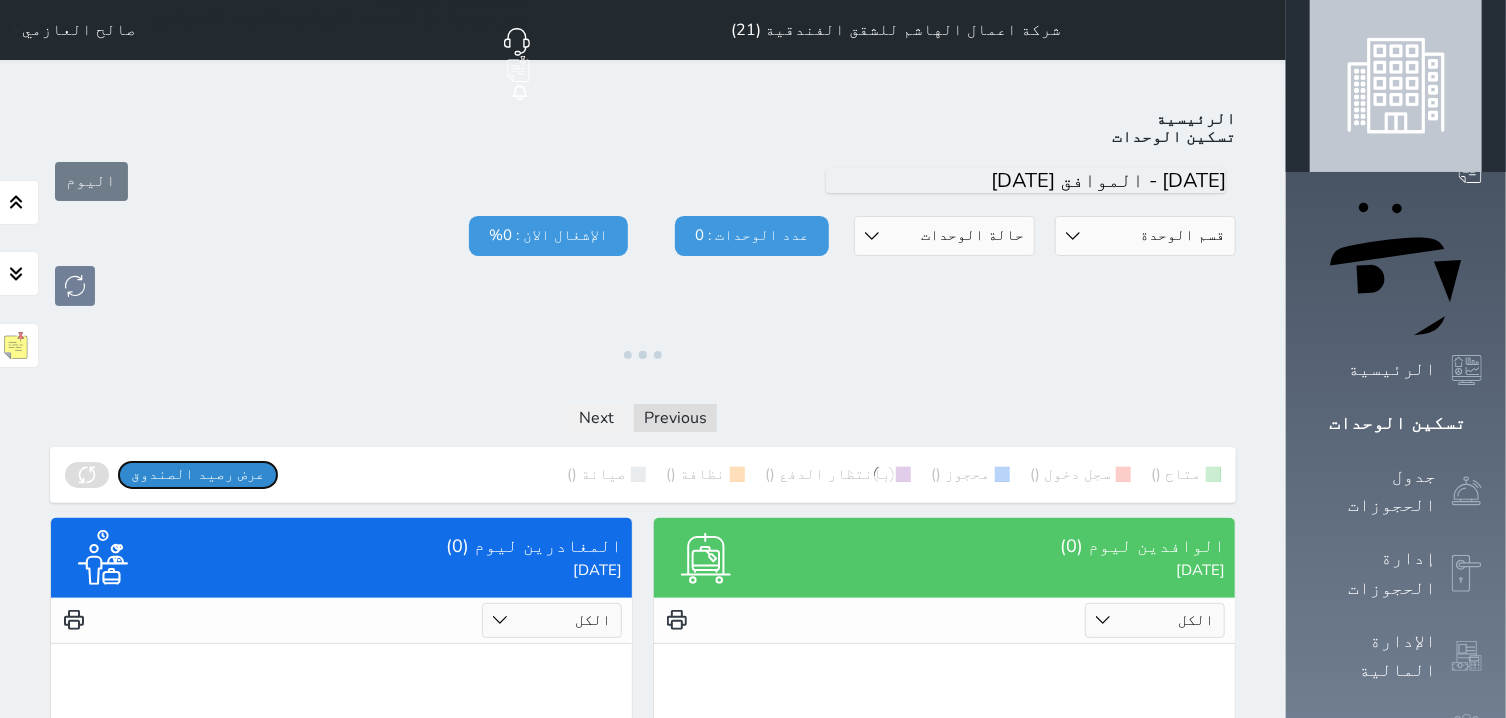 click on "عرض رصيد الصندوق" at bounding box center [198, 474] 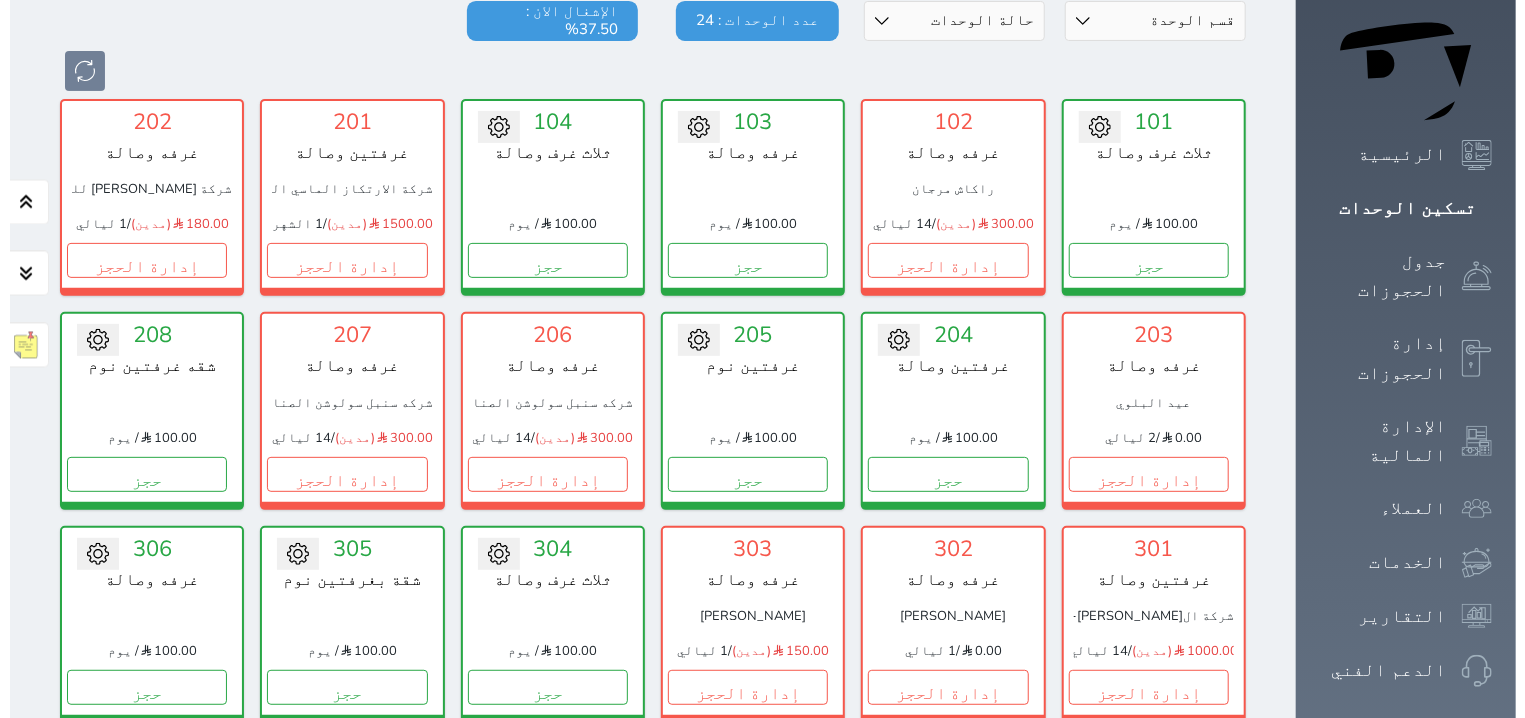scroll, scrollTop: 0, scrollLeft: 0, axis: both 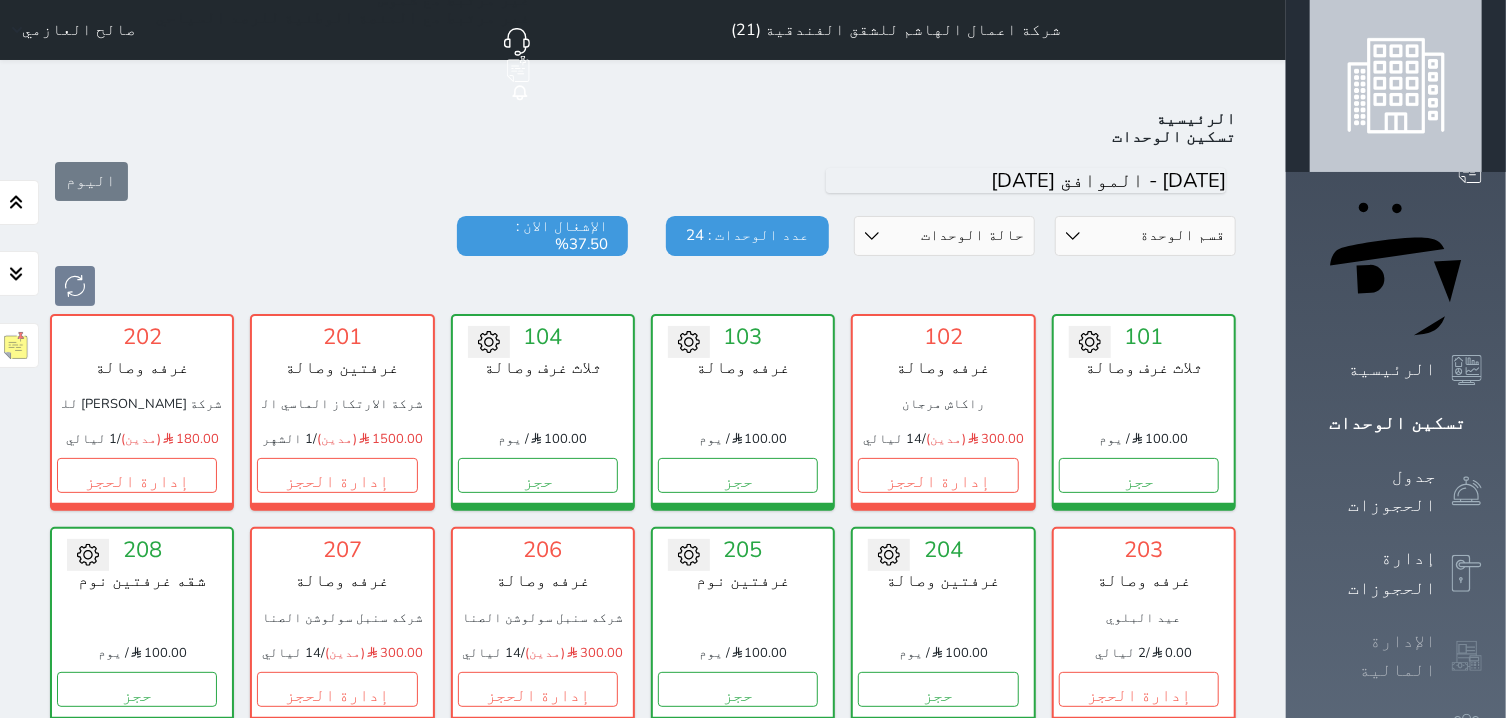 click 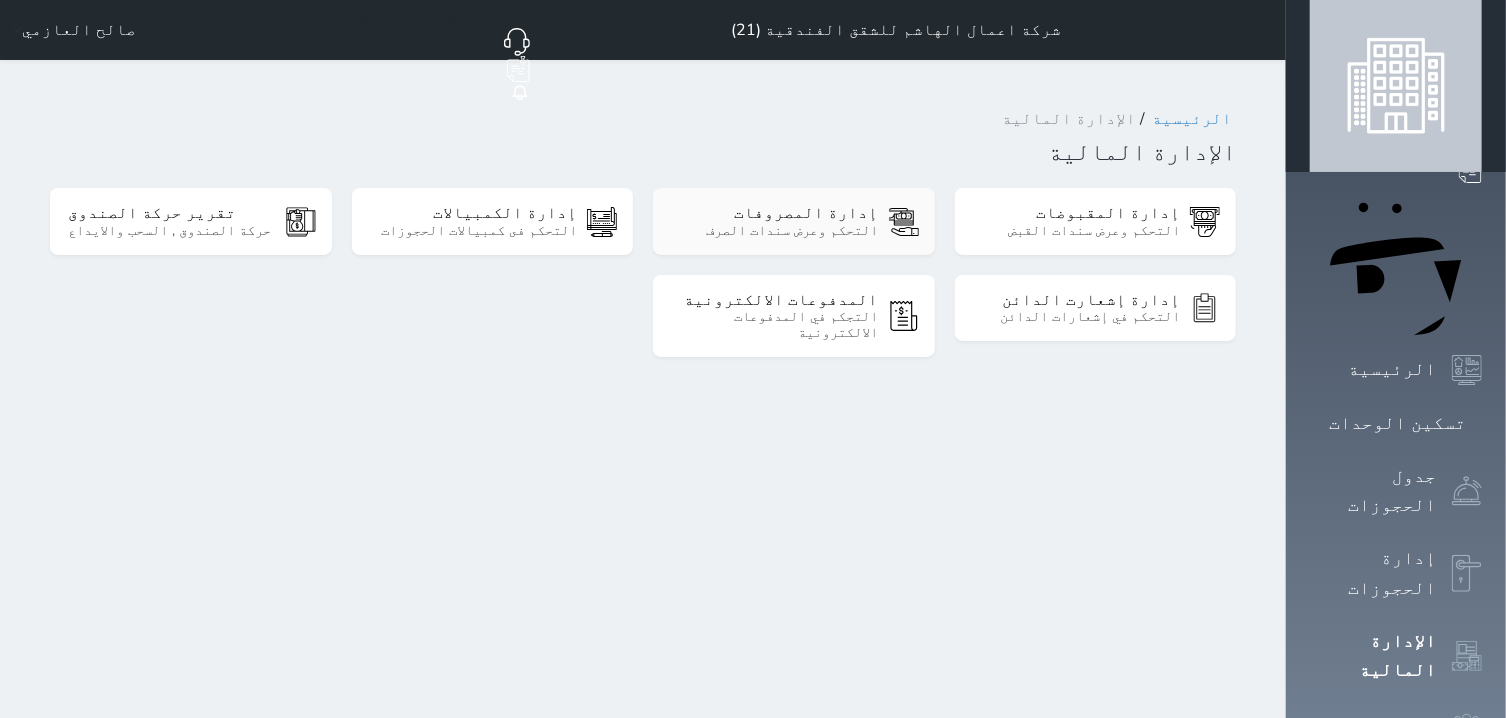 click on "التحكم وعرض سندات الصرف" at bounding box center (775, 231) 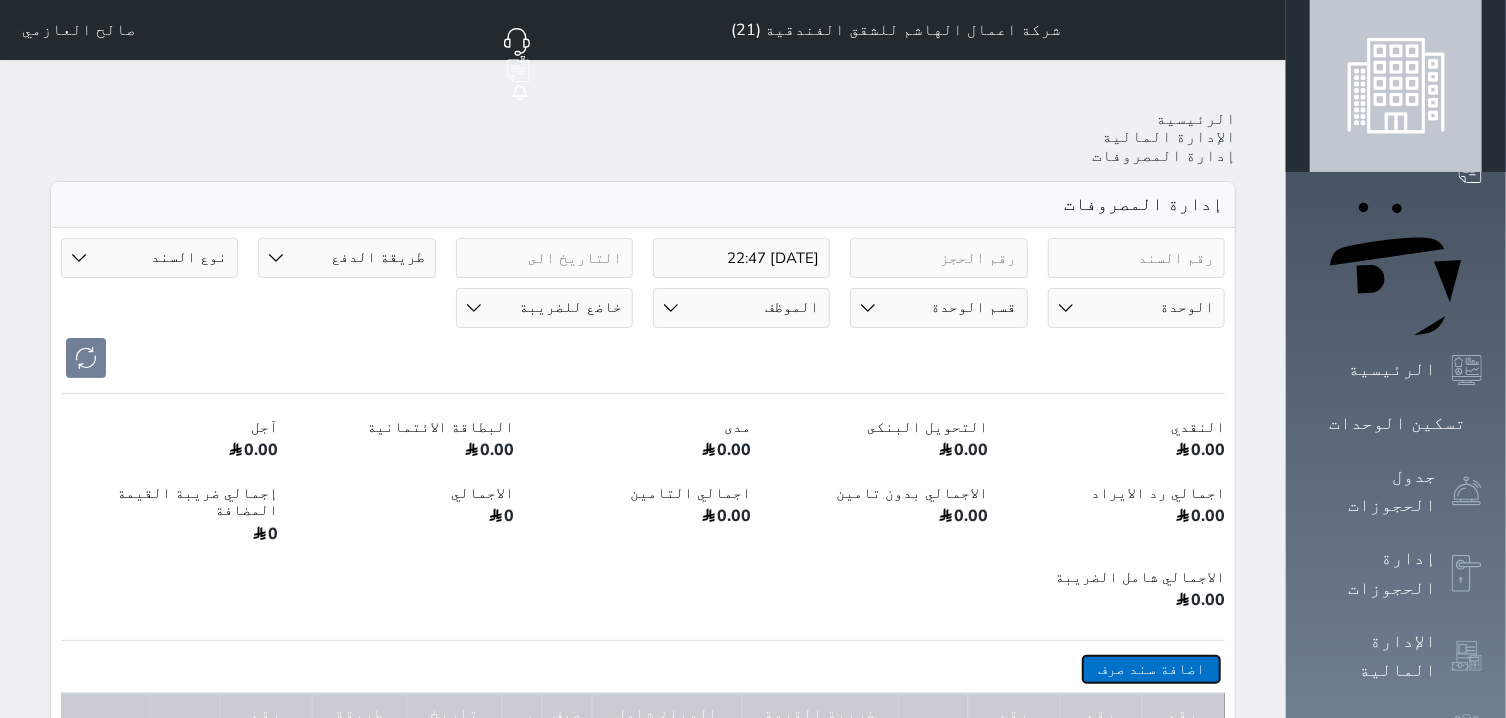 click on "اضافة سند صرف" at bounding box center [1151, 669] 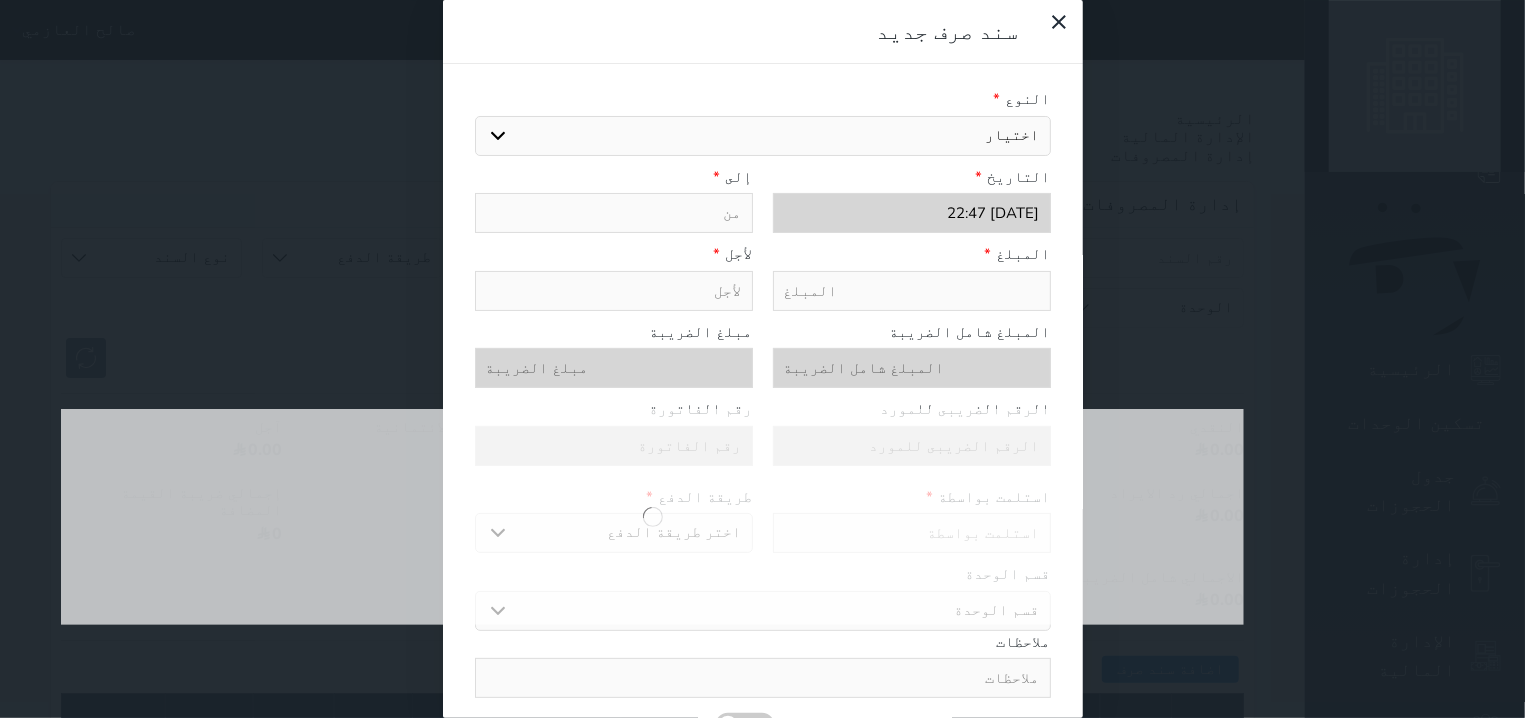 click on "اختيار   مرتجع إيجار رواتب صيانة مصروفات عامة تحويل من الصندوق الى الادارة استرجاع تامين استرجاع العربون" at bounding box center [763, 136] 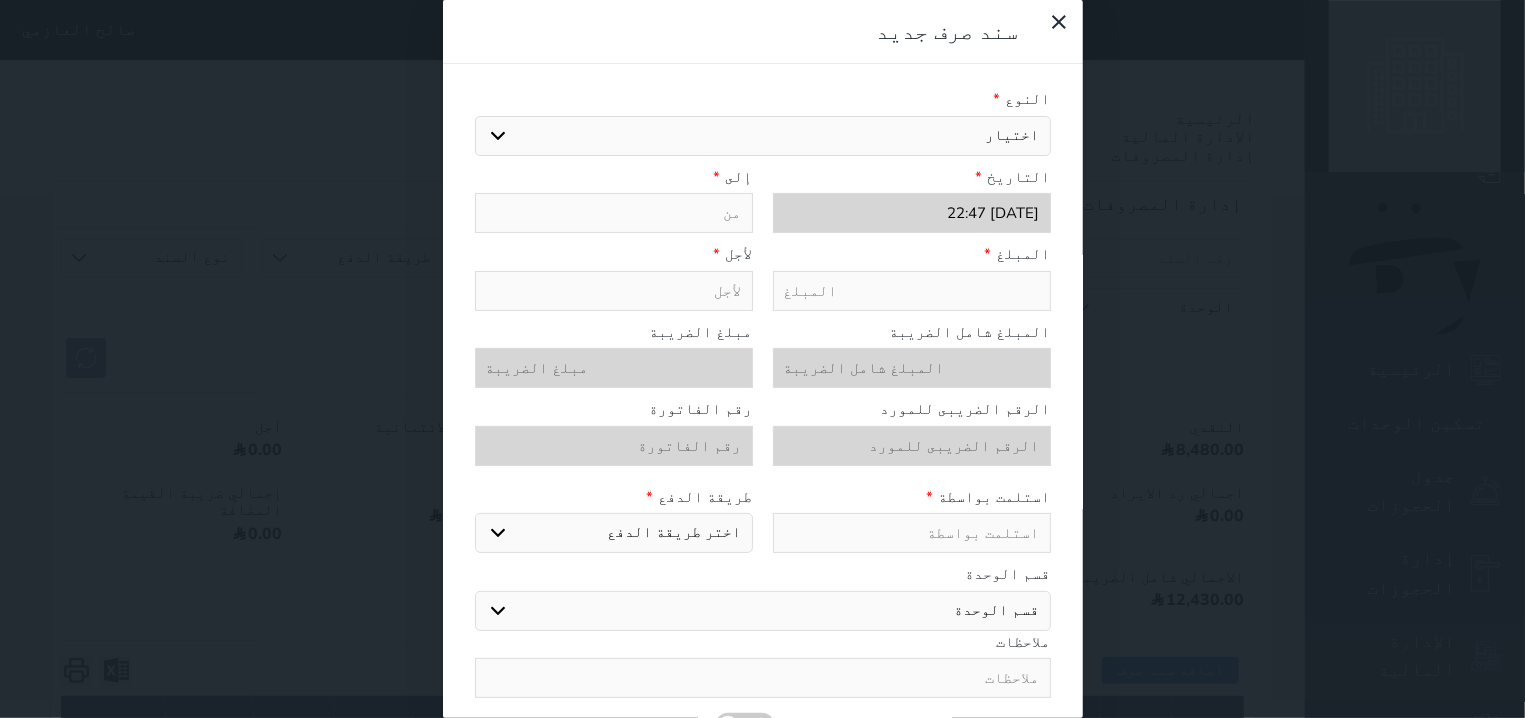 click on "تحويل من الصندوق الى الادارة" at bounding box center (0, 0) 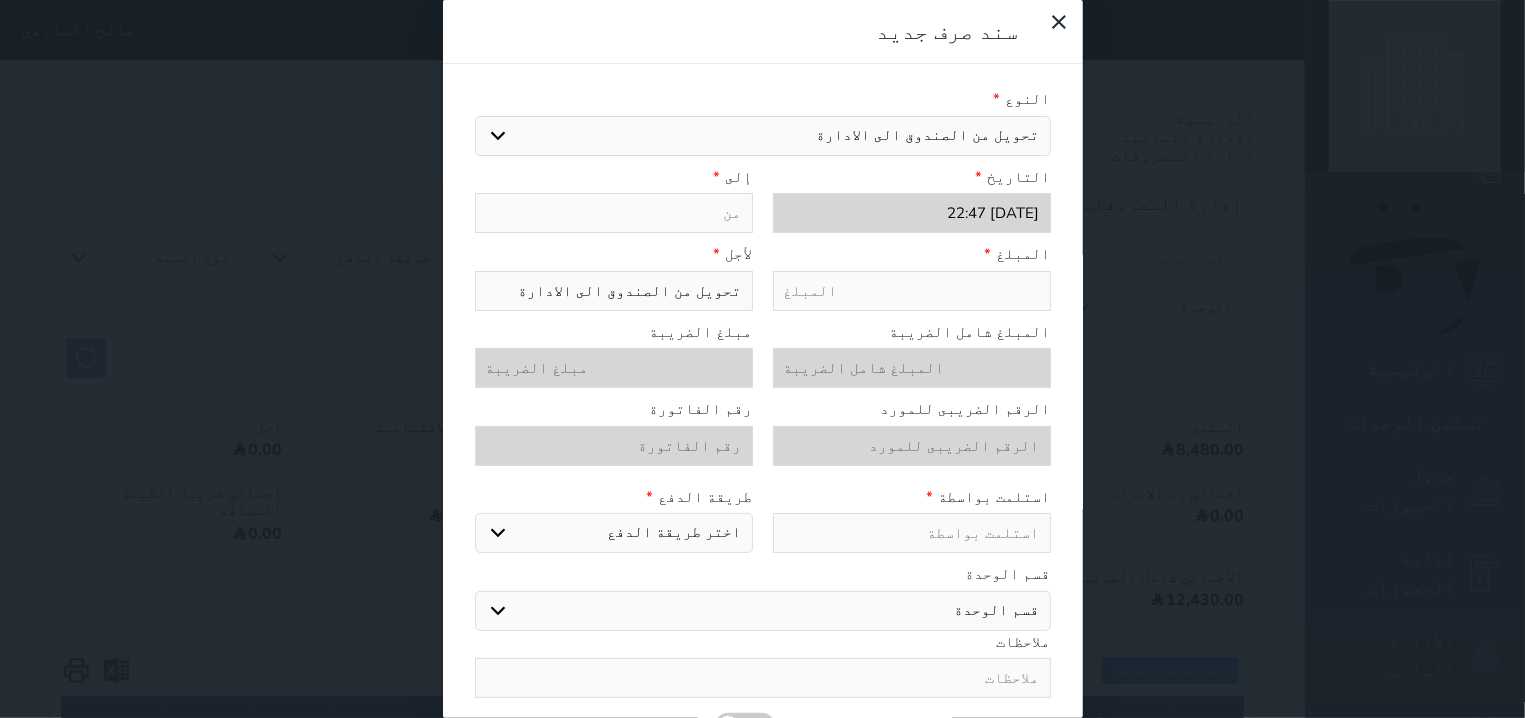 click at bounding box center [614, 213] 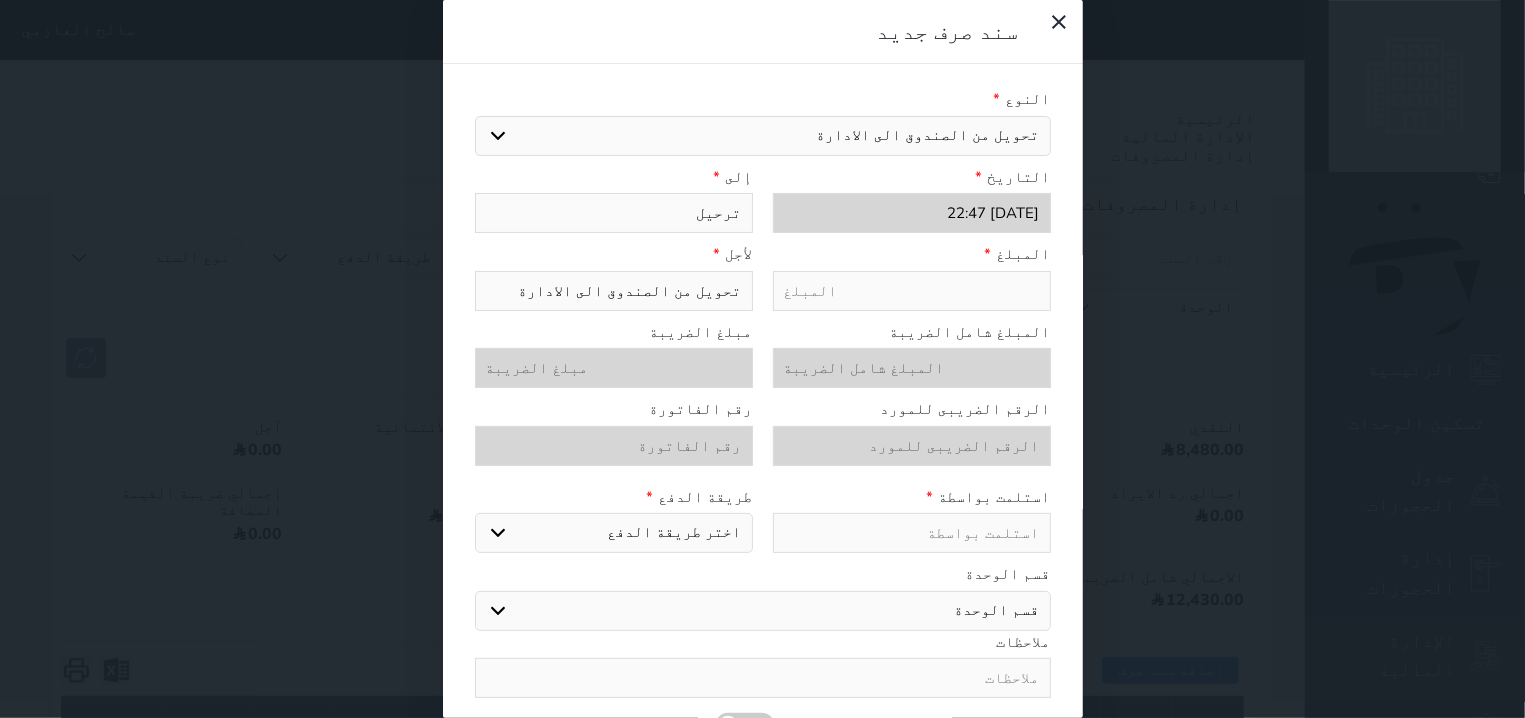 click at bounding box center (912, 291) 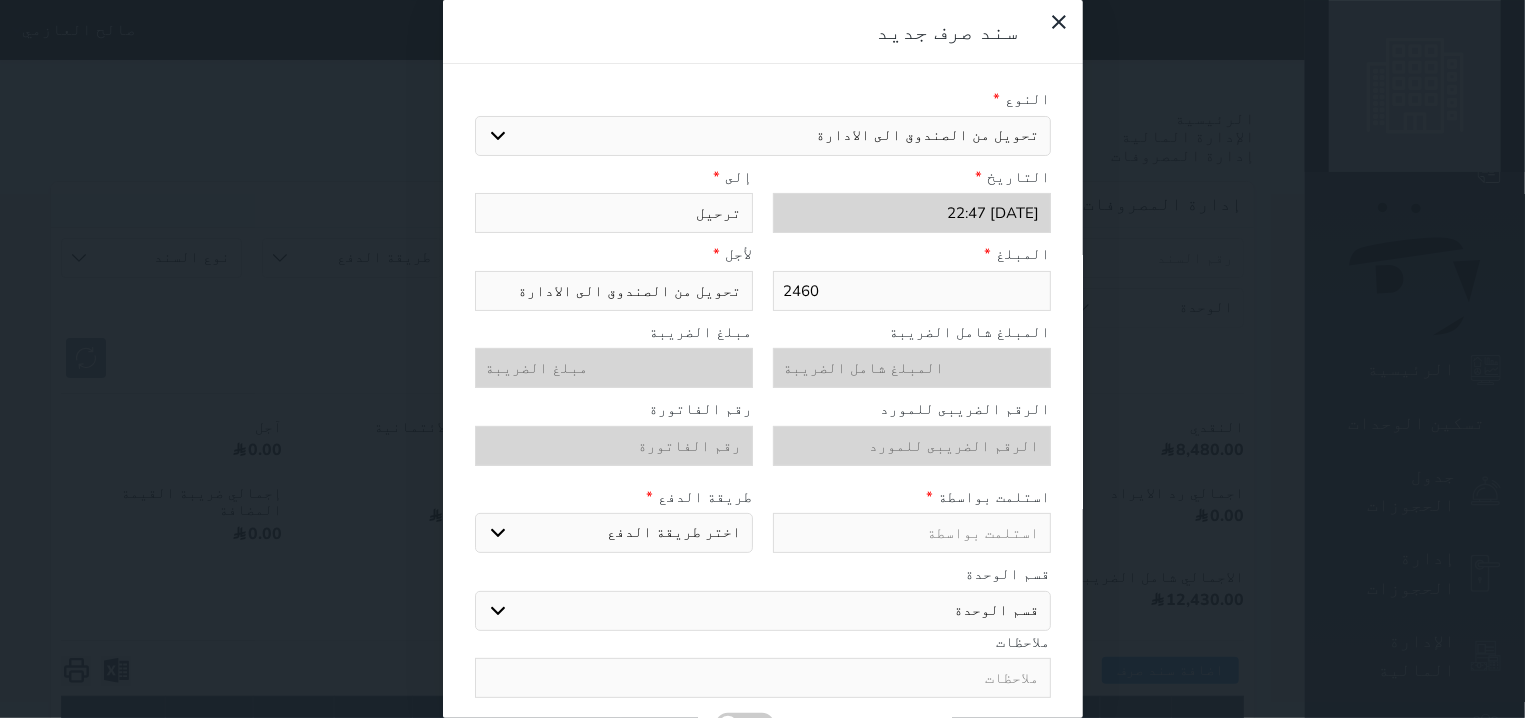 click on "اختر طريقة الدفع   دفع نقدى   تحويل بنكى   مدى   بطاقة ائتمان" at bounding box center (614, 533) 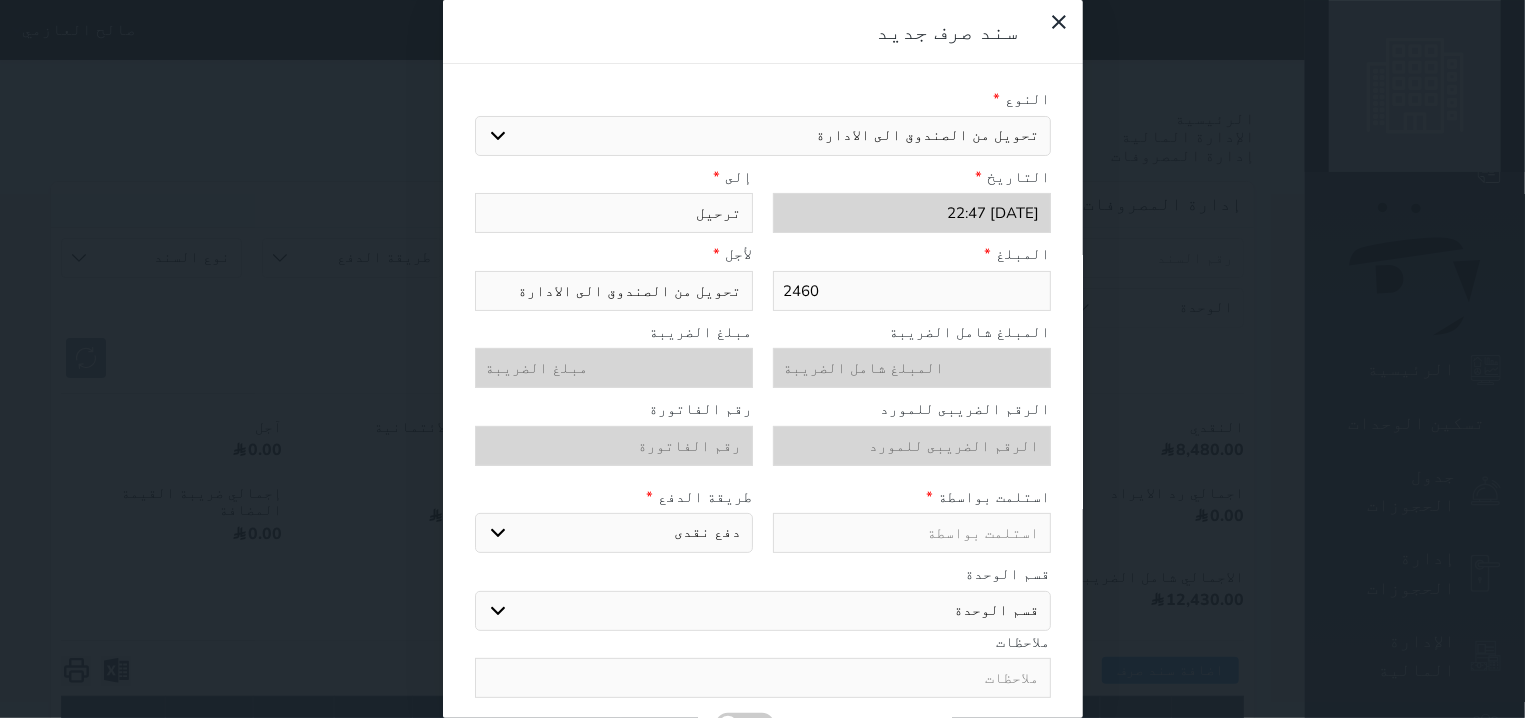 click on "دفع نقدى" at bounding box center [0, 0] 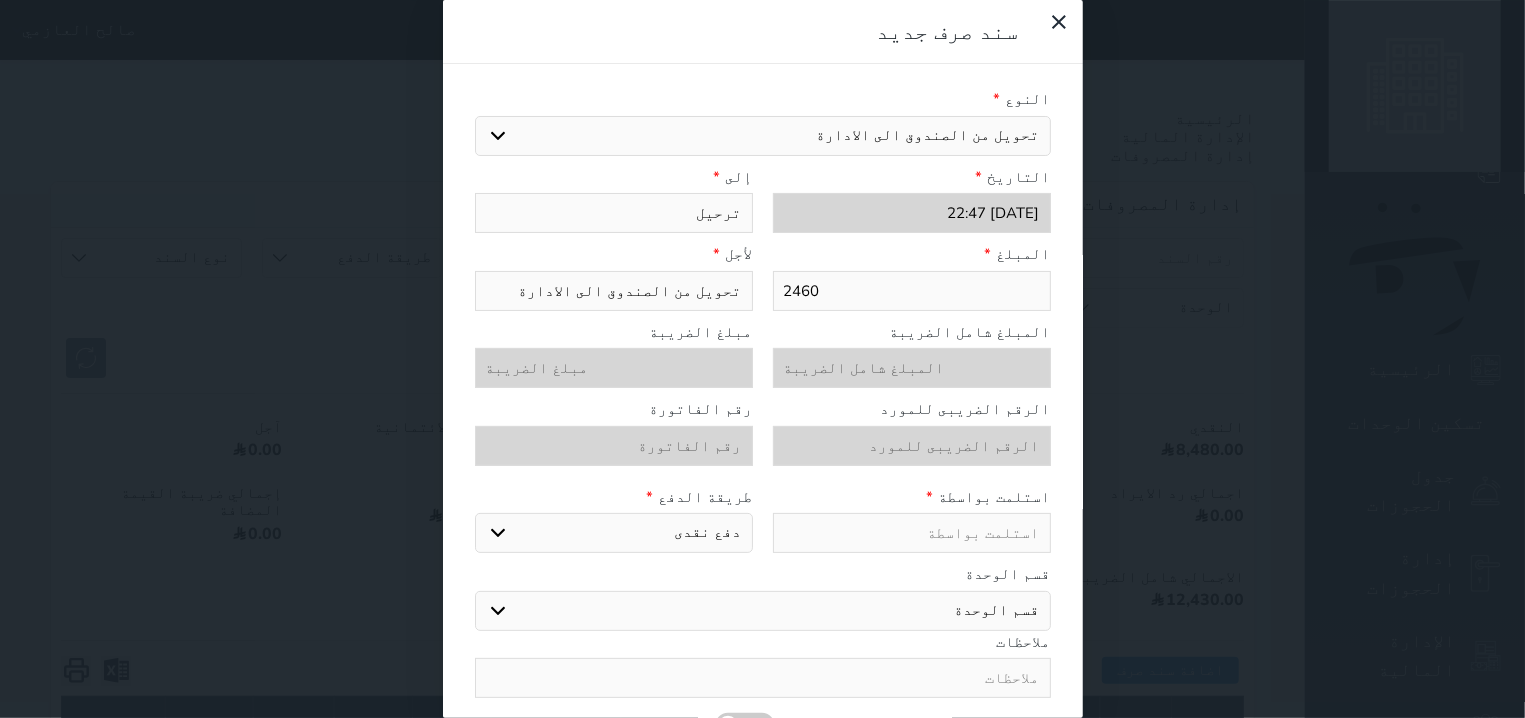 click at bounding box center (912, 533) 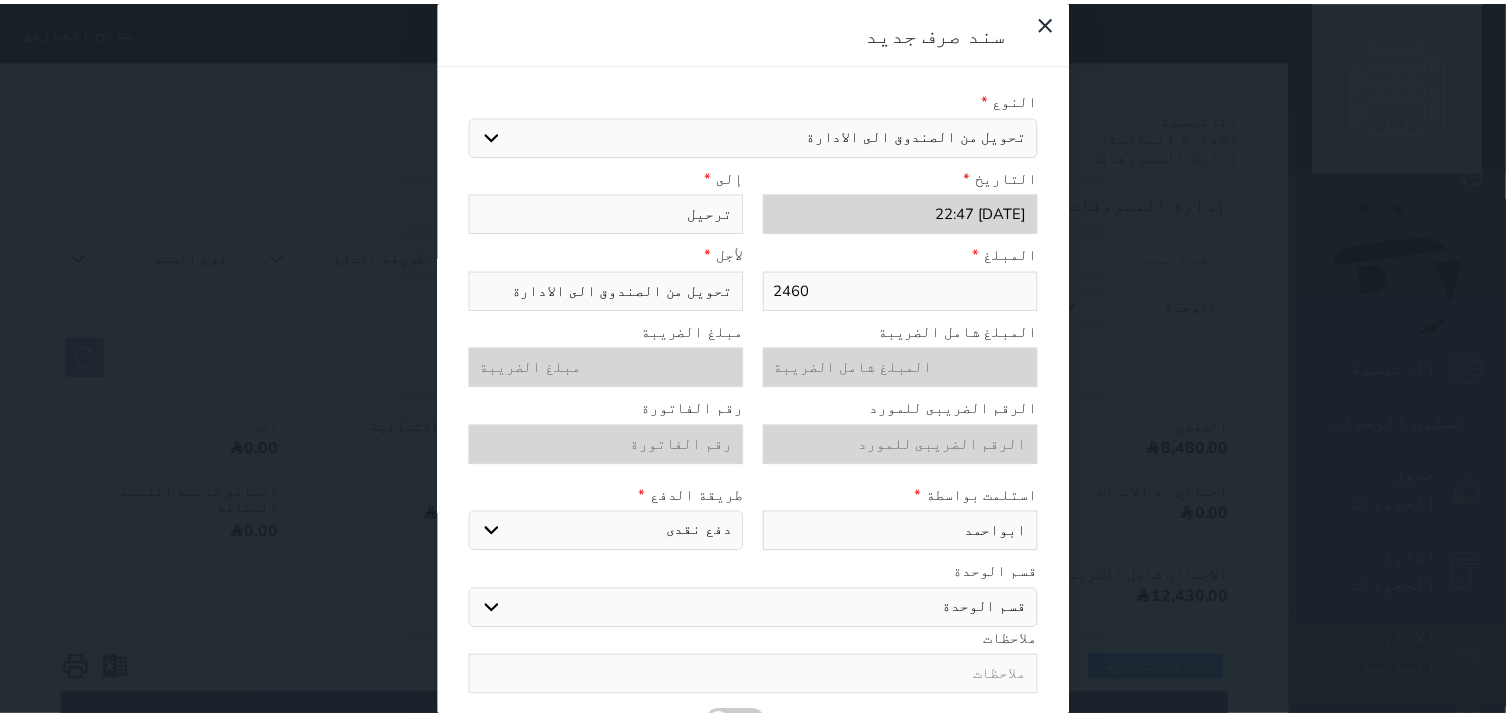 scroll, scrollTop: 71, scrollLeft: 0, axis: vertical 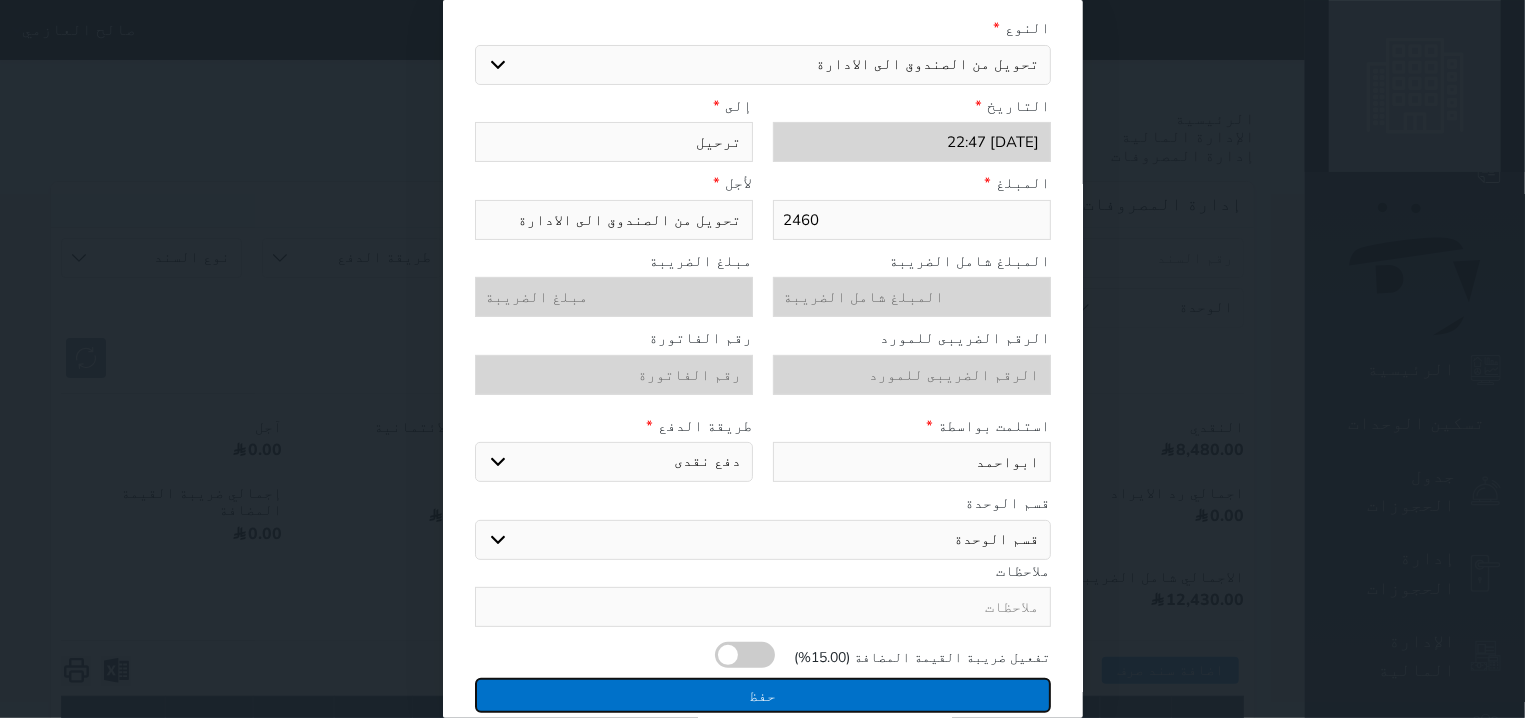 click on "حفظ" at bounding box center (763, 695) 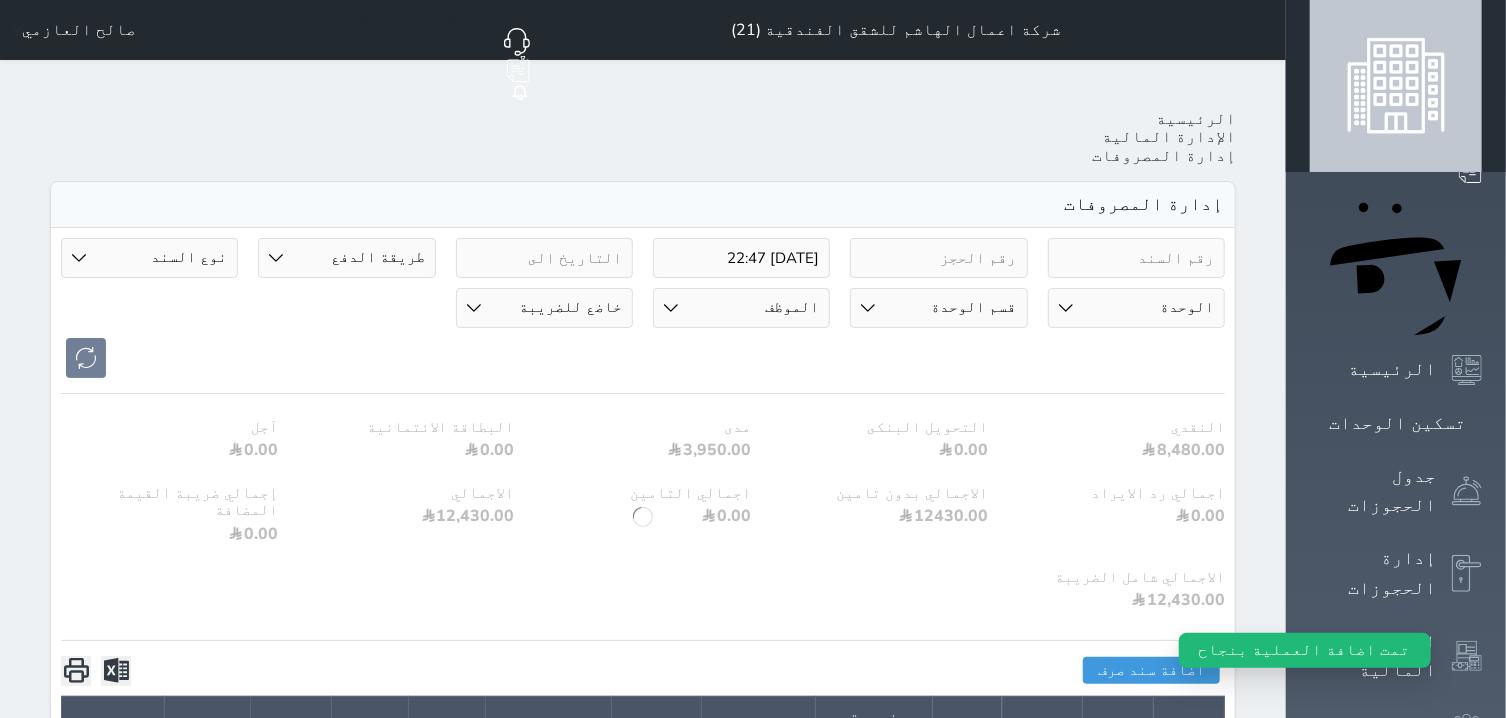 scroll, scrollTop: 509, scrollLeft: 0, axis: vertical 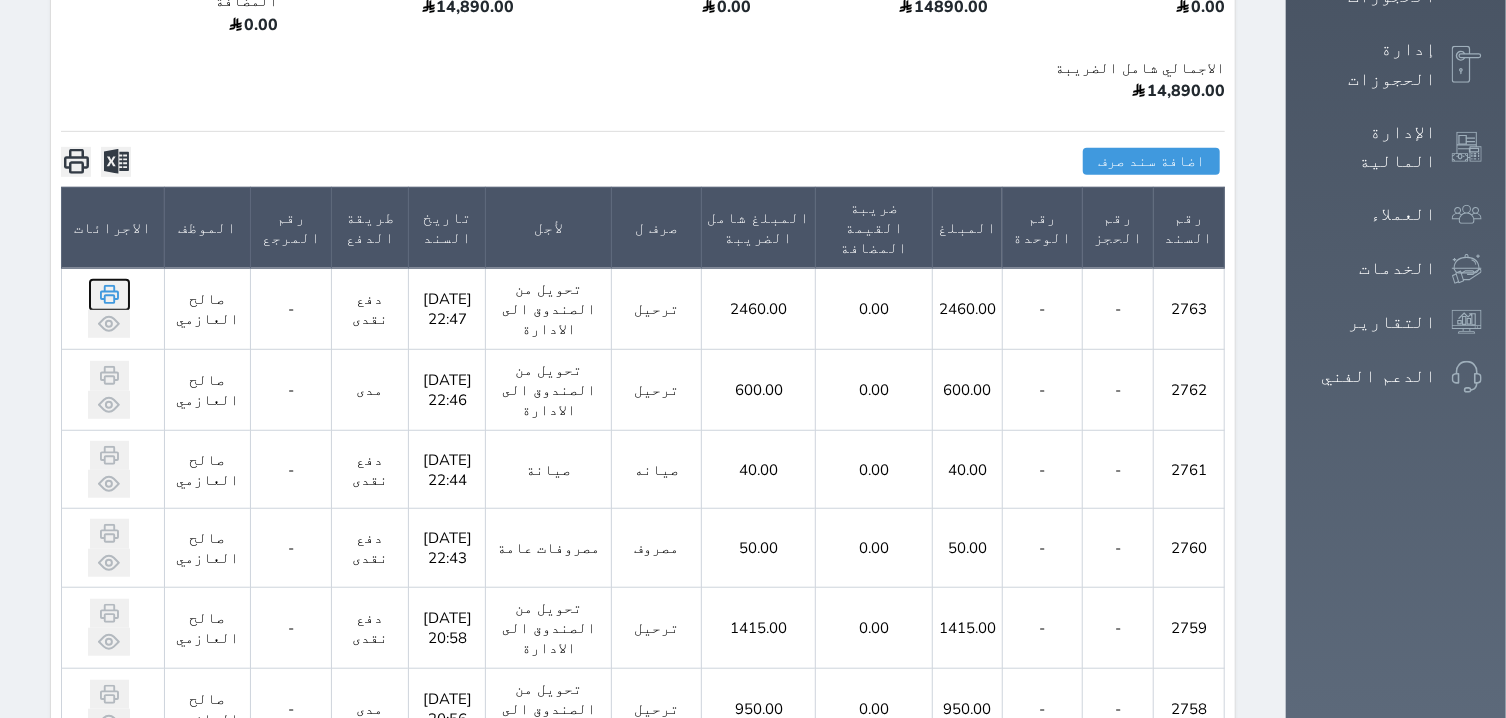 click 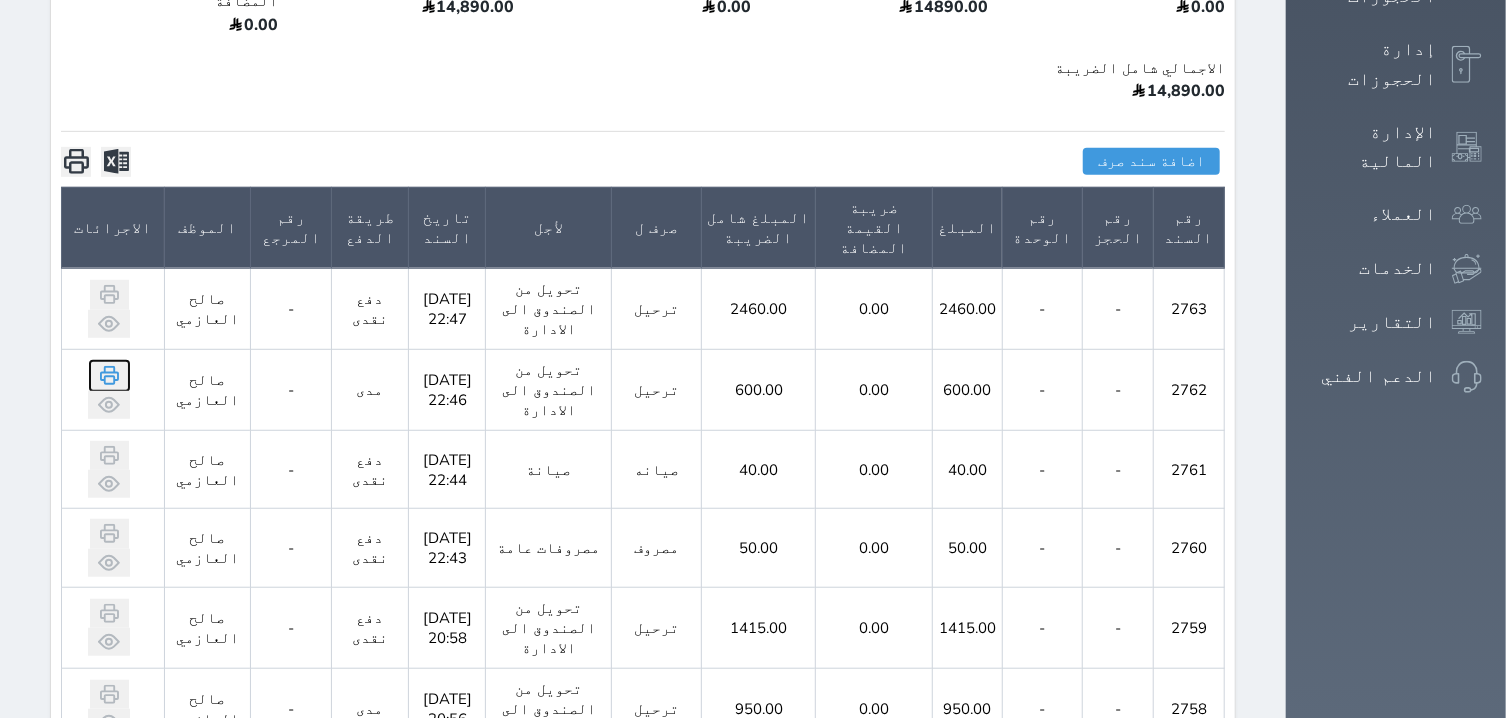 click 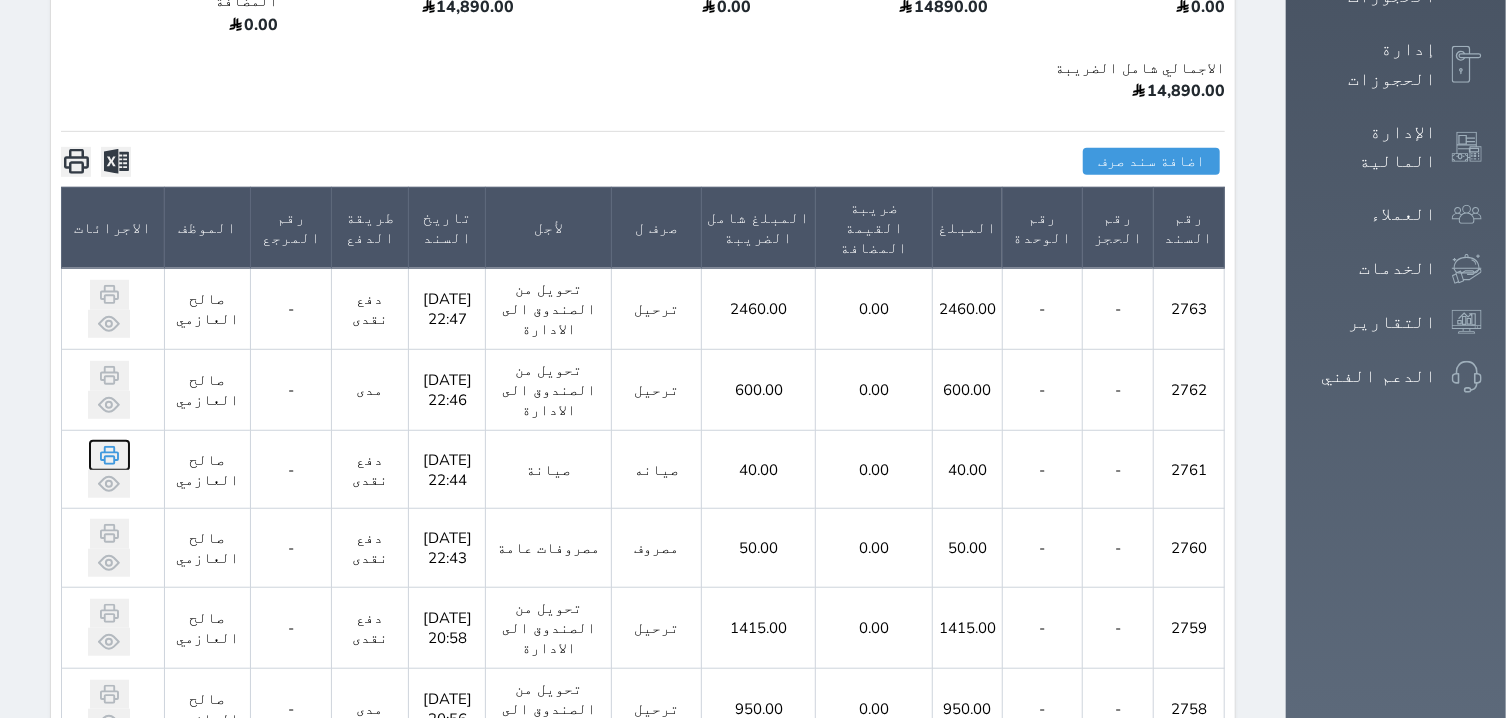 click 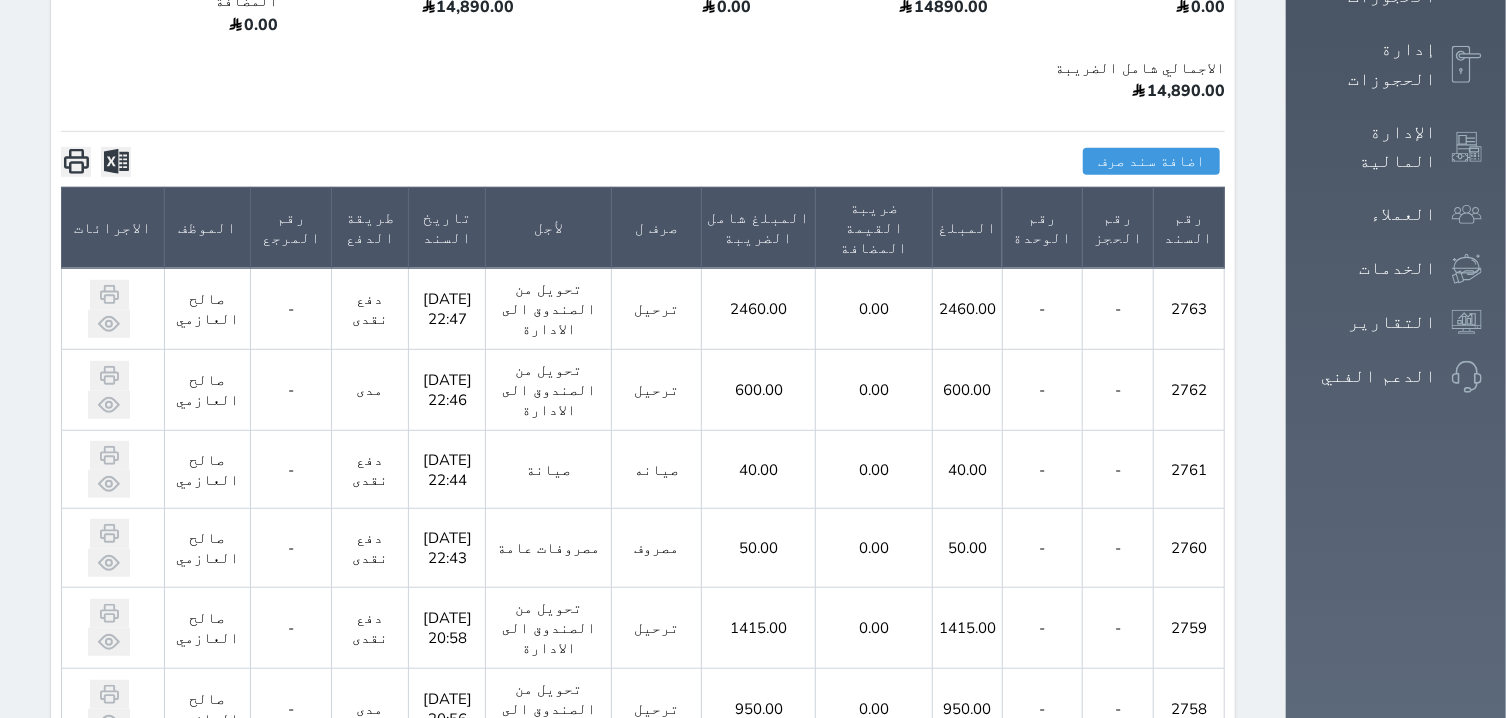 click at bounding box center (113, 548) 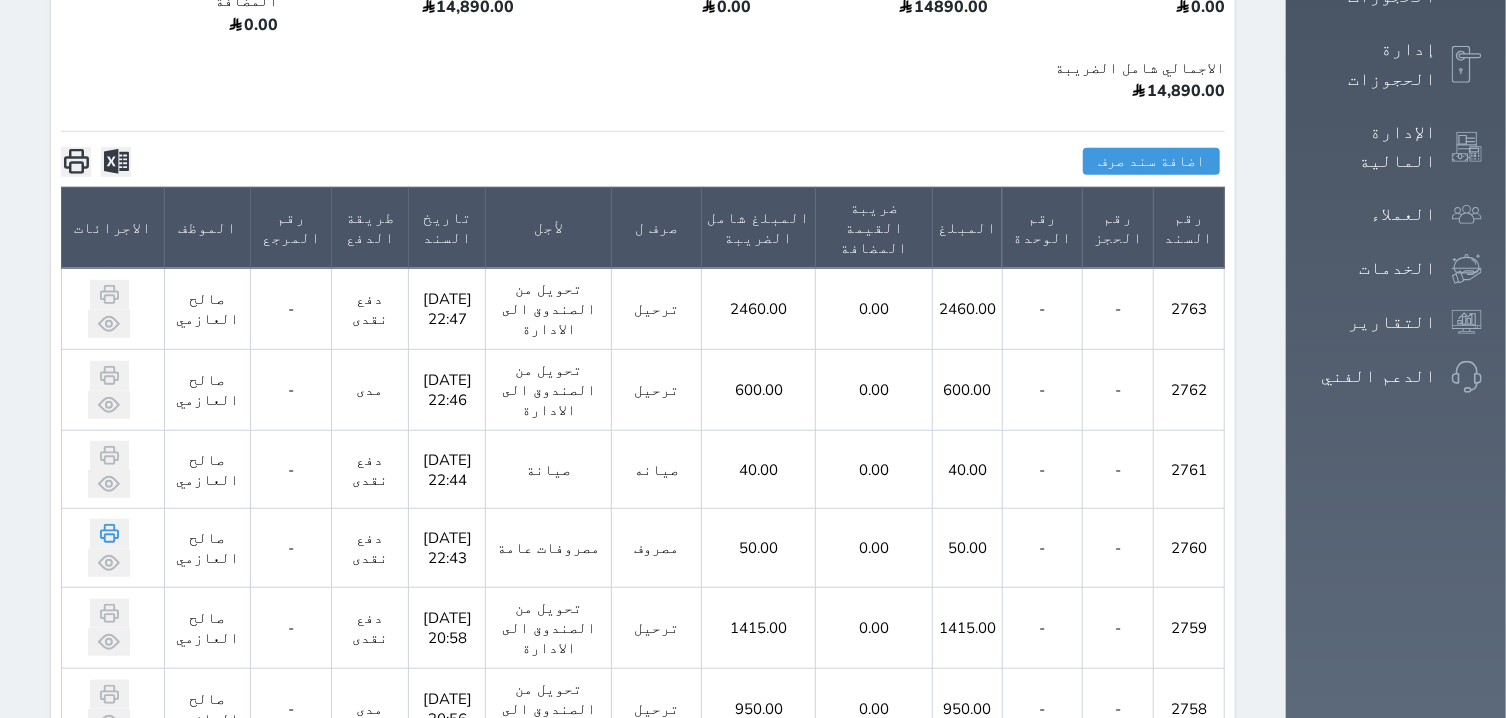 drag, startPoint x: 107, startPoint y: 485, endPoint x: 94, endPoint y: 485, distance: 13 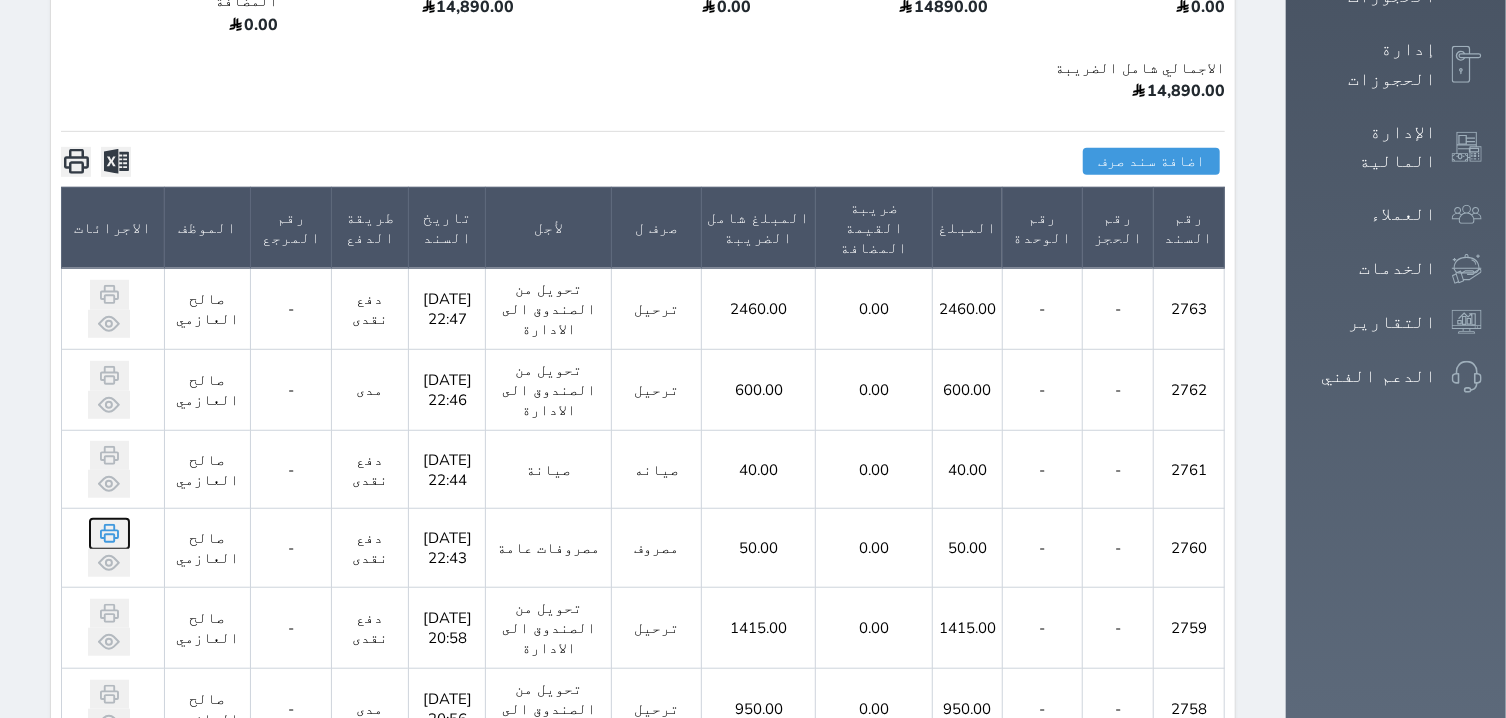 click 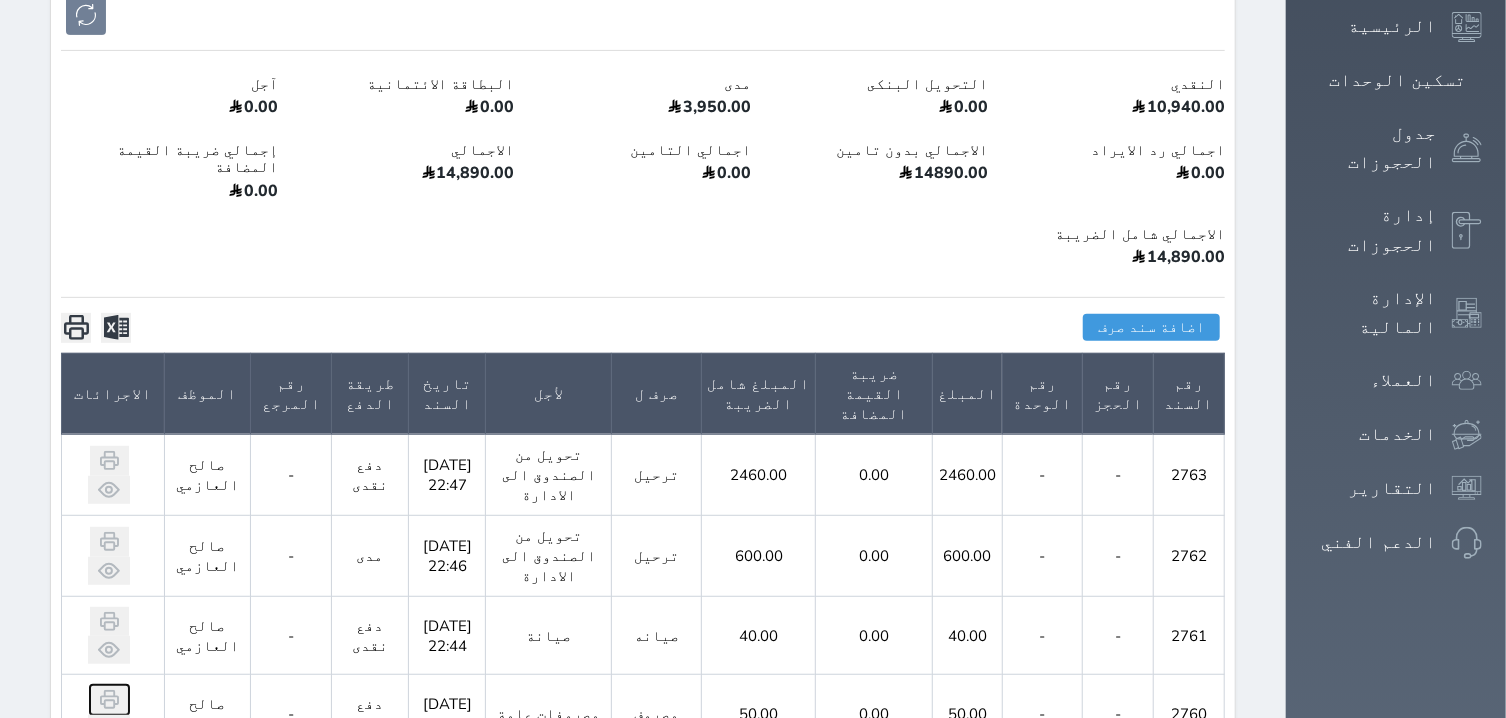 scroll, scrollTop: 254, scrollLeft: 0, axis: vertical 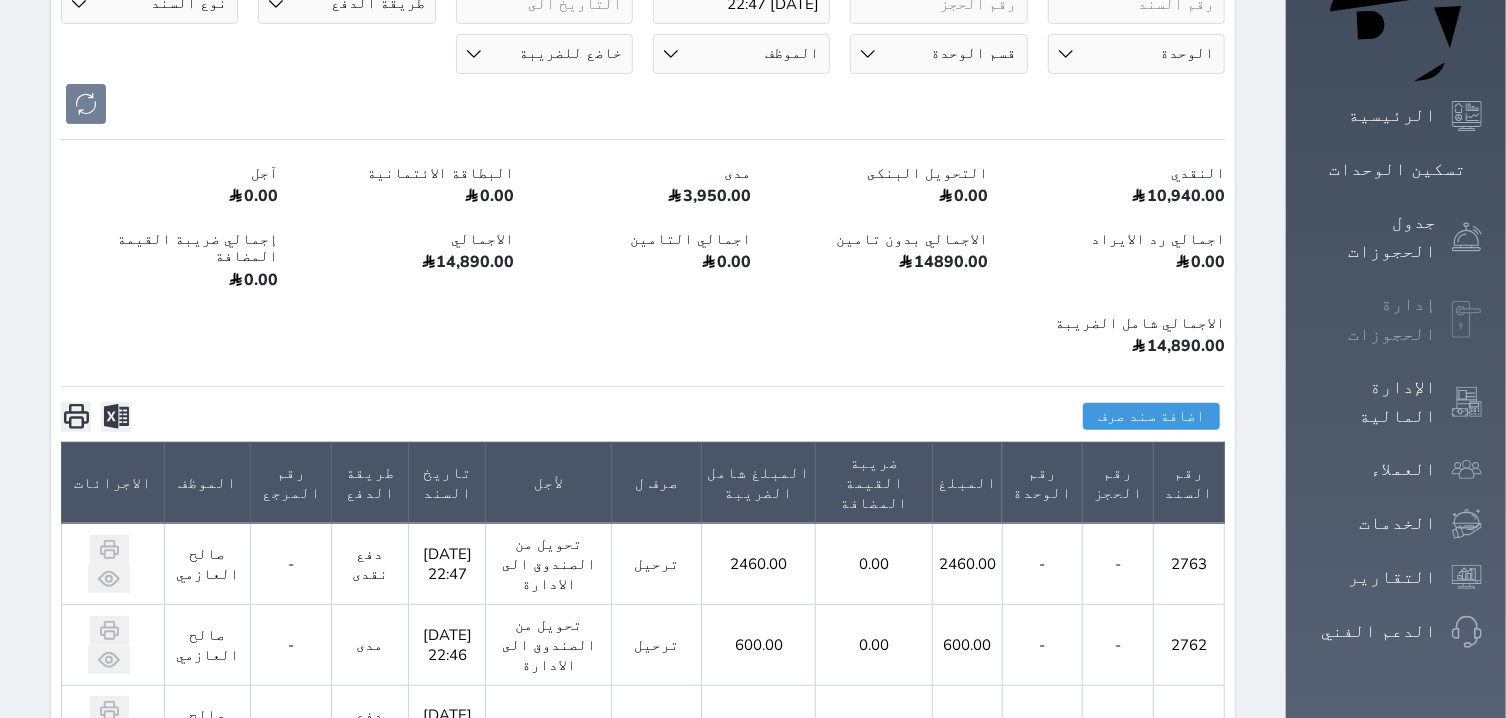 click on "إدارة الحجوزات" at bounding box center (1373, 319) 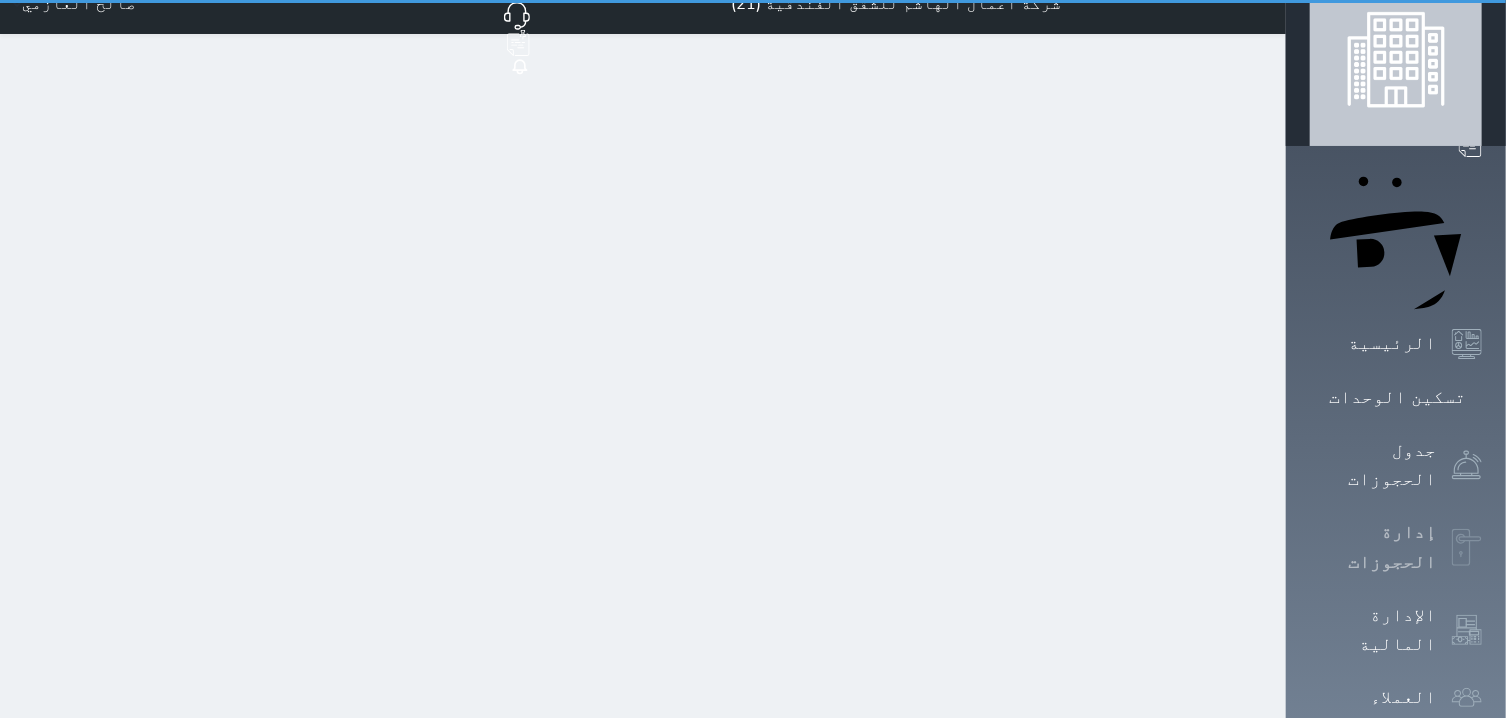 scroll, scrollTop: 0, scrollLeft: 0, axis: both 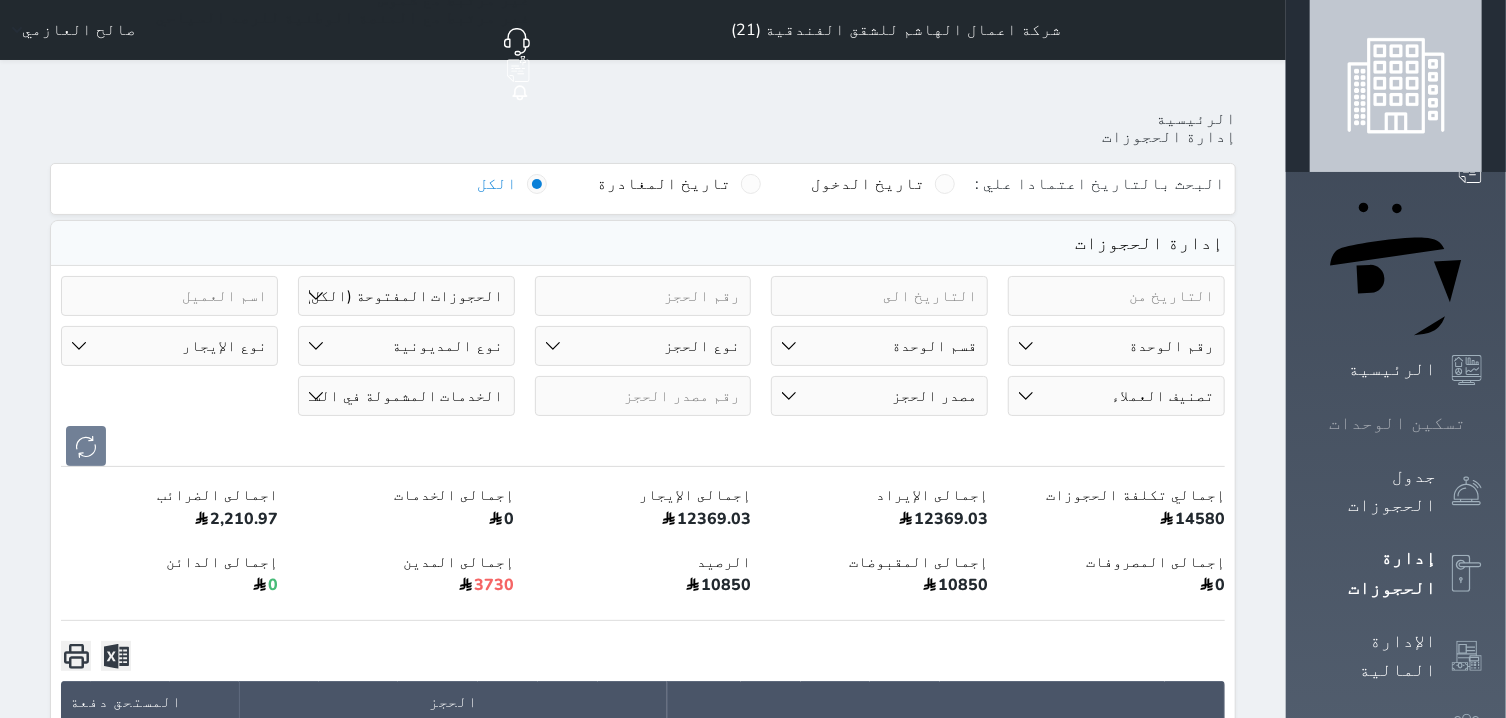 click 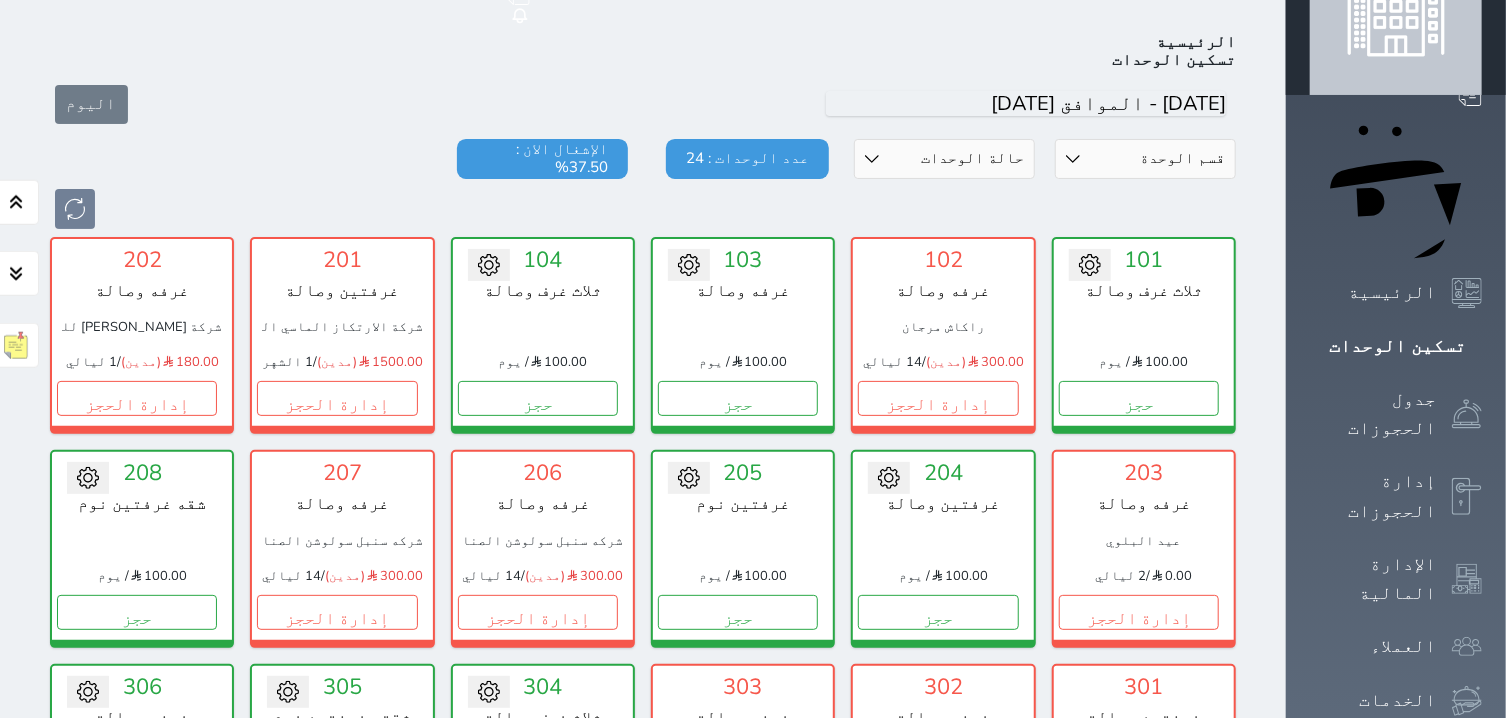 scroll, scrollTop: 78, scrollLeft: 0, axis: vertical 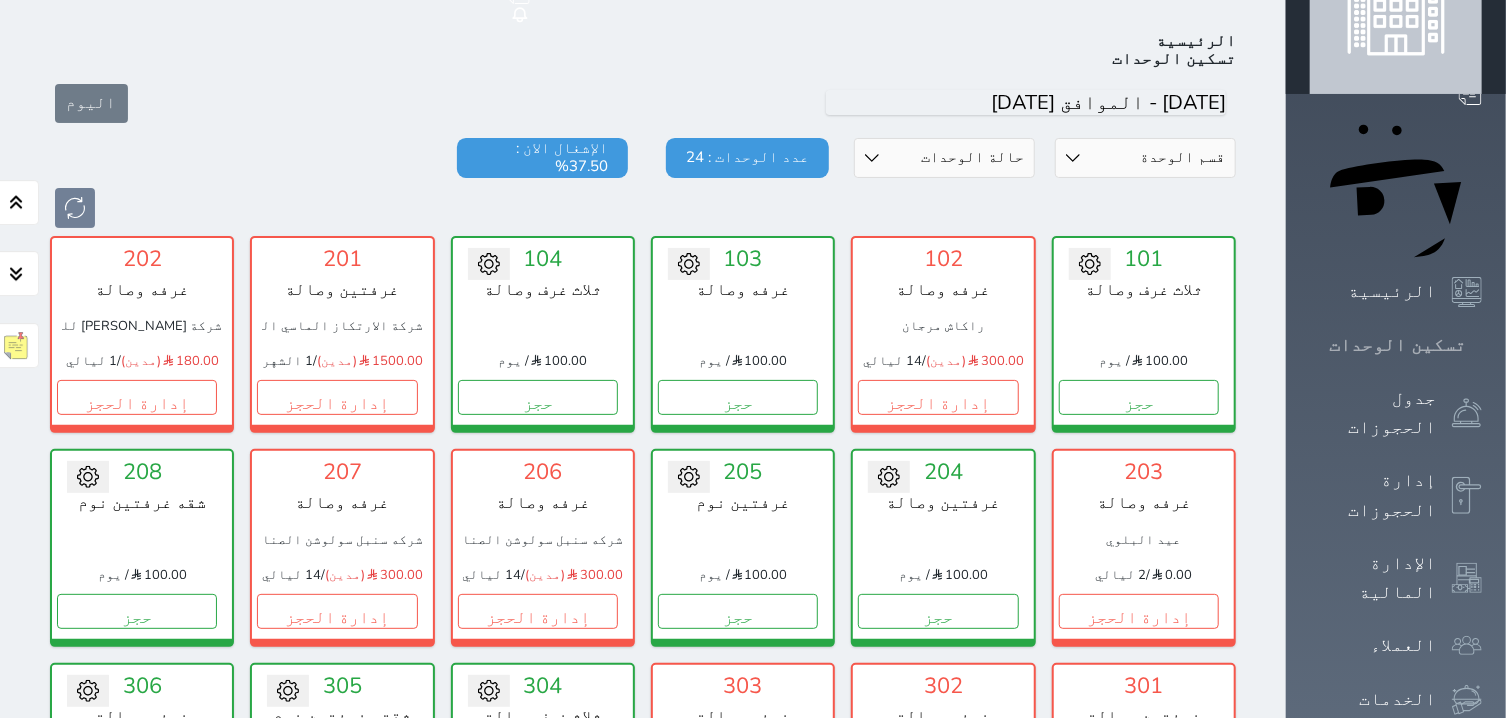 click 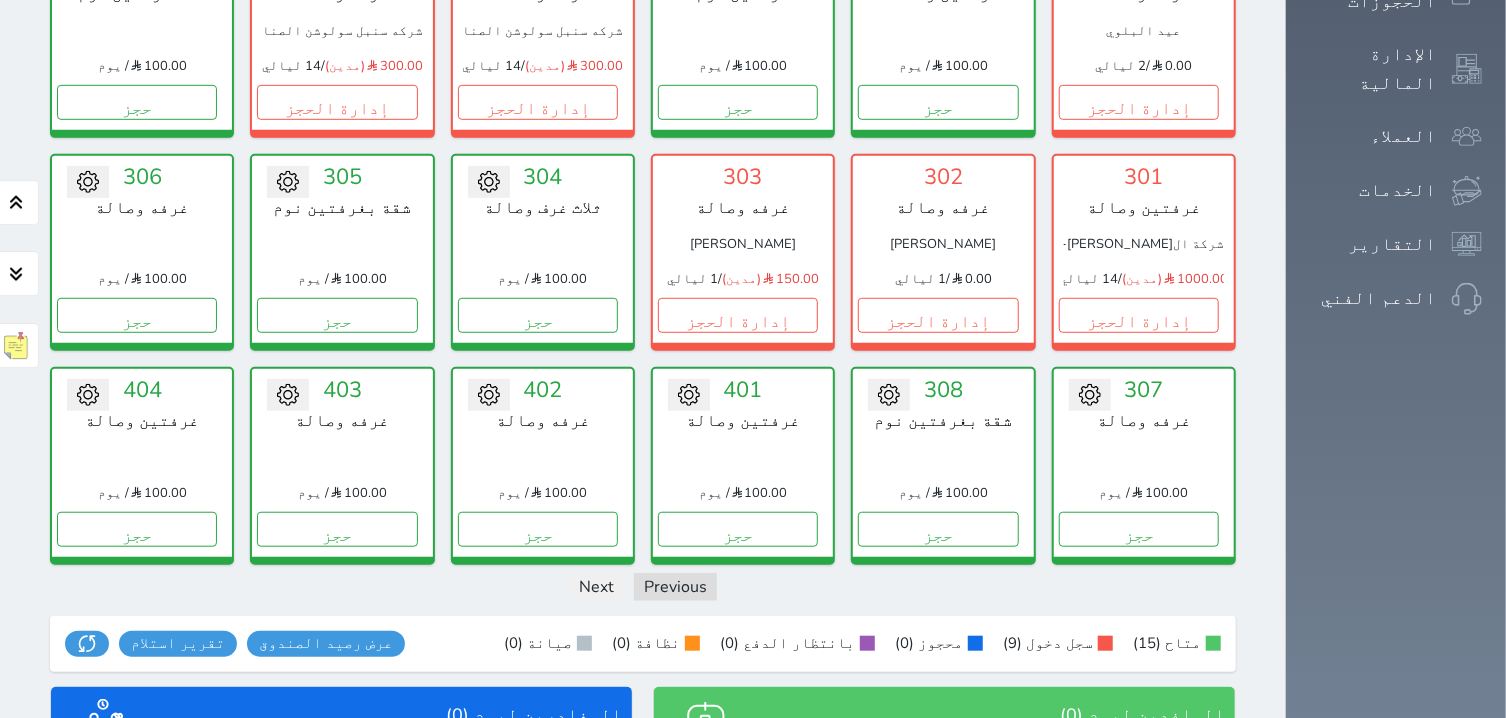 scroll, scrollTop: 840, scrollLeft: 0, axis: vertical 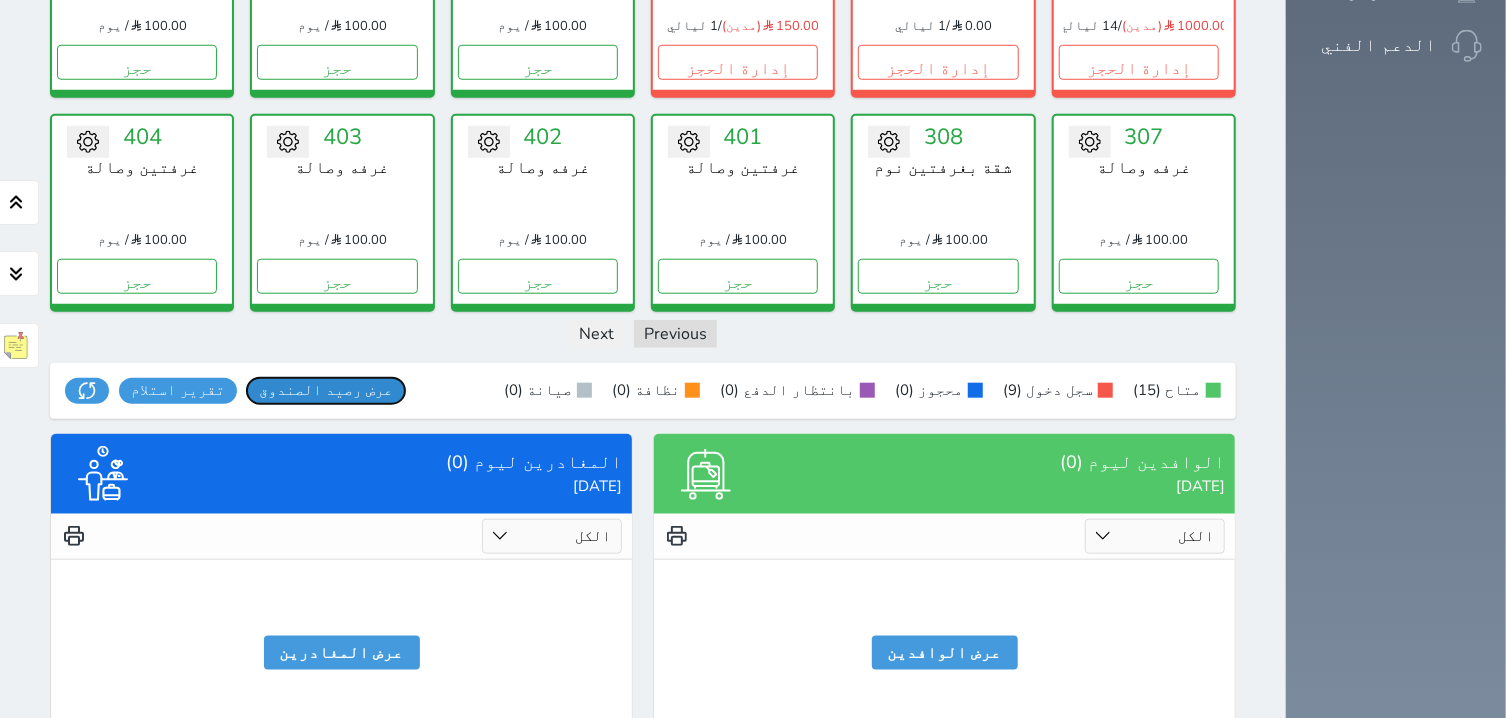 click on "عرض رصيد الصندوق" at bounding box center (326, 390) 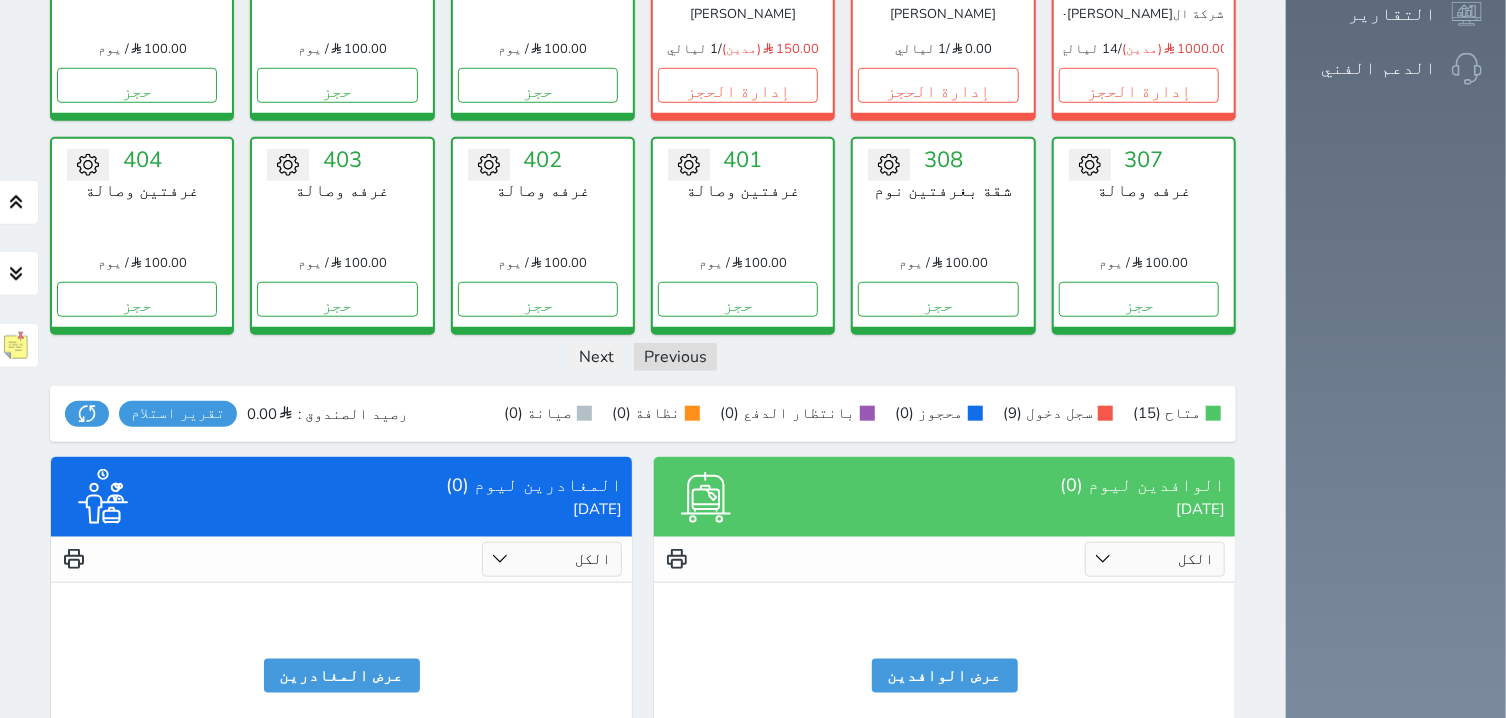 scroll, scrollTop: 840, scrollLeft: 0, axis: vertical 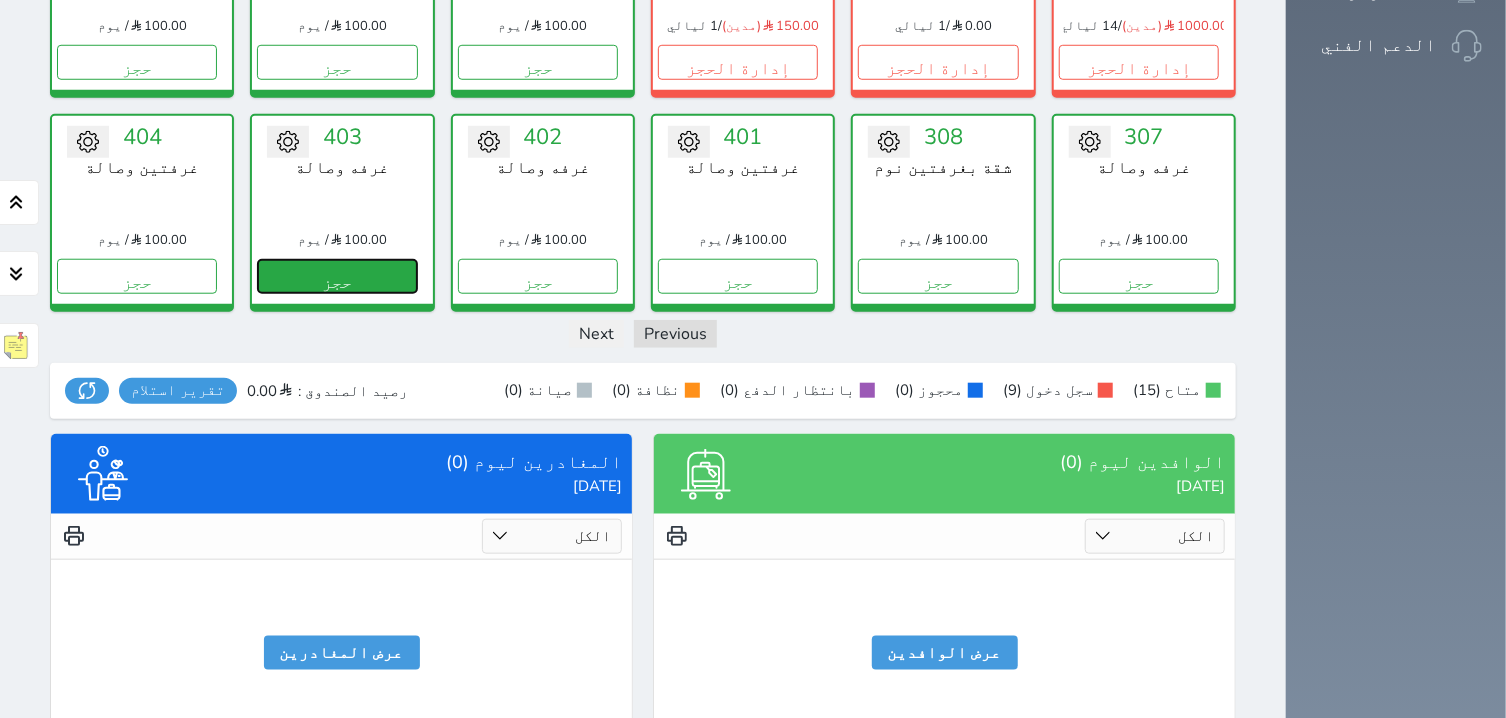 drag, startPoint x: 320, startPoint y: 213, endPoint x: 328, endPoint y: 222, distance: 12.0415945 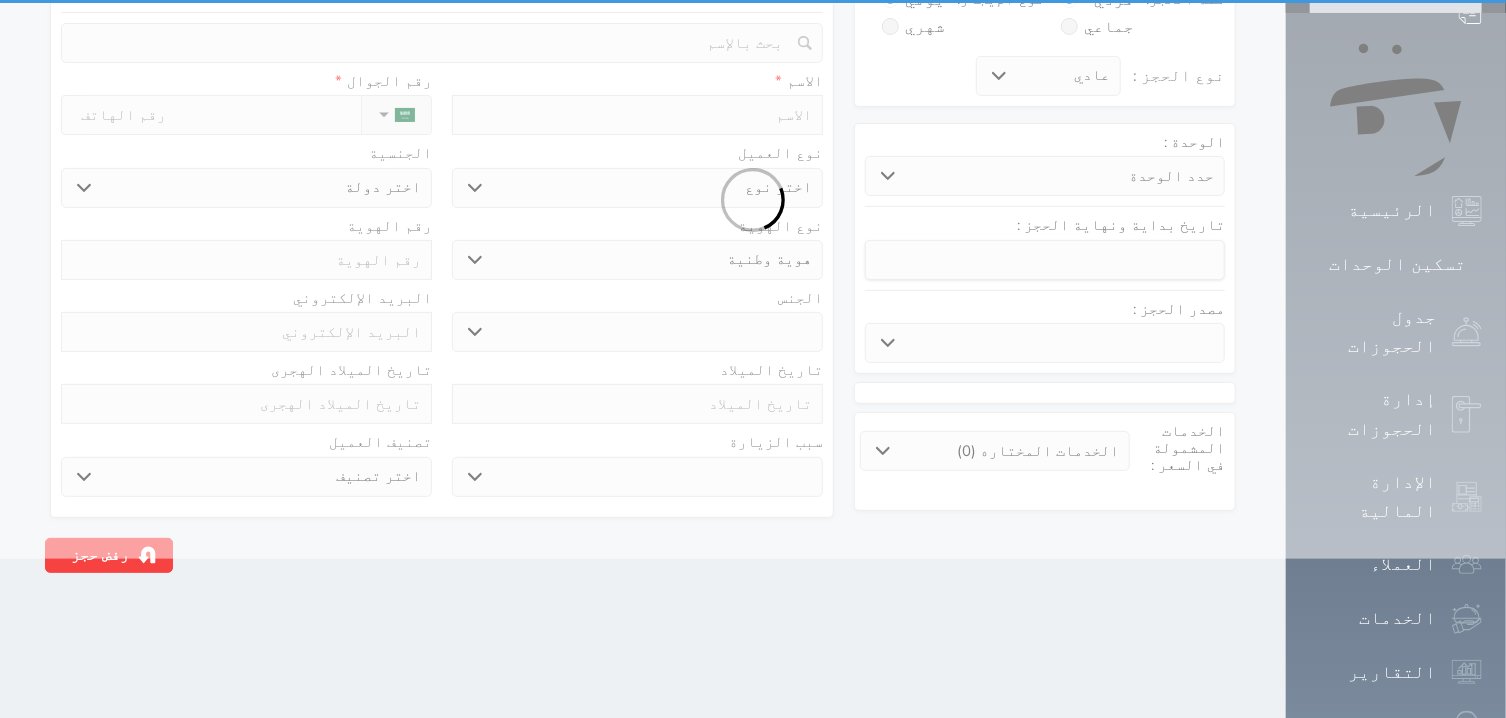scroll, scrollTop: 0, scrollLeft: 0, axis: both 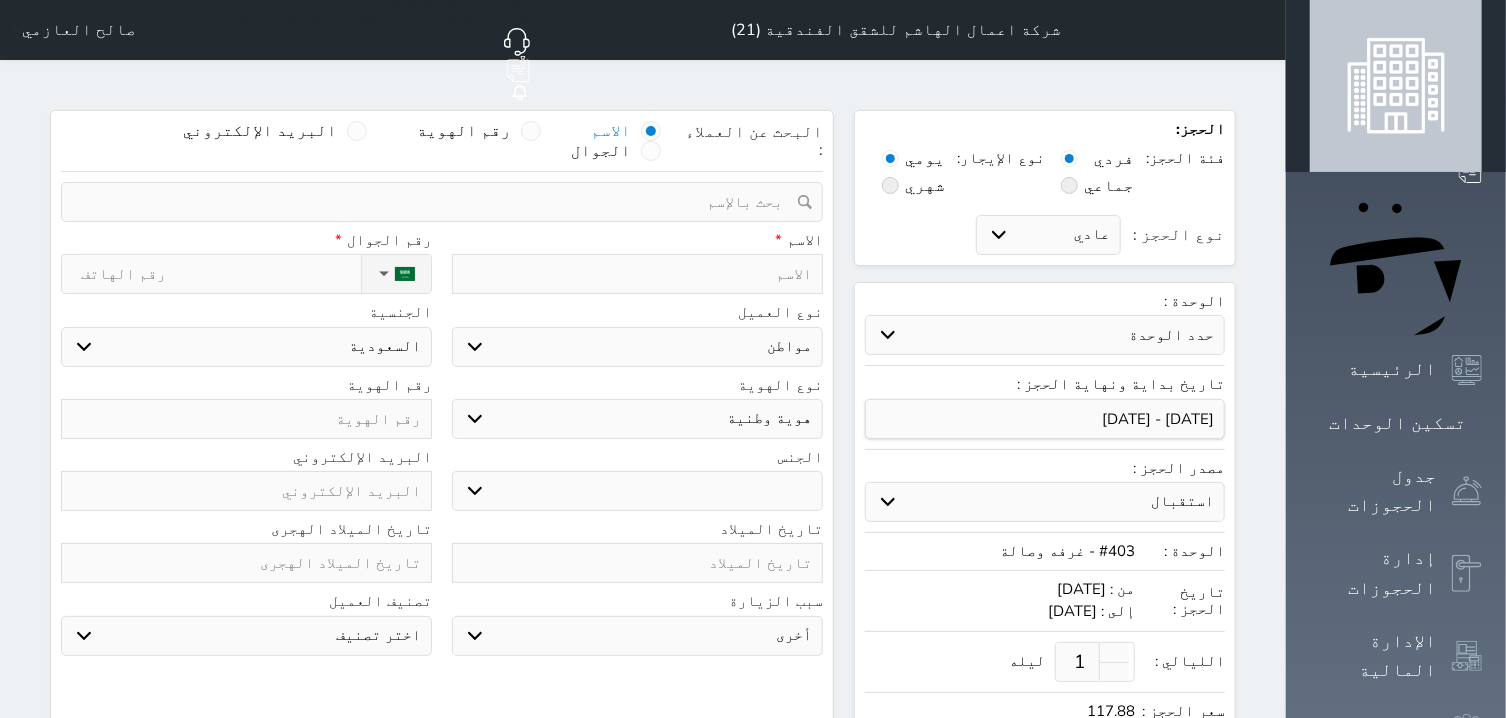 click at bounding box center [637, 274] 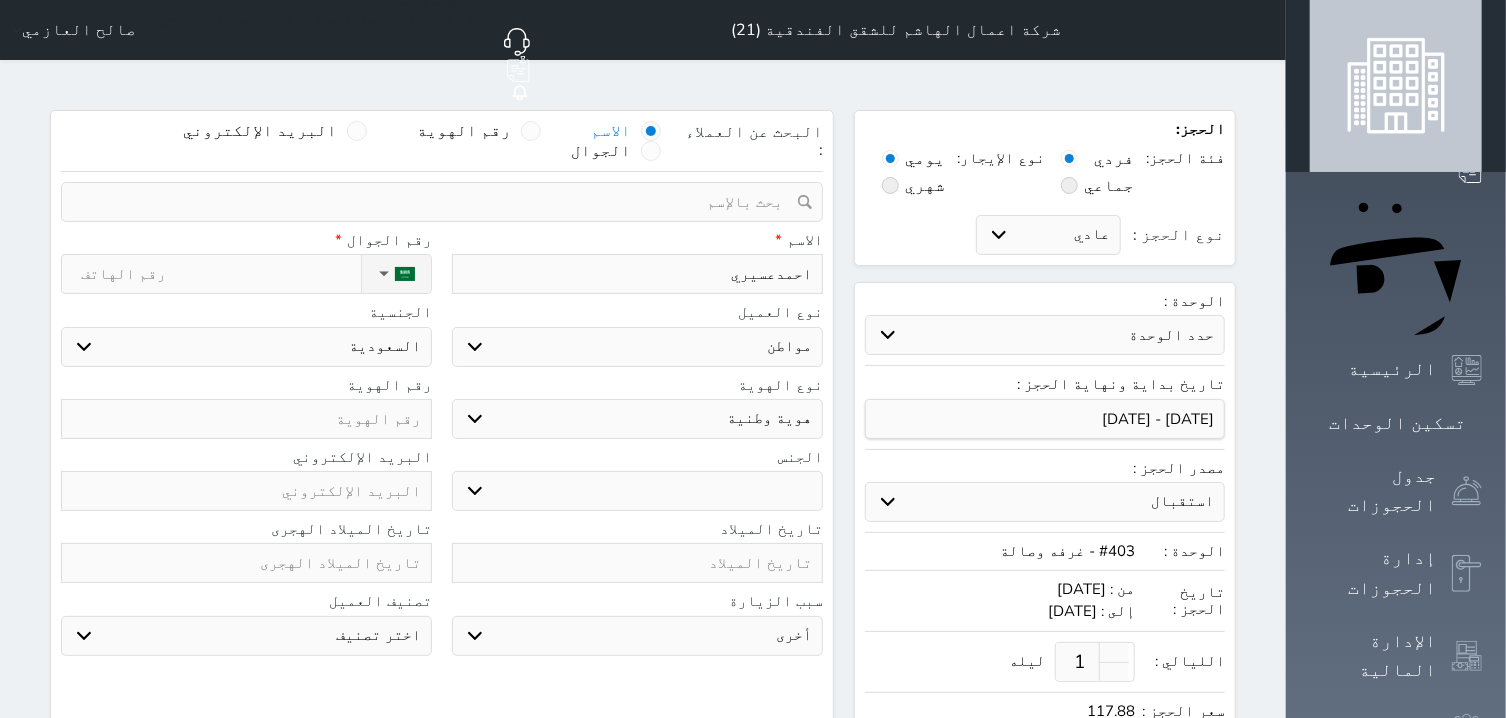 click on "نوع الحجز :" at bounding box center [221, 274] 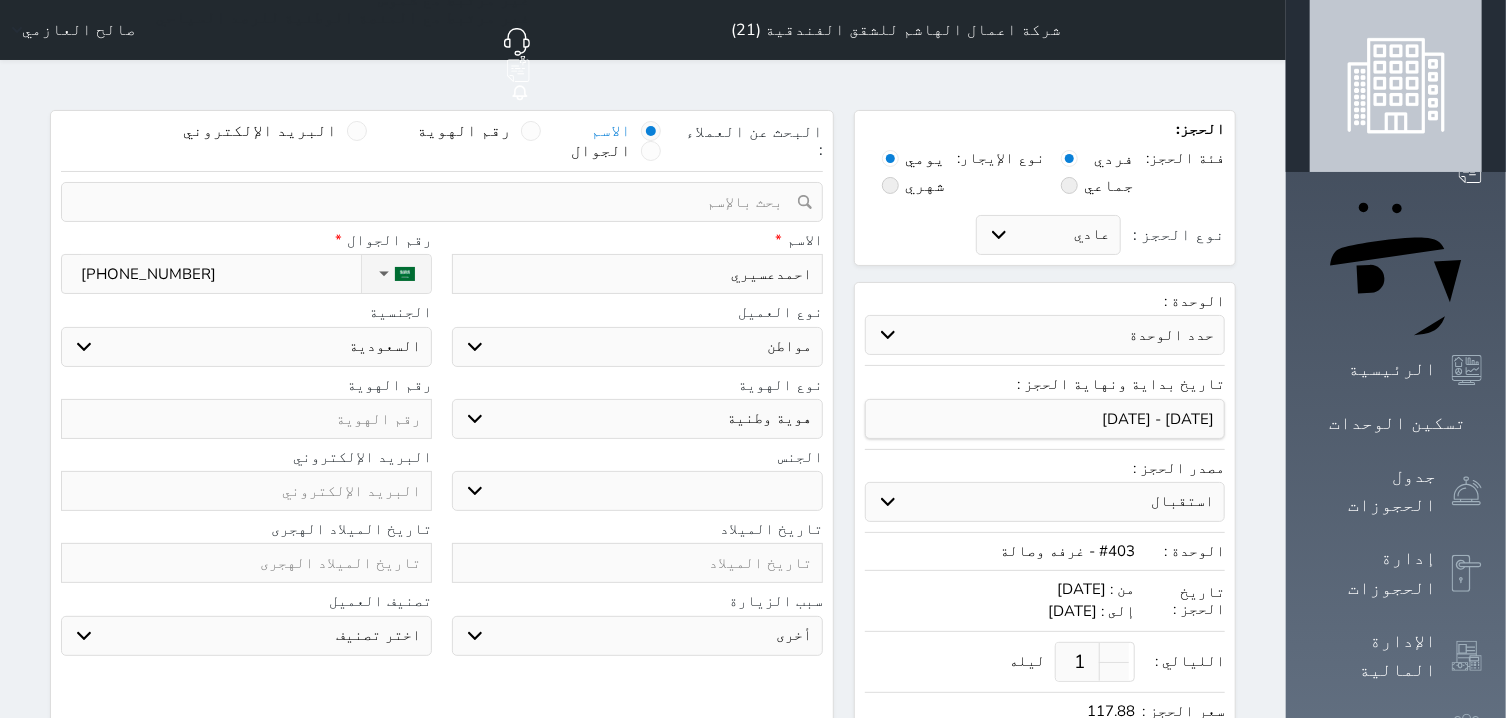 click at bounding box center [246, 419] 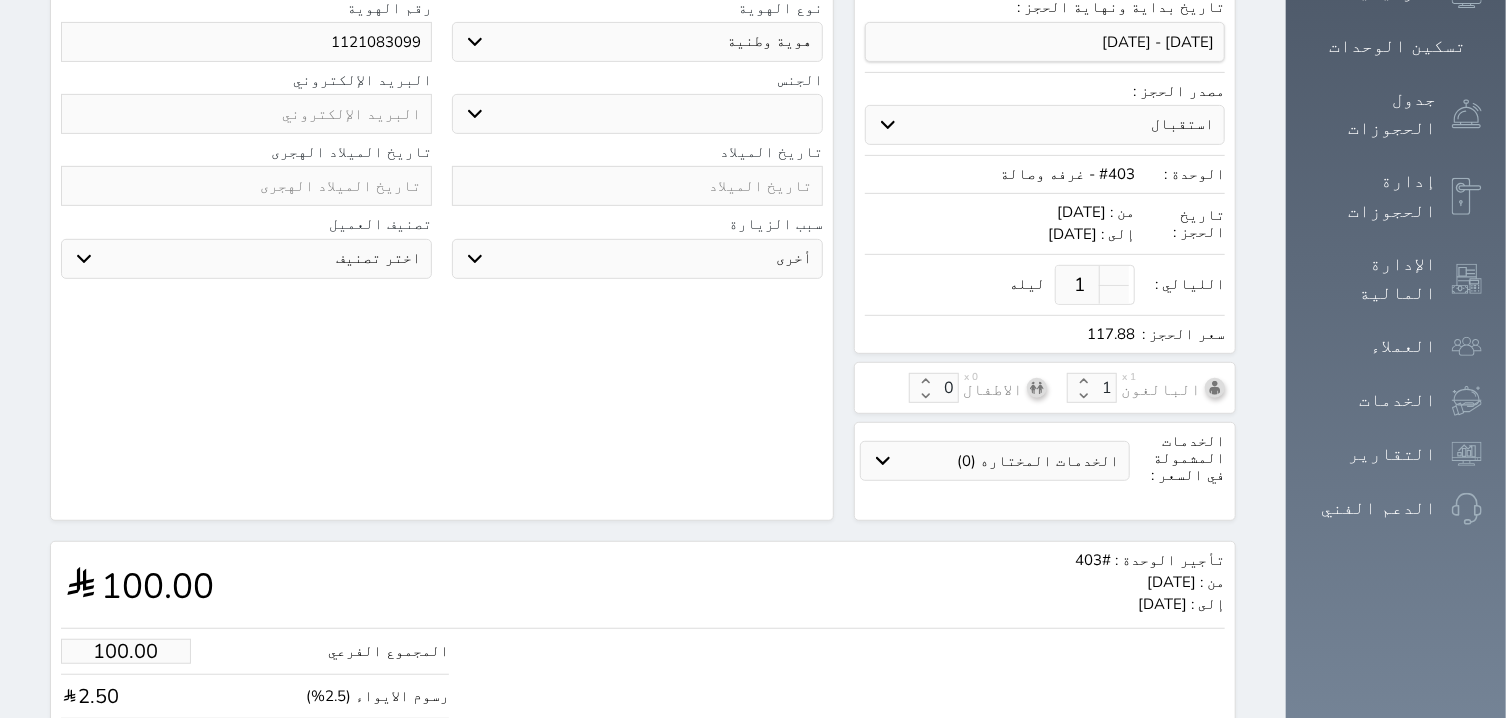 scroll, scrollTop: 509, scrollLeft: 0, axis: vertical 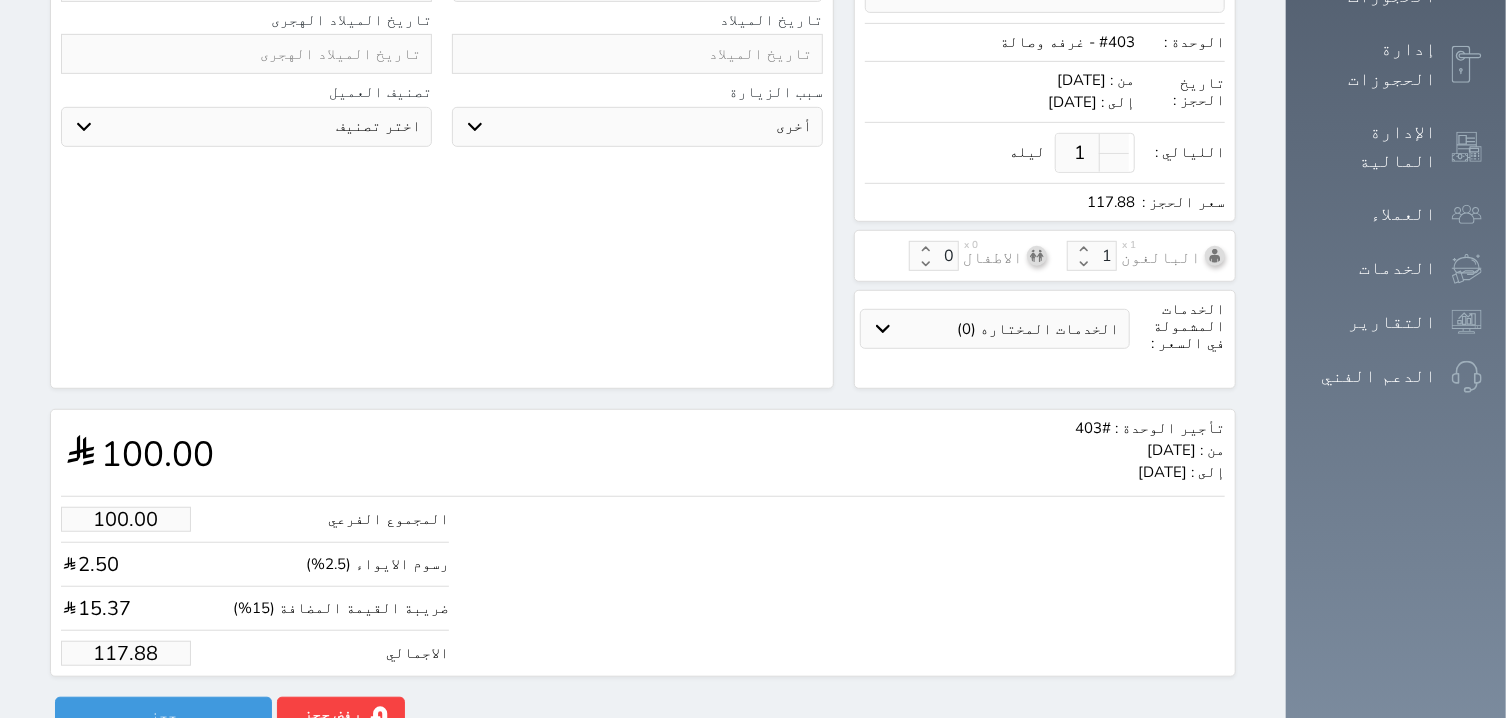 click on "117.88" at bounding box center (126, 653) 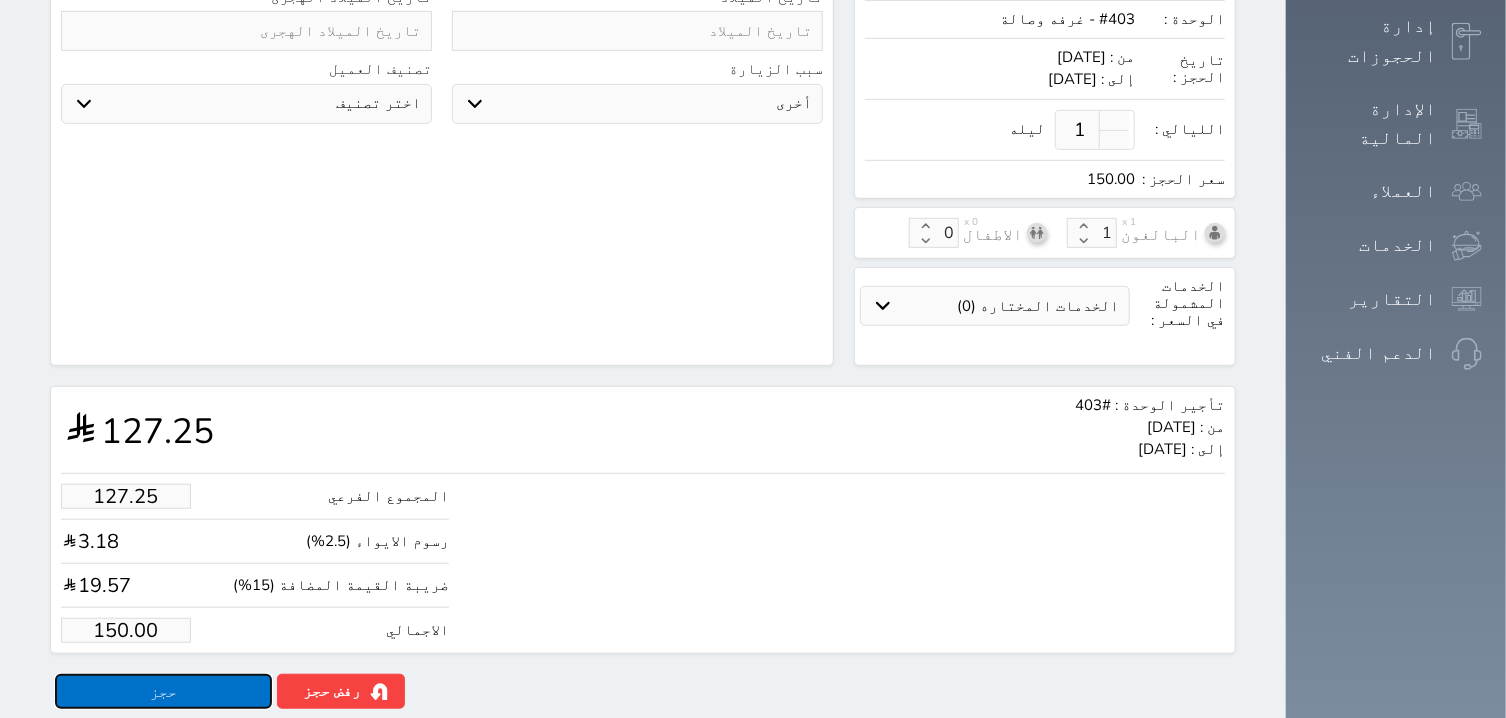 click on "حجز" at bounding box center (163, 691) 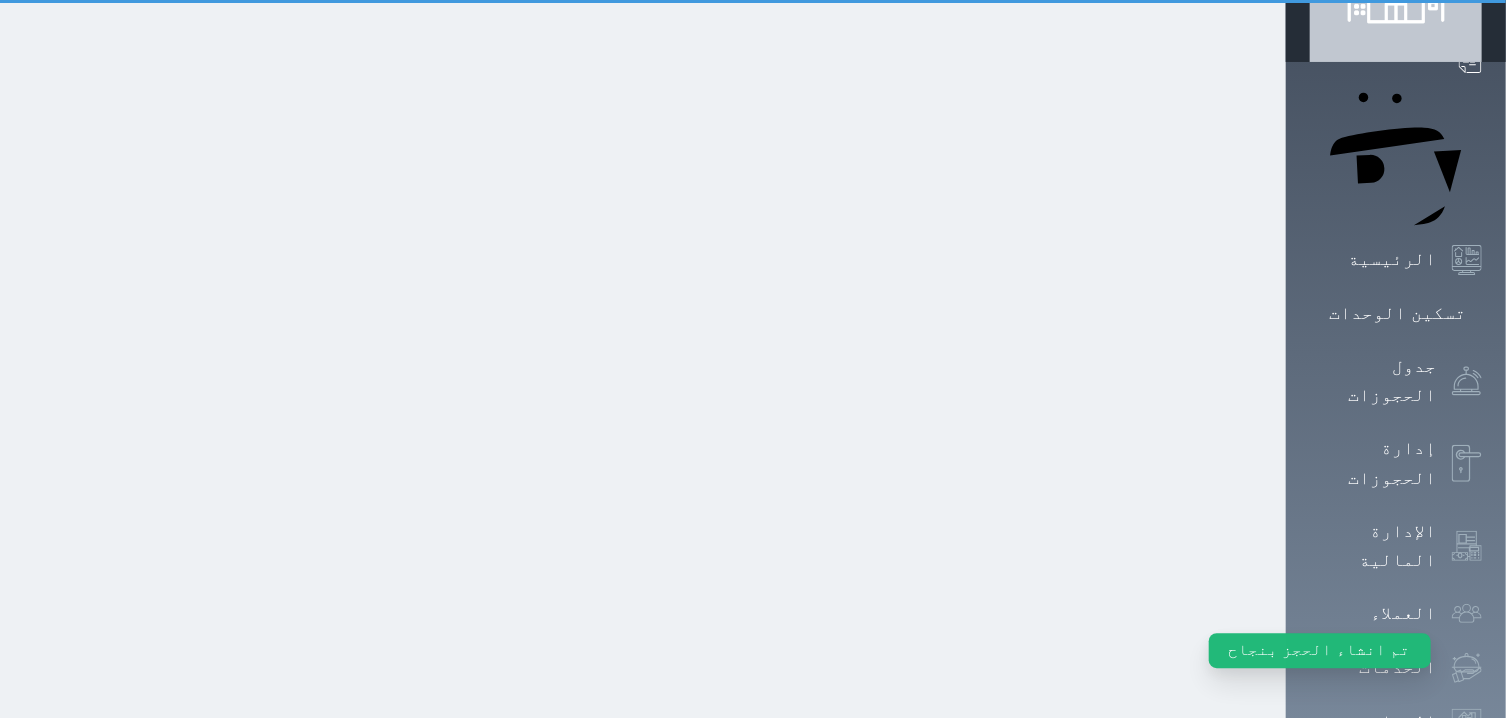 scroll, scrollTop: 0, scrollLeft: 0, axis: both 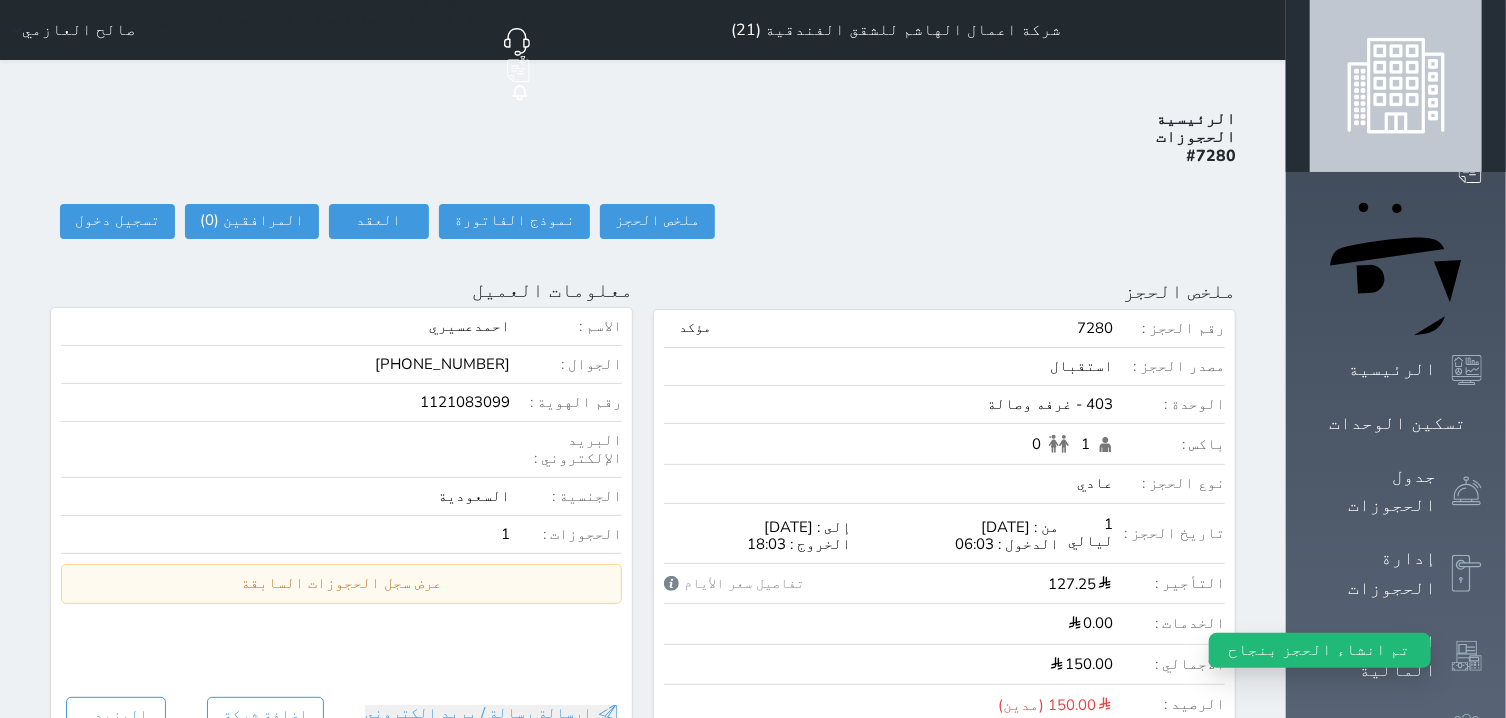 click on "معلومات العميل           تحديث العميل                 البحث عن العملاء :        الاسم       رقم الهوية       البريد الإلكتروني       ال[PERSON_NAME] [PHONE_NUMBER]     تغيير العميل                الاسم *   احمدعسيري   رقم الجوال *       ▼     [GEOGRAPHIC_DATA] ([GEOGRAPHIC_DATA])   +93   [GEOGRAPHIC_DATA] ([GEOGRAPHIC_DATA])   +355   [GEOGRAPHIC_DATA] ([GEOGRAPHIC_DATA])   +213   [US_STATE]   +1684   [GEOGRAPHIC_DATA]   +376   [GEOGRAPHIC_DATA]   +244   [GEOGRAPHIC_DATA]   +1264   [GEOGRAPHIC_DATA]   +1268   [GEOGRAPHIC_DATA]   +54   [GEOGRAPHIC_DATA] ([GEOGRAPHIC_DATA])   +374   [GEOGRAPHIC_DATA]   +297   [GEOGRAPHIC_DATA]   +61   [GEOGRAPHIC_DATA] ([GEOGRAPHIC_DATA])   +43   [GEOGRAPHIC_DATA] ([GEOGRAPHIC_DATA])   +994   [GEOGRAPHIC_DATA]   +1242   [GEOGRAPHIC_DATA] (‫[GEOGRAPHIC_DATA])   +973   [GEOGRAPHIC_DATA] ([GEOGRAPHIC_DATA])   +880   [GEOGRAPHIC_DATA]   +1246   [GEOGRAPHIC_DATA] ([GEOGRAPHIC_DATA])   +375   [GEOGRAPHIC_DATA] ([GEOGRAPHIC_DATA])   +32   [GEOGRAPHIC_DATA]   +501   [GEOGRAPHIC_DATA] ([GEOGRAPHIC_DATA])   +229   [GEOGRAPHIC_DATA]   +1441   [GEOGRAPHIC_DATA] (འབྲུག)" at bounding box center [341, 718] 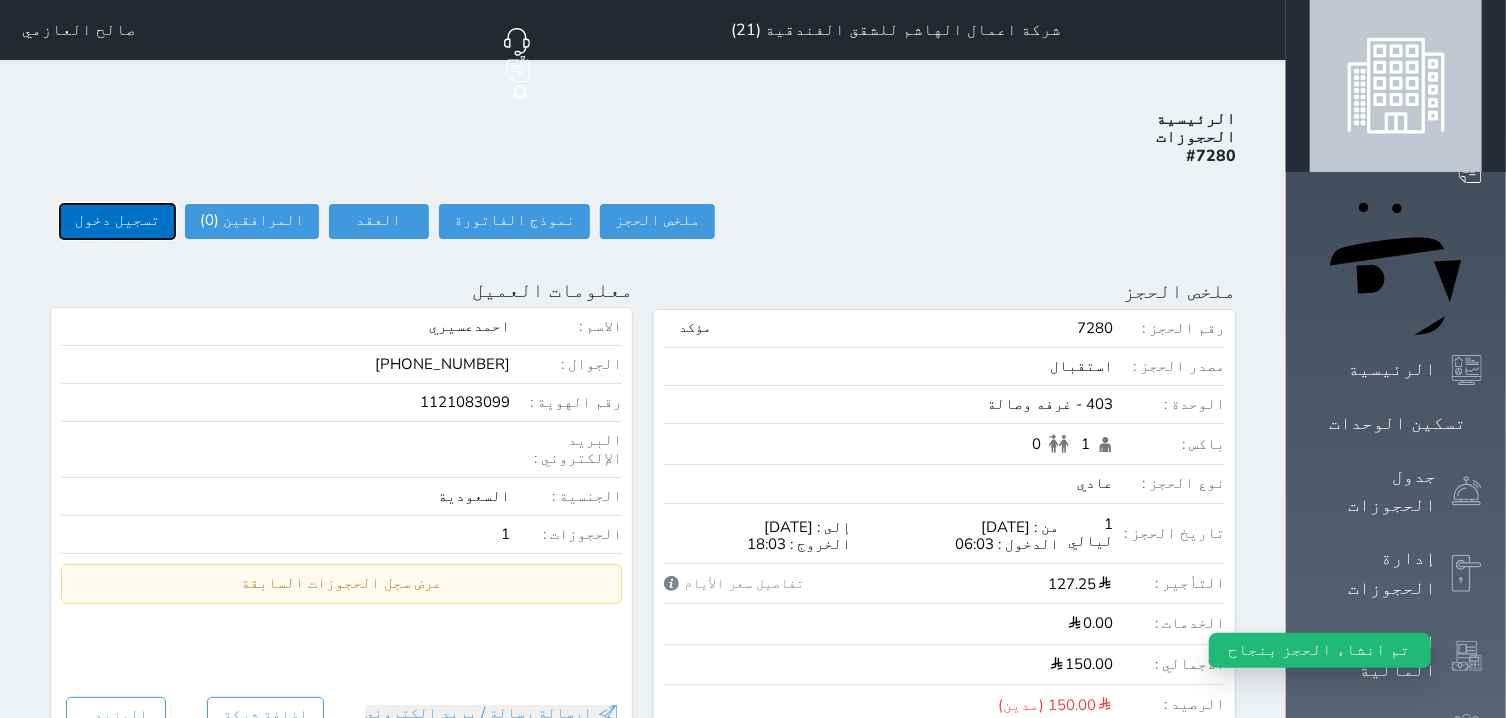 click on "تسجيل دخول" at bounding box center [117, 221] 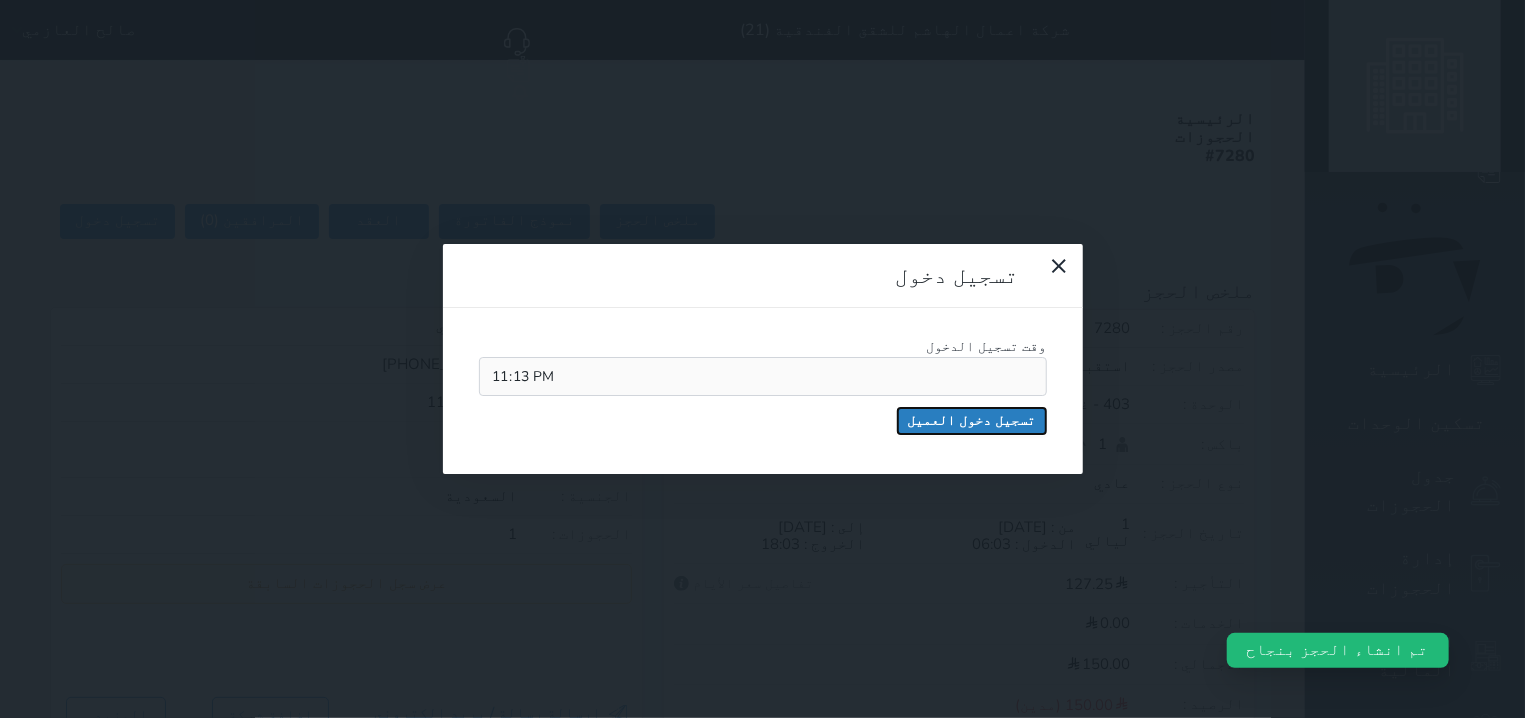 click on "تسجيل دخول العميل" at bounding box center (972, 421) 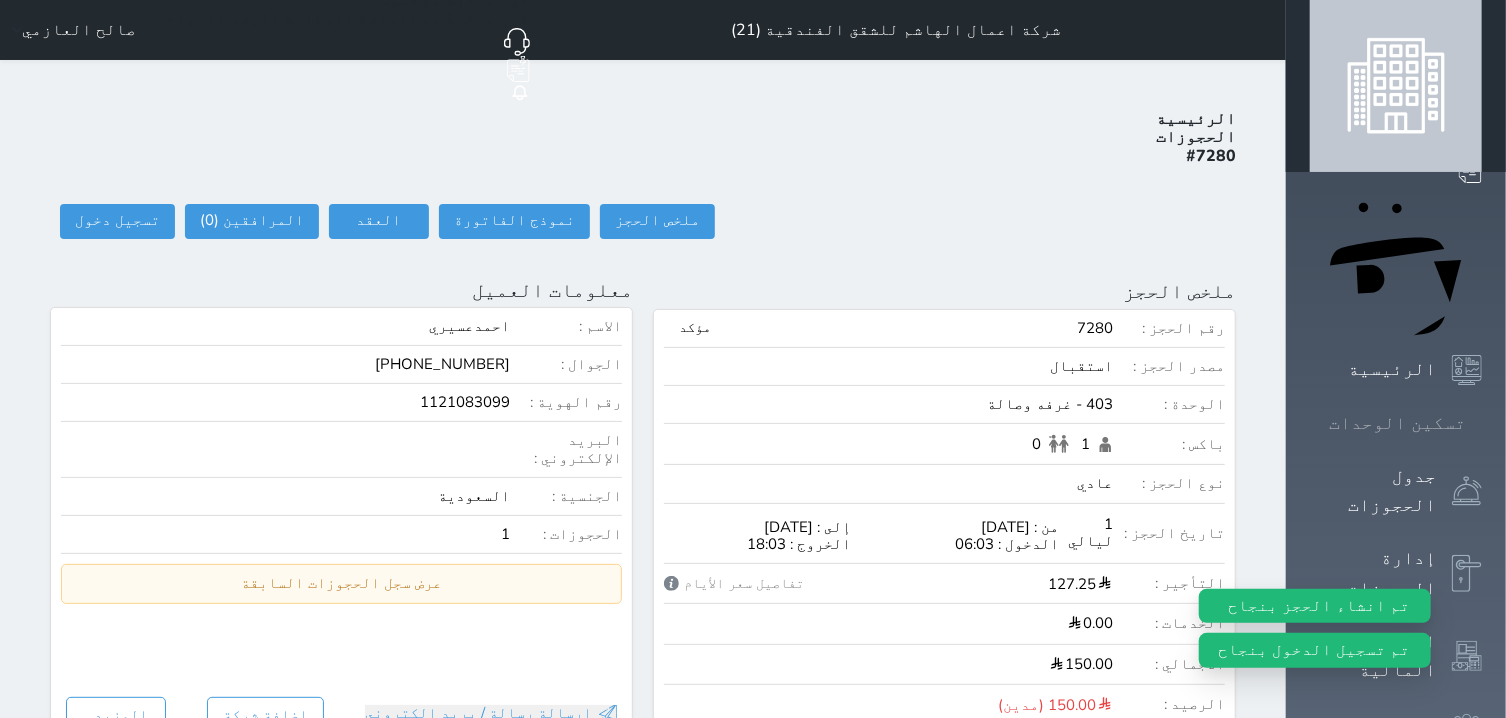 click 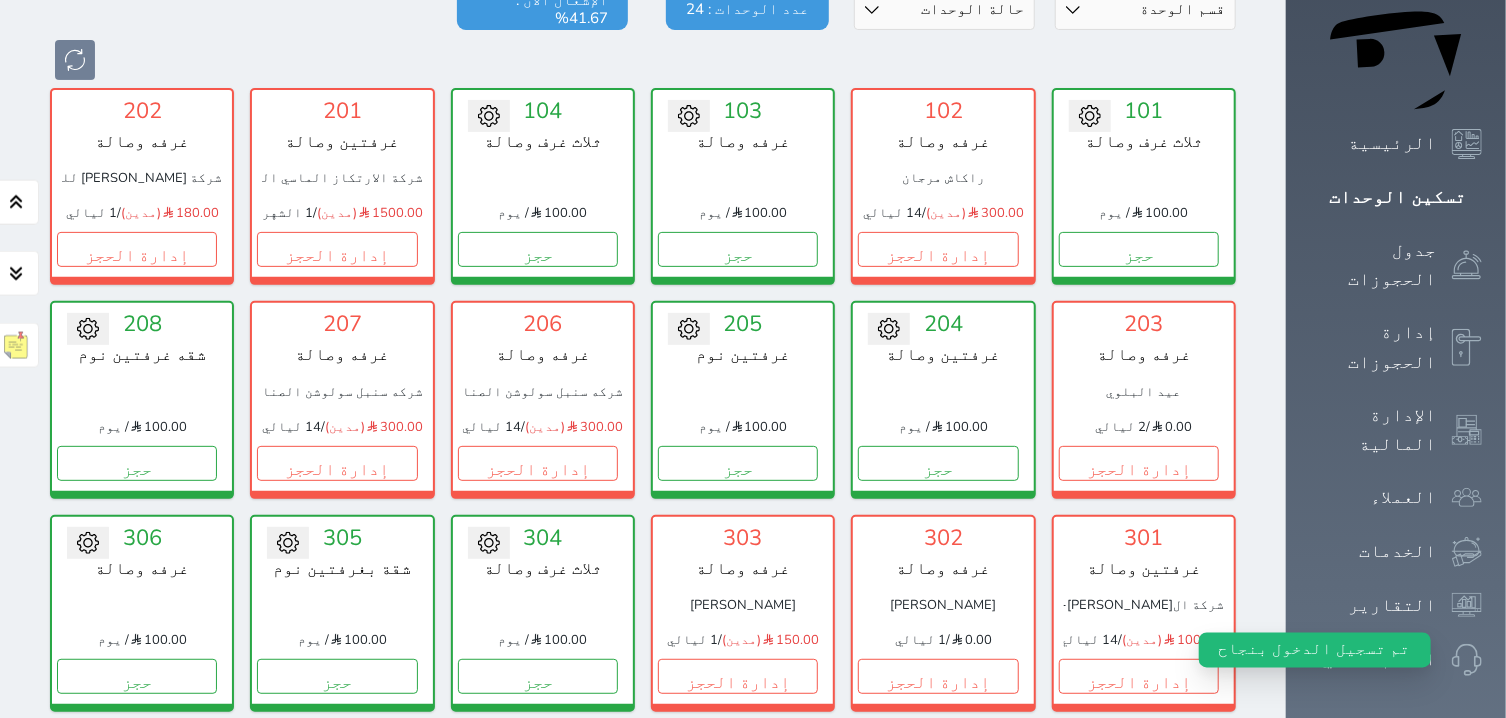 scroll, scrollTop: 481, scrollLeft: 0, axis: vertical 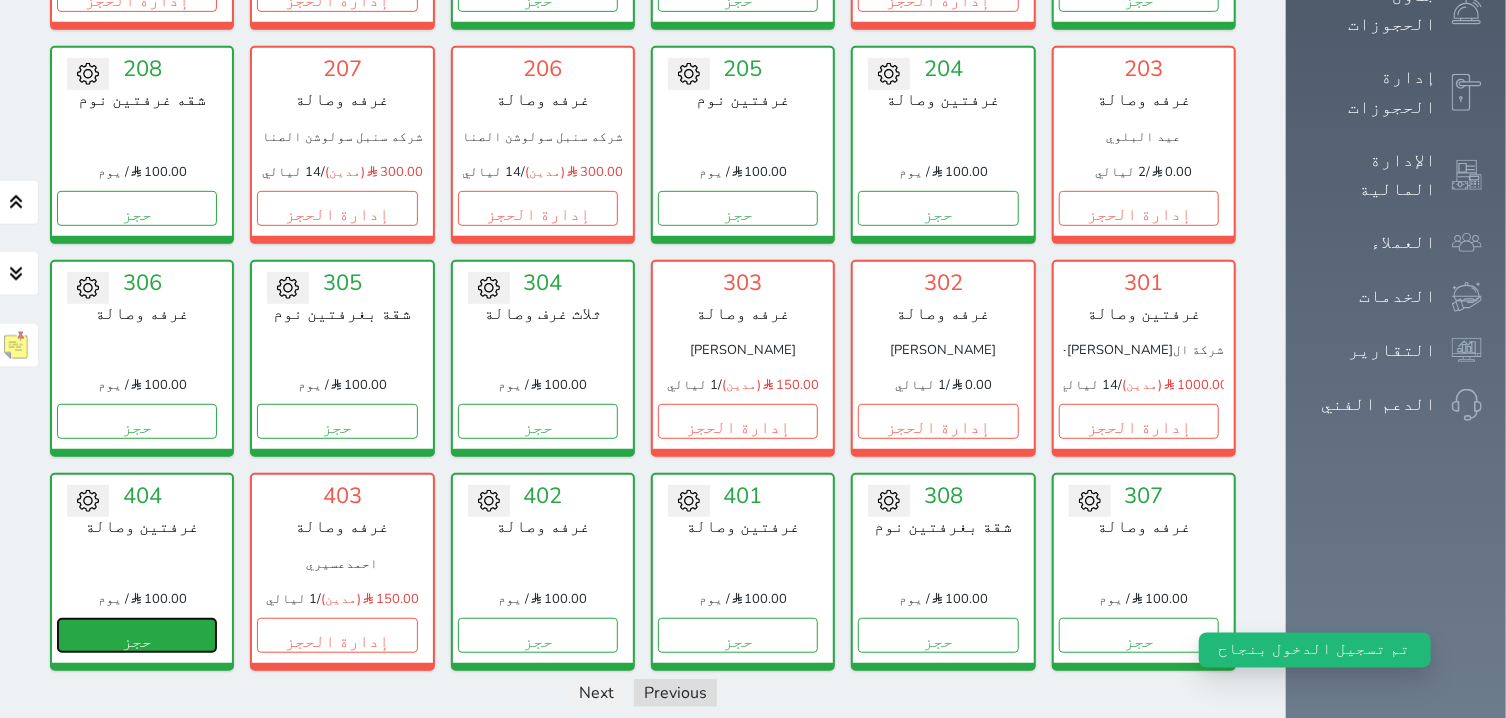 click on "حجز" at bounding box center [137, 635] 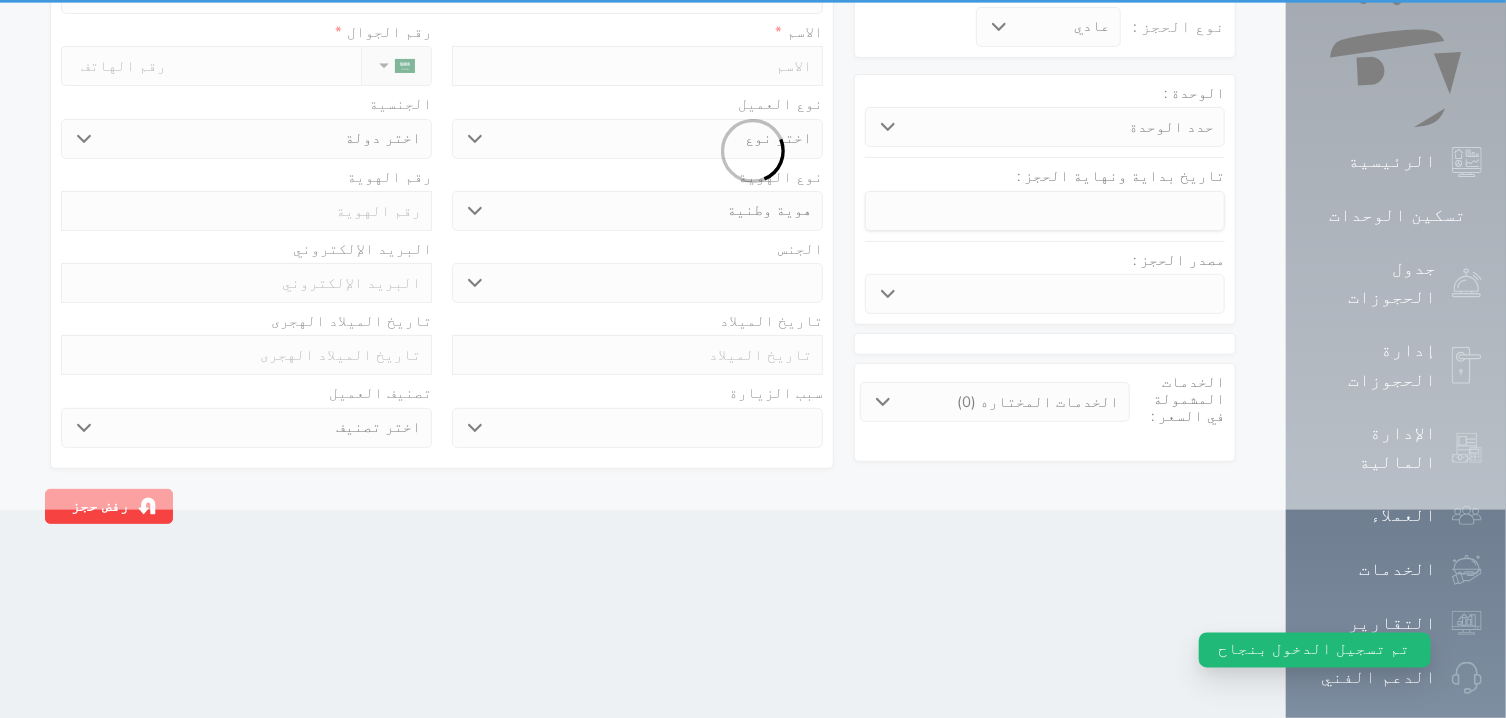scroll, scrollTop: 0, scrollLeft: 0, axis: both 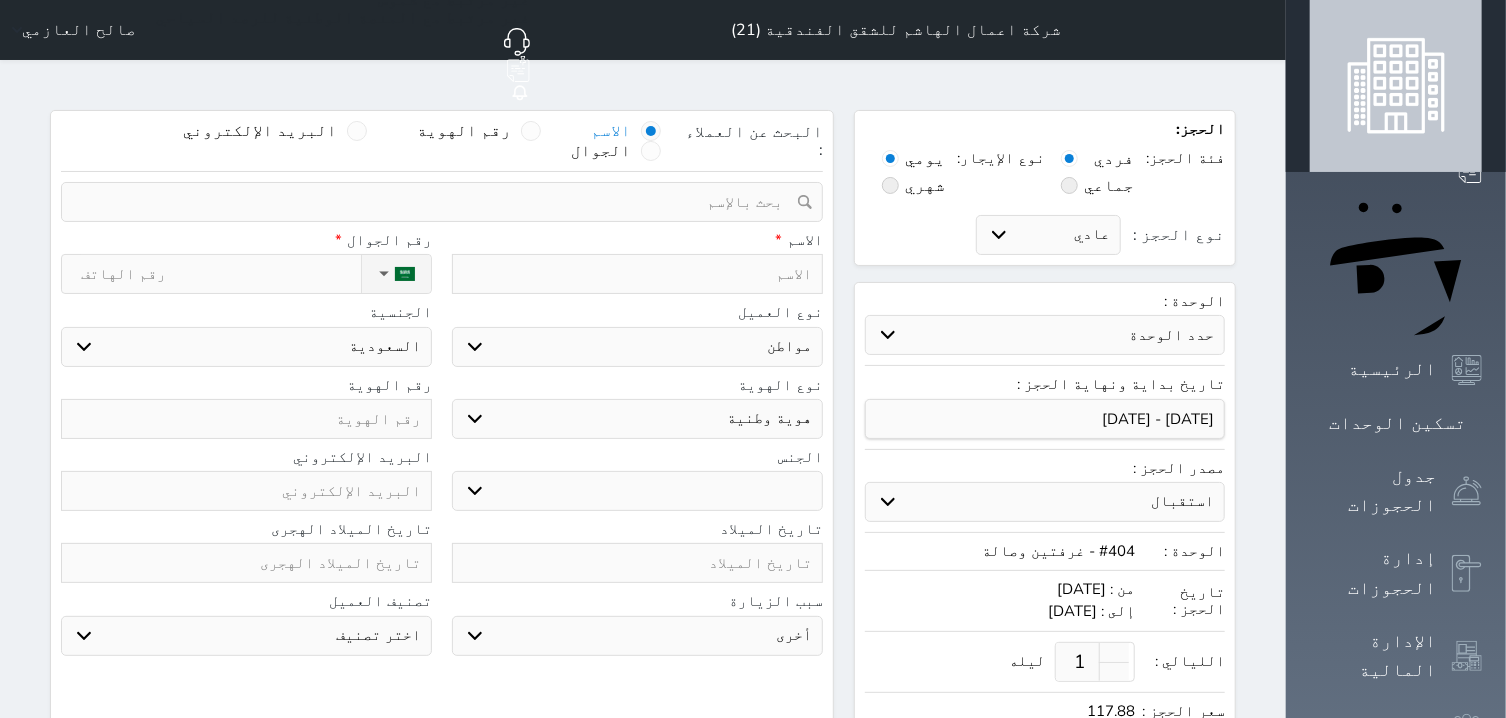 click at bounding box center [637, 274] 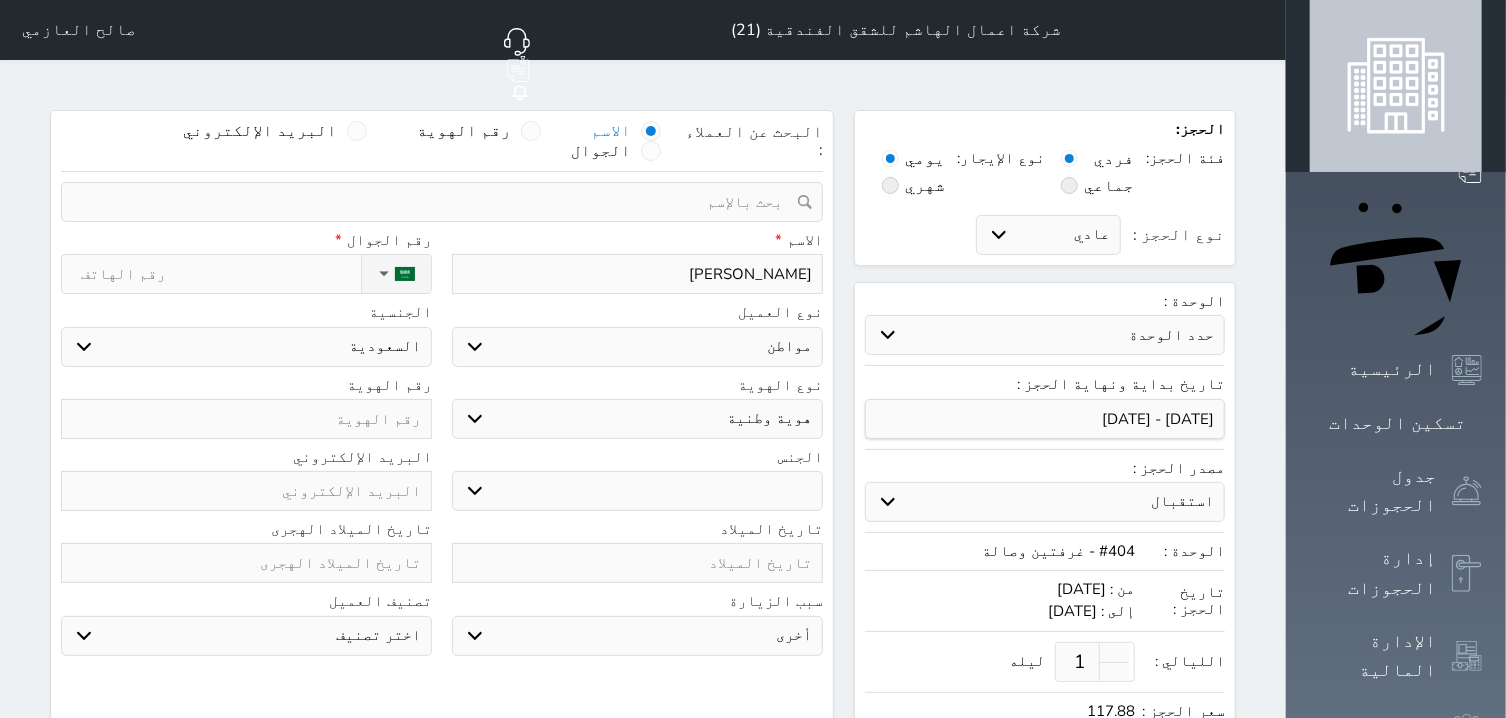 click on "نوع الحجز :" at bounding box center [221, 274] 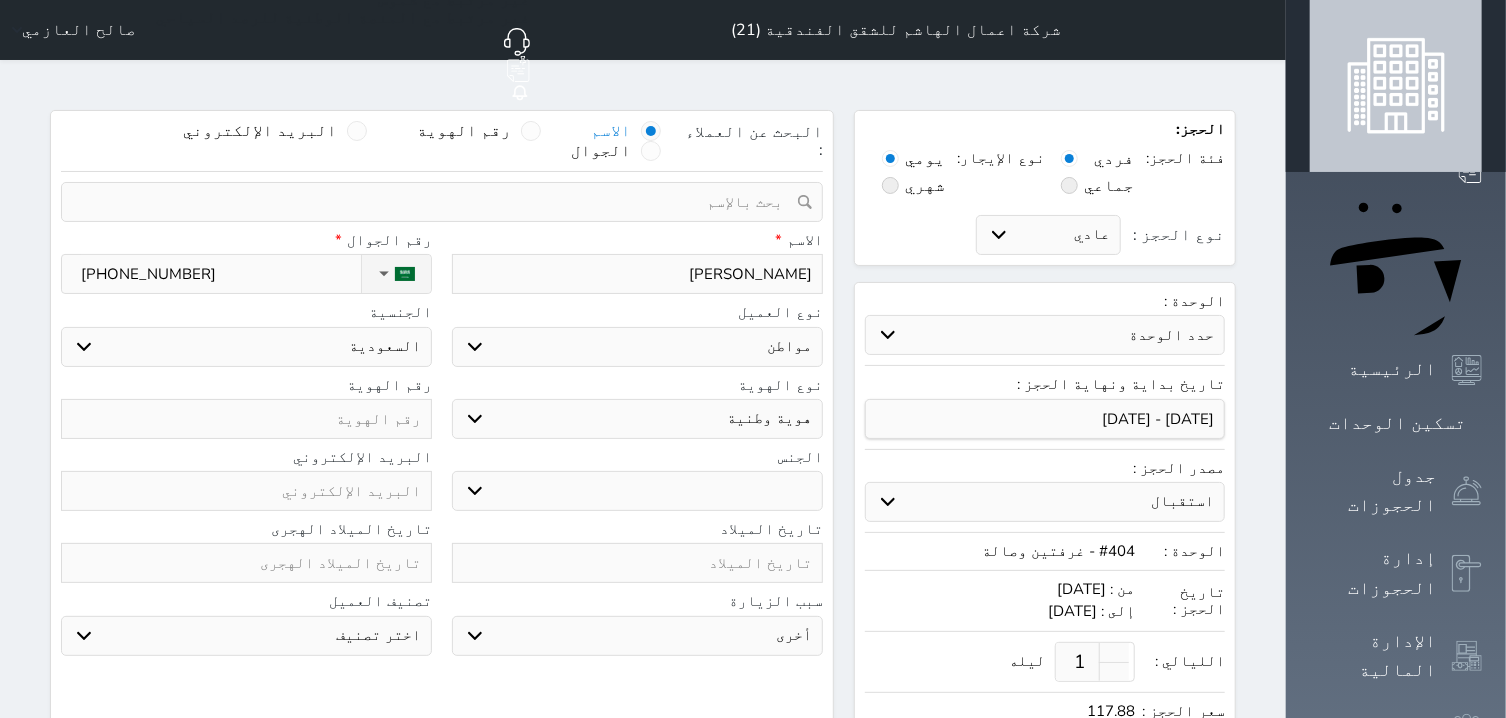 click at bounding box center (246, 419) 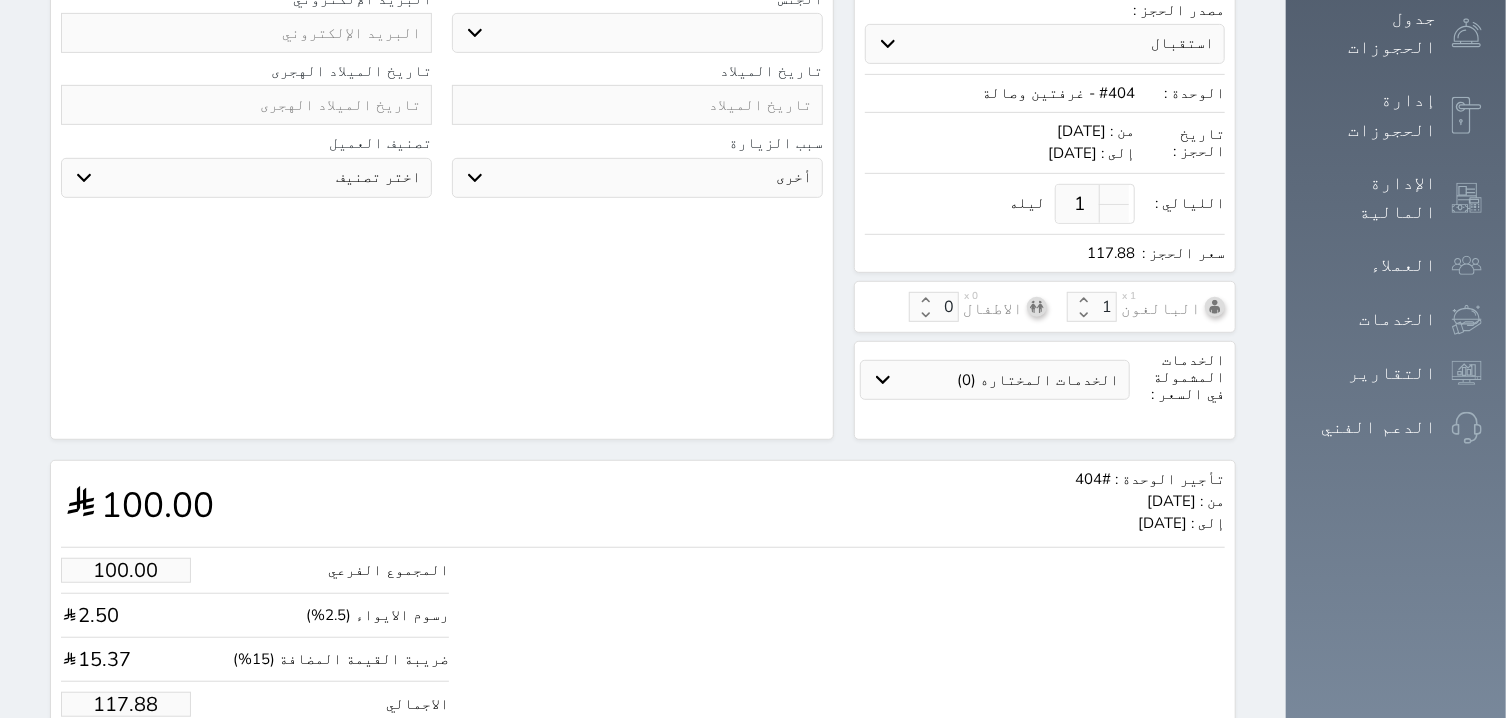 scroll, scrollTop: 509, scrollLeft: 0, axis: vertical 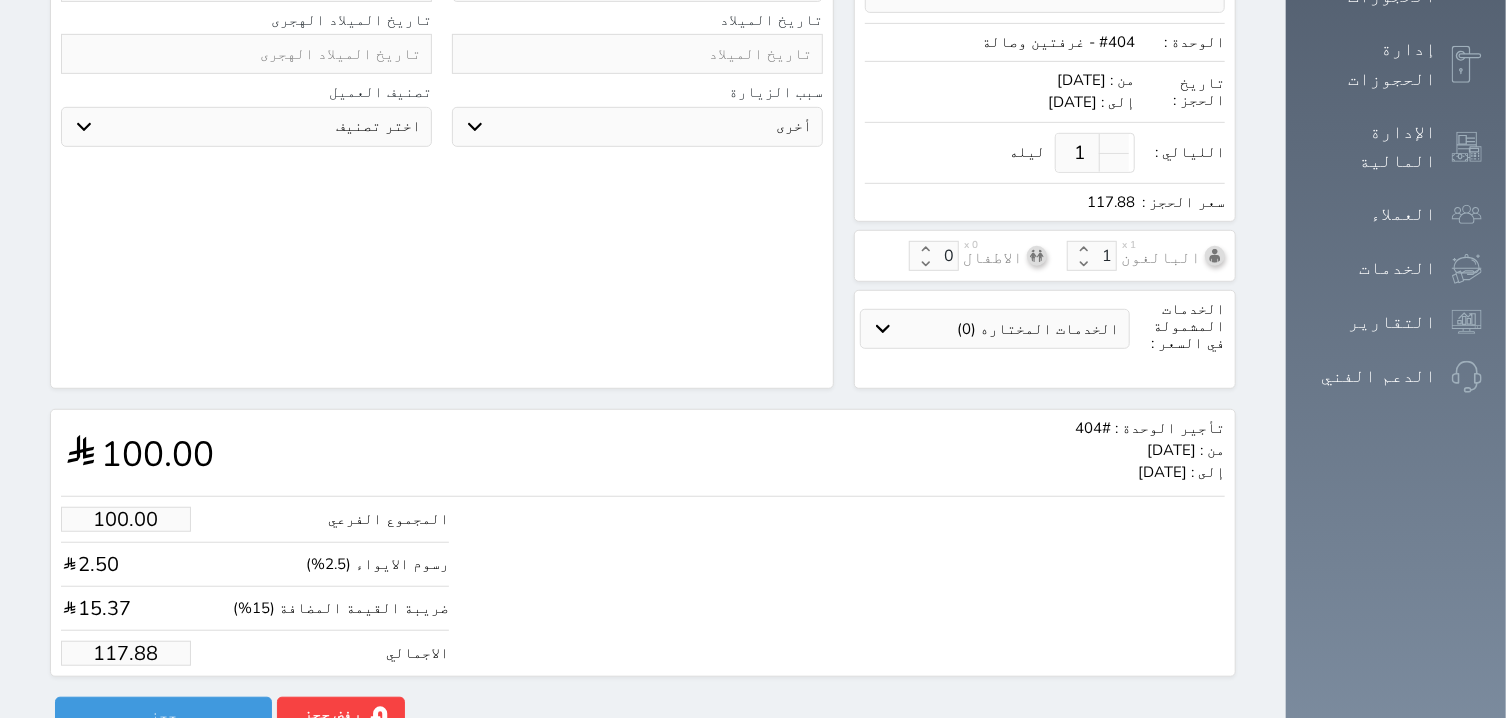 click on "117.88" at bounding box center [126, 653] 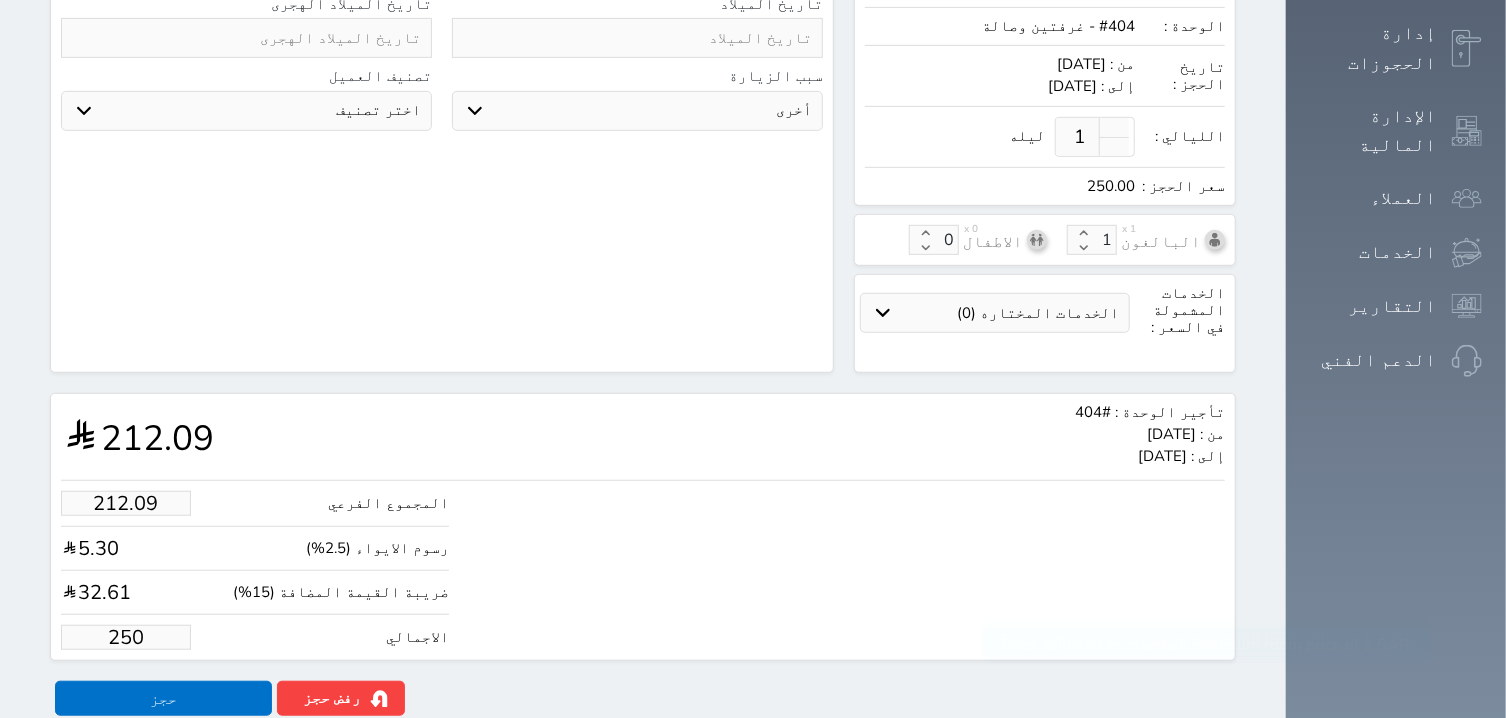 scroll, scrollTop: 532, scrollLeft: 0, axis: vertical 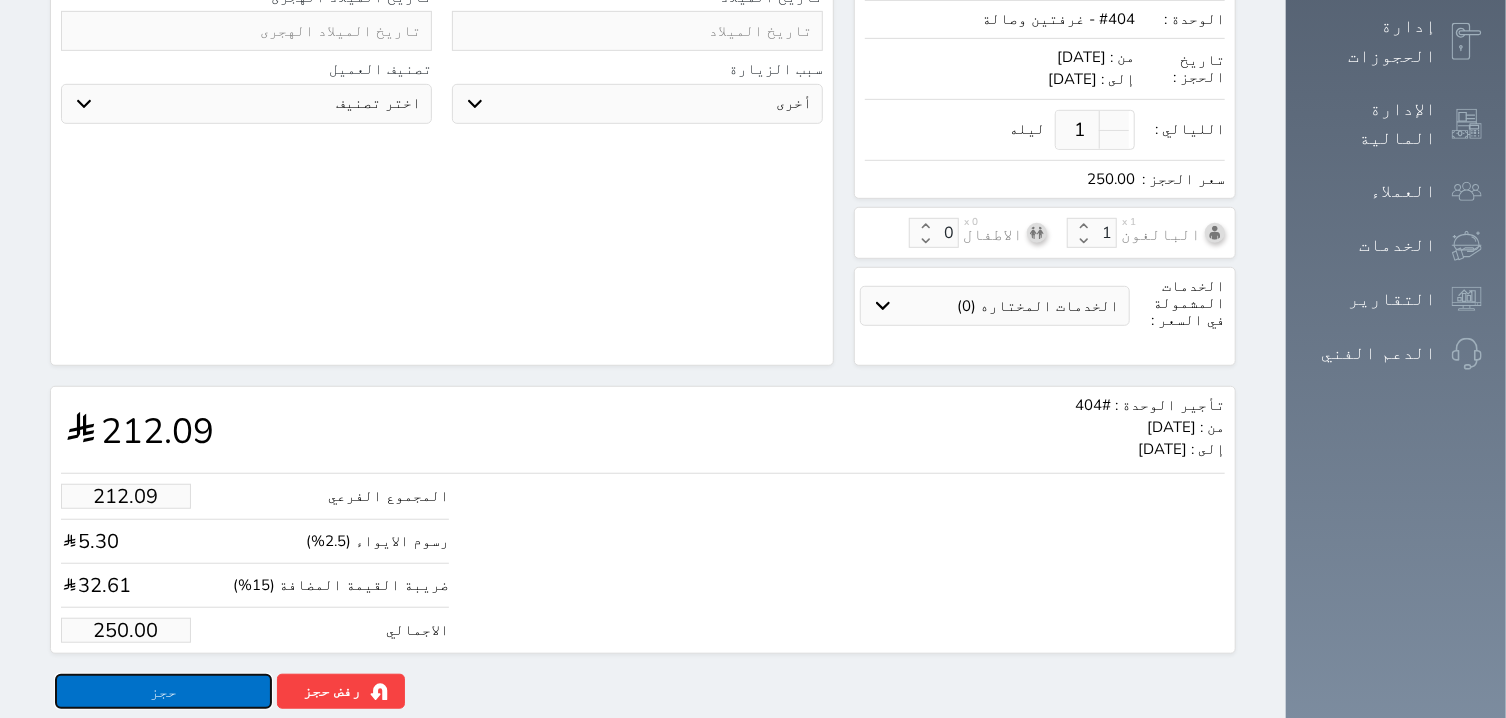 click on "حجز" at bounding box center (163, 691) 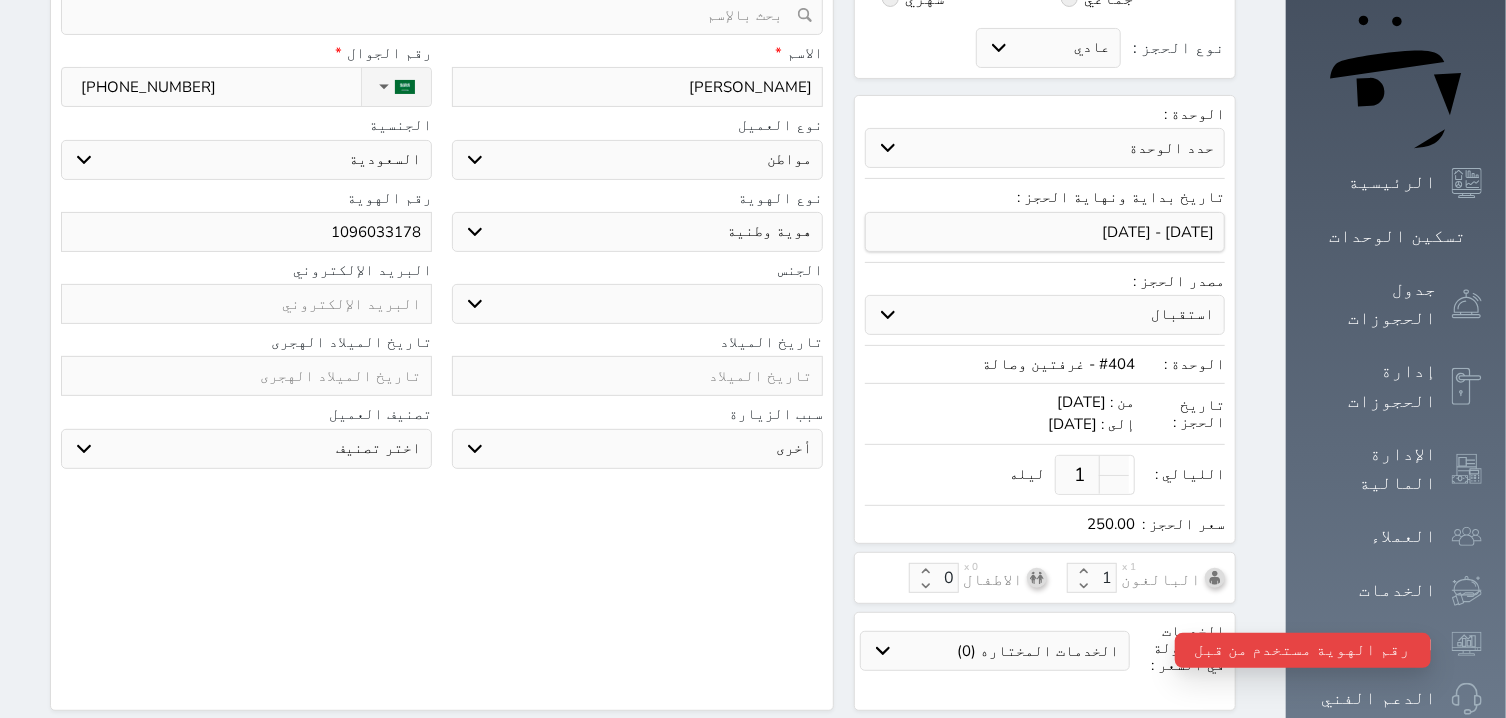 drag, startPoint x: 319, startPoint y: 183, endPoint x: 448, endPoint y: 175, distance: 129.24782 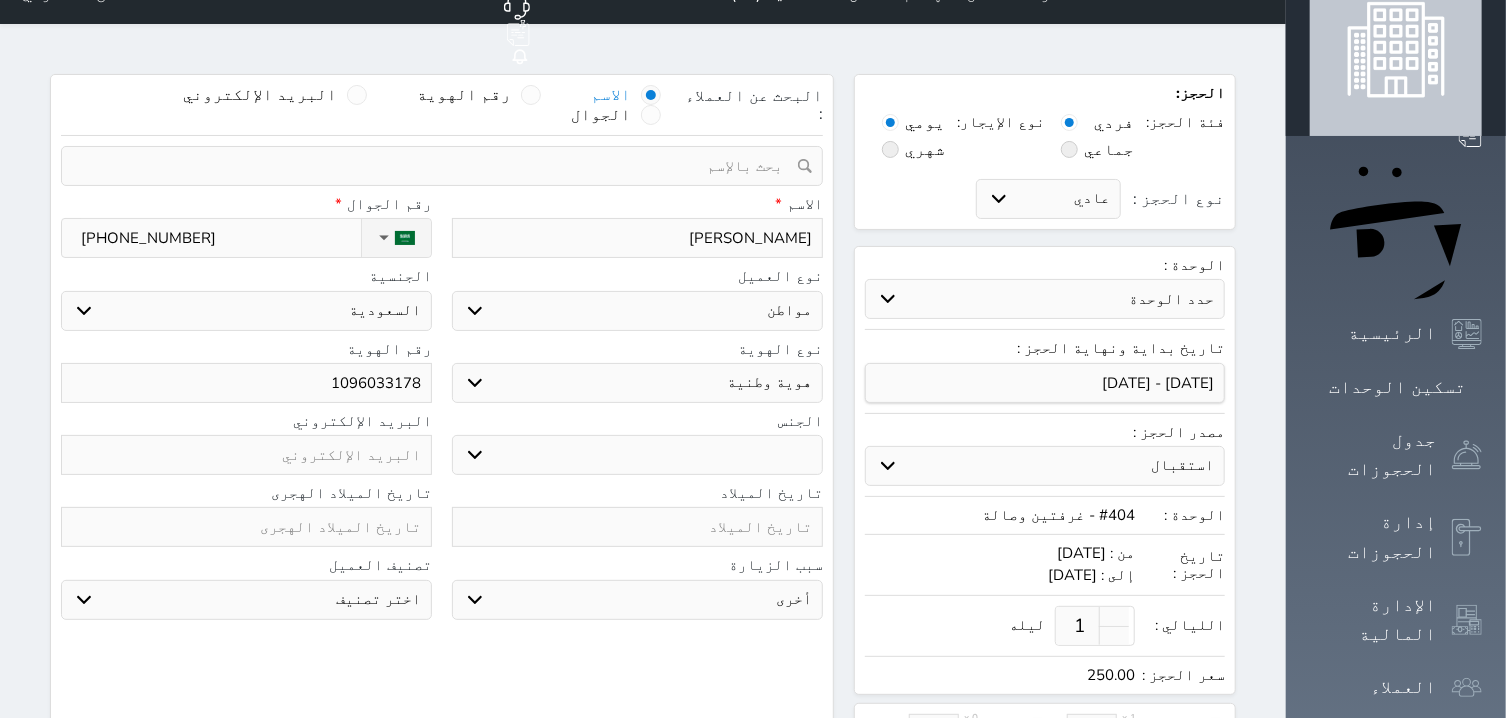 scroll, scrollTop: 0, scrollLeft: 0, axis: both 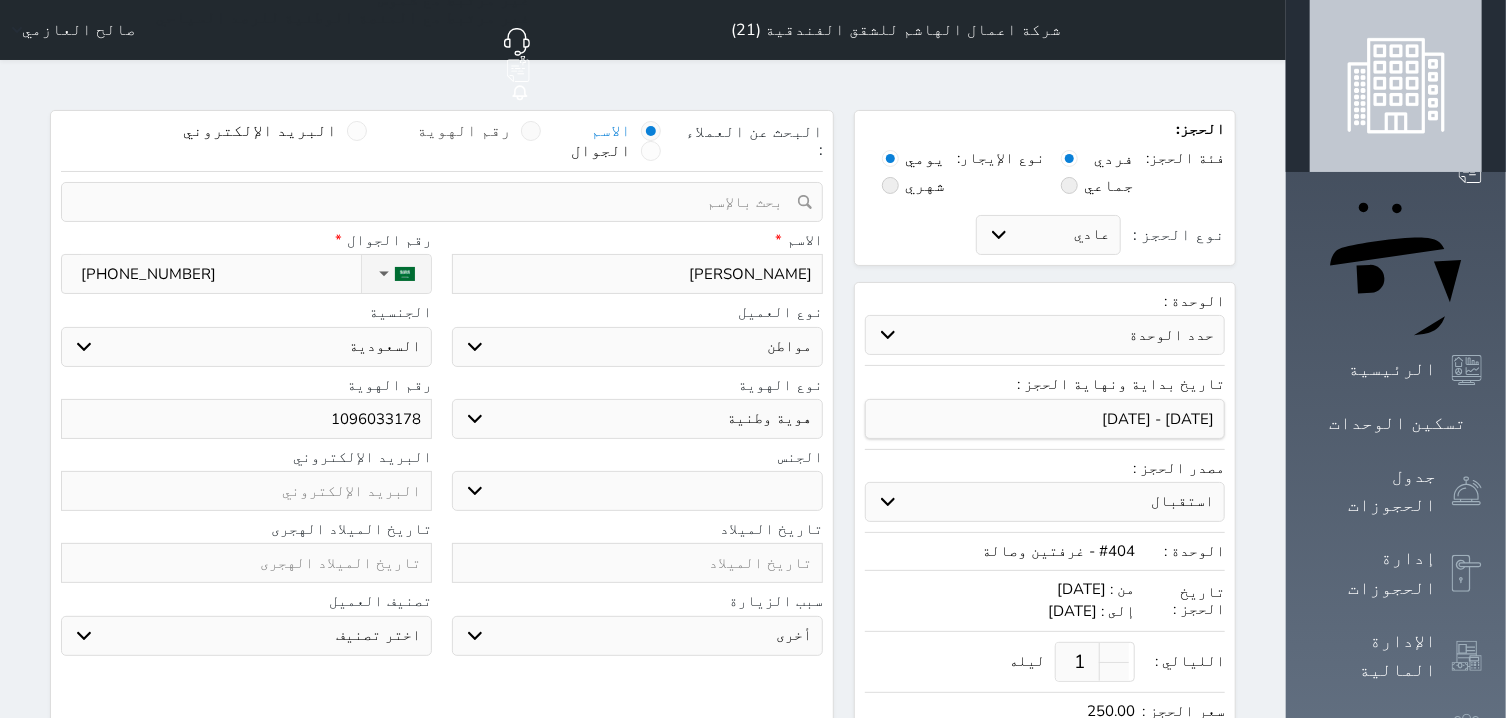 click at bounding box center (531, 131) 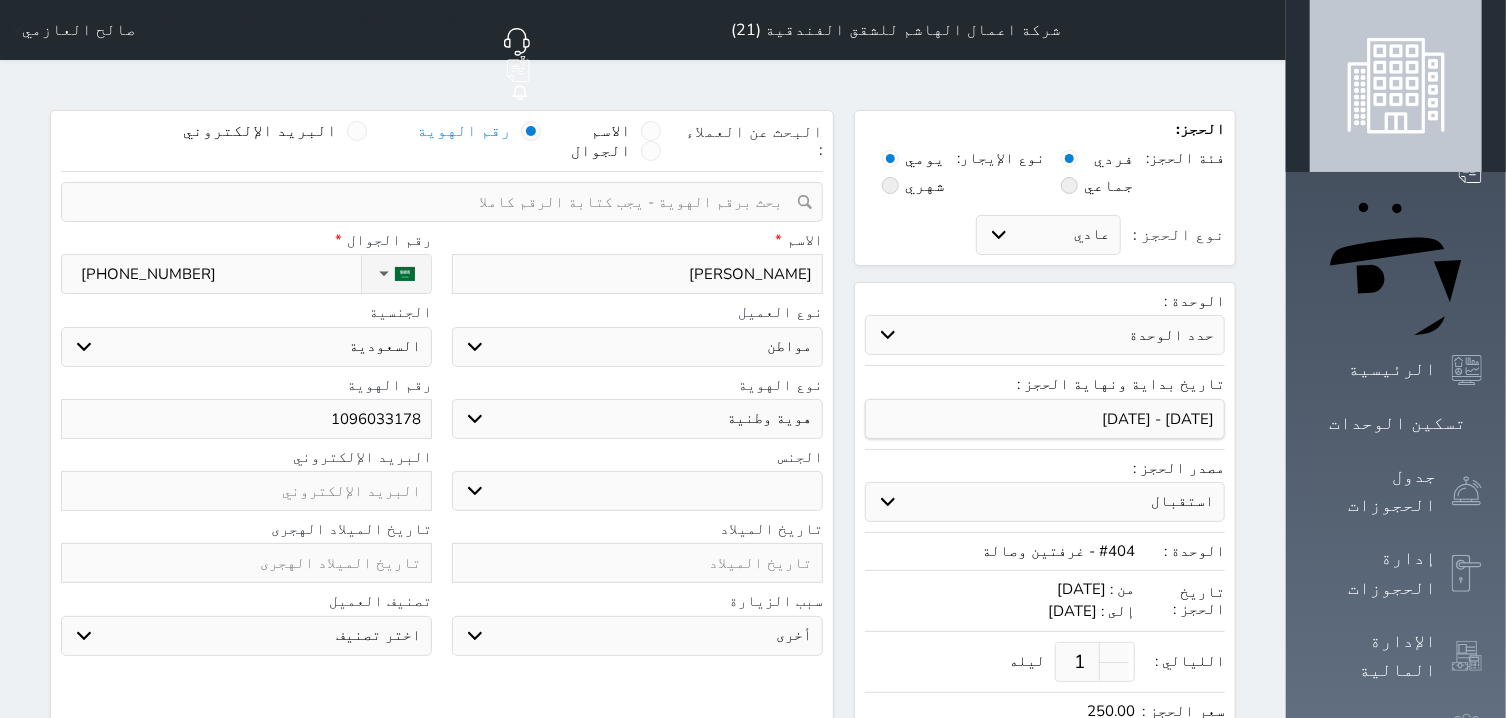 paste on "1096033178" 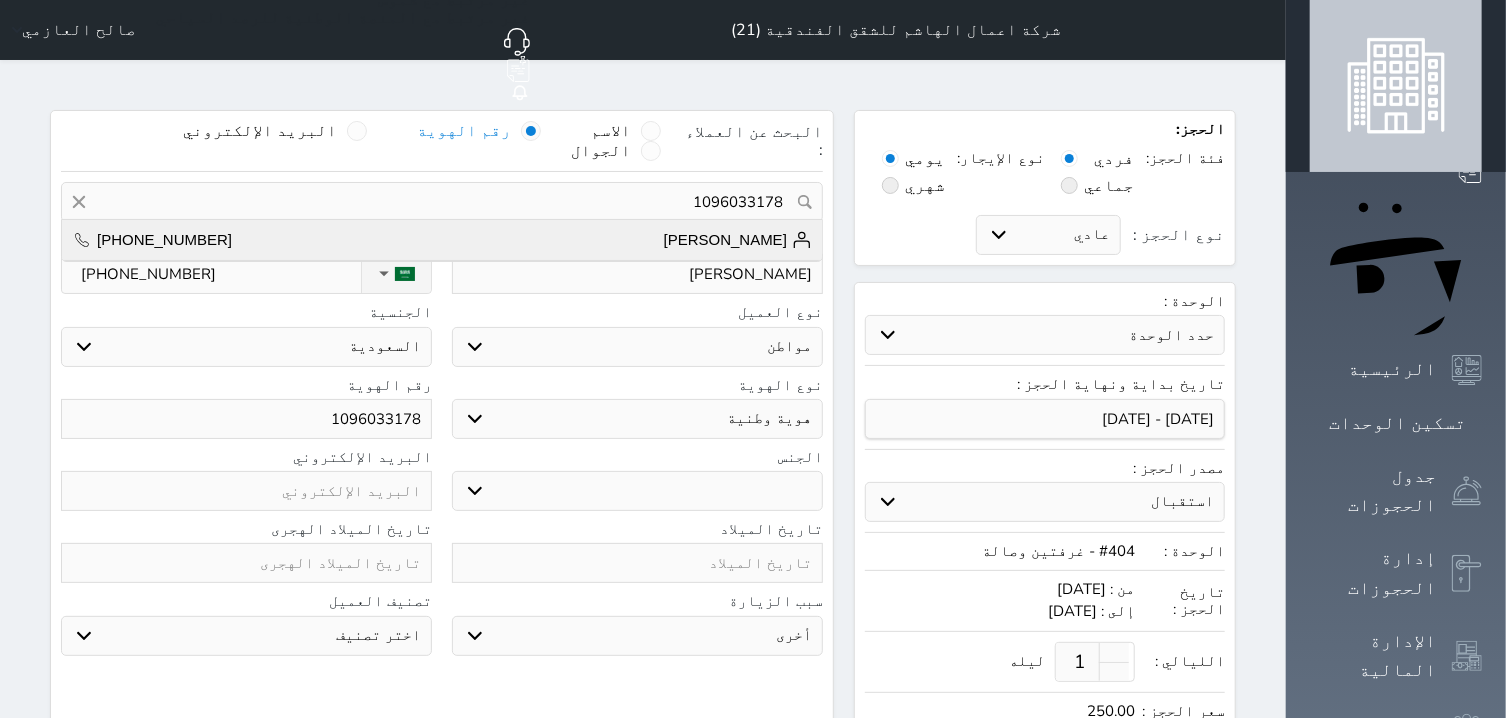 click on "[PERSON_NAME]" at bounding box center (738, 240) 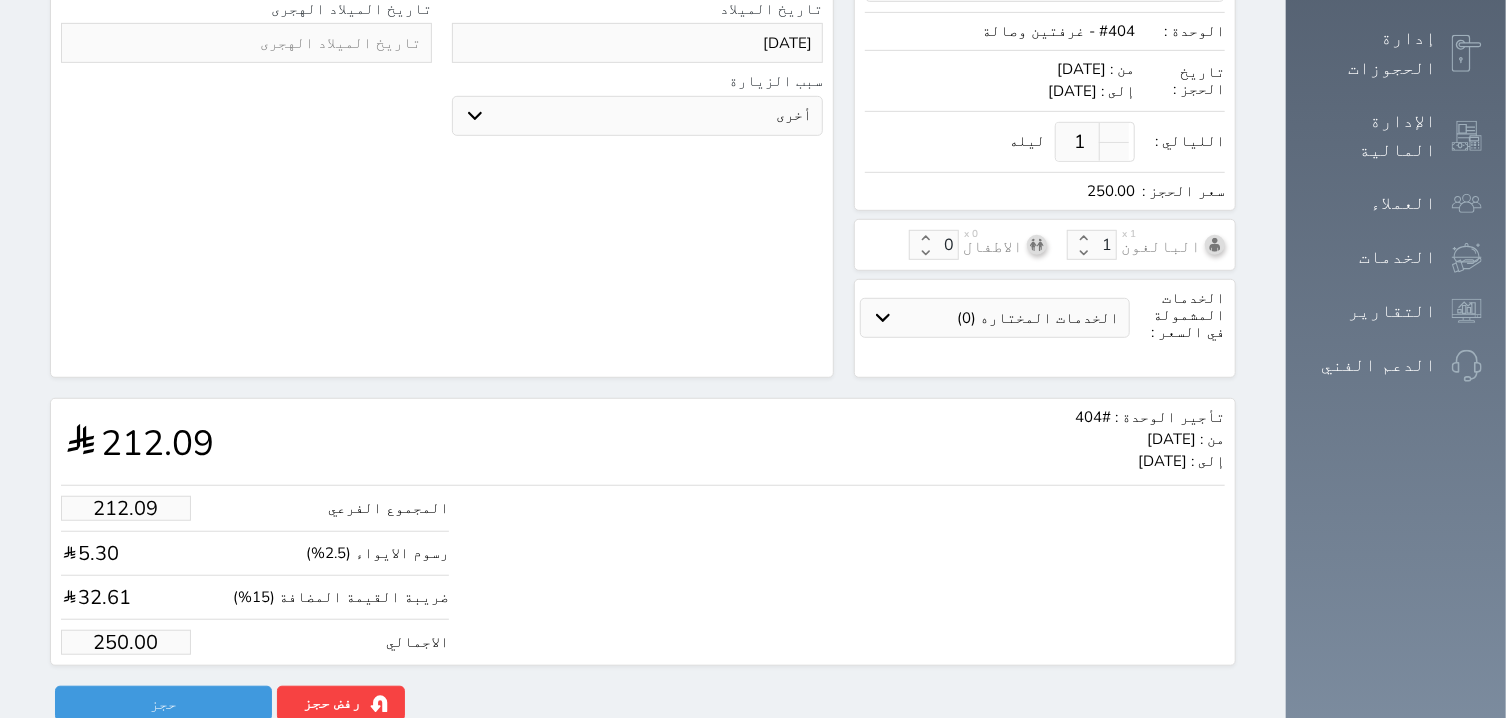 scroll, scrollTop: 532, scrollLeft: 0, axis: vertical 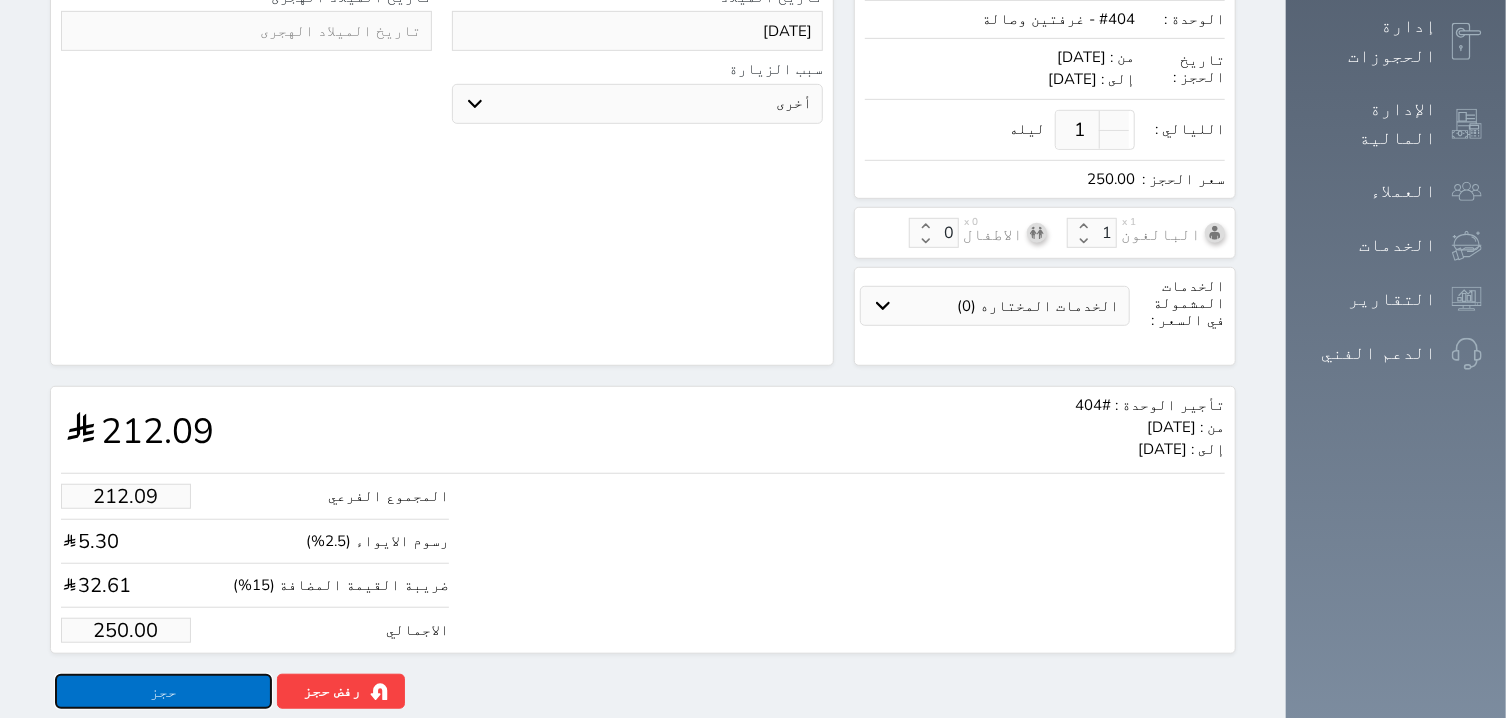 click on "حجز" at bounding box center [163, 691] 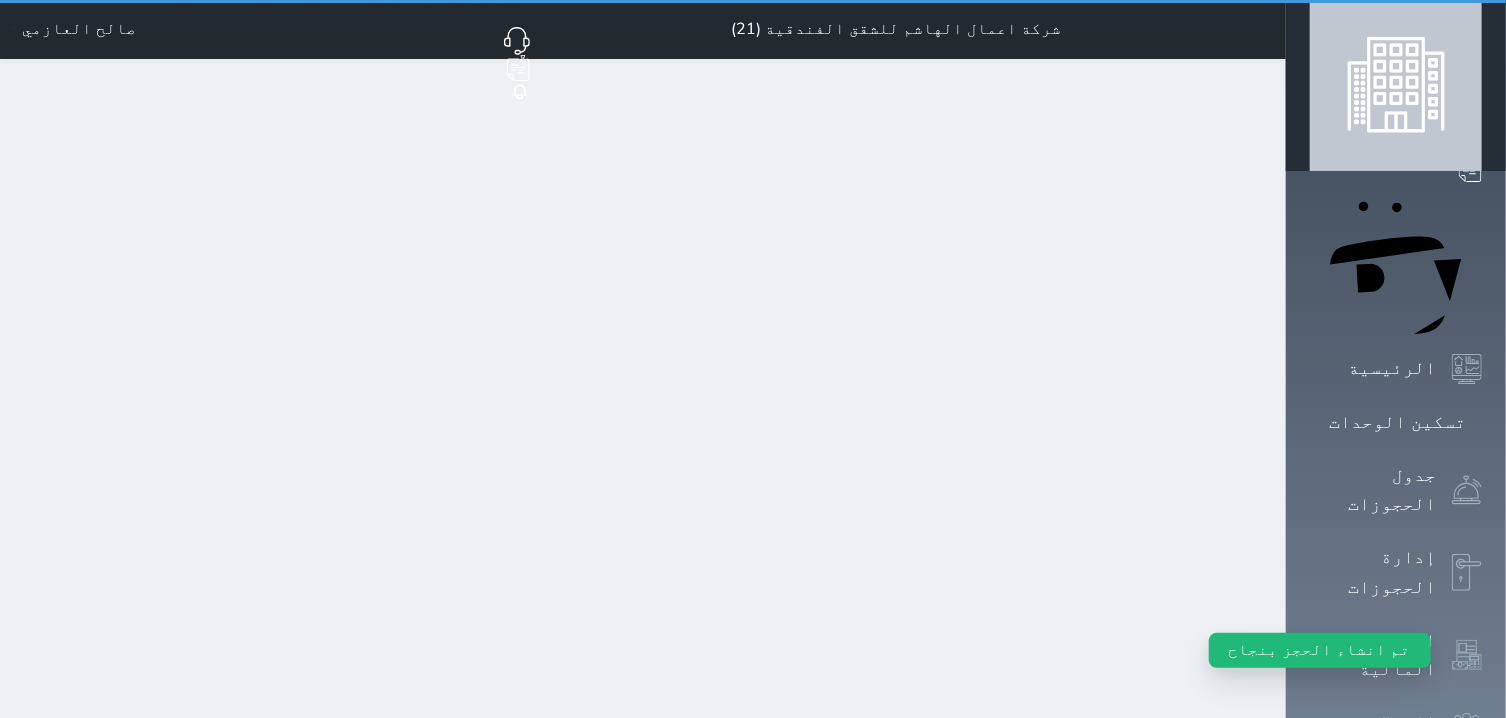 scroll, scrollTop: 0, scrollLeft: 0, axis: both 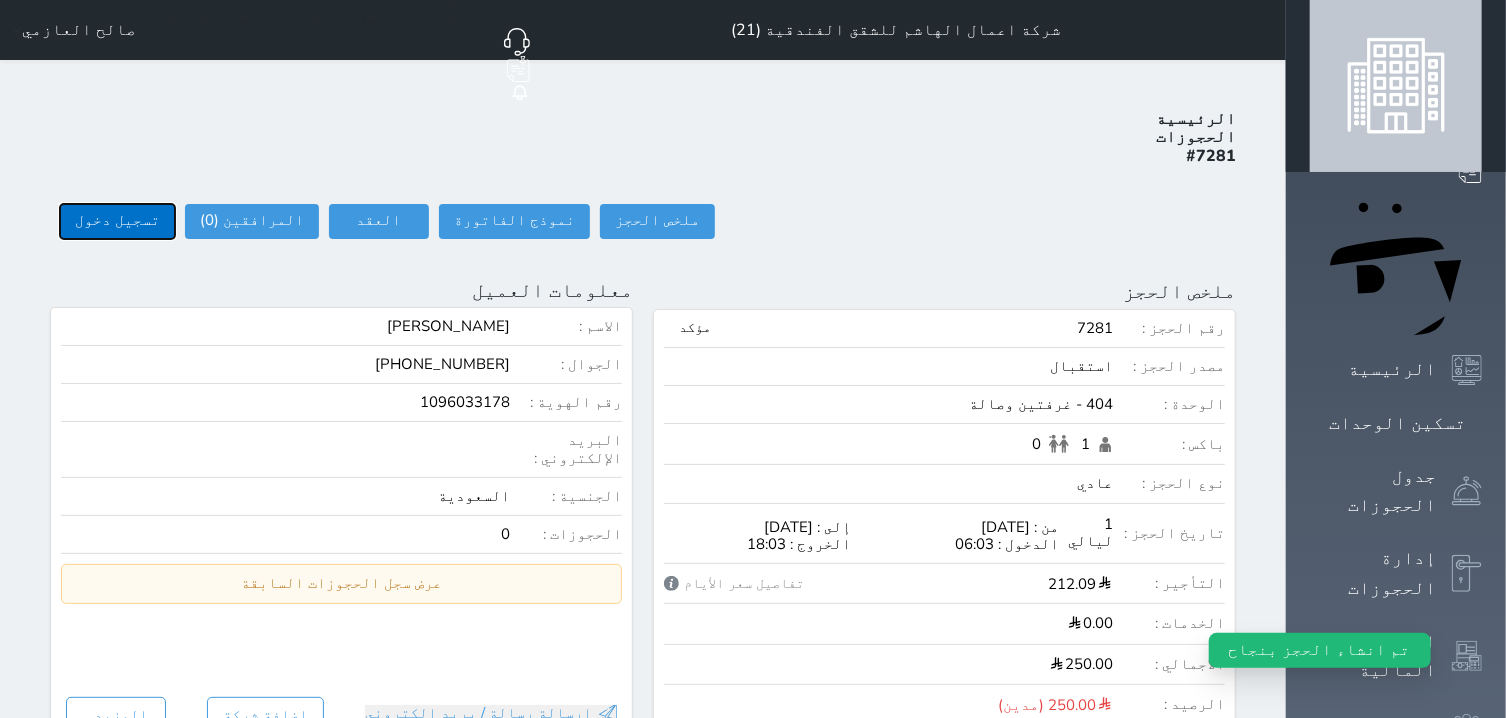 click on "تسجيل دخول" at bounding box center [117, 221] 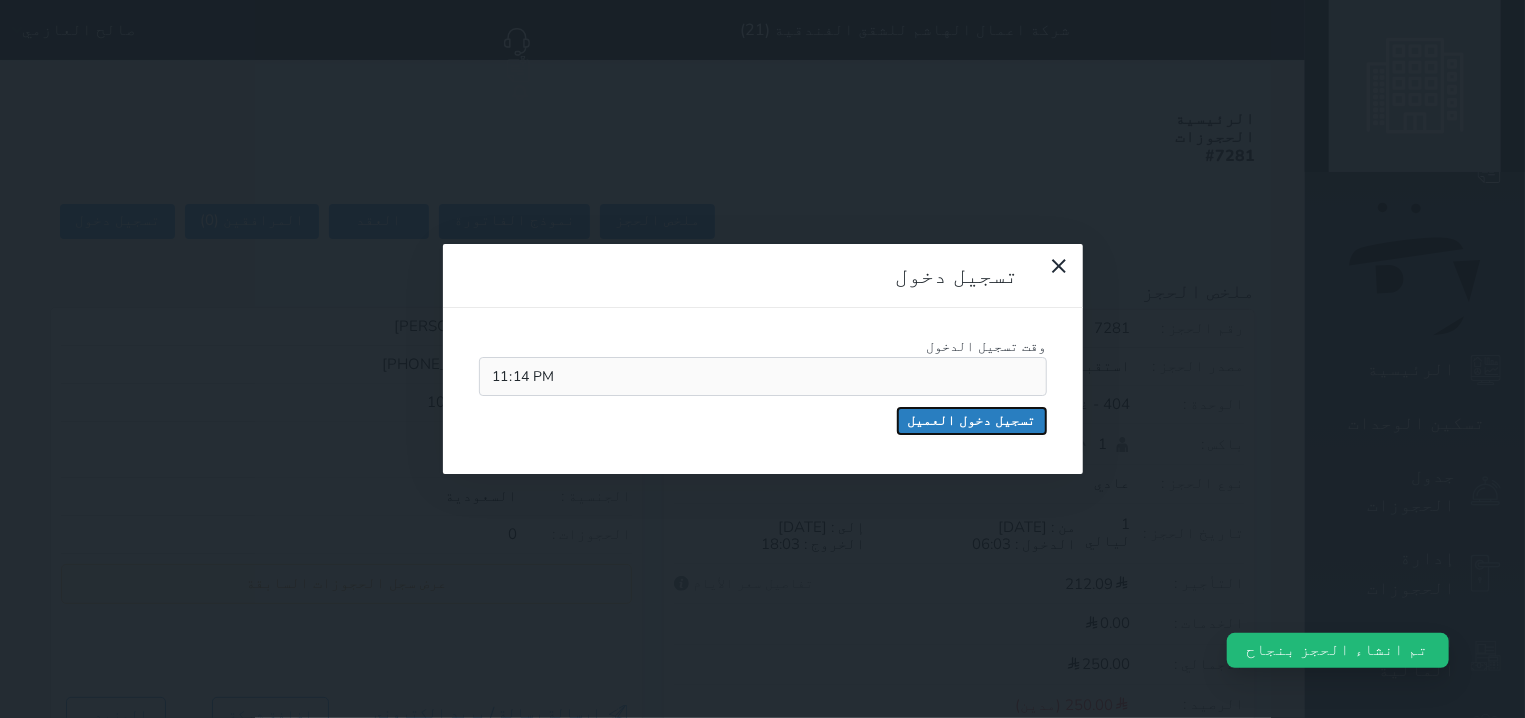 click on "تسجيل دخول العميل" at bounding box center (972, 421) 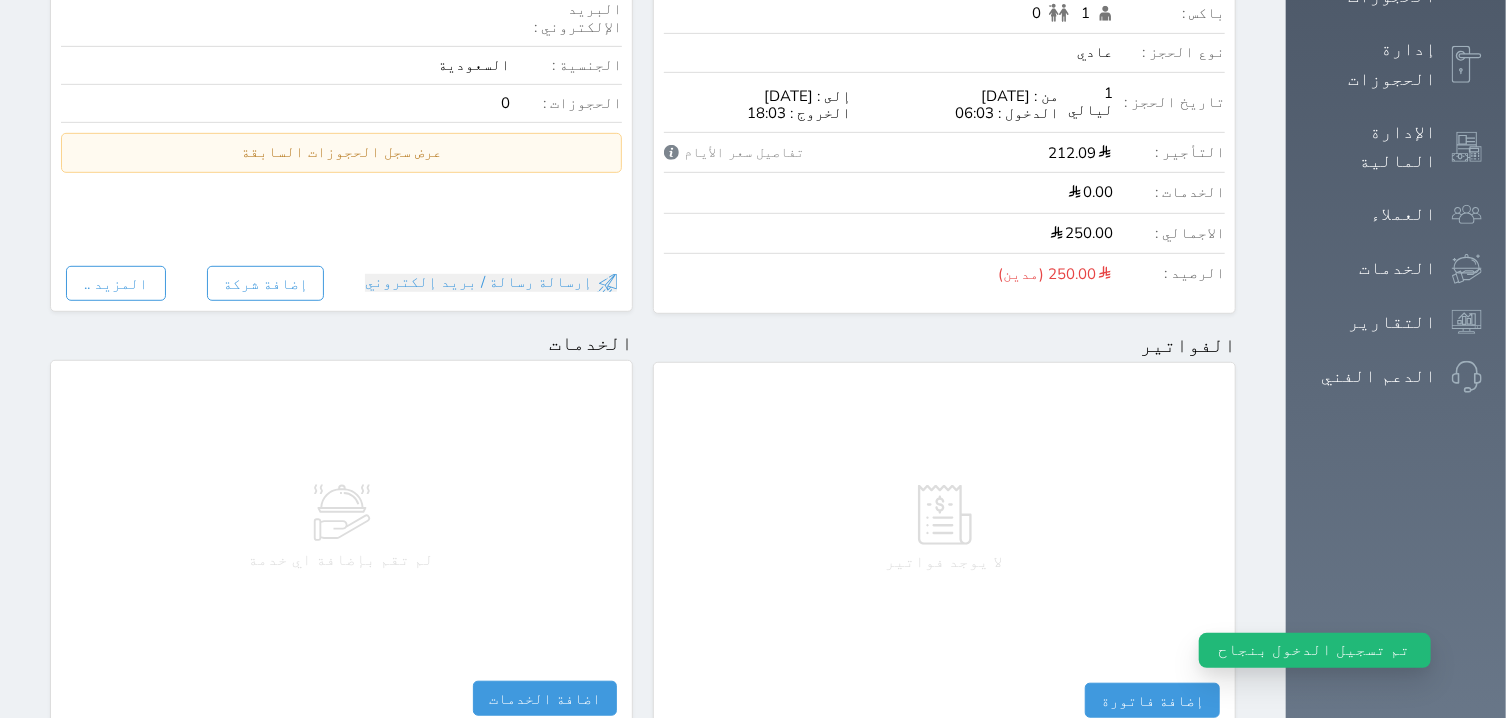 scroll, scrollTop: 127, scrollLeft: 0, axis: vertical 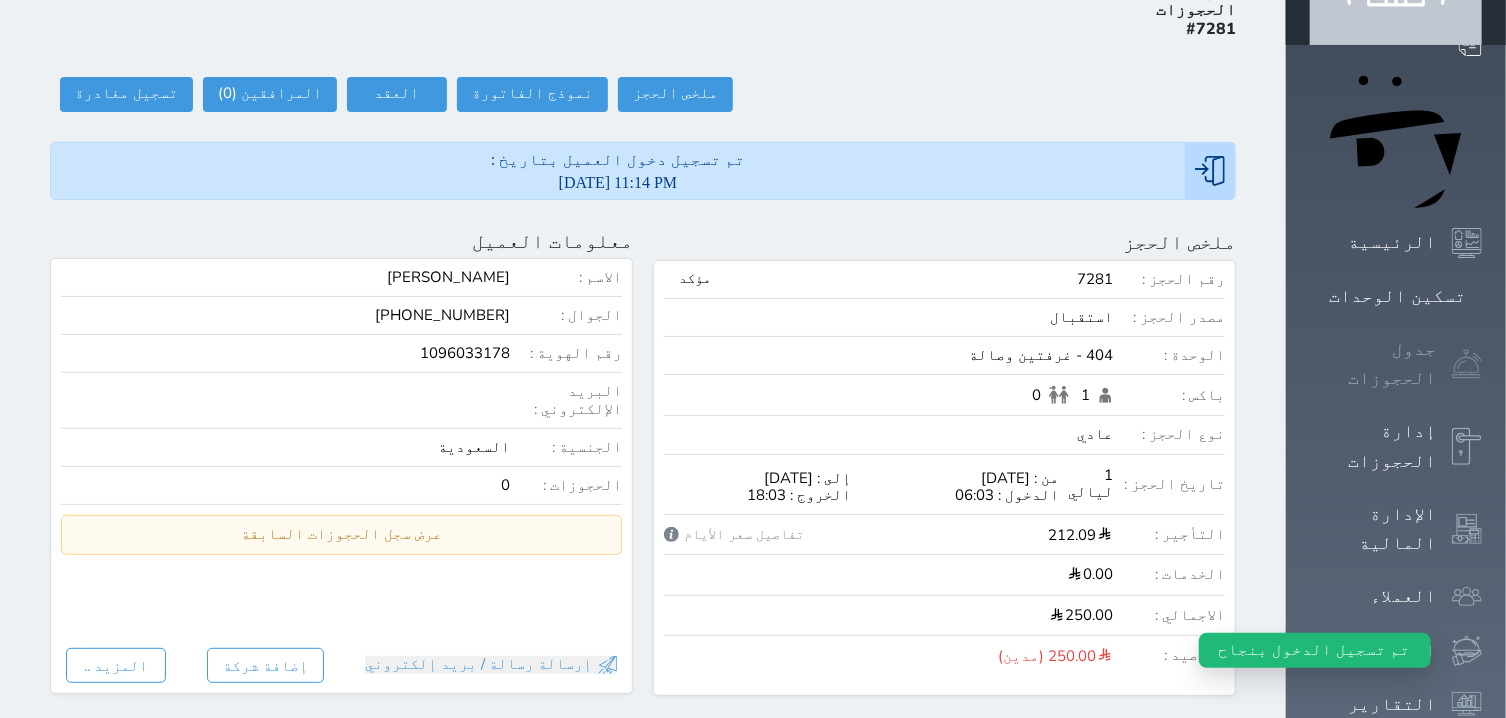 click on "جدول الحجوزات" at bounding box center (1396, 364) 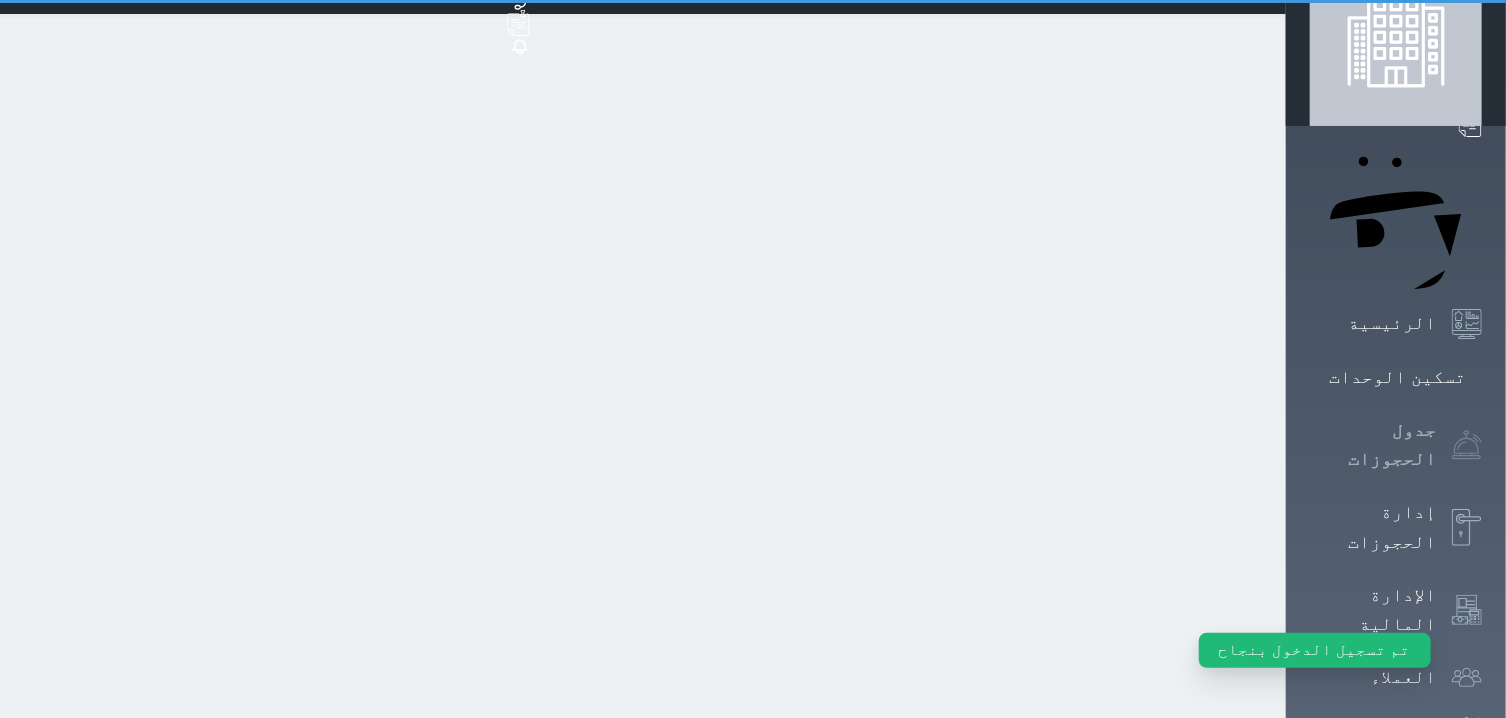 scroll, scrollTop: 0, scrollLeft: 0, axis: both 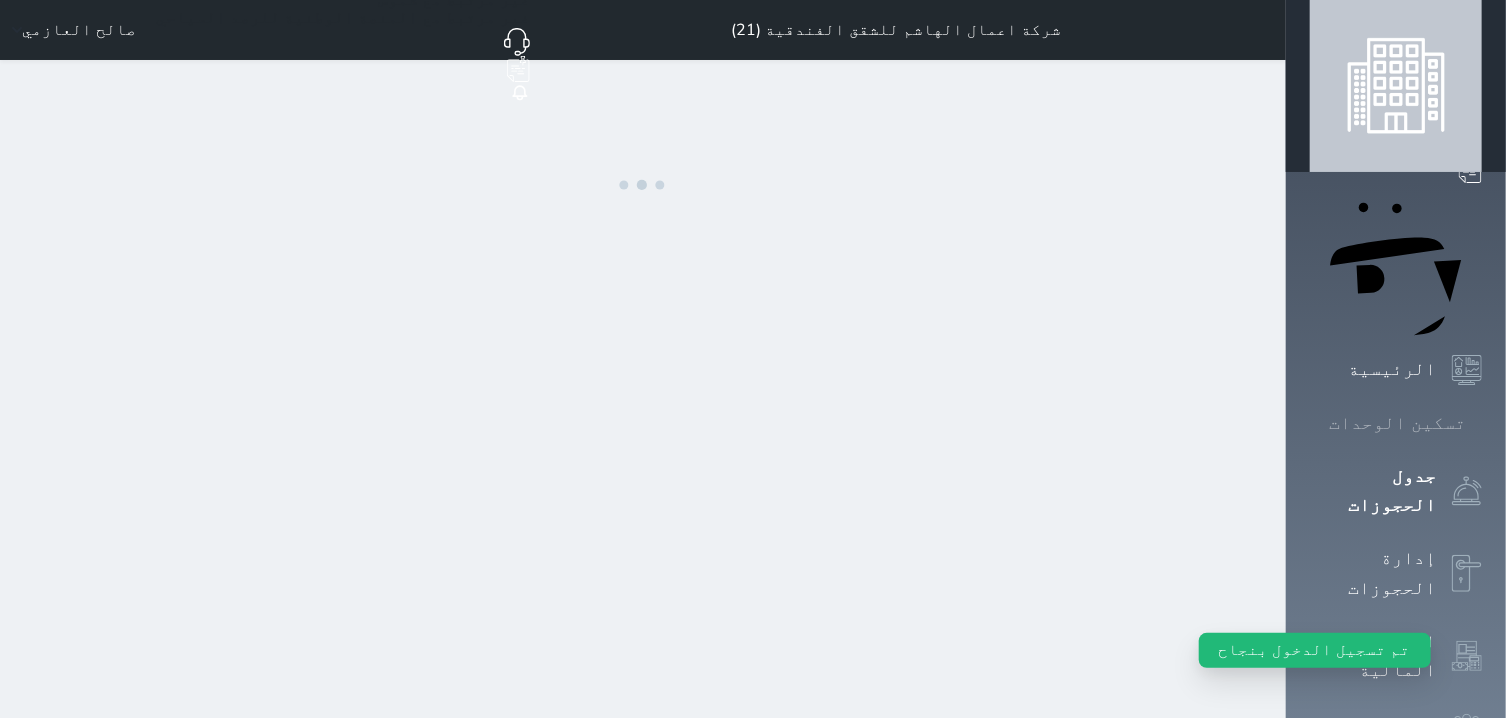 click on "تسكين الوحدات" at bounding box center (1397, 423) 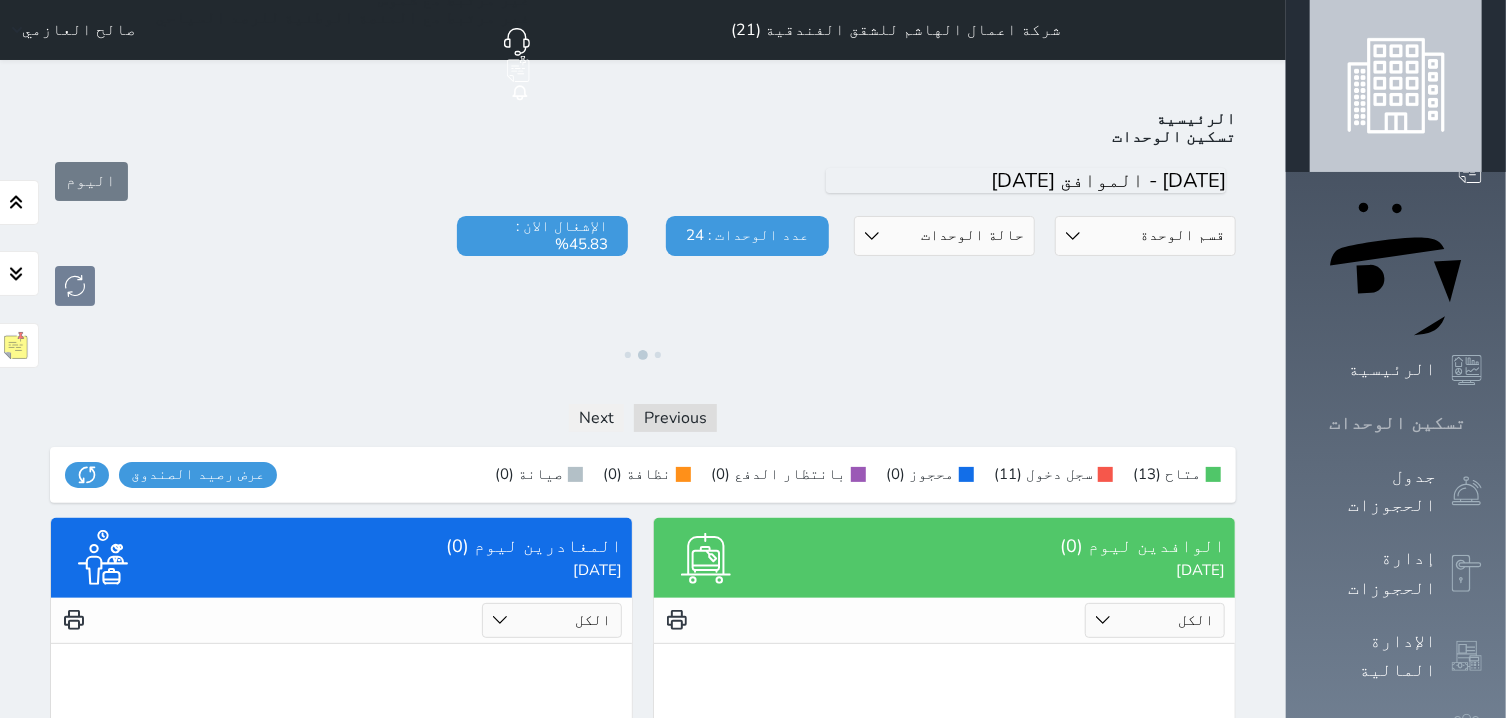 click on "تسكين الوحدات" at bounding box center (1396, 423) 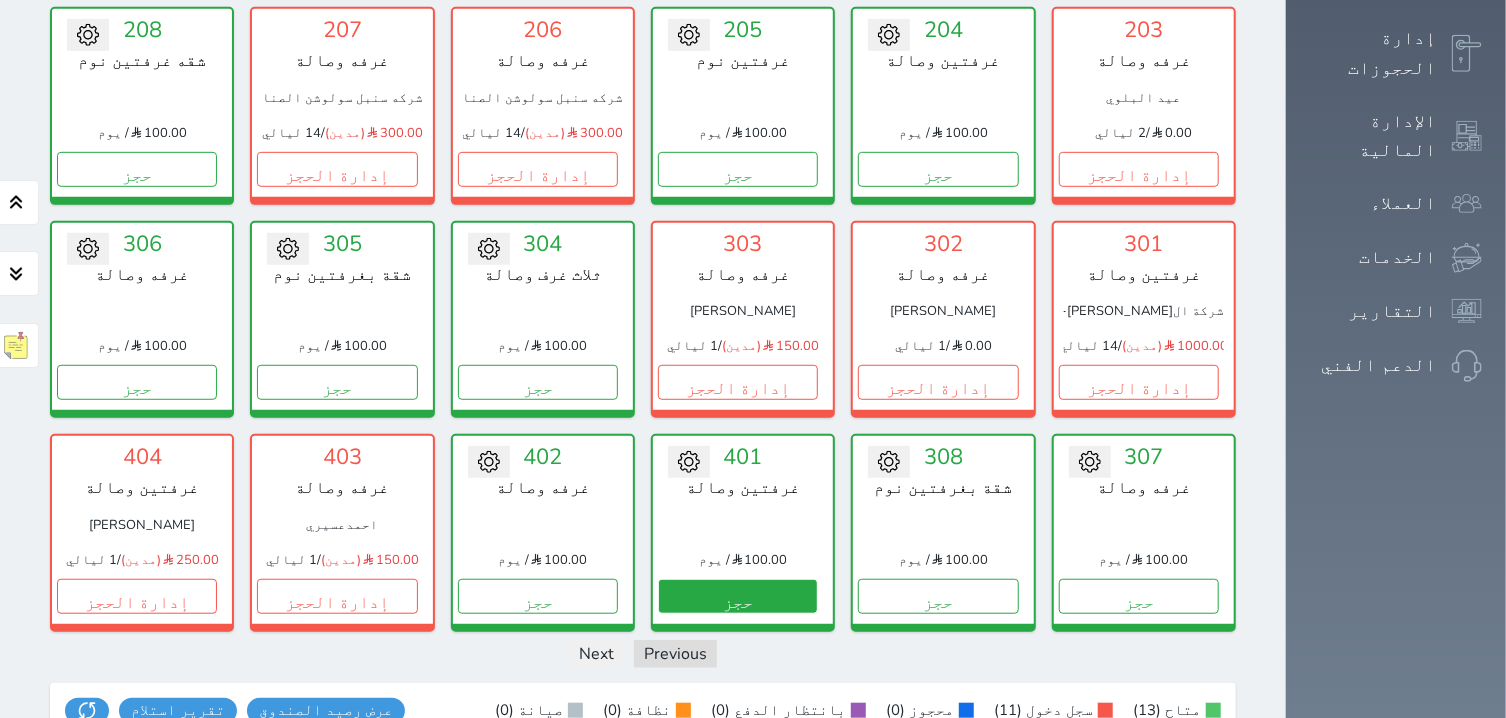 scroll, scrollTop: 714, scrollLeft: 0, axis: vertical 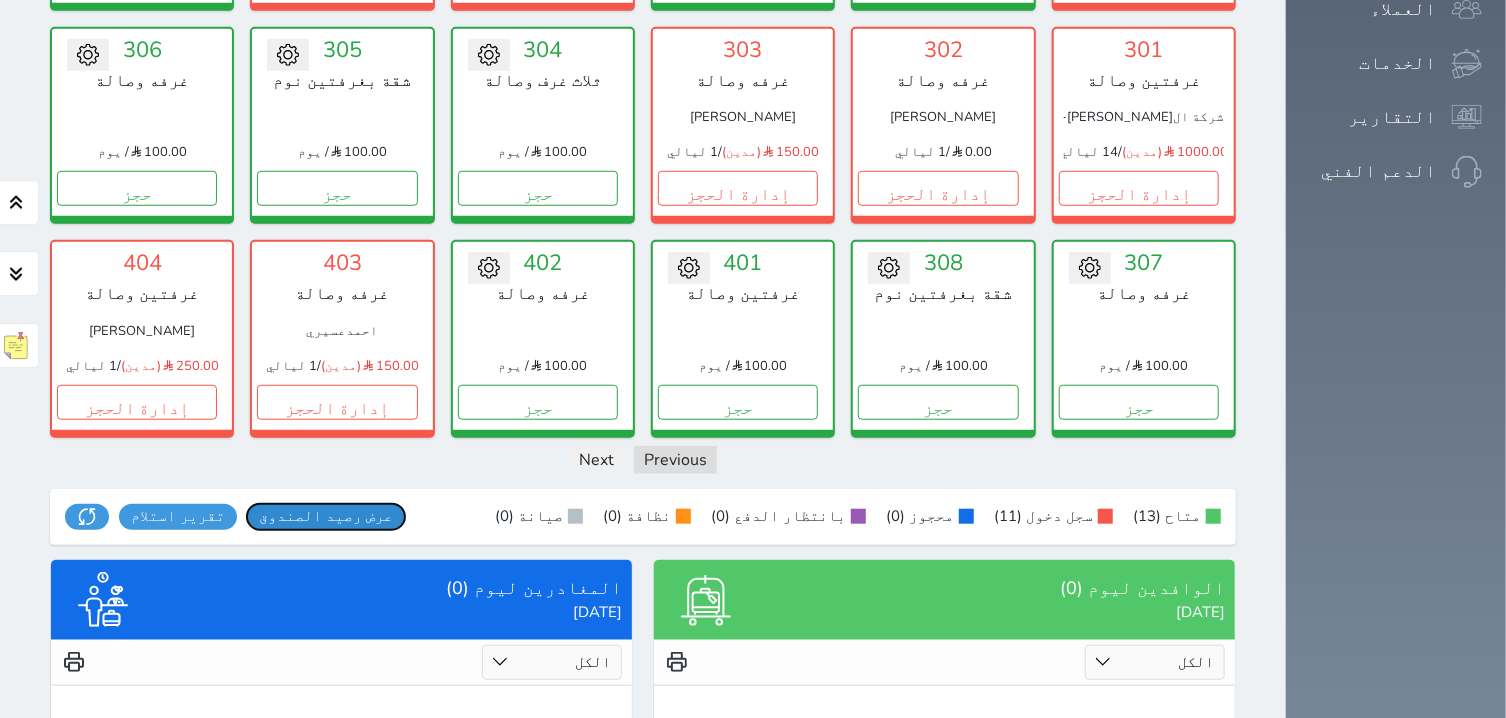 click on "عرض رصيد الصندوق" at bounding box center (326, 516) 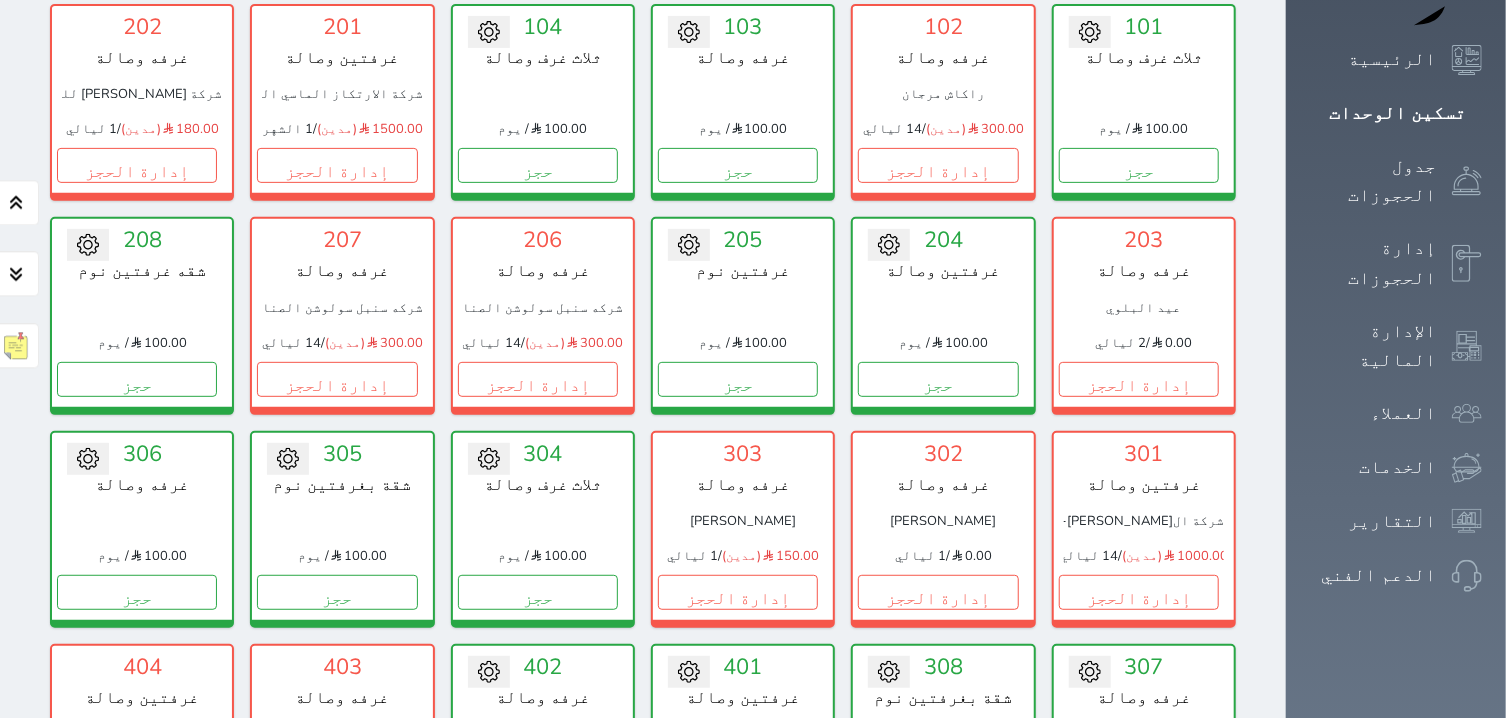 scroll, scrollTop: 332, scrollLeft: 0, axis: vertical 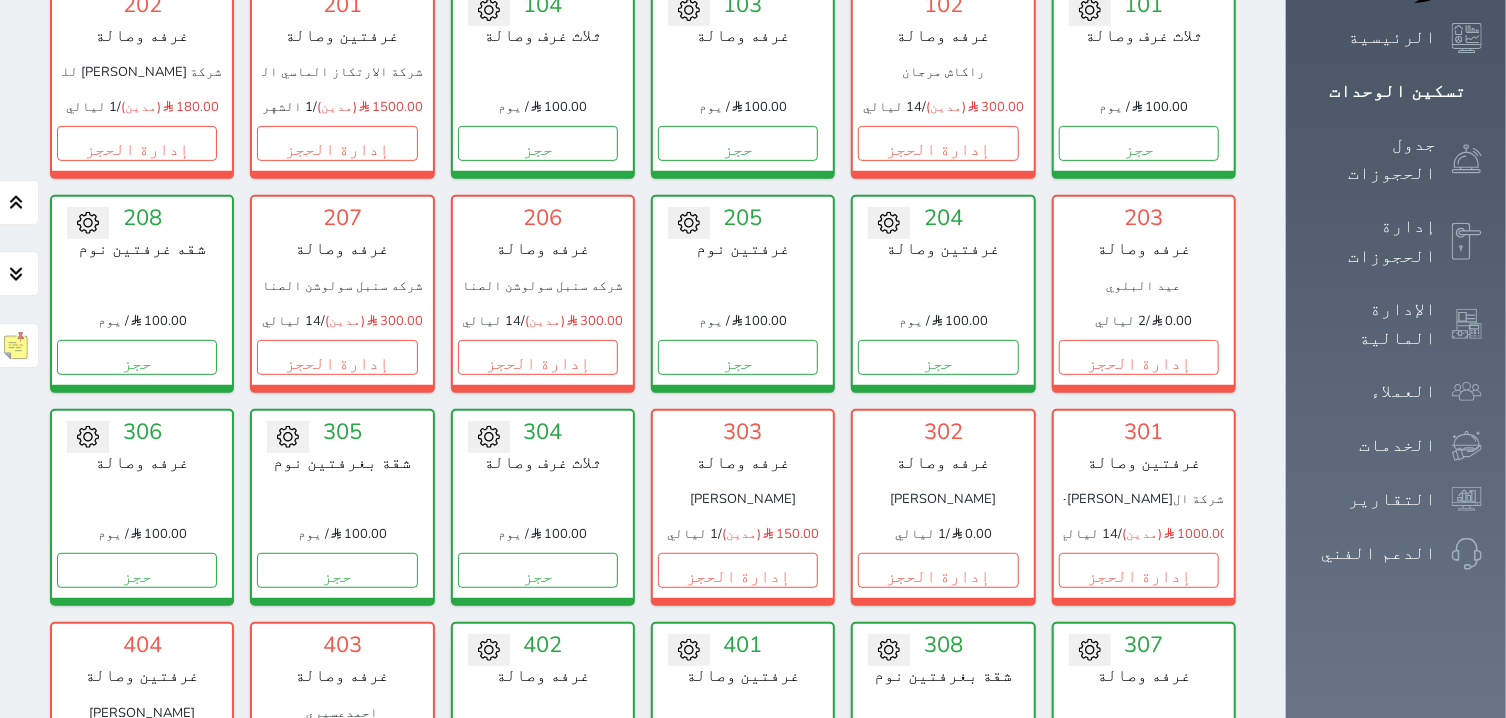 click at bounding box center (743, 286) 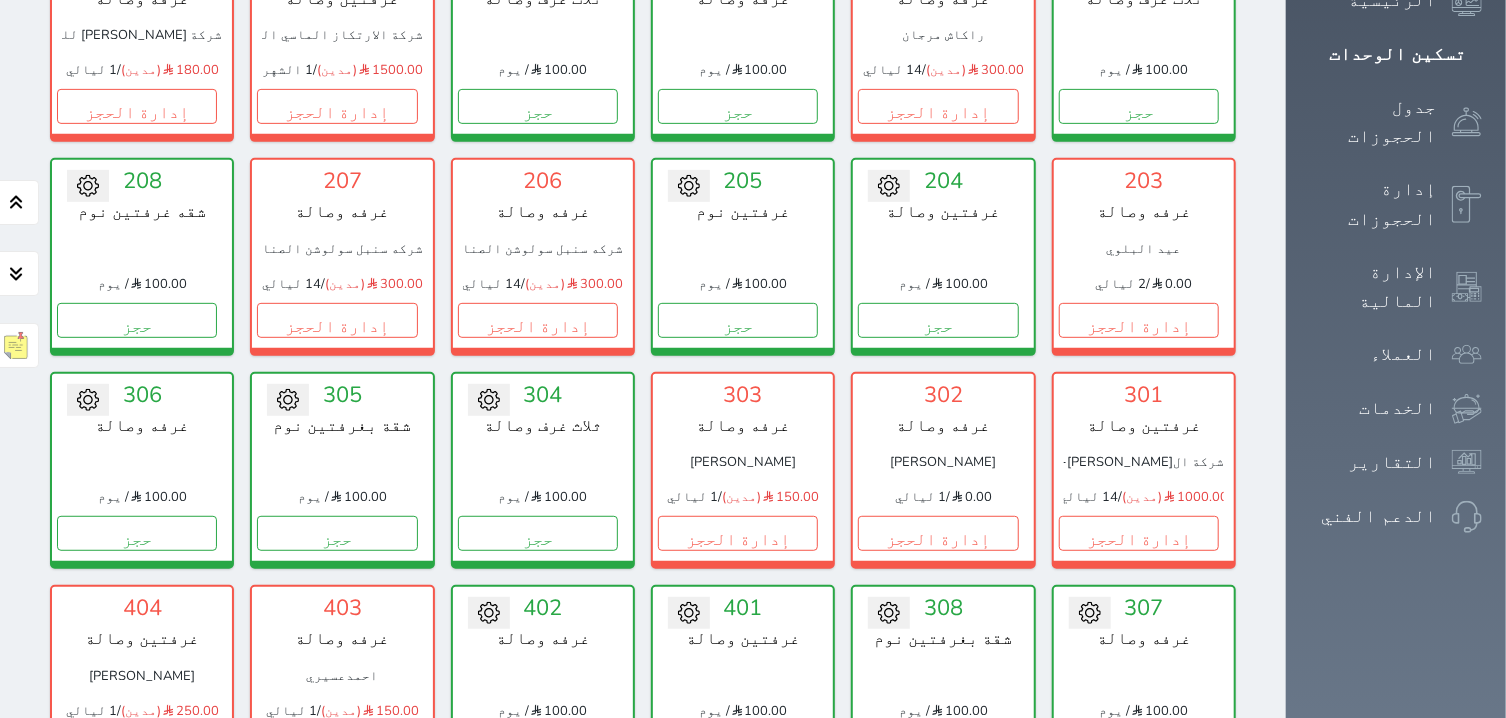 scroll, scrollTop: 509, scrollLeft: 0, axis: vertical 